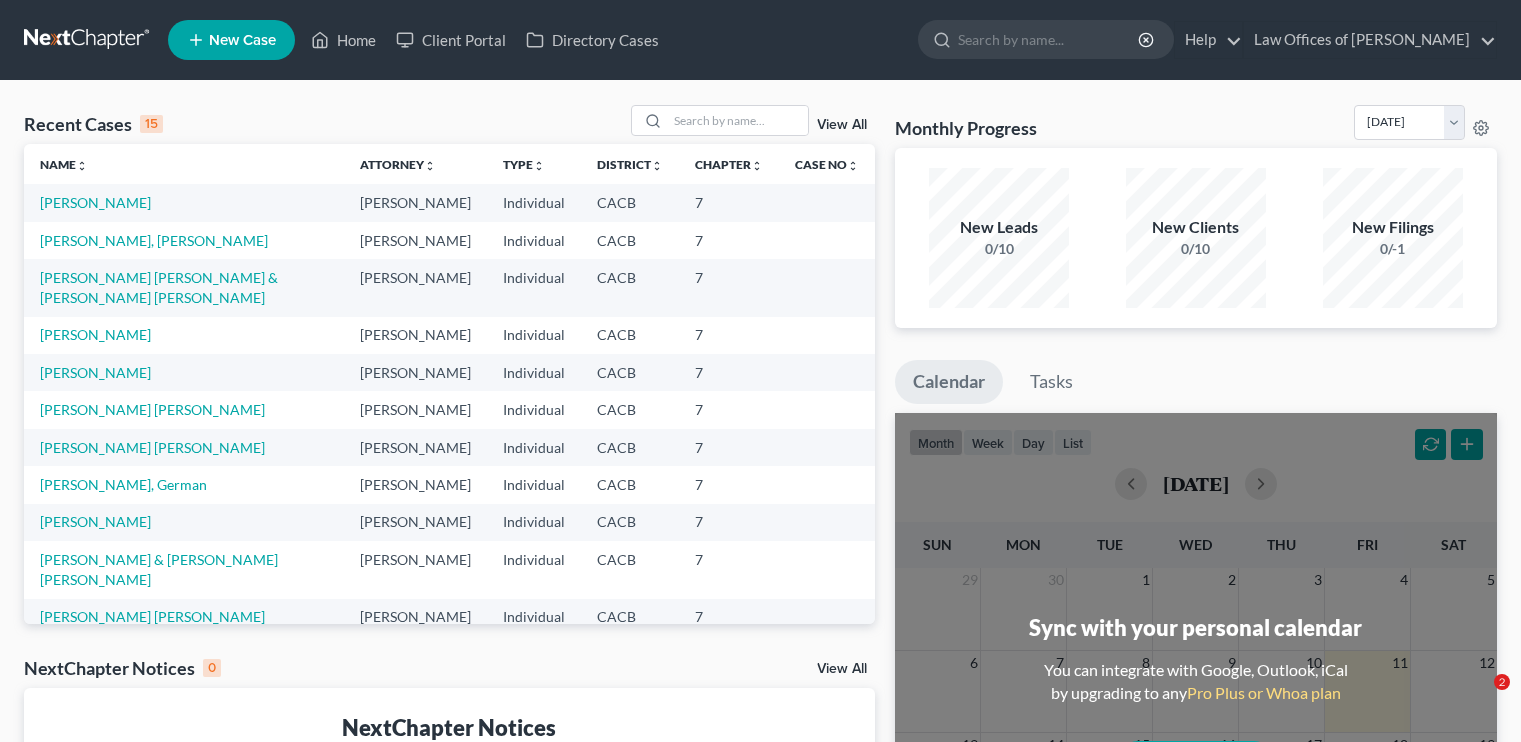 scroll, scrollTop: 0, scrollLeft: 0, axis: both 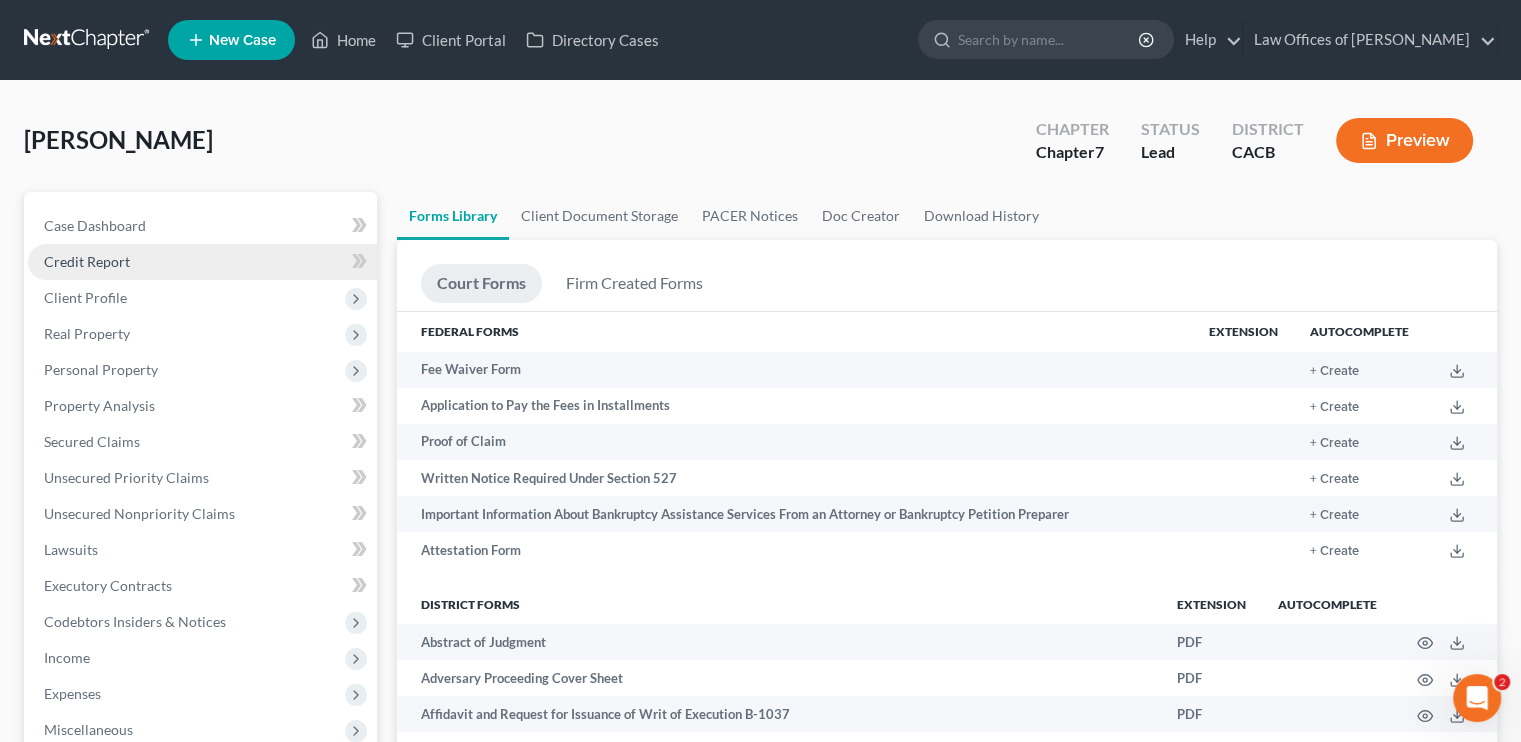 click on "Credit Report" at bounding box center [202, 262] 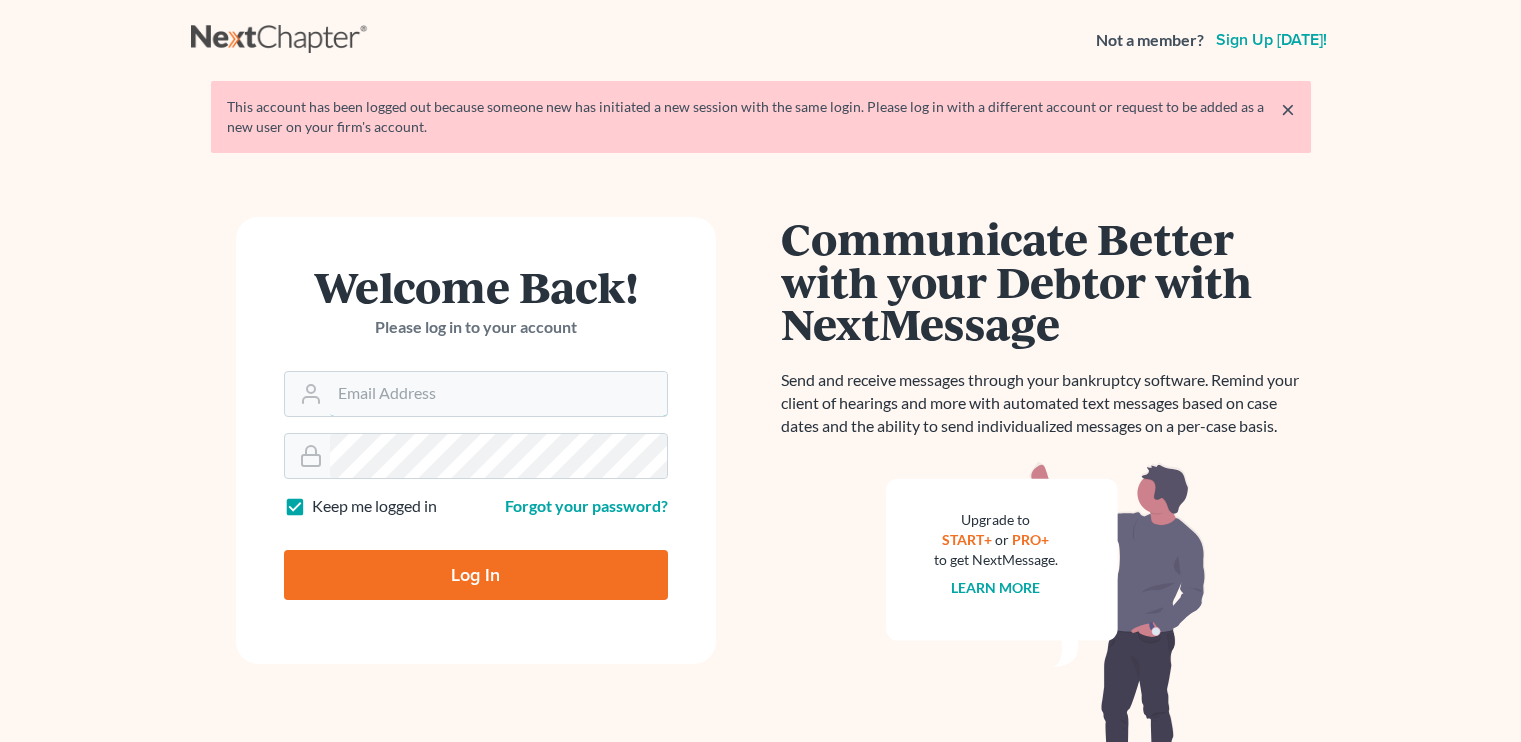 type on "[EMAIL_ADDRESS][DOMAIN_NAME]" 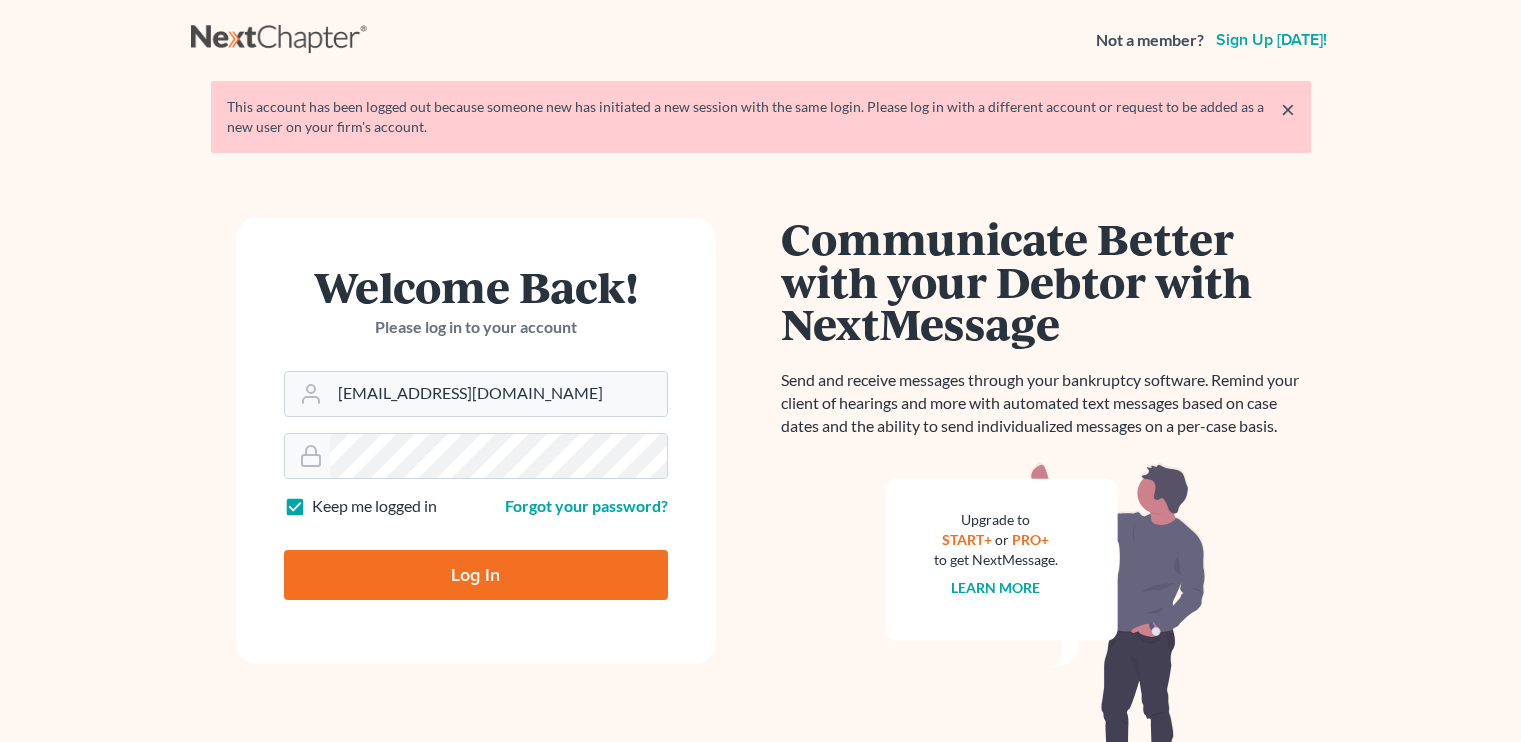 scroll, scrollTop: 0, scrollLeft: 0, axis: both 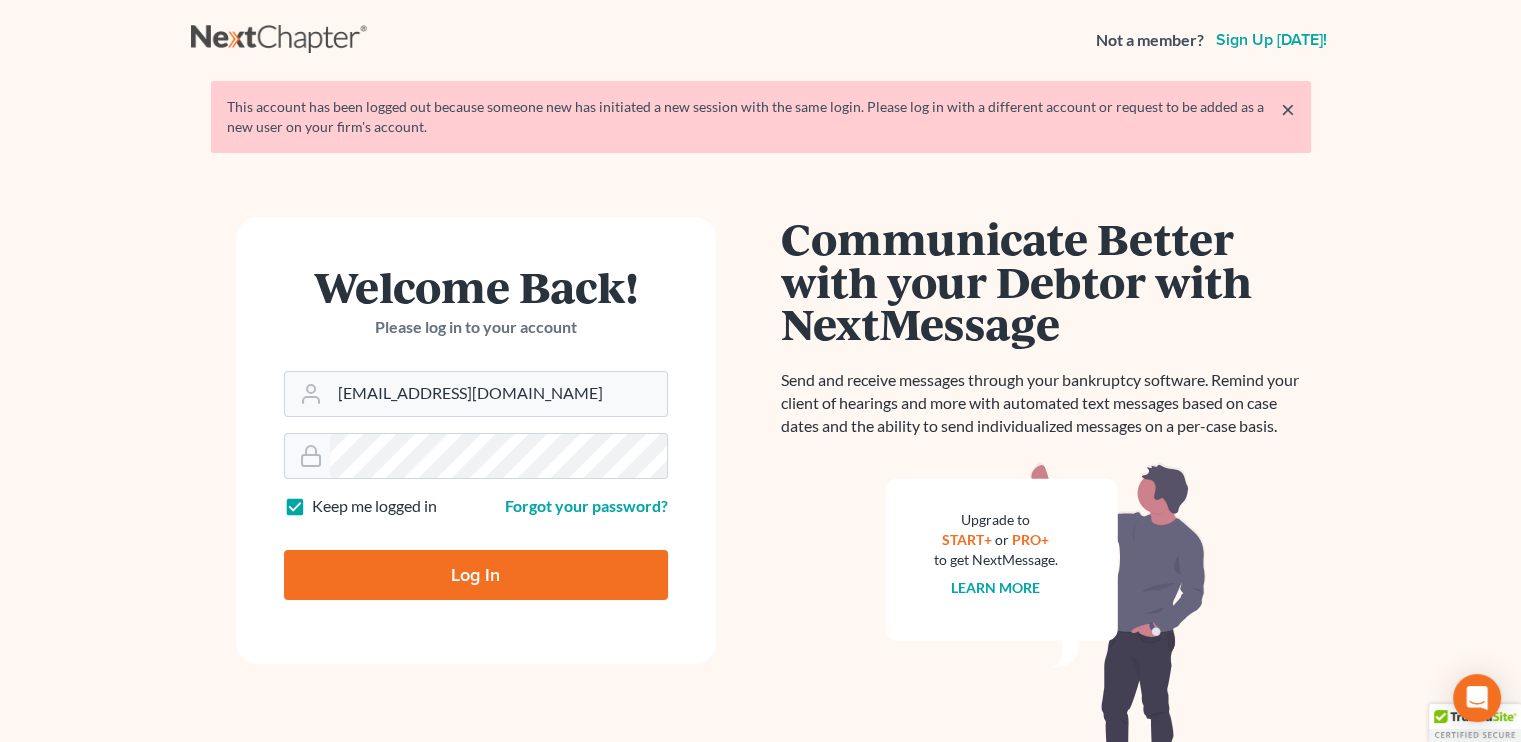 click on "Log In" at bounding box center (476, 575) 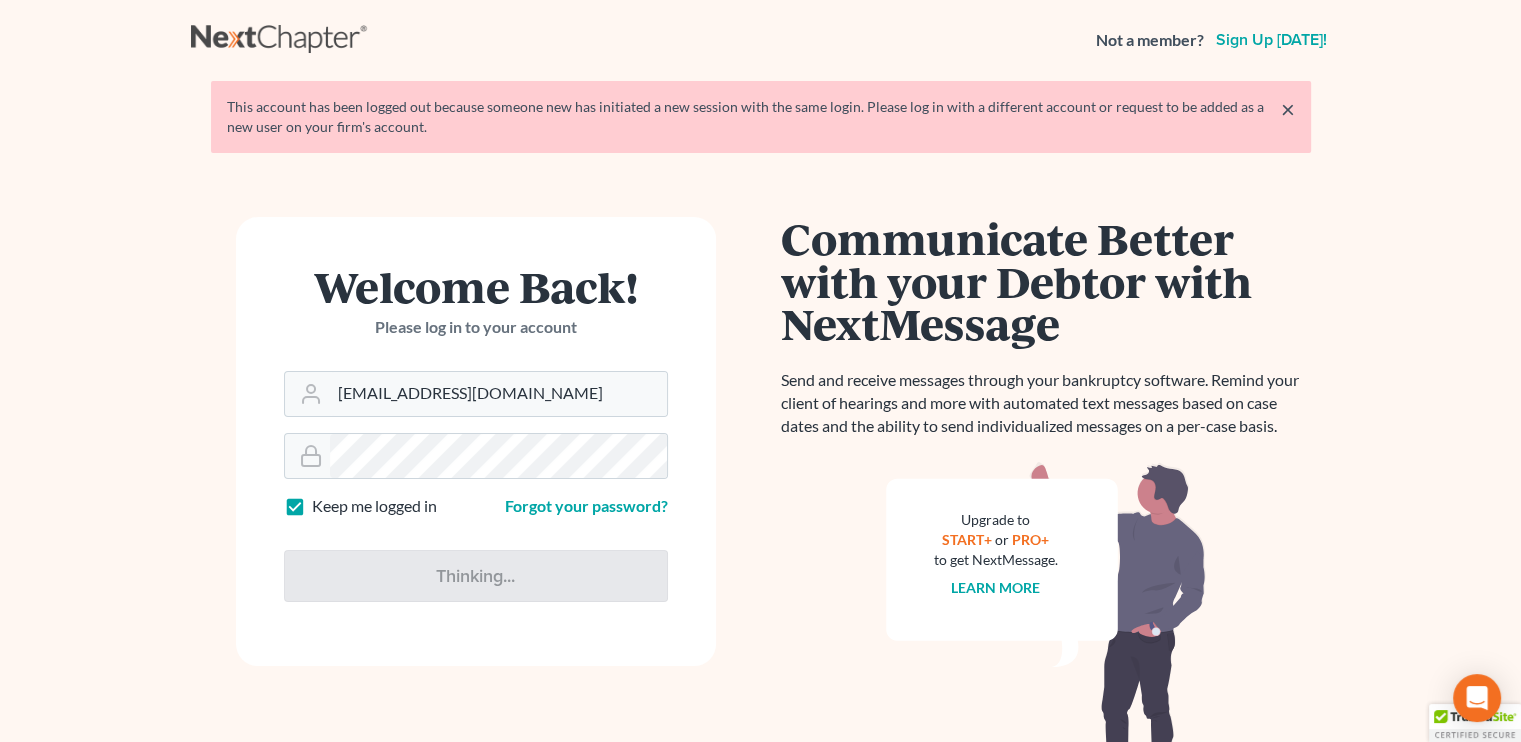 type on "Thinking..." 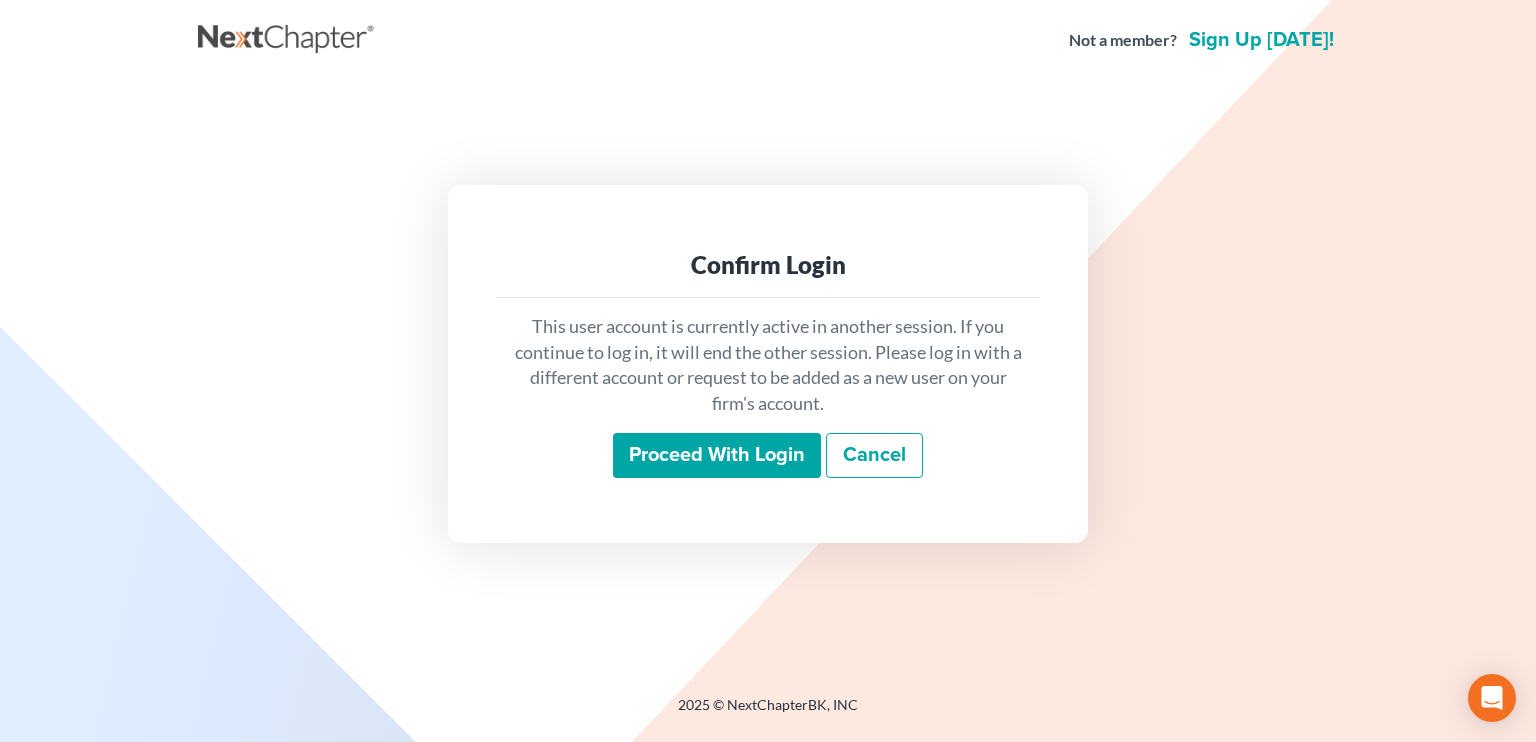 scroll, scrollTop: 0, scrollLeft: 0, axis: both 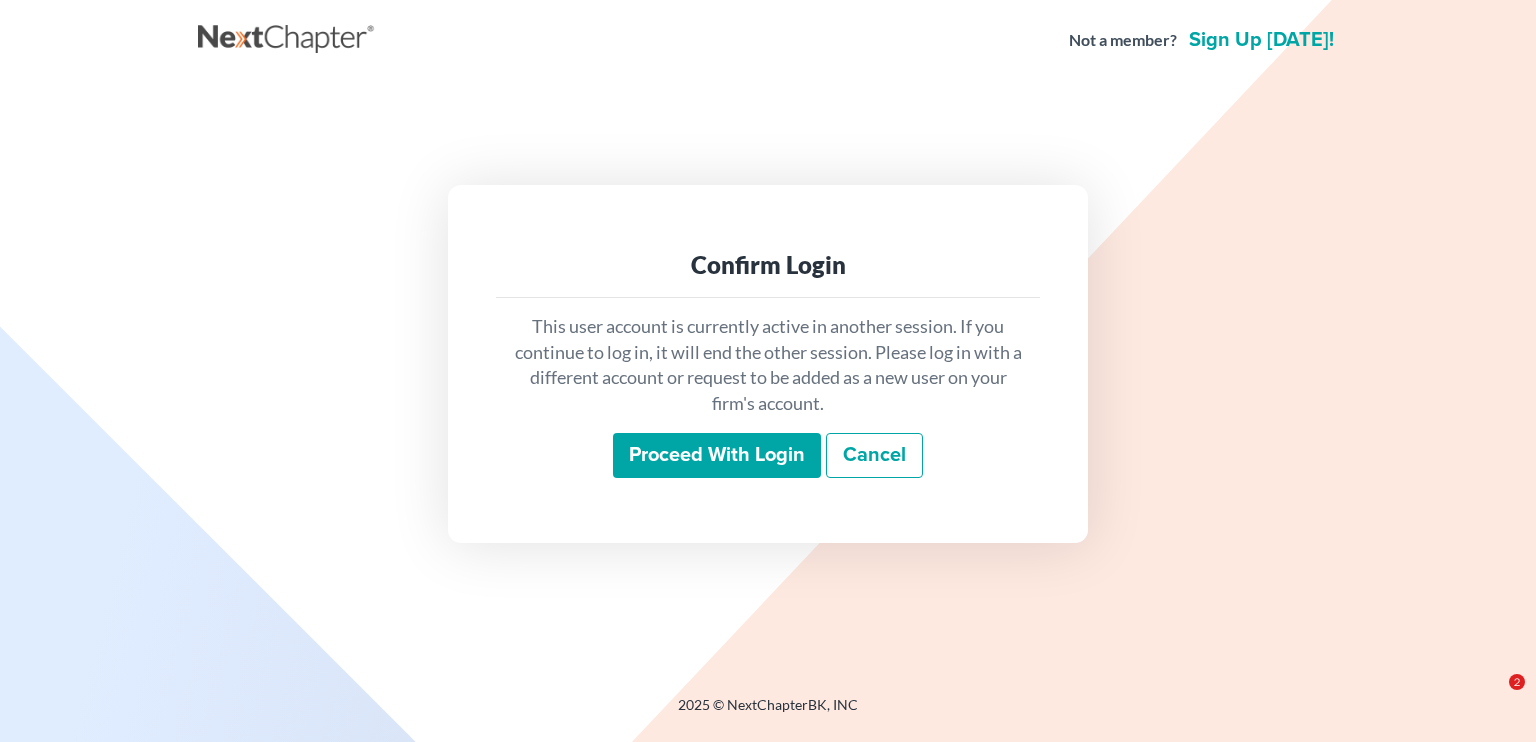click on "Proceed with login" at bounding box center [717, 456] 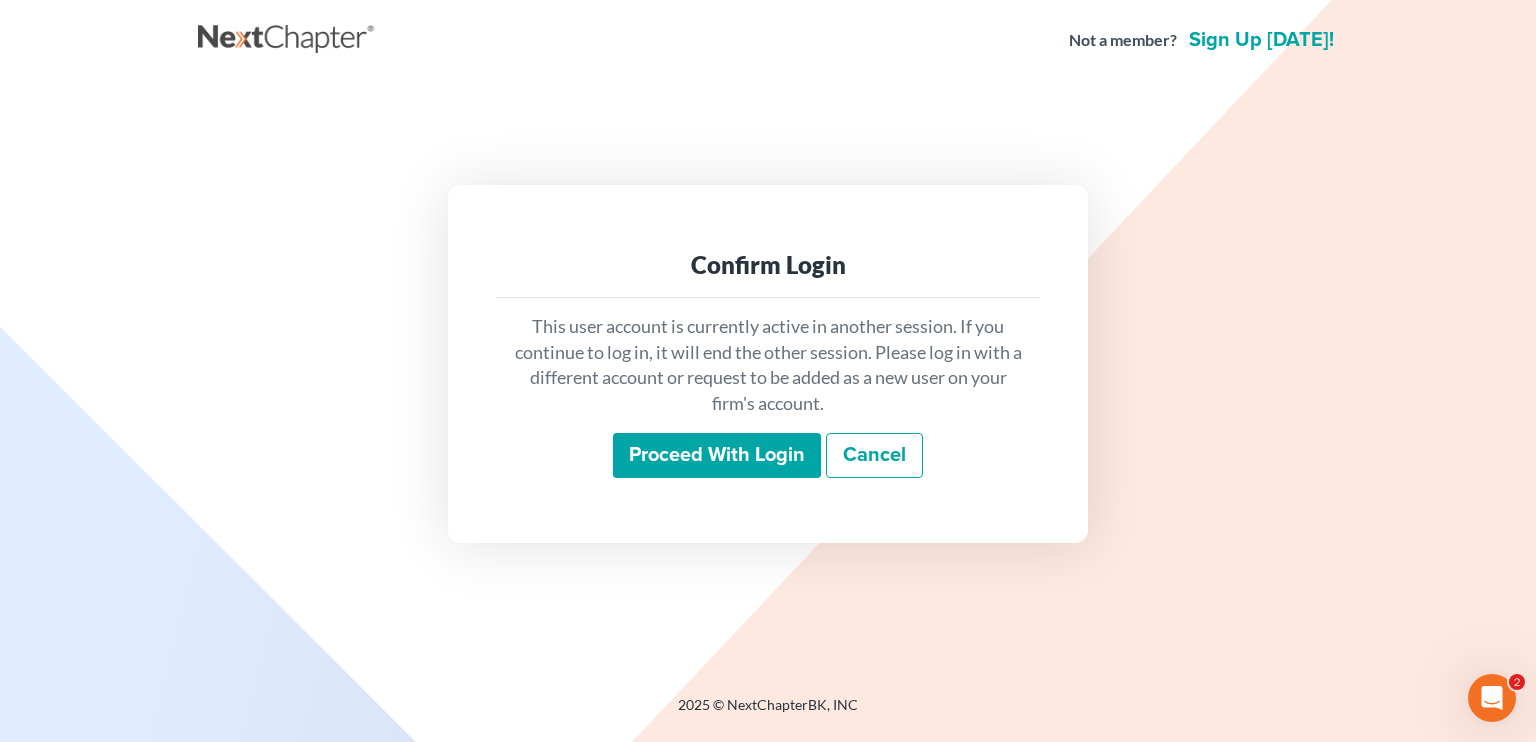 scroll, scrollTop: 0, scrollLeft: 0, axis: both 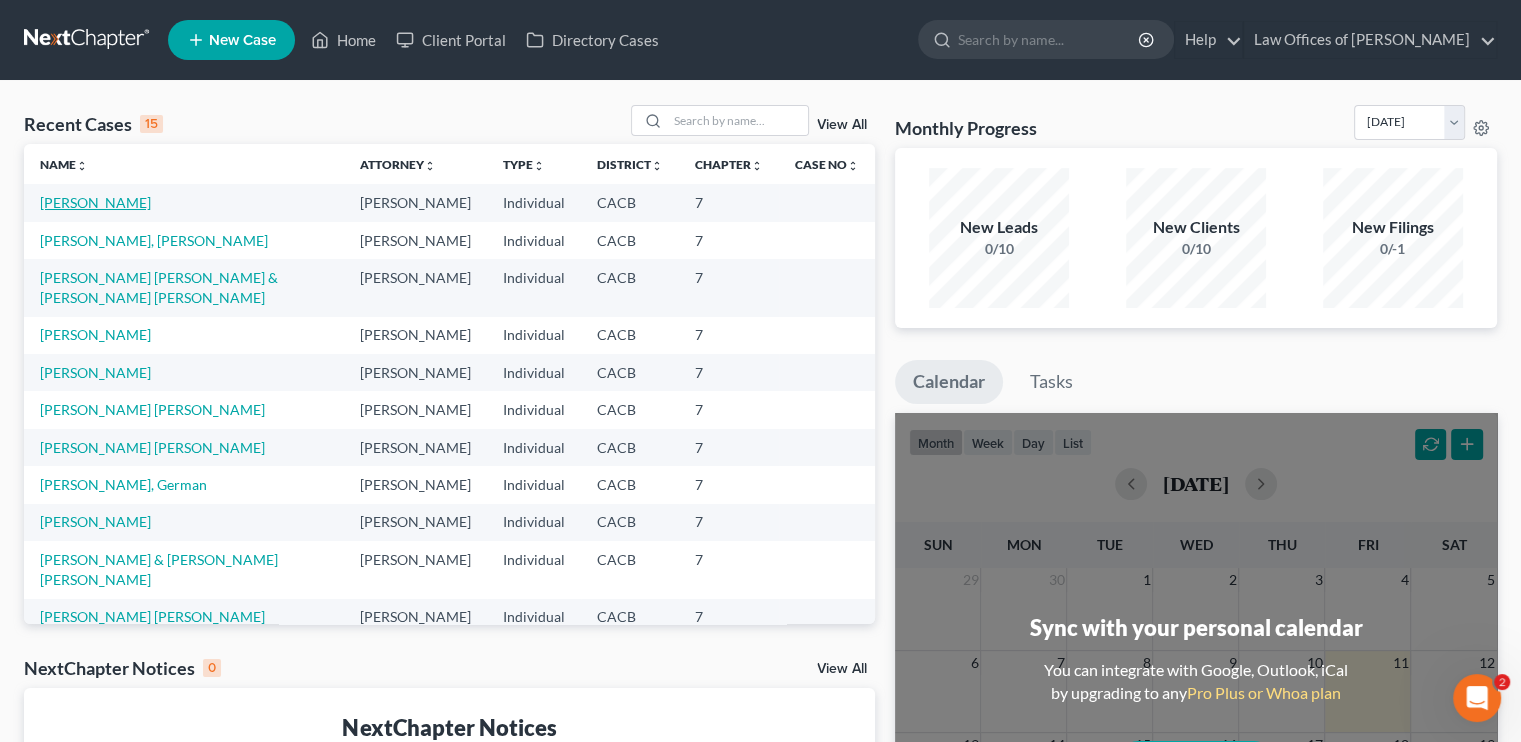 click on "[PERSON_NAME]" at bounding box center [95, 202] 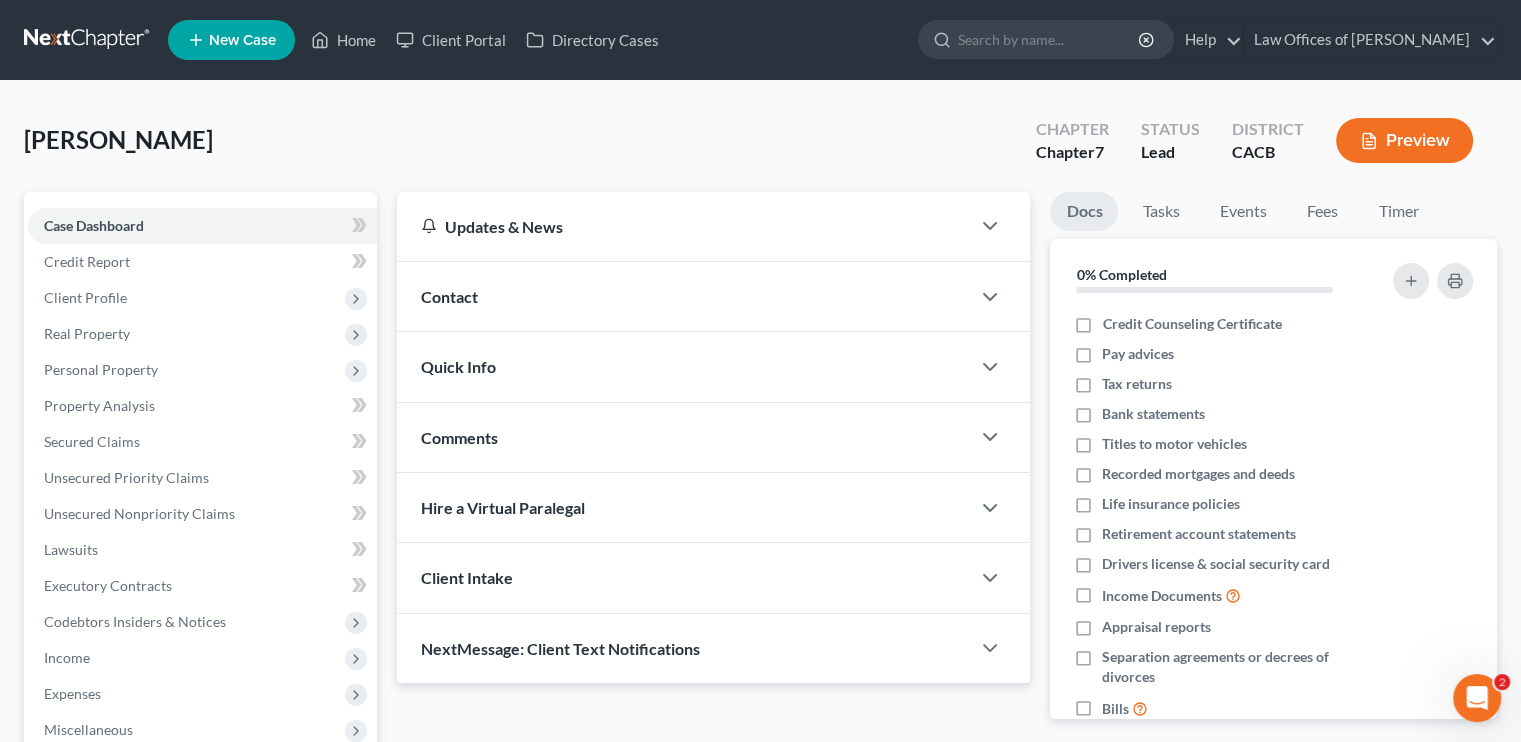 scroll, scrollTop: 100, scrollLeft: 0, axis: vertical 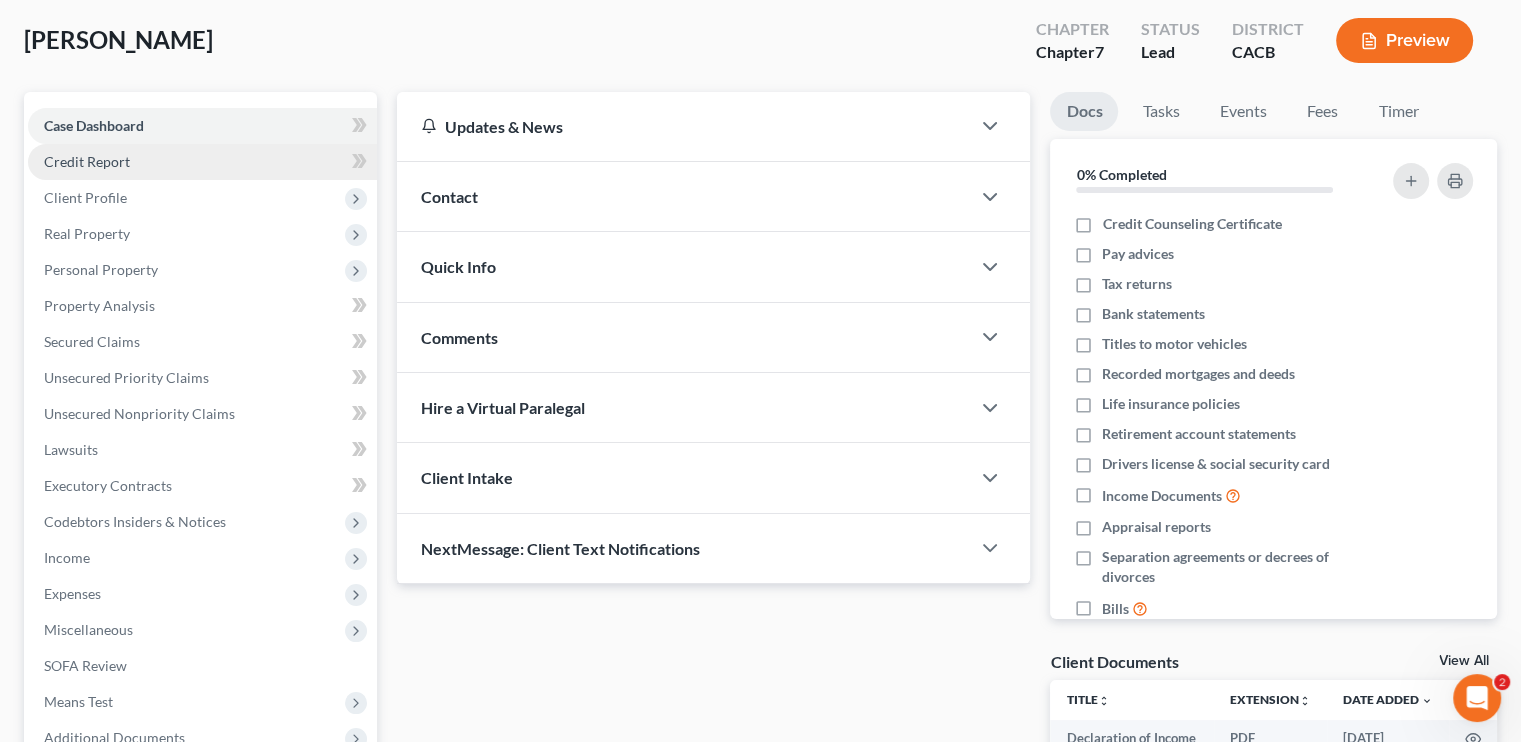 click on "Credit Report" at bounding box center [87, 161] 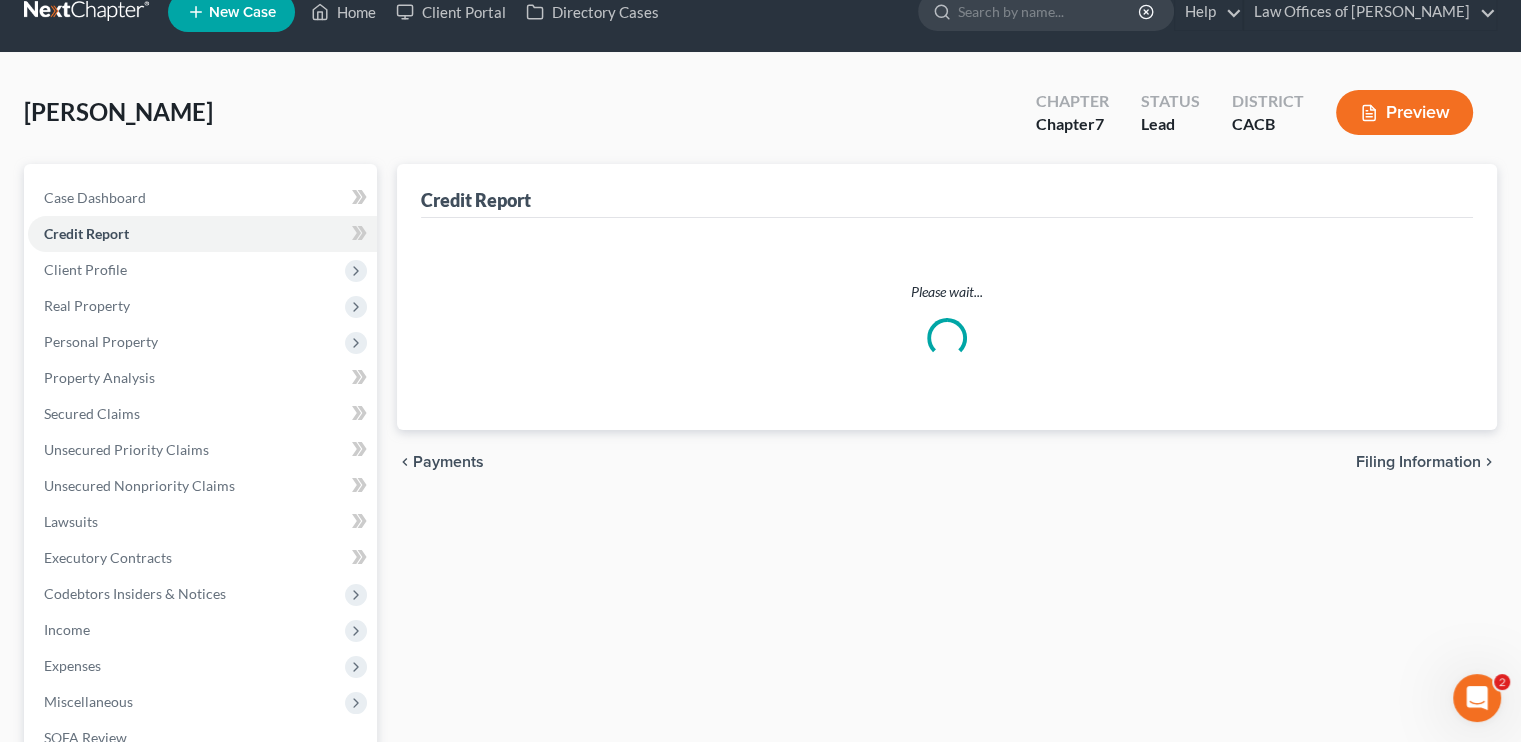 scroll, scrollTop: 0, scrollLeft: 0, axis: both 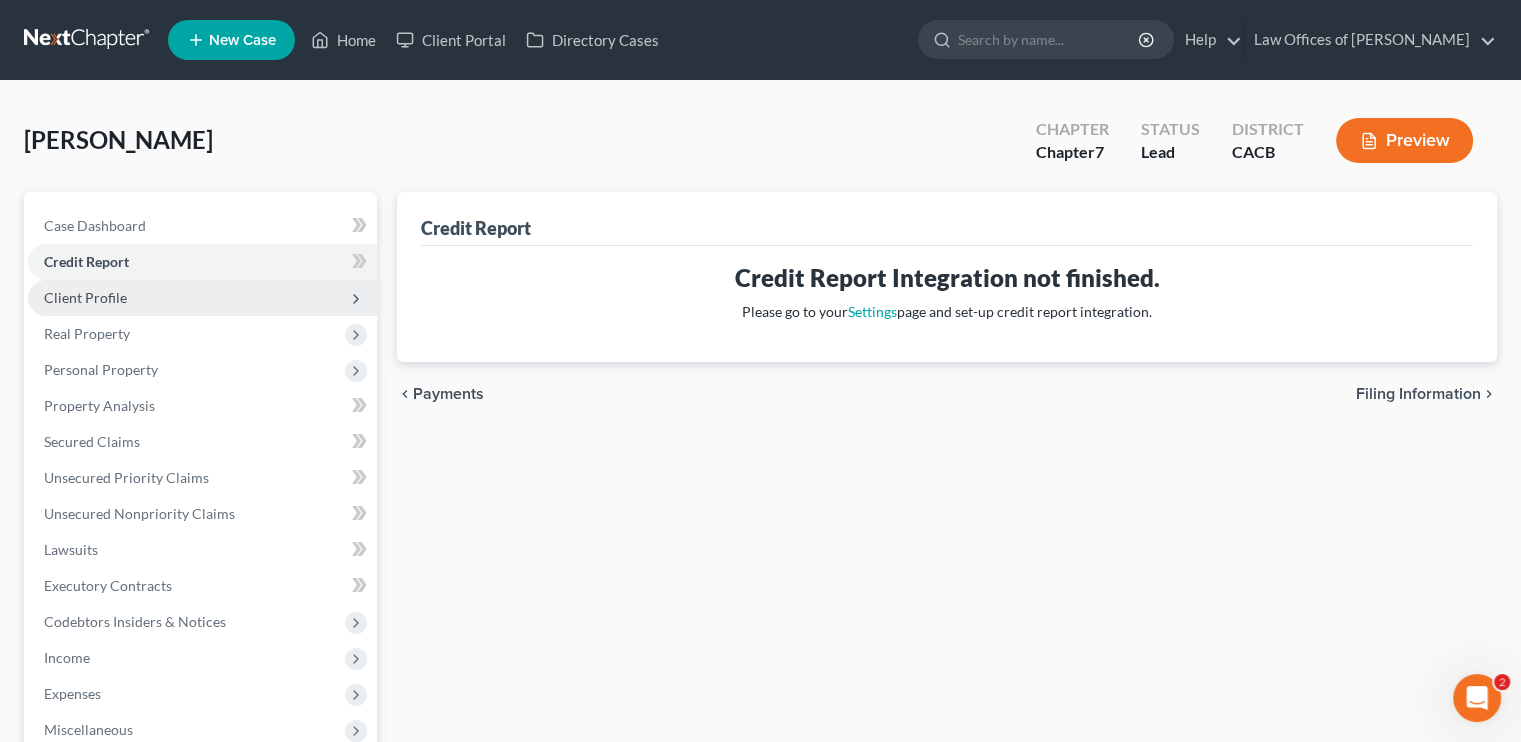 click on "Client Profile" at bounding box center [202, 298] 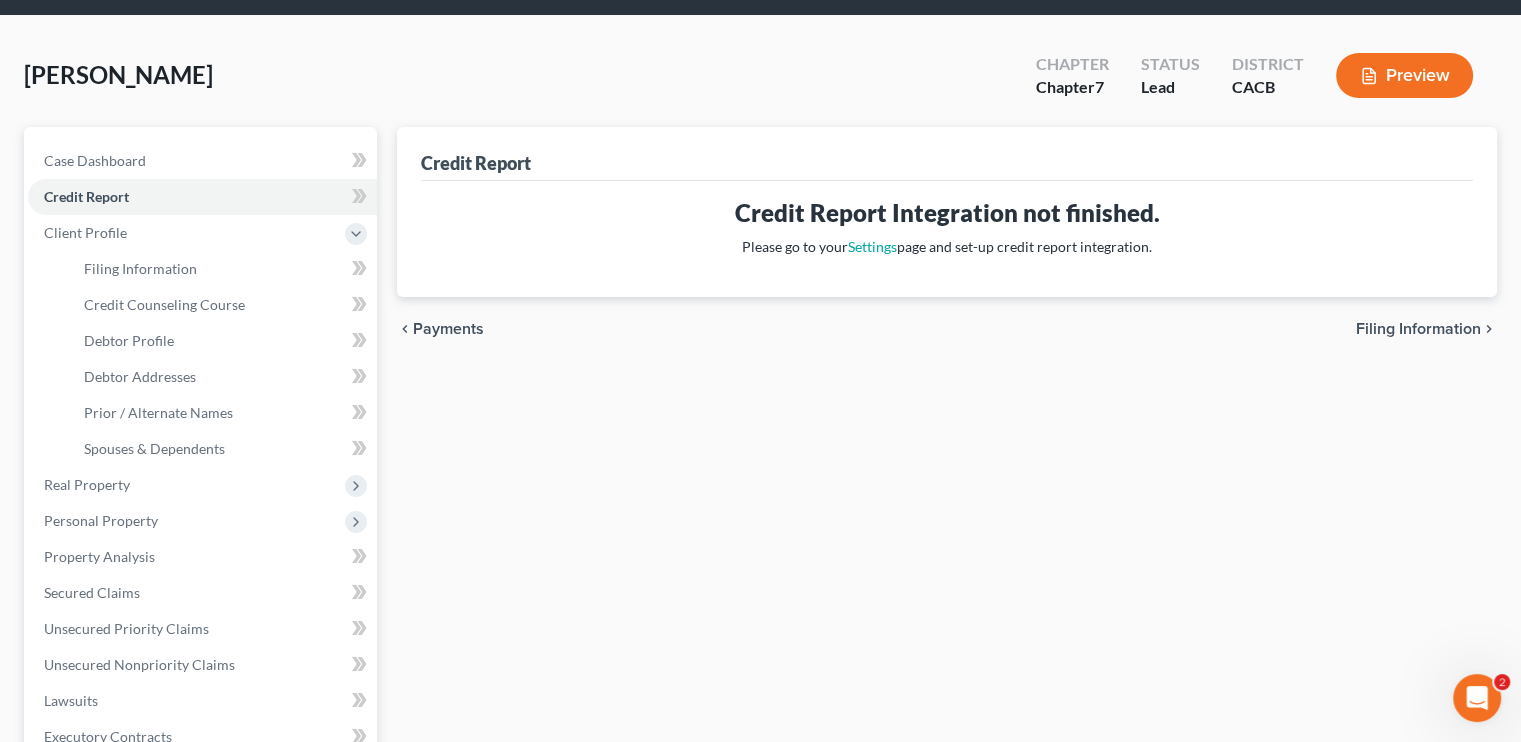 scroll, scrollTop: 100, scrollLeft: 0, axis: vertical 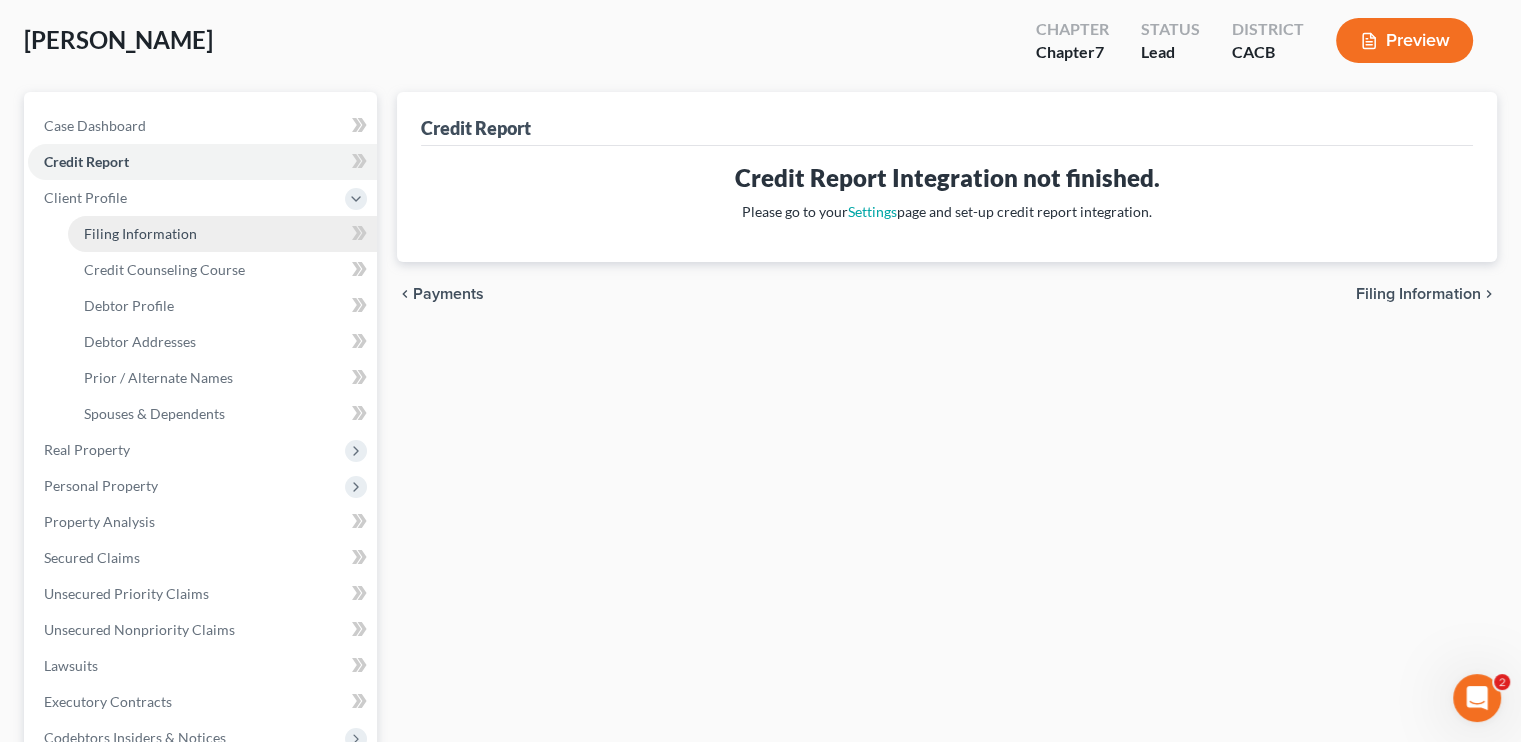 click on "Filing Information" at bounding box center [140, 233] 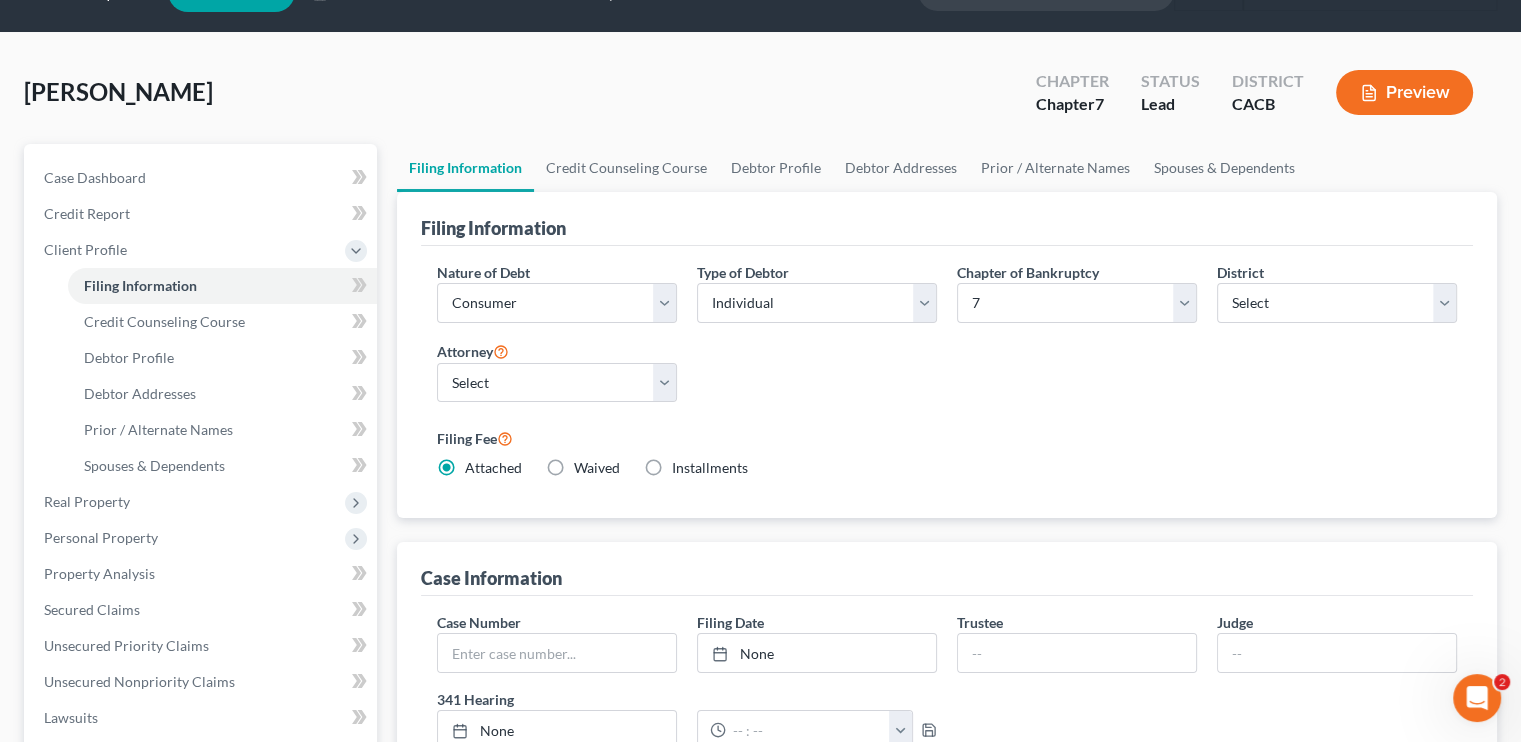 scroll, scrollTop: 0, scrollLeft: 0, axis: both 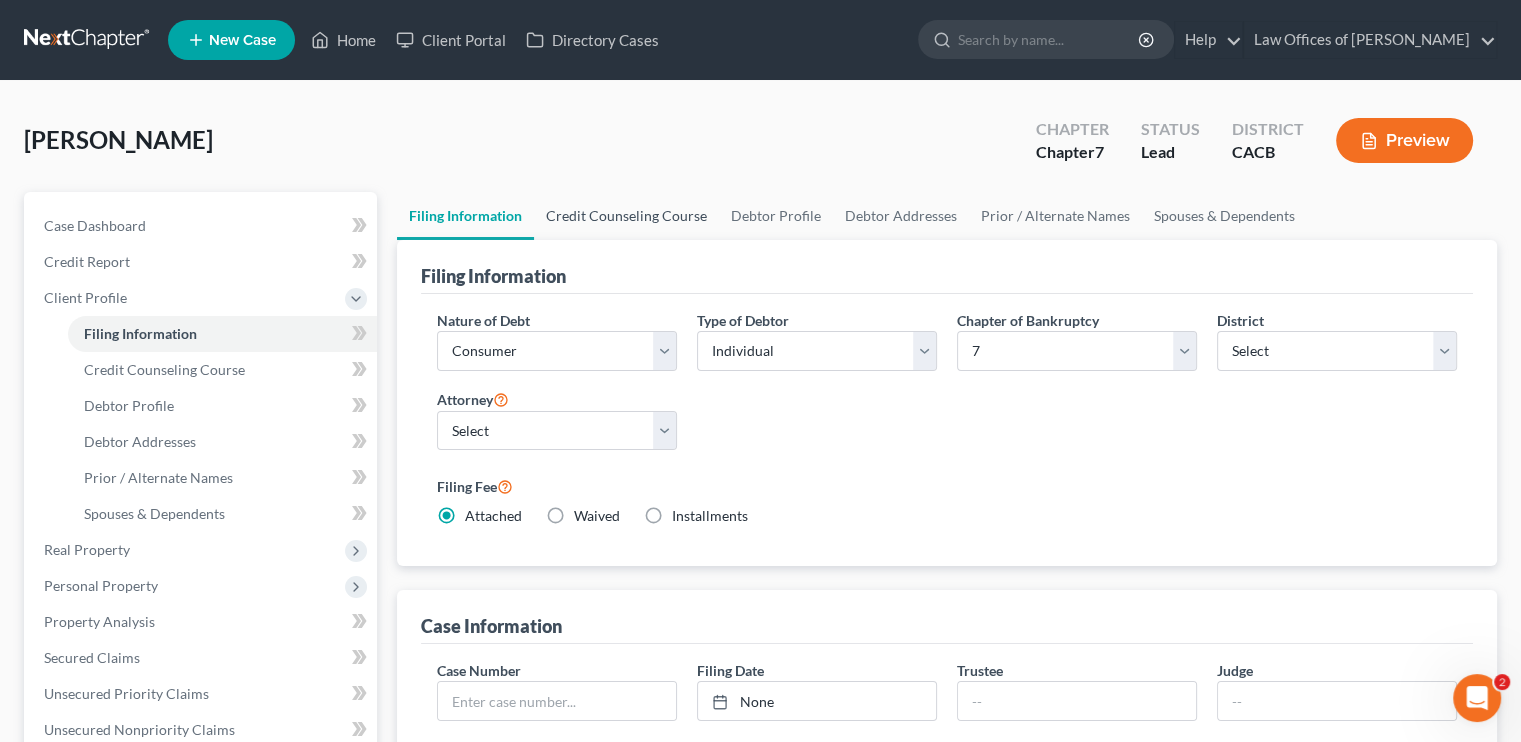 click on "Credit Counseling Course" at bounding box center (626, 216) 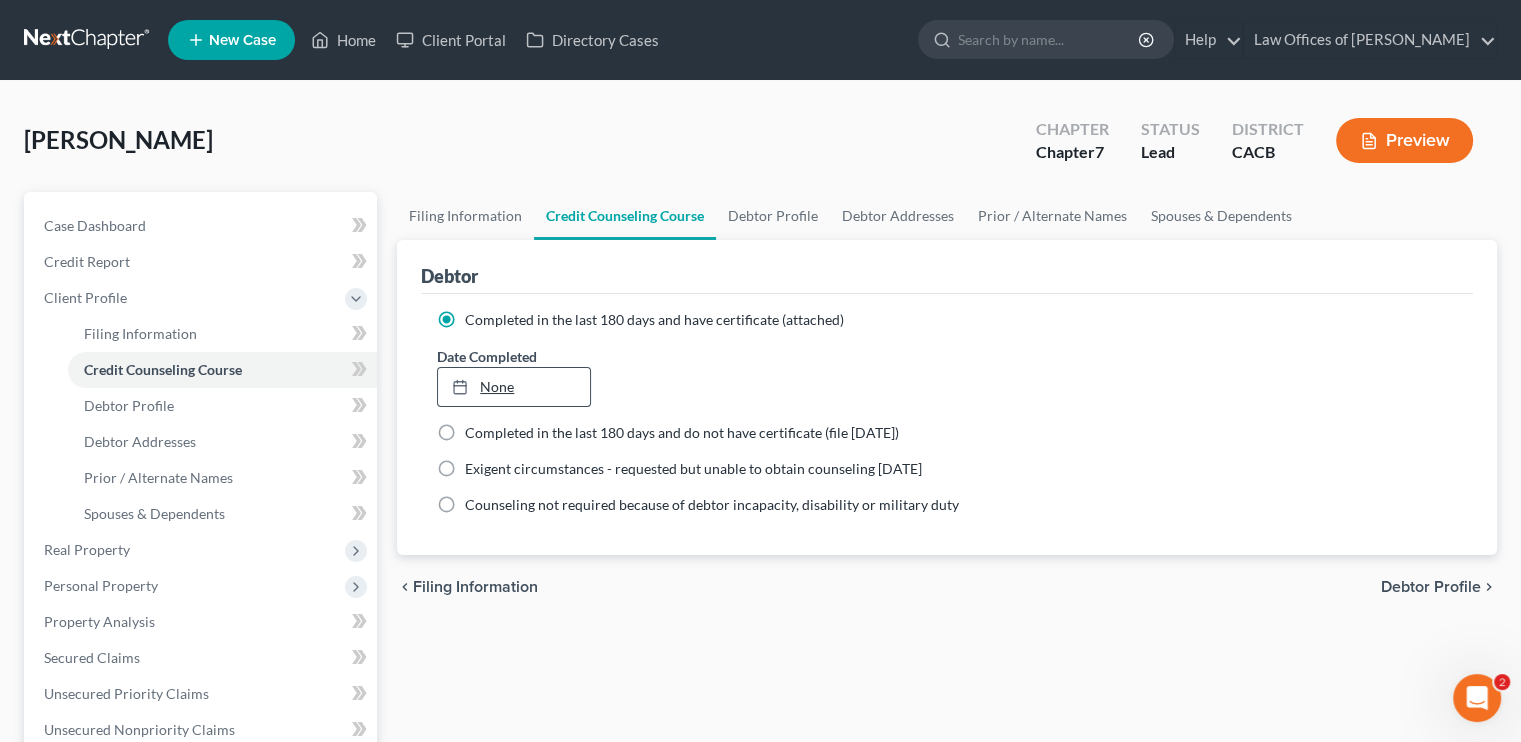 click on "None" at bounding box center (513, 387) 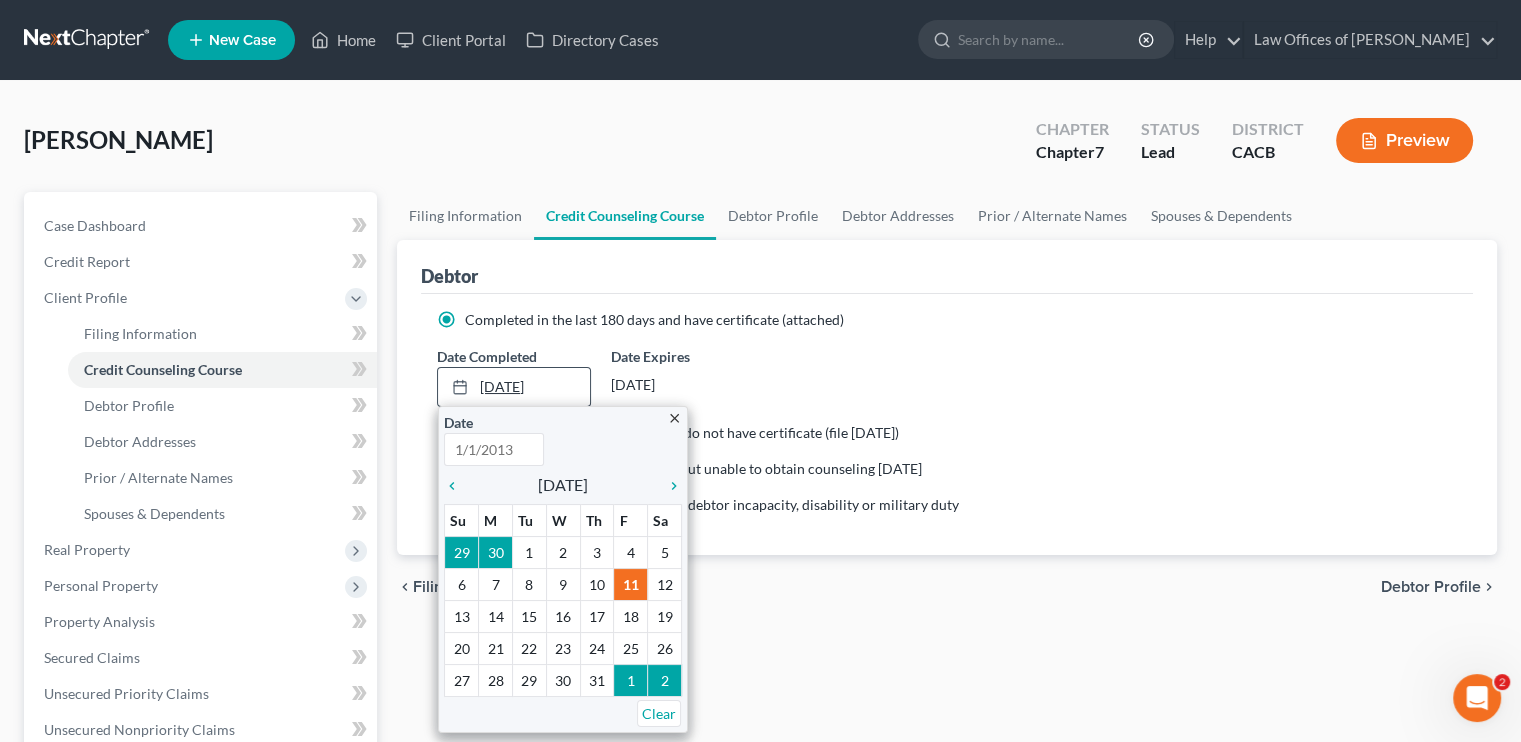type on "7/11/2025" 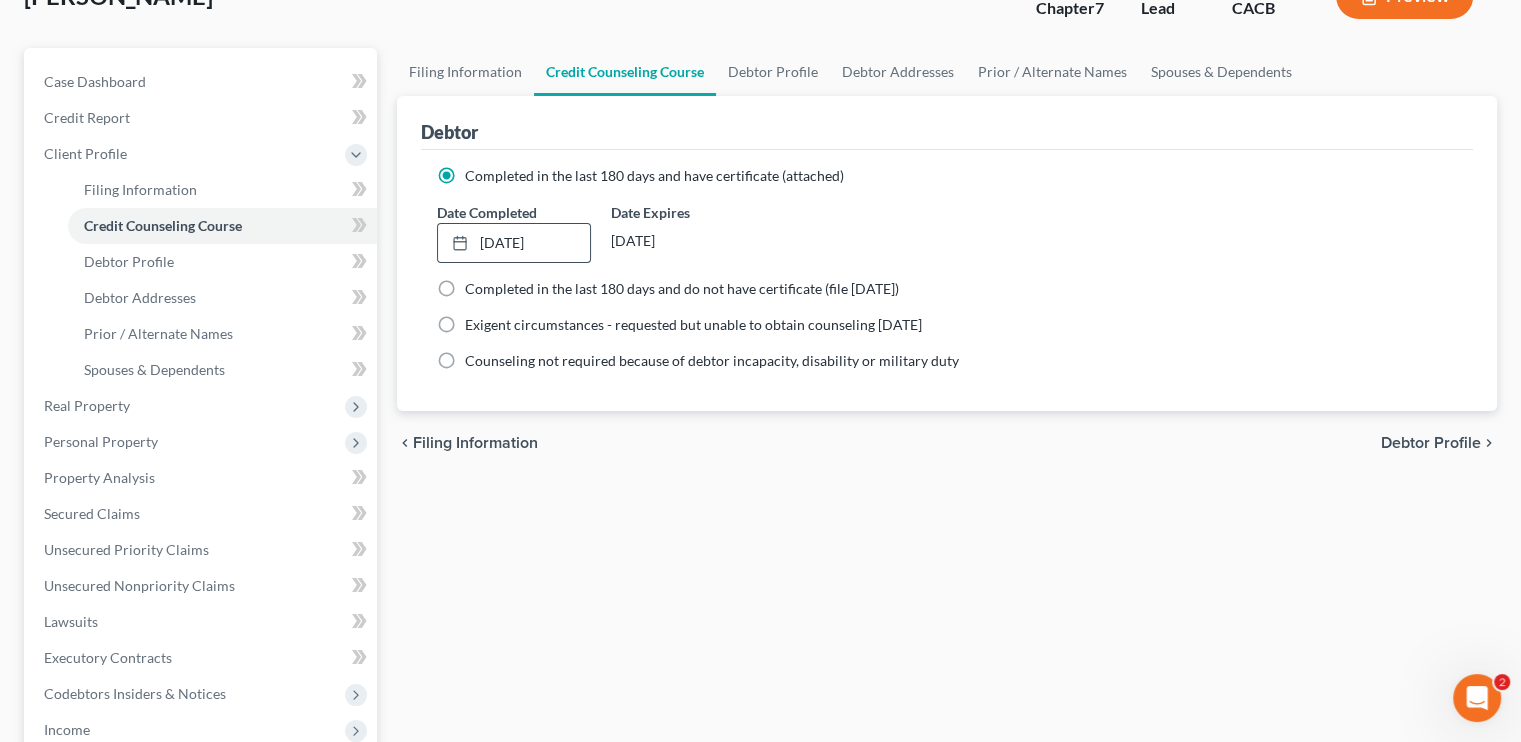 scroll, scrollTop: 100, scrollLeft: 0, axis: vertical 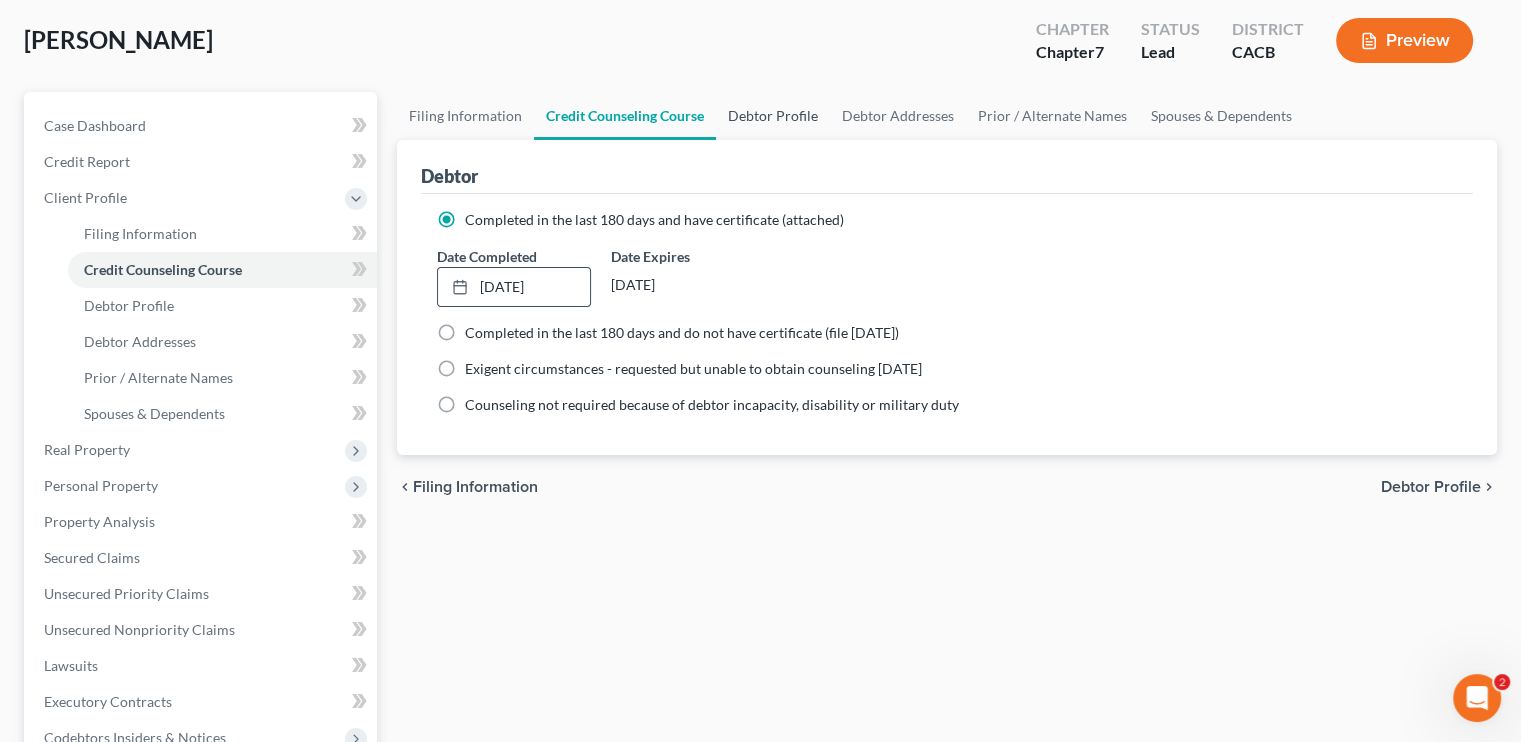 click on "Debtor Profile" at bounding box center [773, 116] 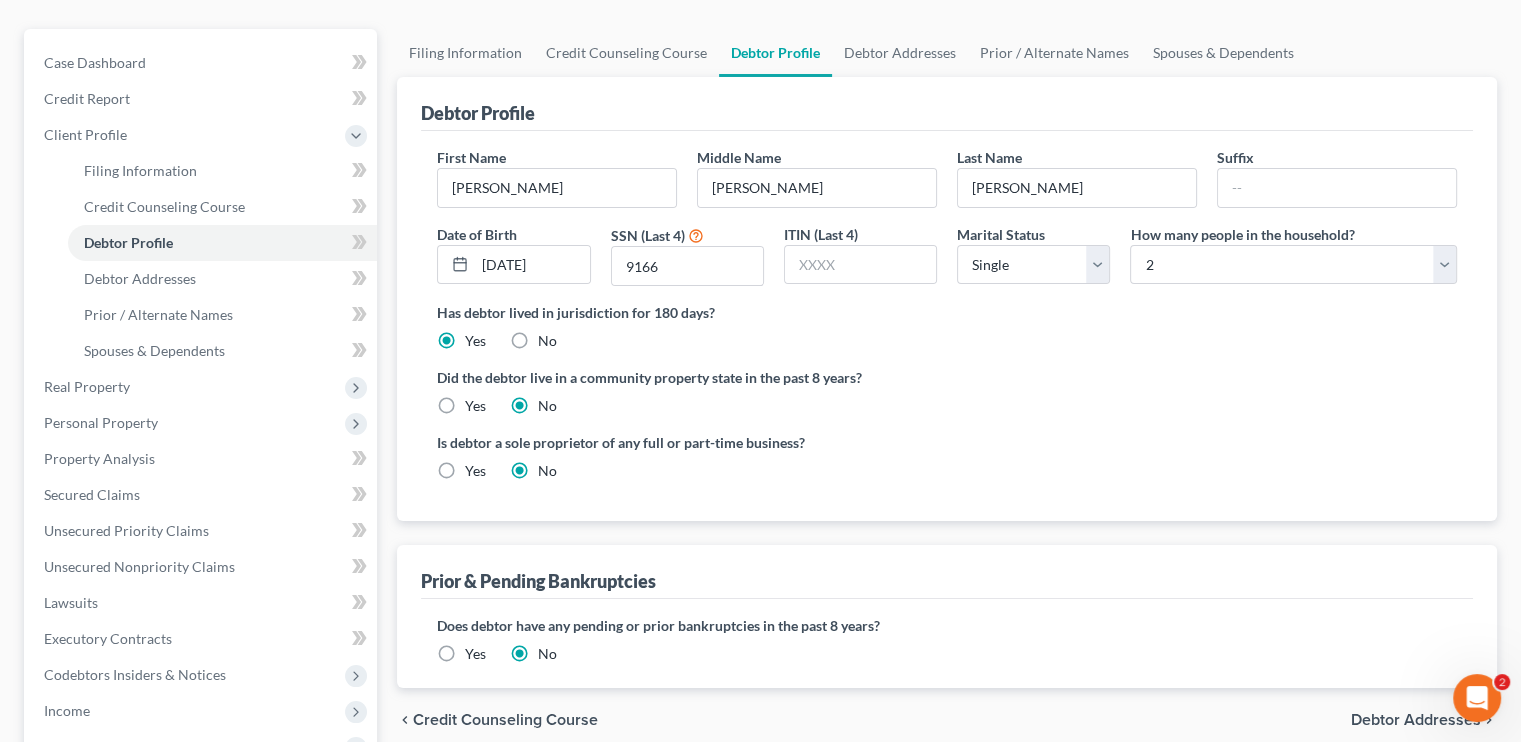 scroll, scrollTop: 100, scrollLeft: 0, axis: vertical 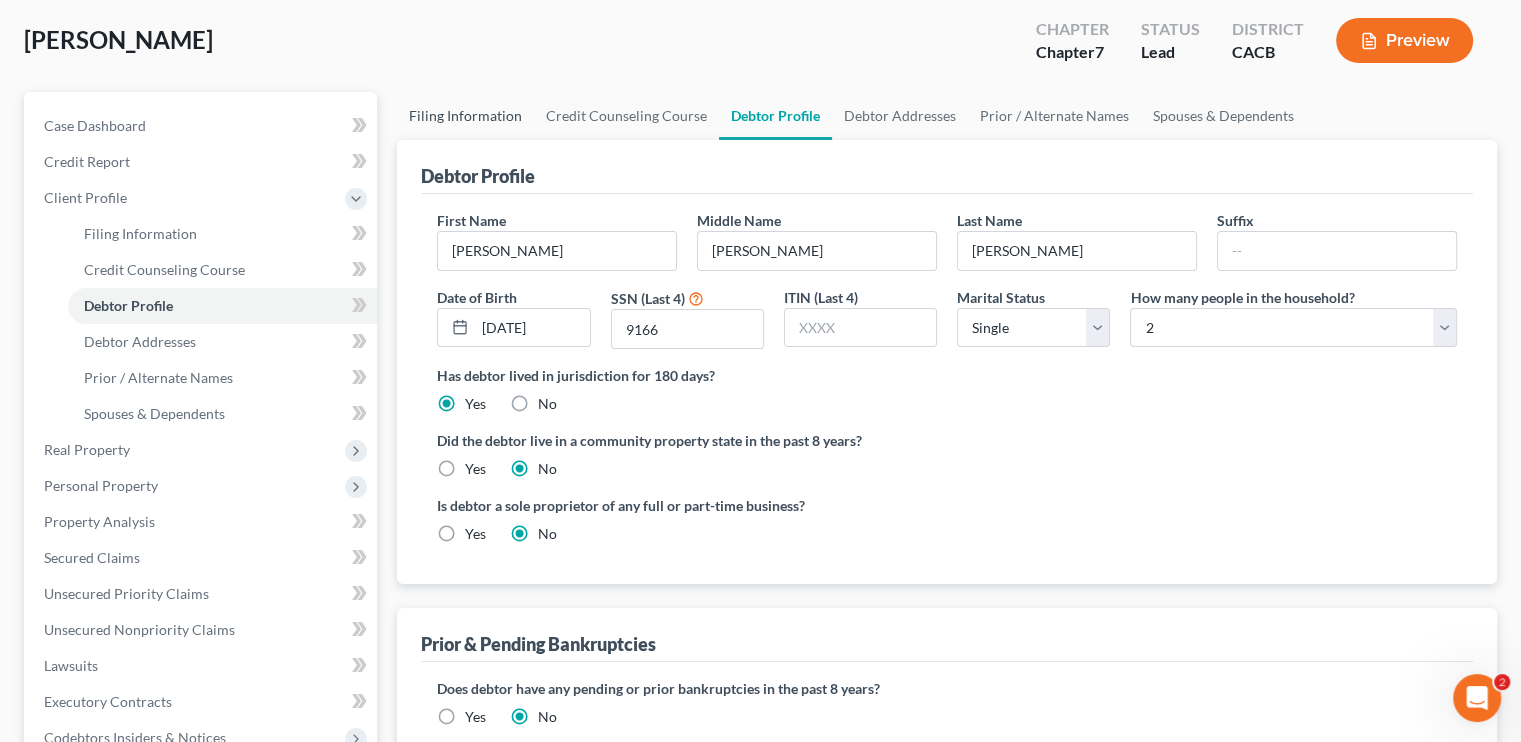 click on "Filing Information" at bounding box center (465, 116) 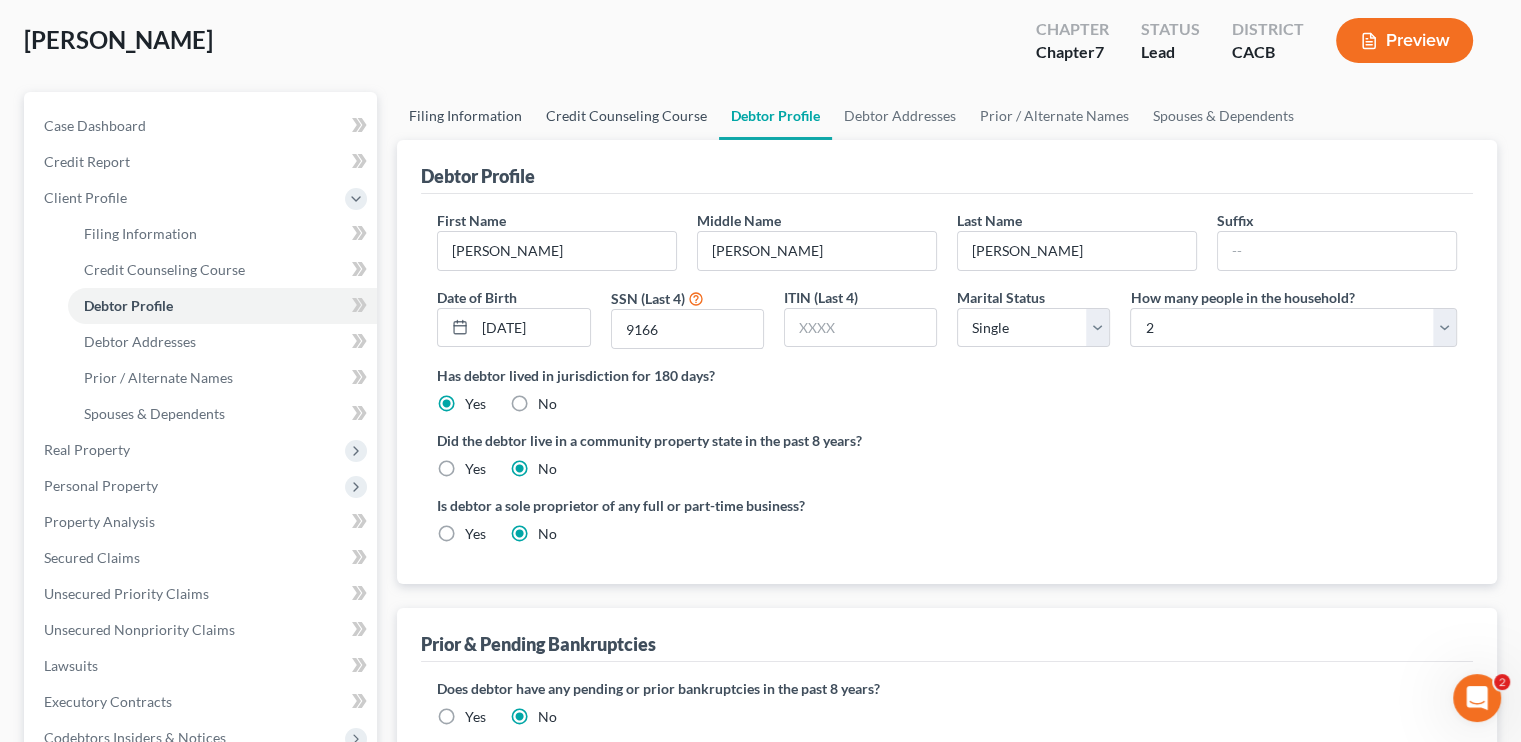 select on "1" 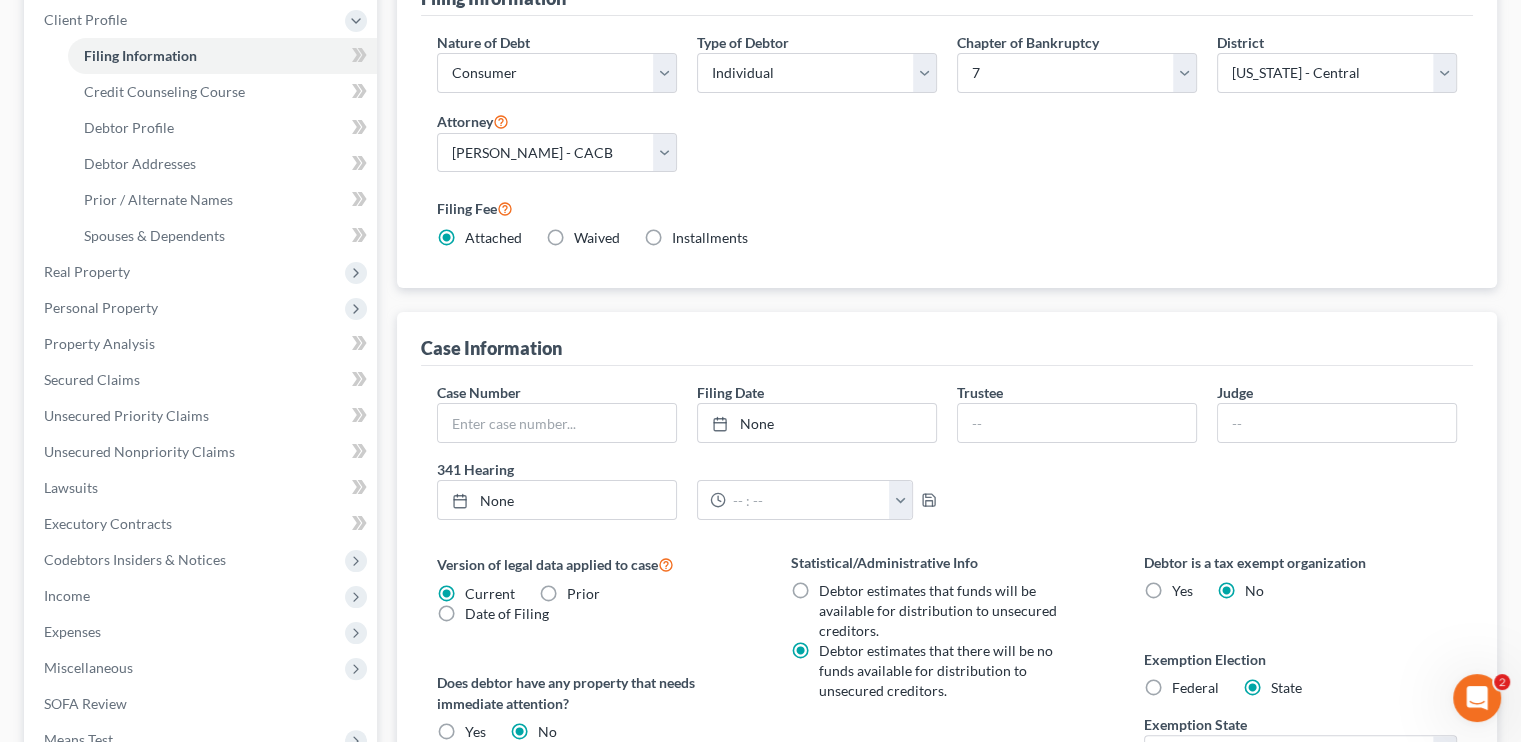 scroll, scrollTop: 400, scrollLeft: 0, axis: vertical 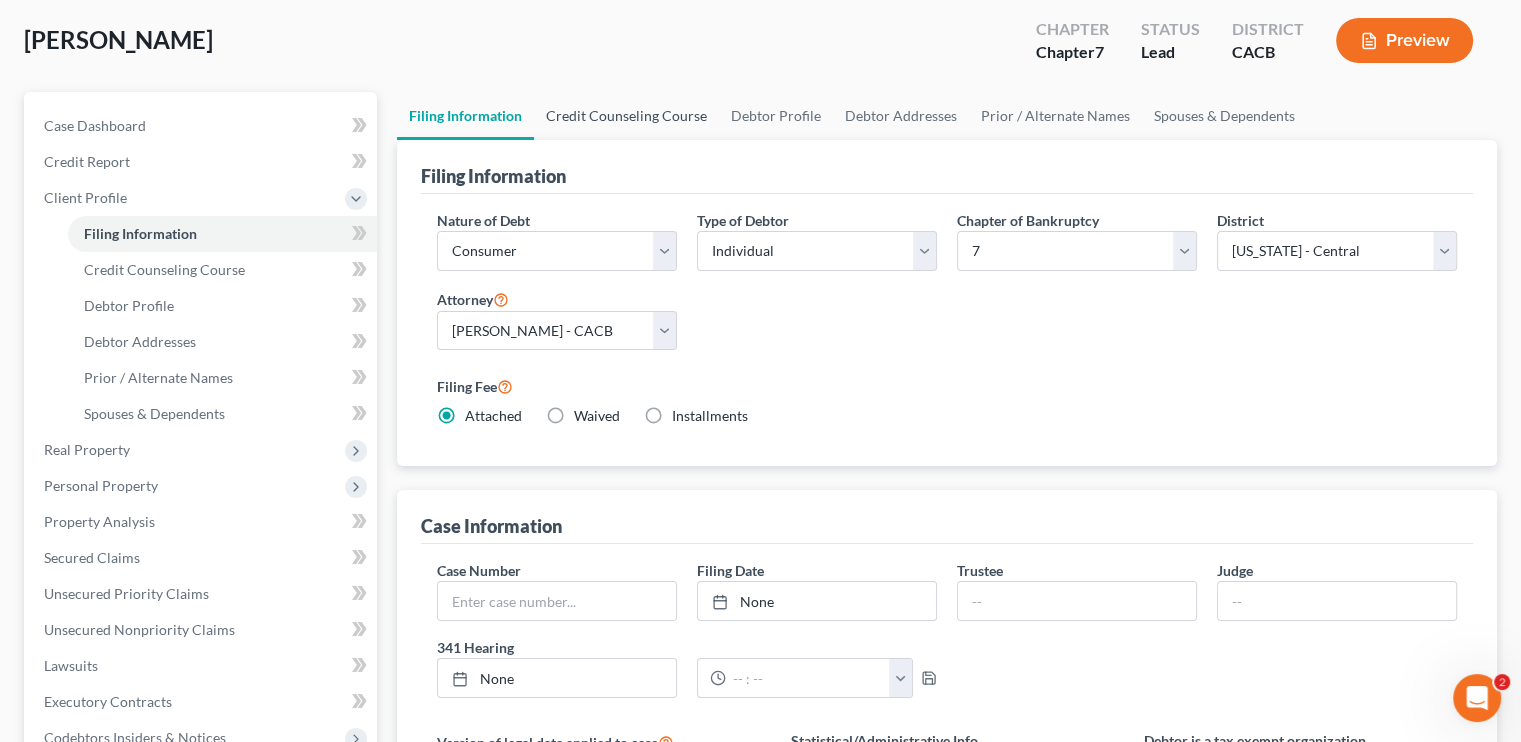 click on "Credit Counseling Course" at bounding box center (626, 116) 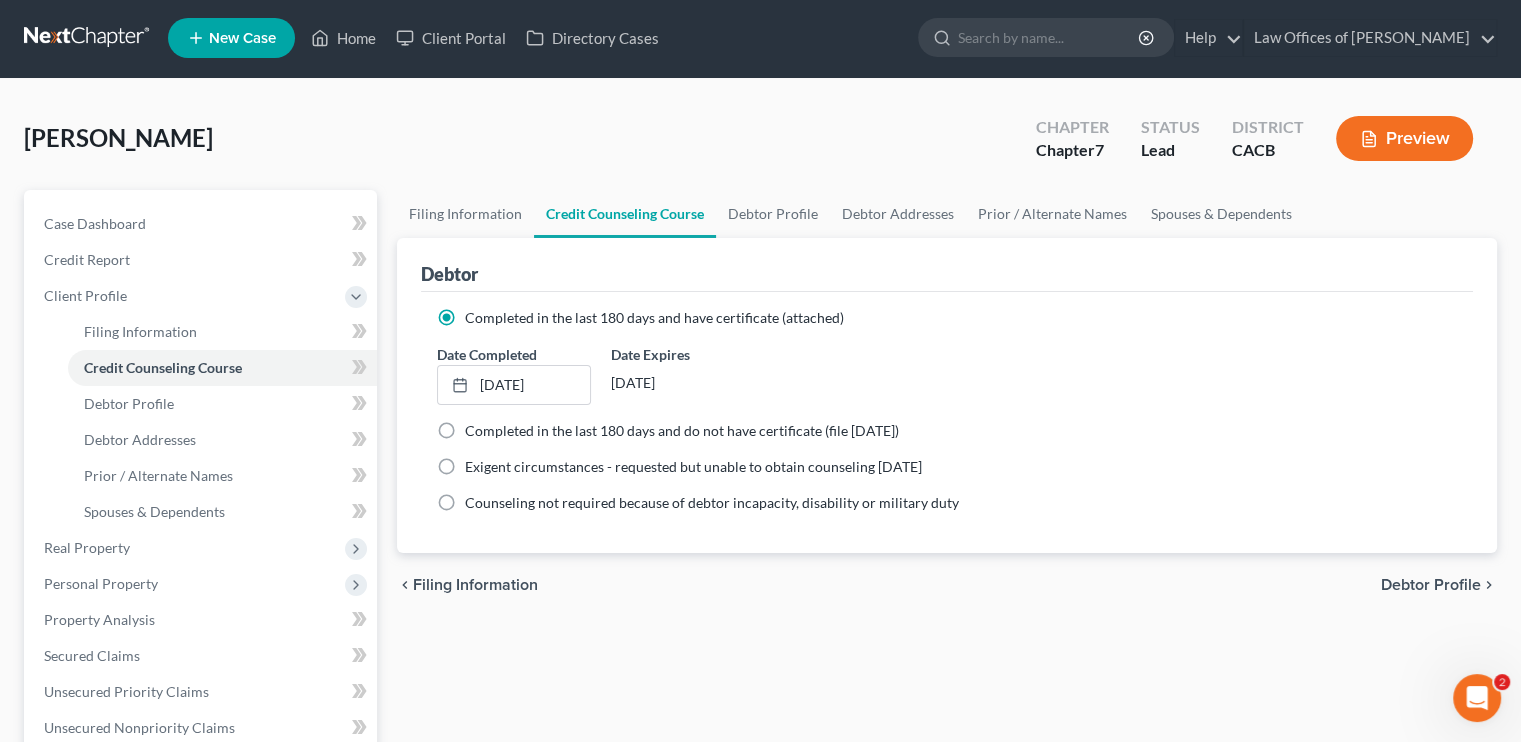 scroll, scrollTop: 0, scrollLeft: 0, axis: both 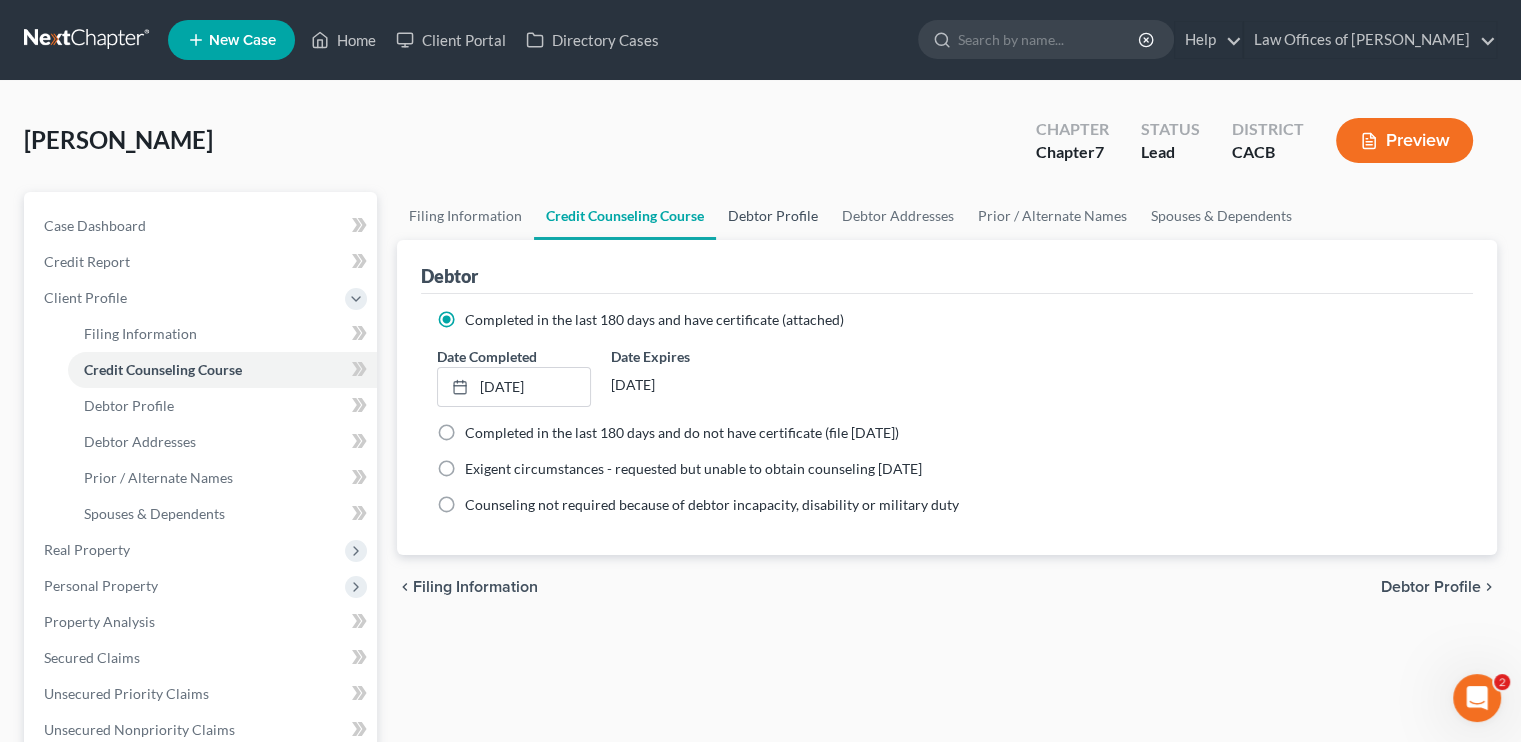 click on "Debtor Profile" at bounding box center [773, 216] 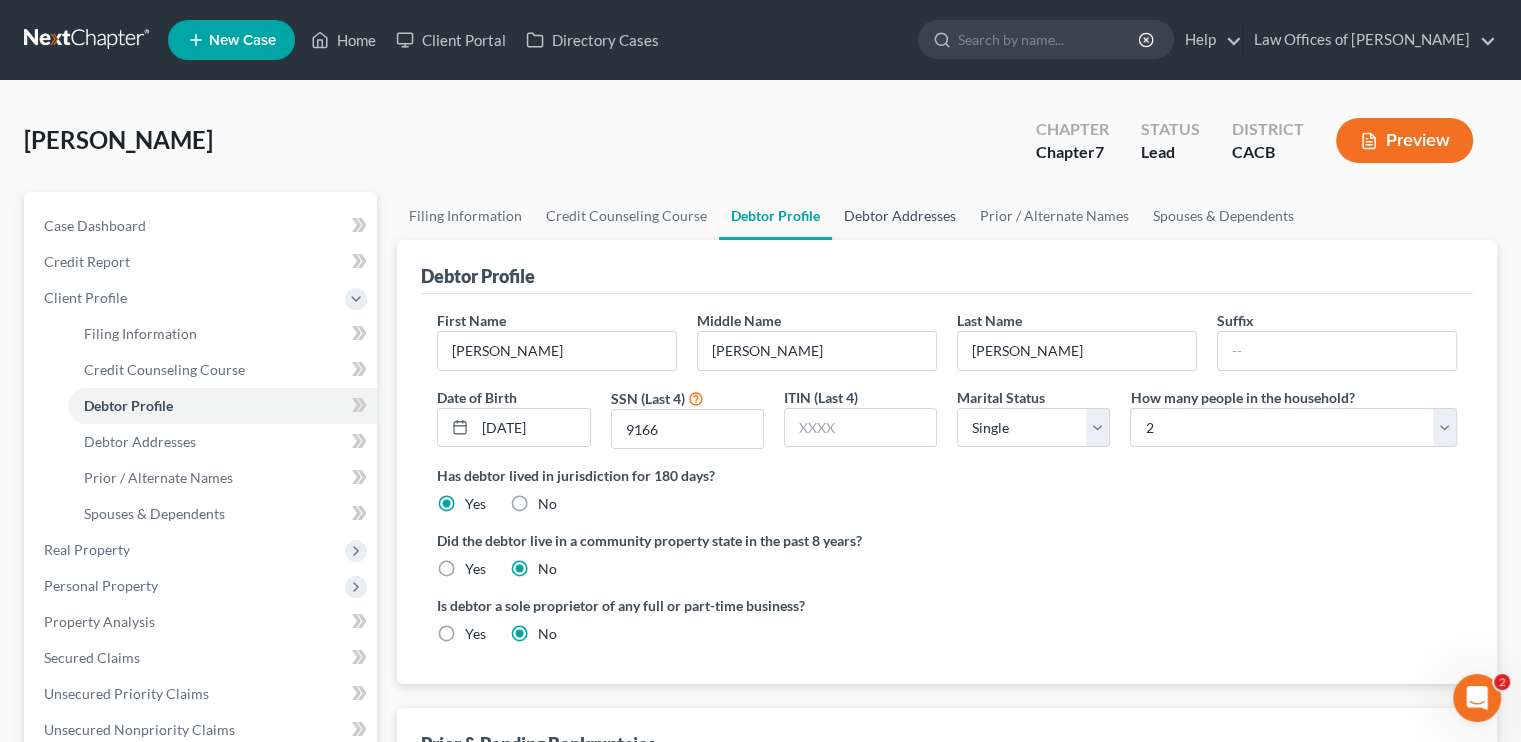 click on "Debtor Addresses" at bounding box center (900, 216) 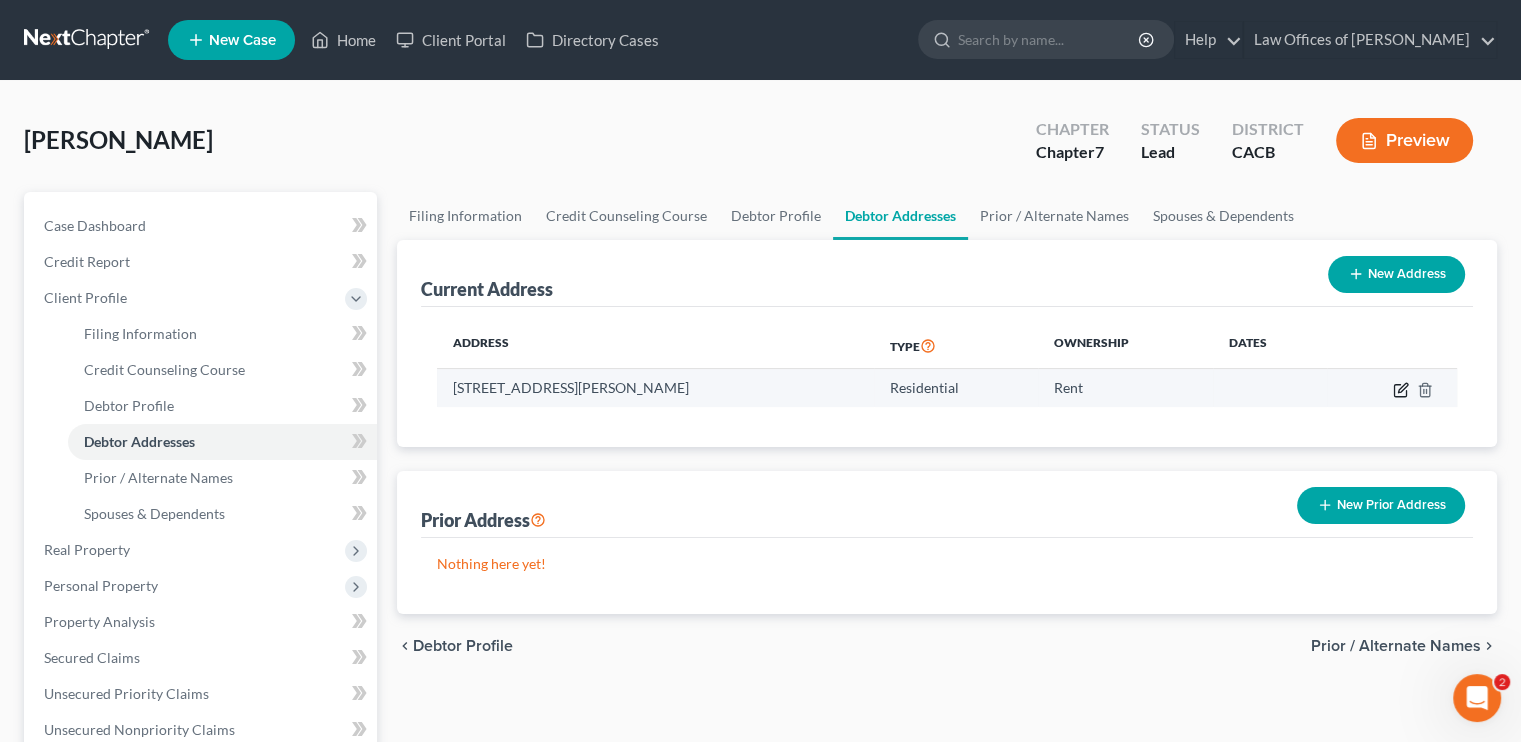 click 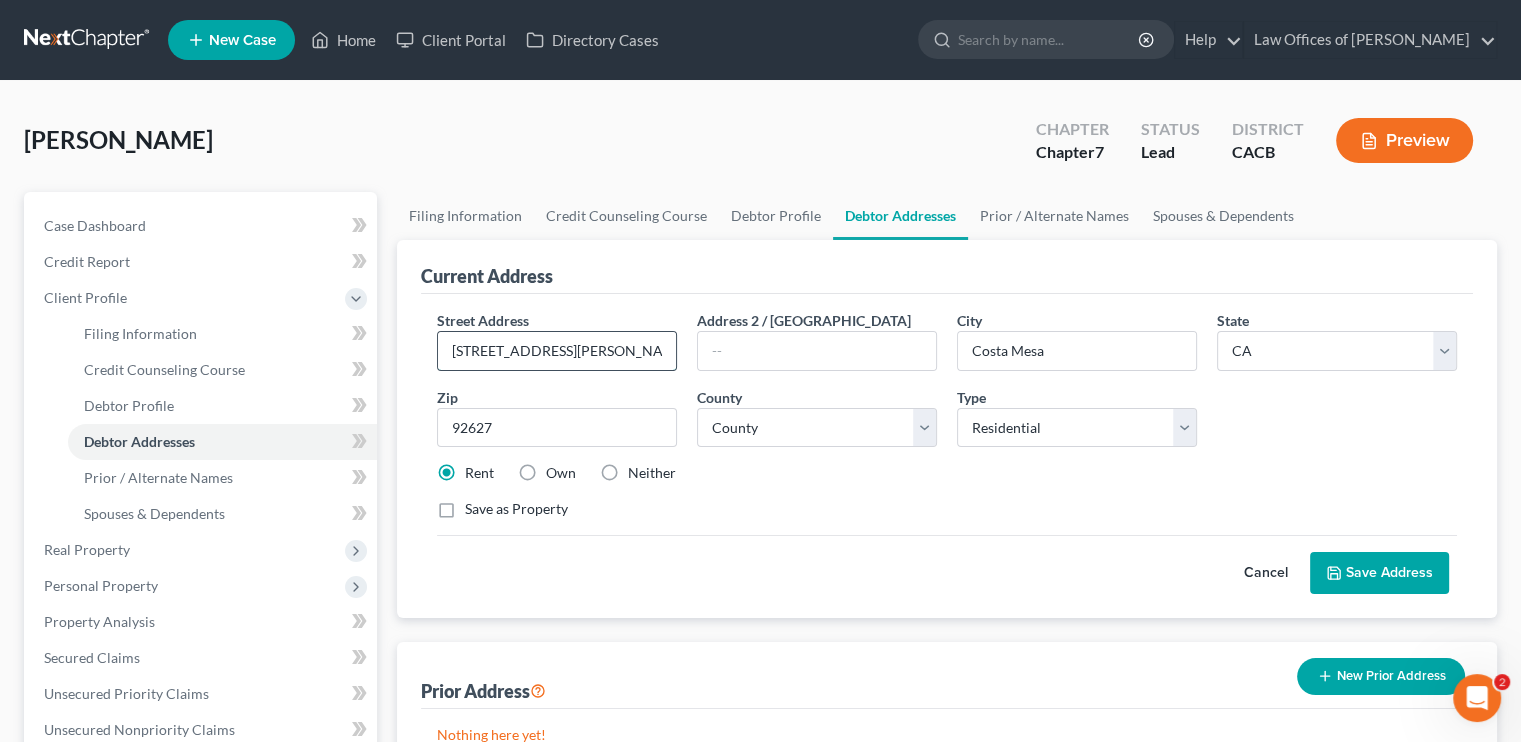drag, startPoint x: 490, startPoint y: 346, endPoint x: 558, endPoint y: 332, distance: 69.426216 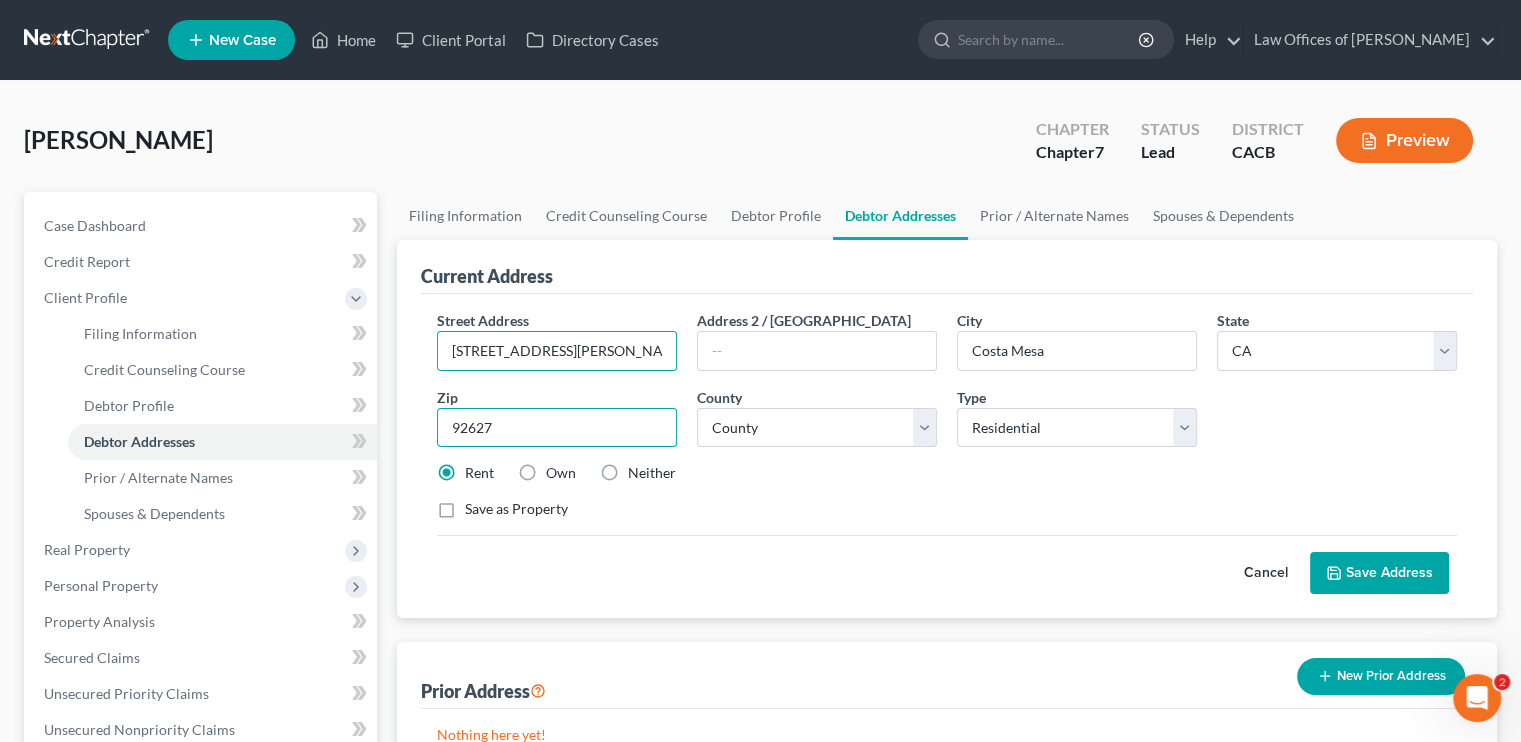 click on "92627" at bounding box center (557, 428) 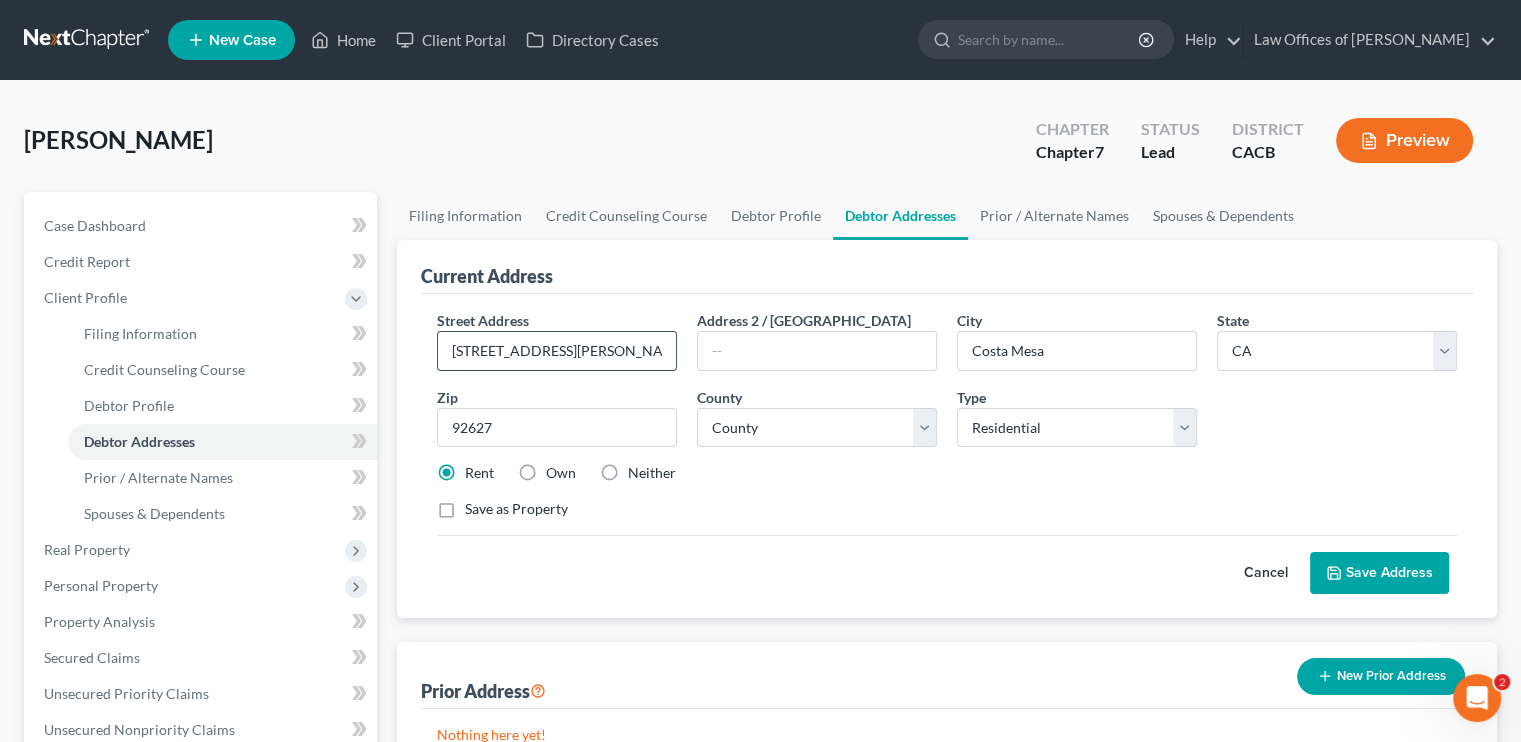 click on "327 W. Wilson Street, Space 44" at bounding box center [557, 351] 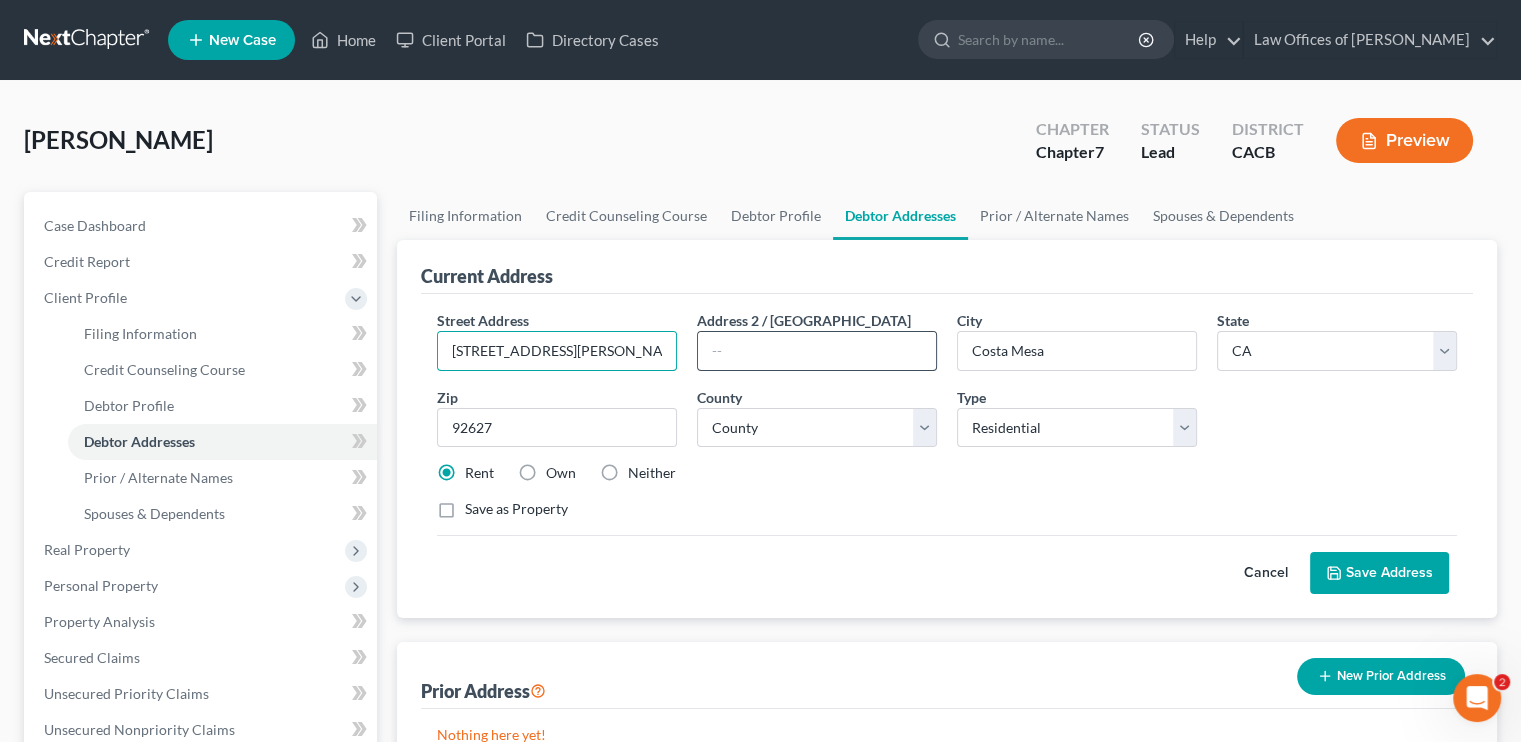 type on "327 W. Wilson Street, Space #44" 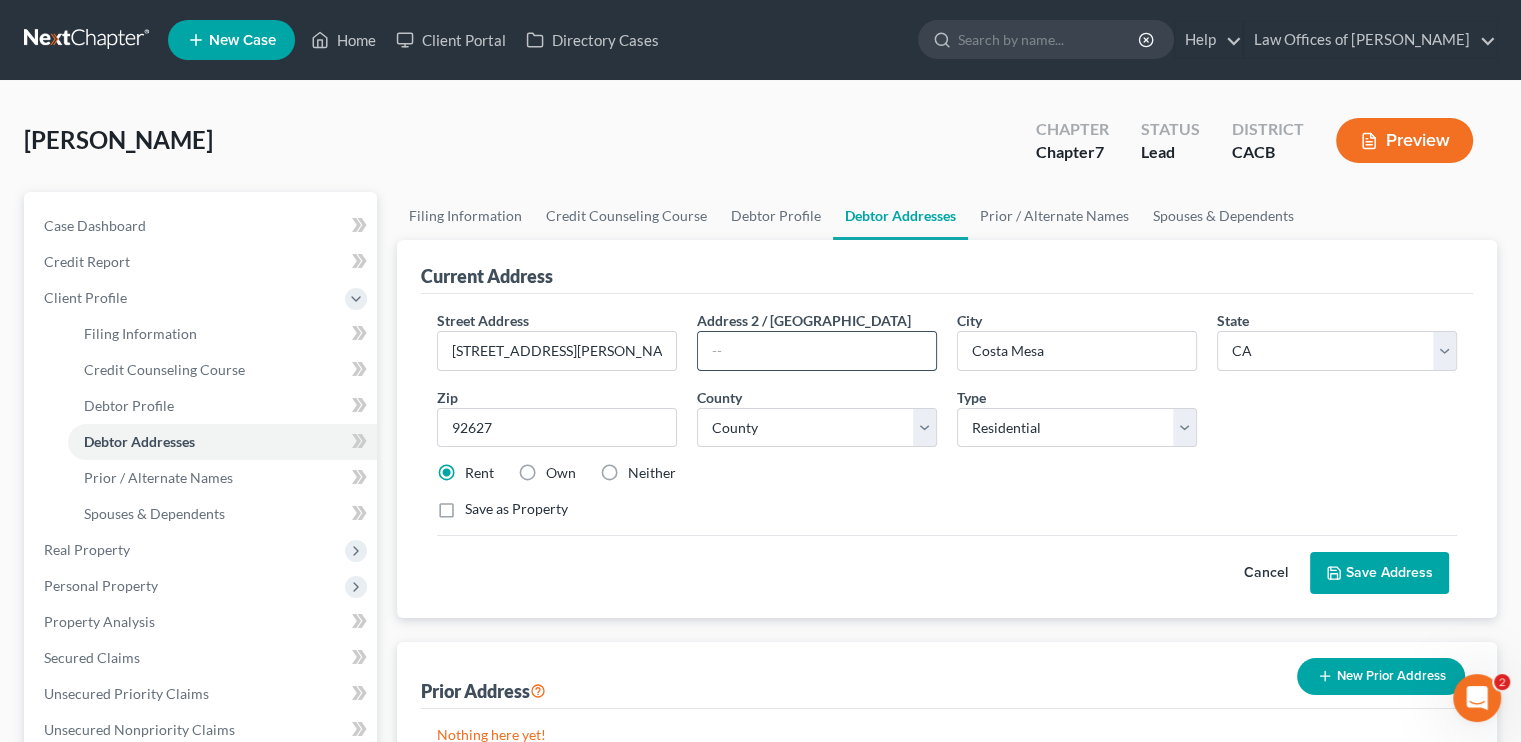 click at bounding box center (817, 351) 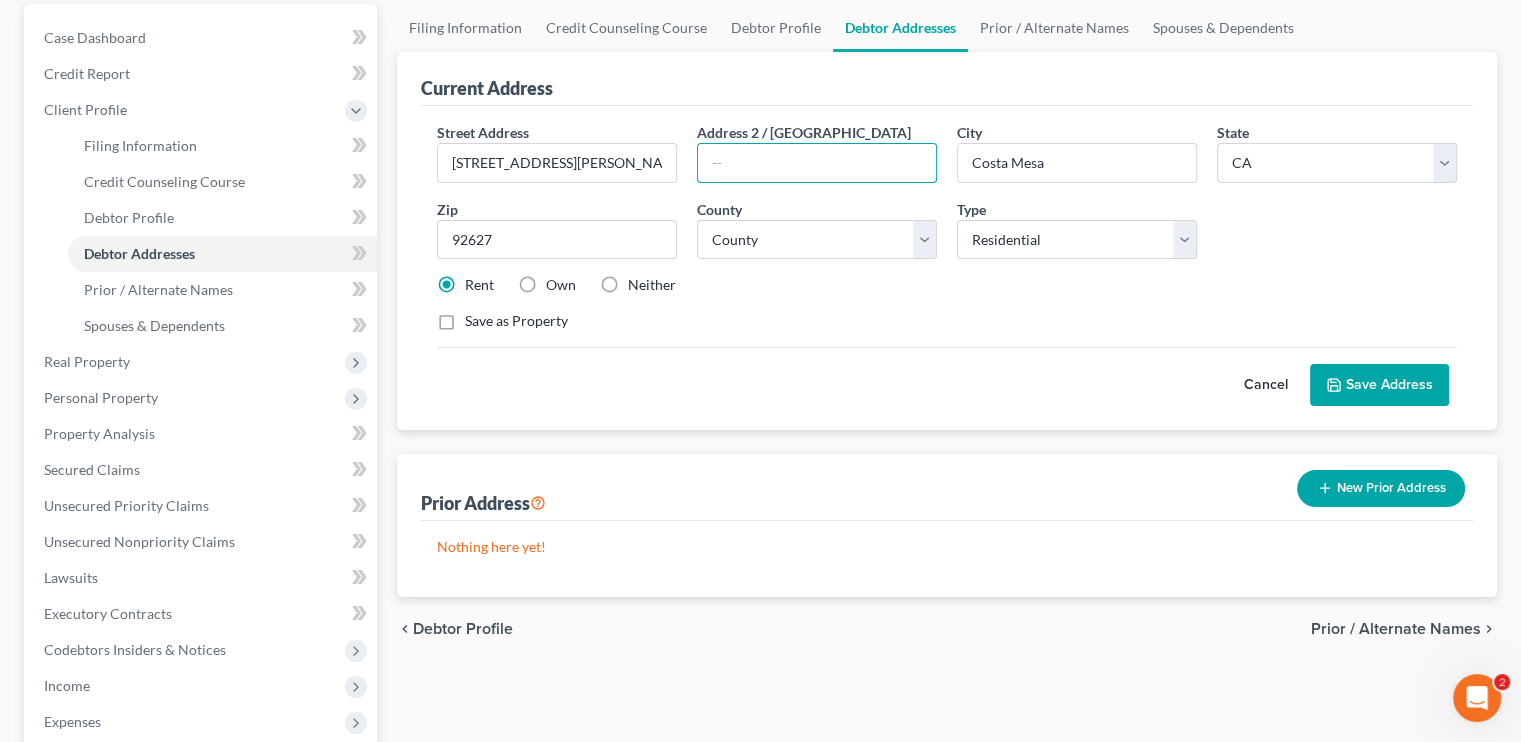 scroll, scrollTop: 200, scrollLeft: 0, axis: vertical 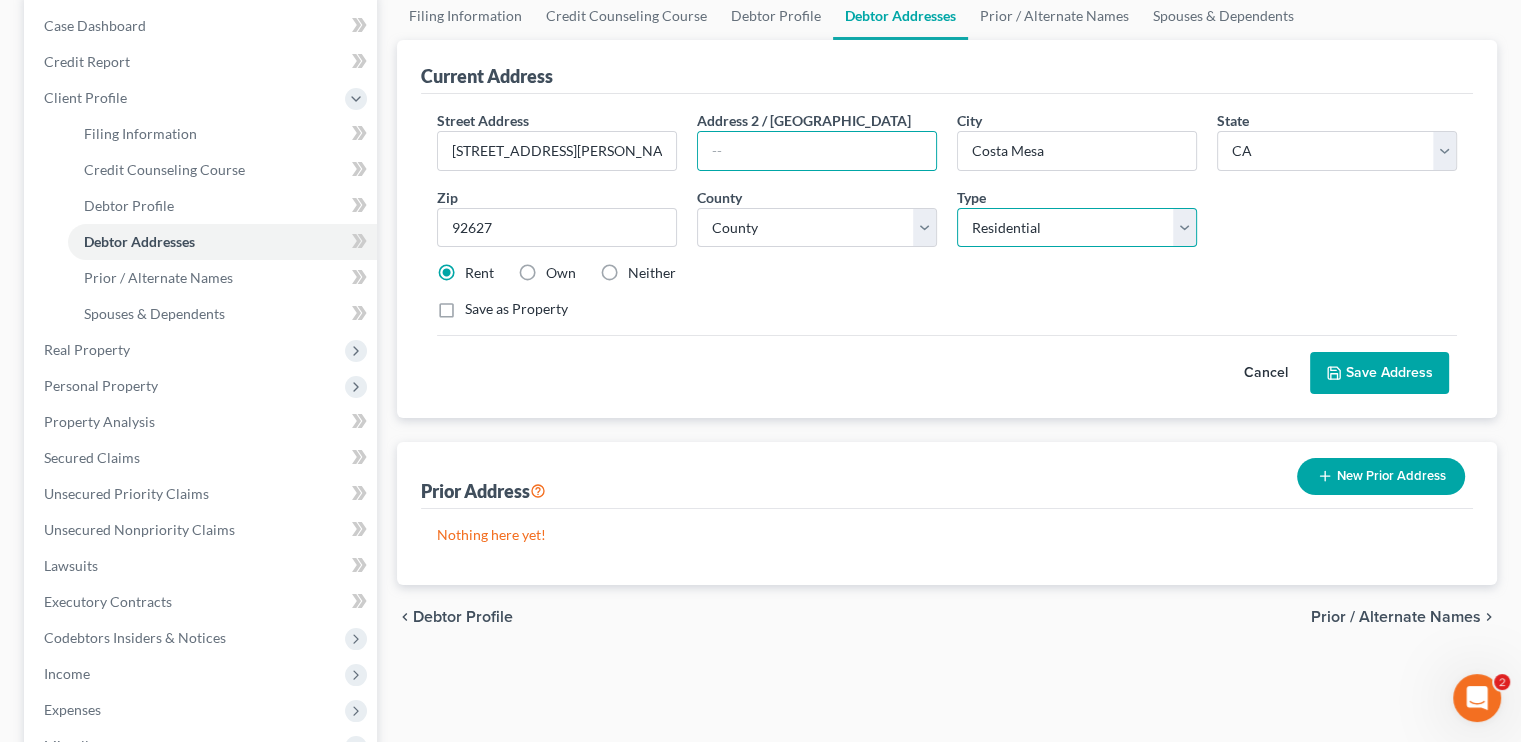 click on "Select Residential Mailing Rental Business" at bounding box center (1077, 228) 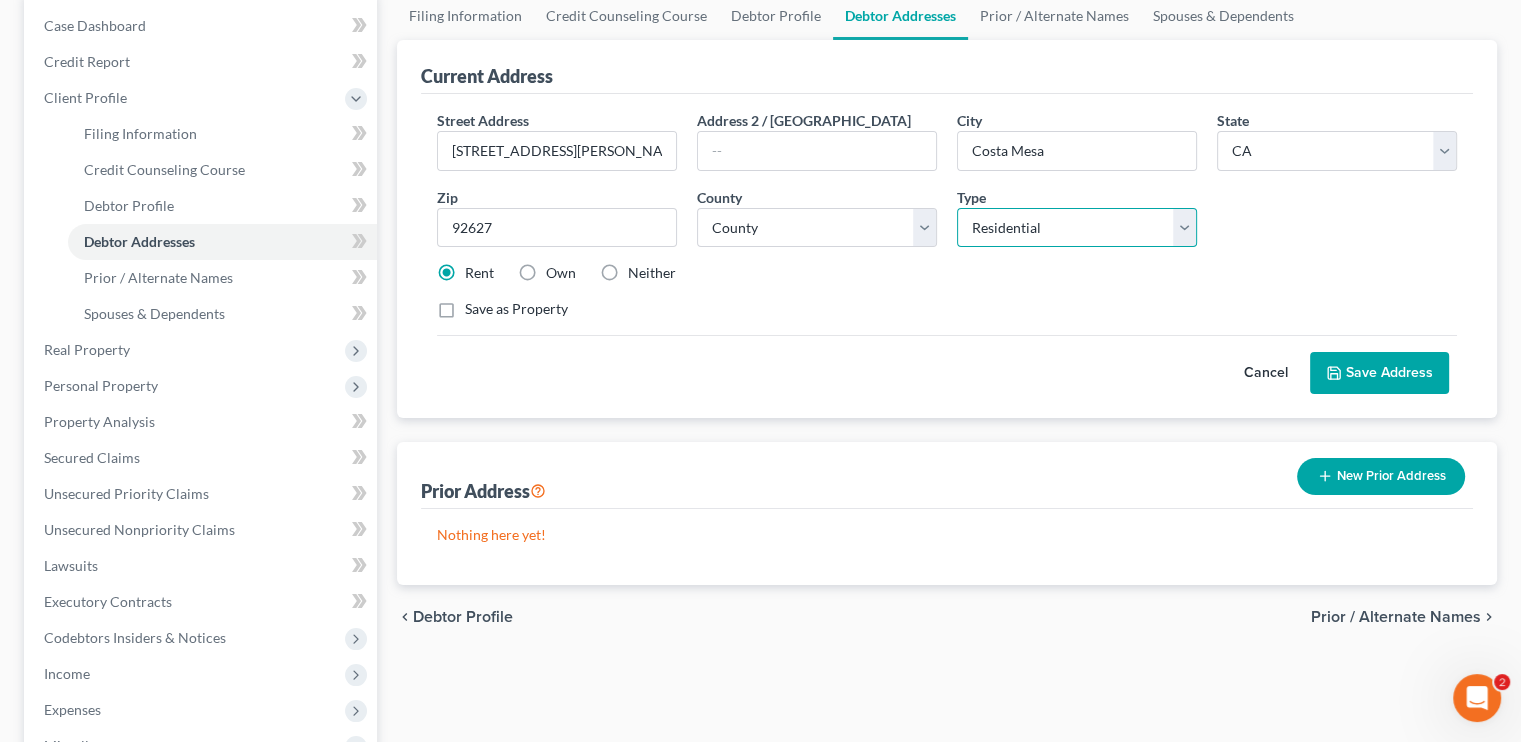 click on "Select Residential Mailing Rental Business" at bounding box center [1077, 228] 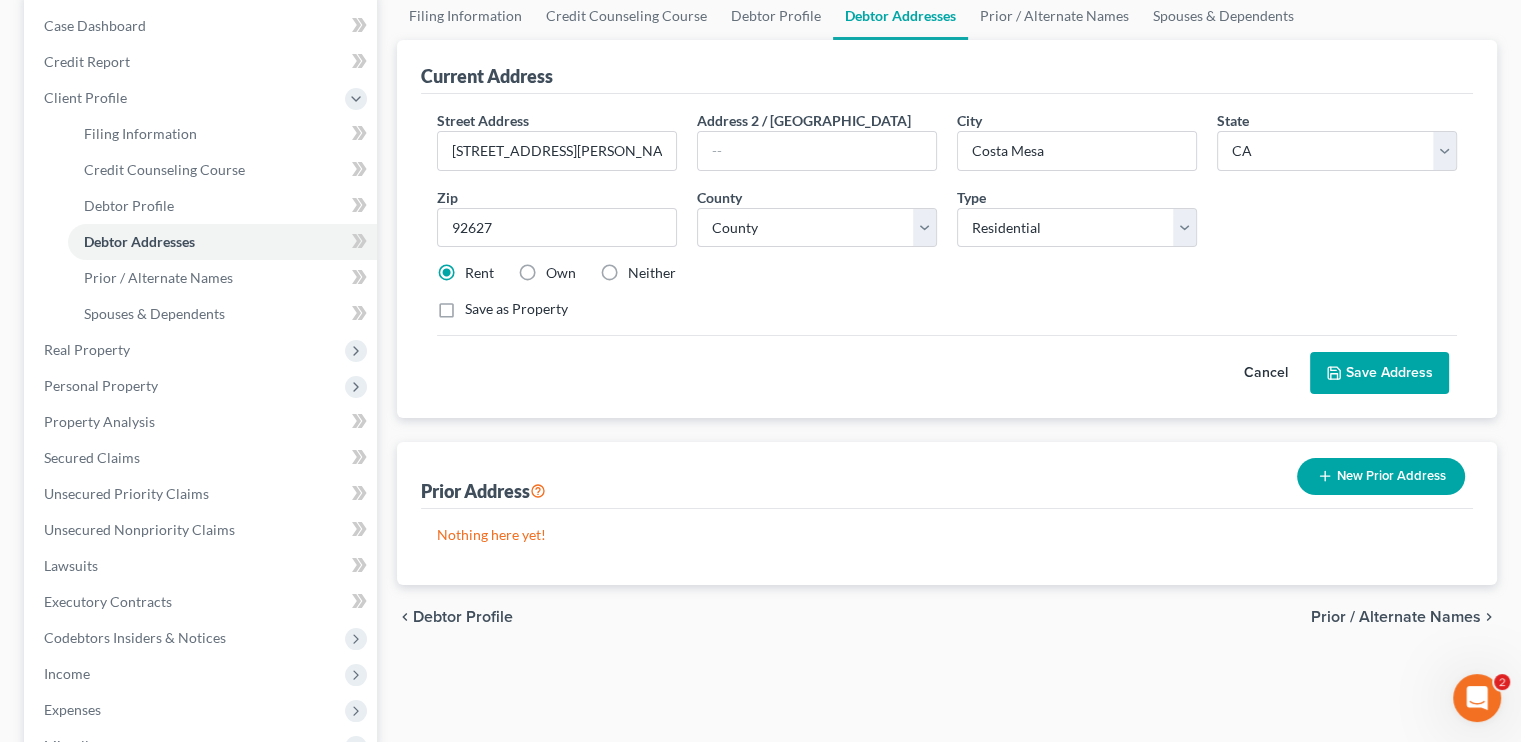 click on "Save Address" at bounding box center [1379, 373] 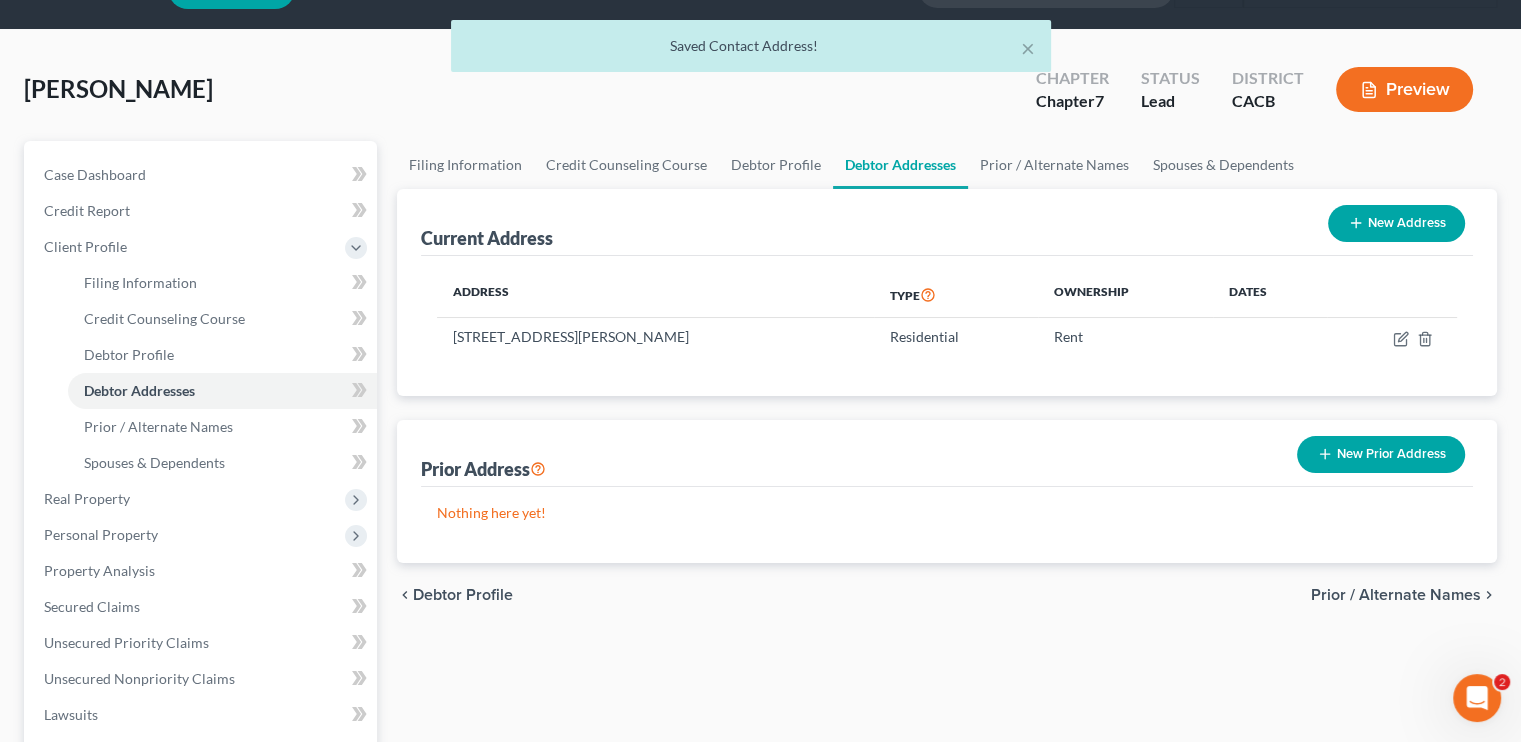 scroll, scrollTop: 0, scrollLeft: 0, axis: both 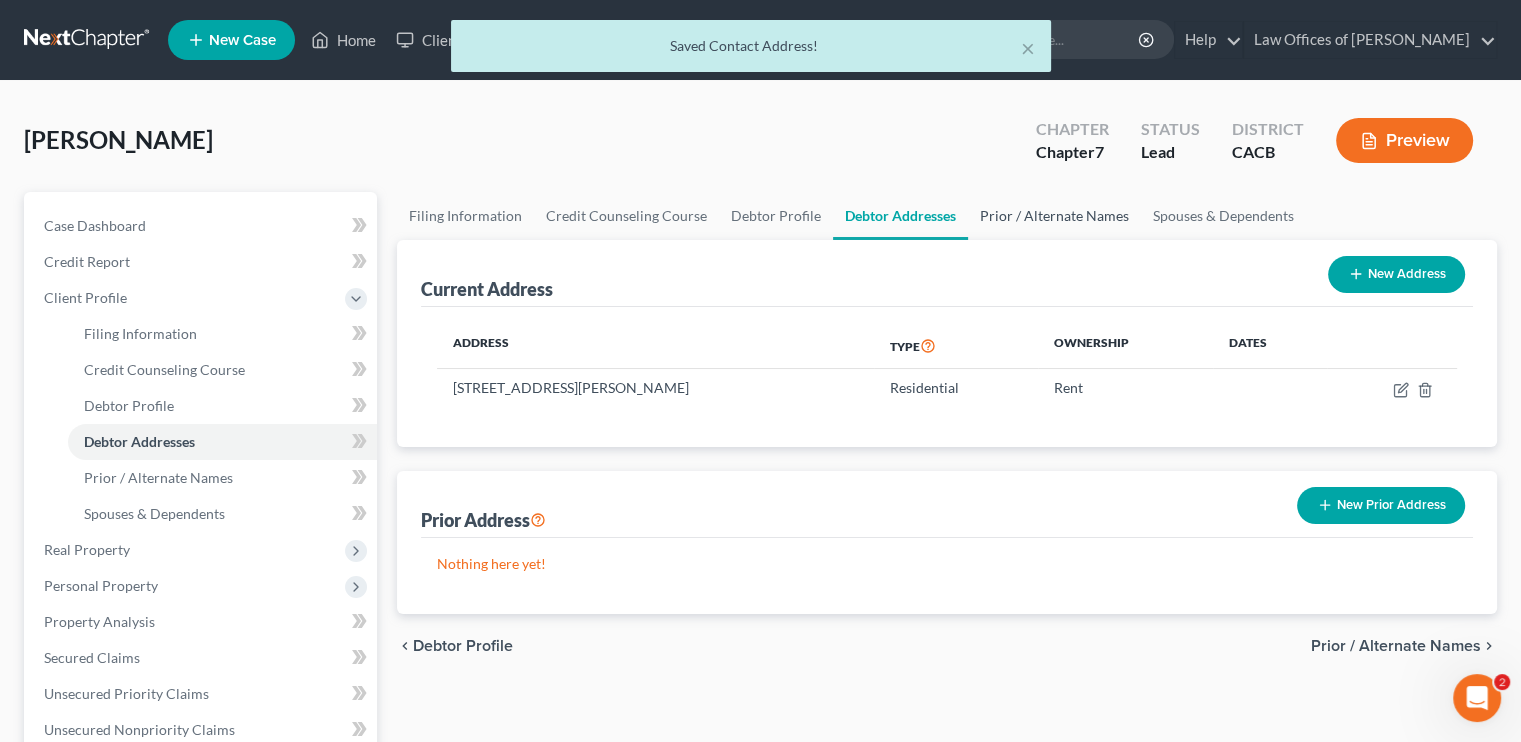 click on "Prior / Alternate Names" at bounding box center (1054, 216) 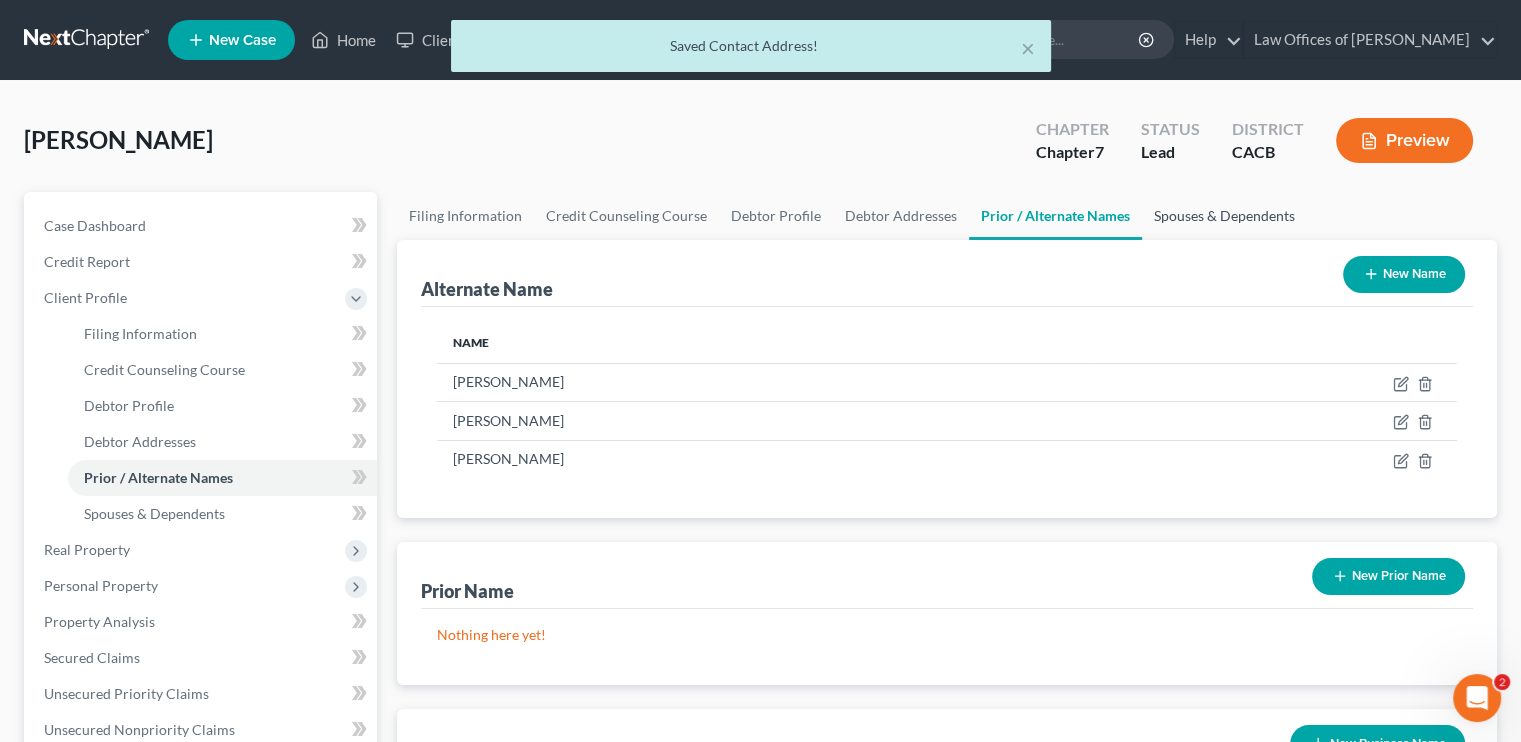 click on "Spouses & Dependents" at bounding box center [1224, 216] 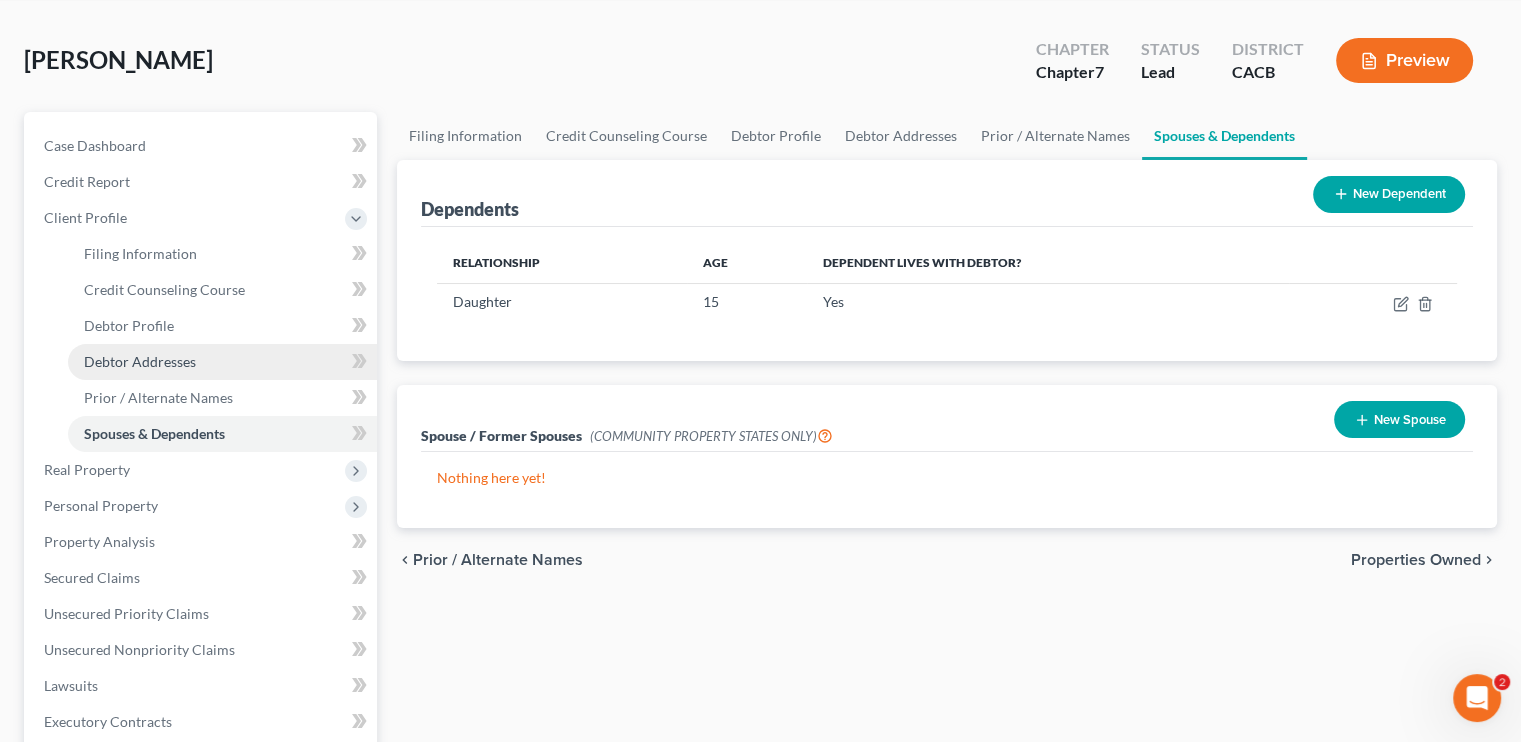 scroll, scrollTop: 200, scrollLeft: 0, axis: vertical 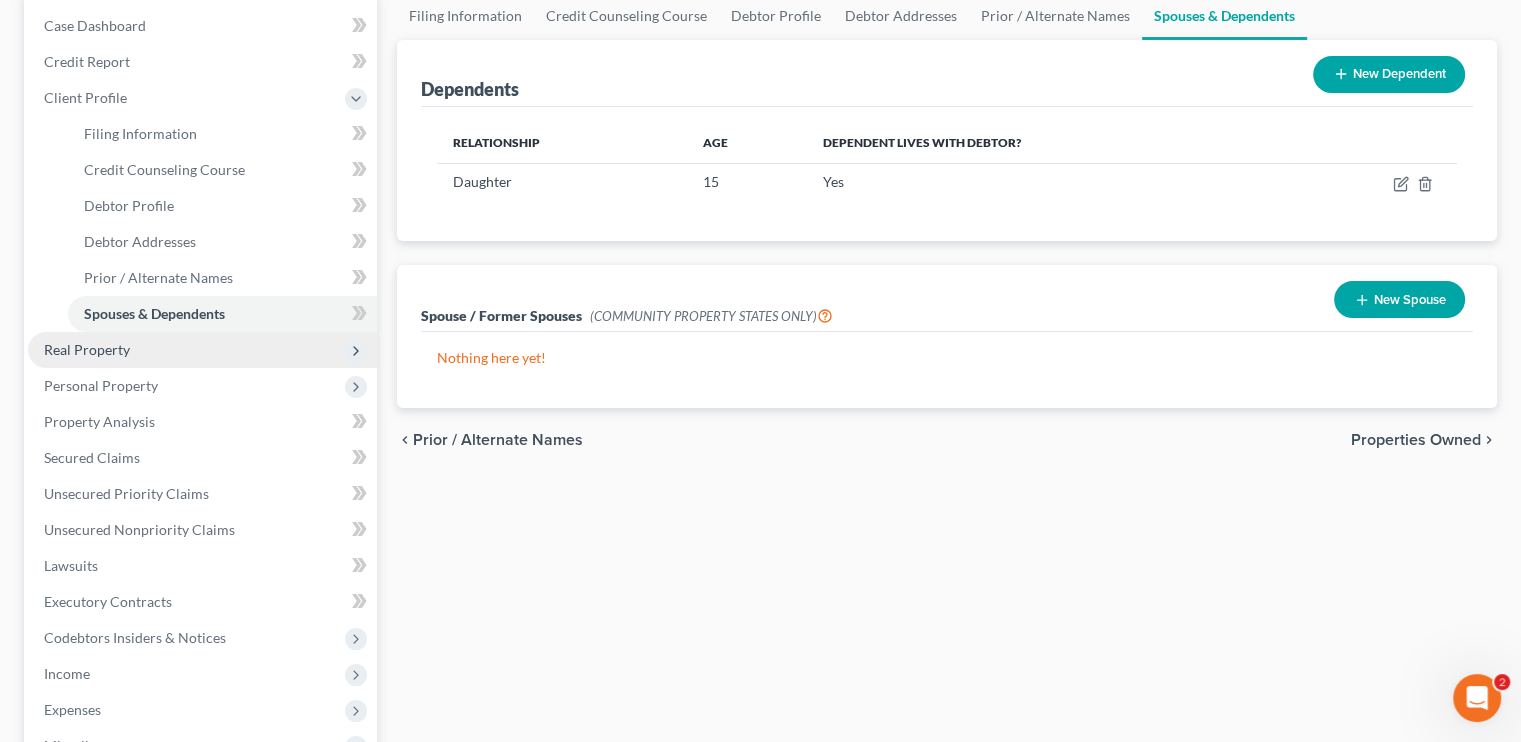 click on "Real Property" at bounding box center (202, 350) 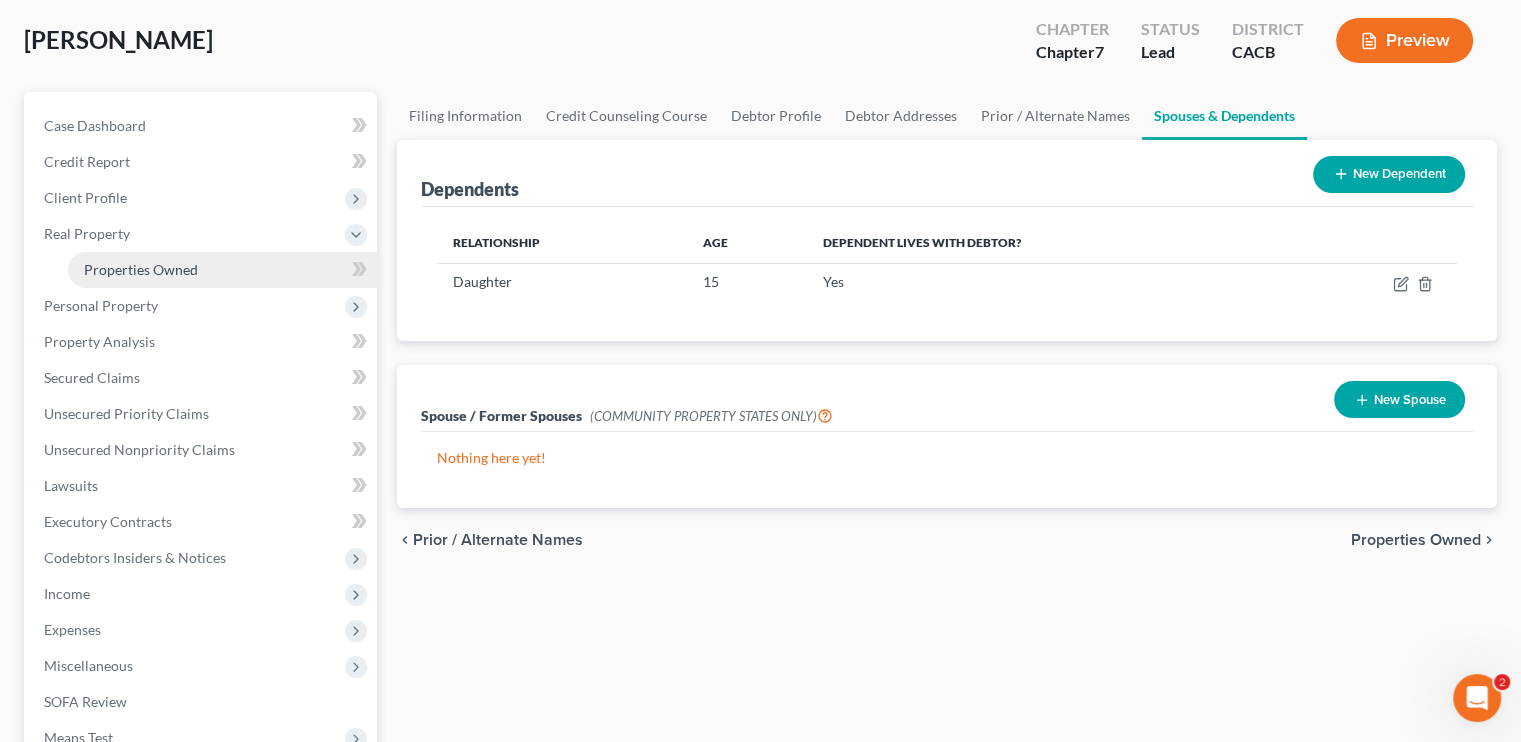 click on "Properties Owned" at bounding box center (141, 269) 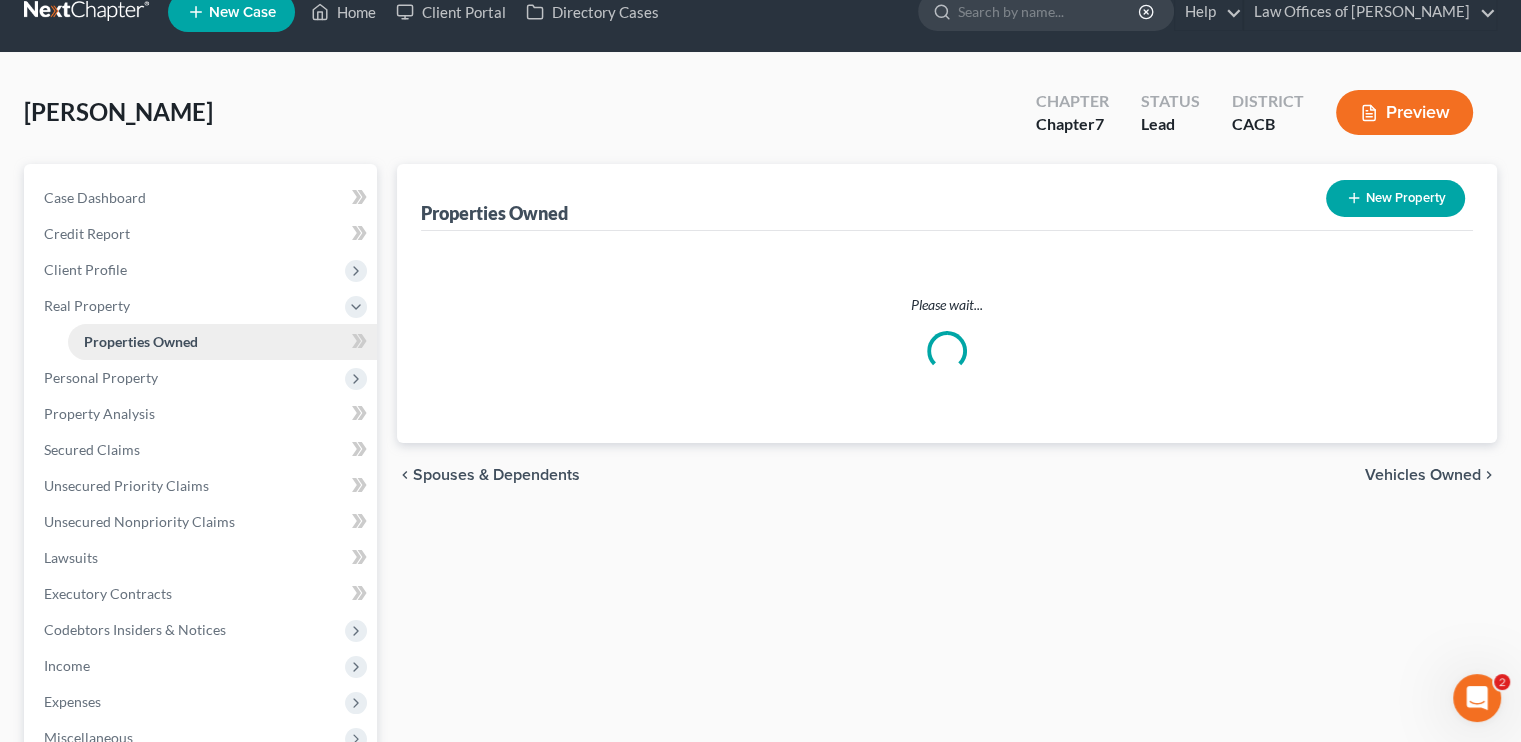 scroll, scrollTop: 0, scrollLeft: 0, axis: both 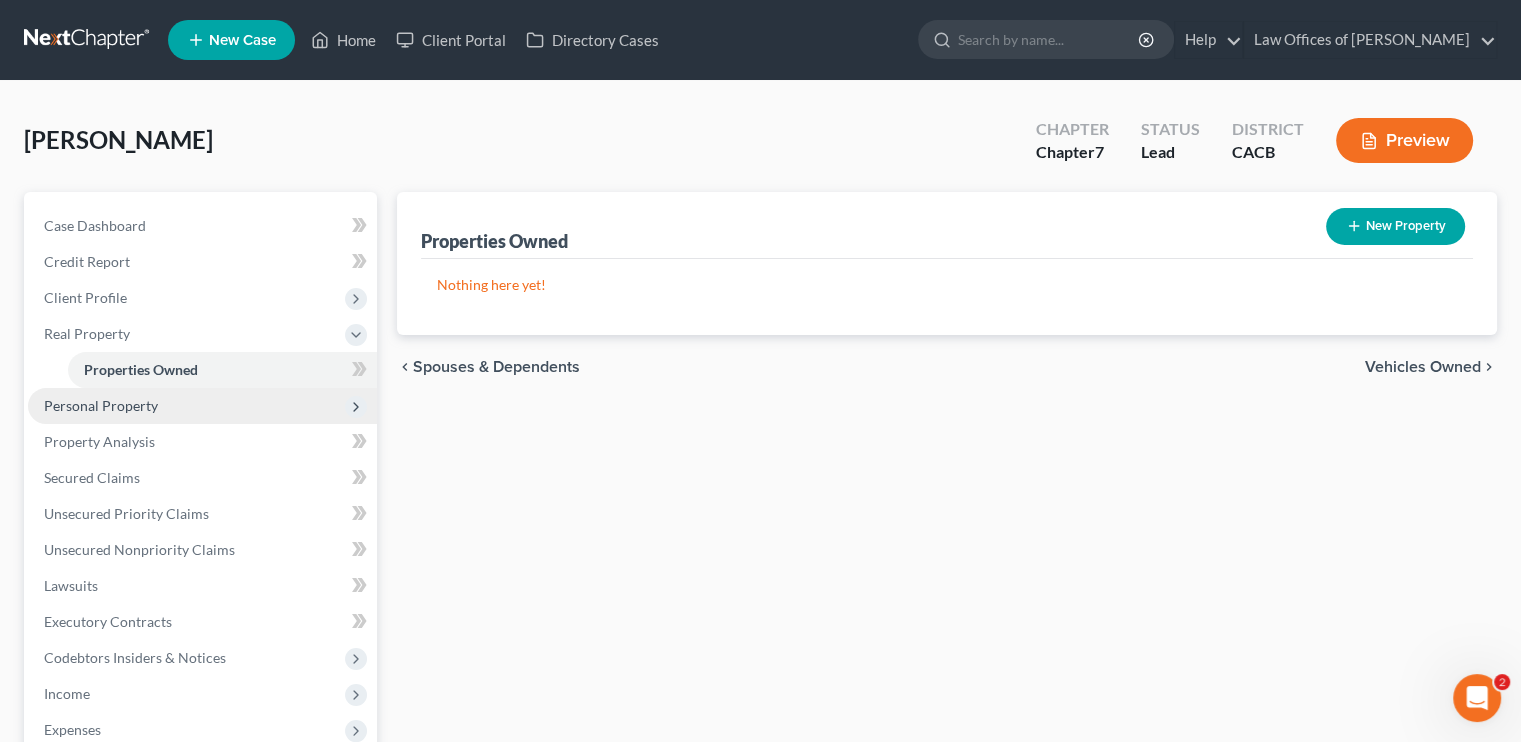 click on "Personal Property" at bounding box center (101, 405) 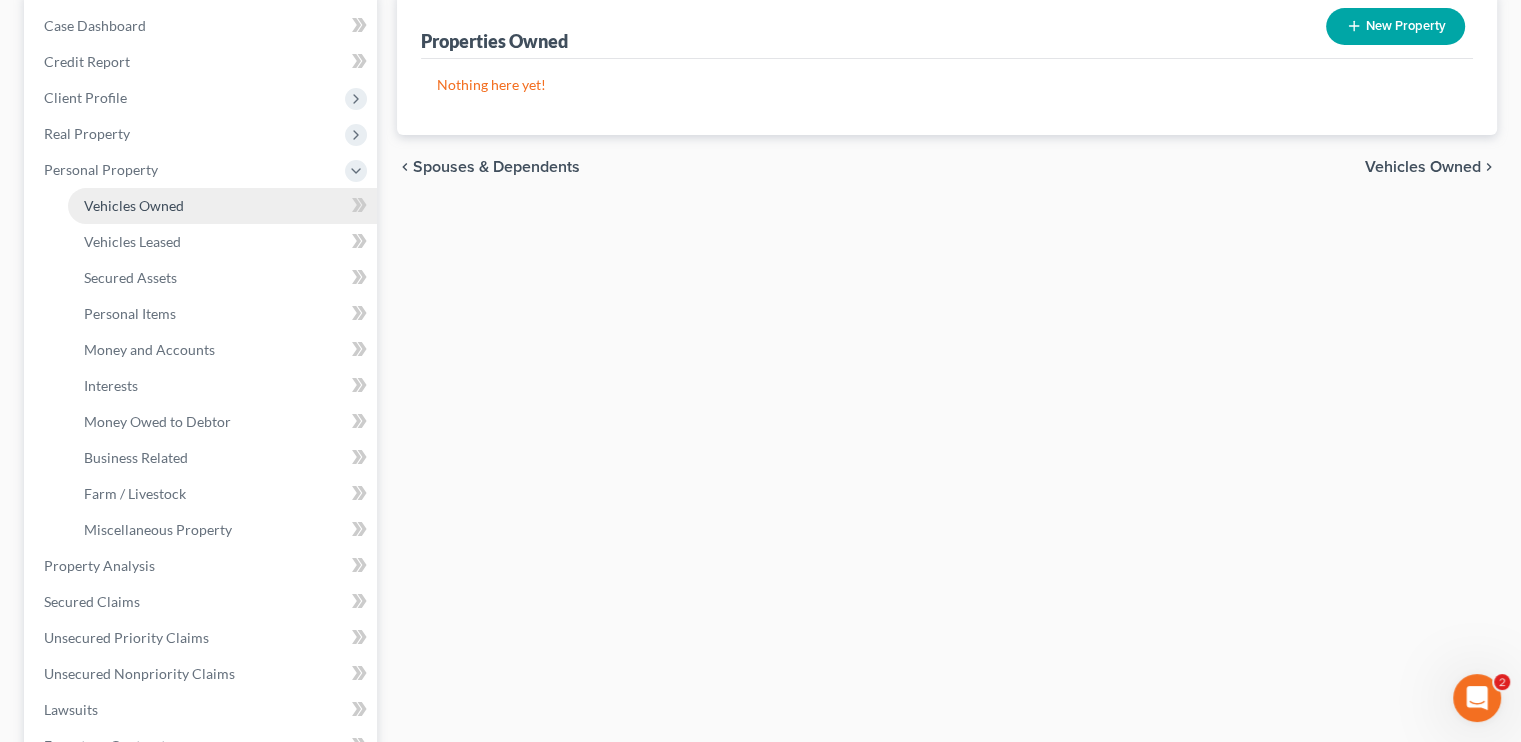 click on "Vehicles Owned" at bounding box center [134, 205] 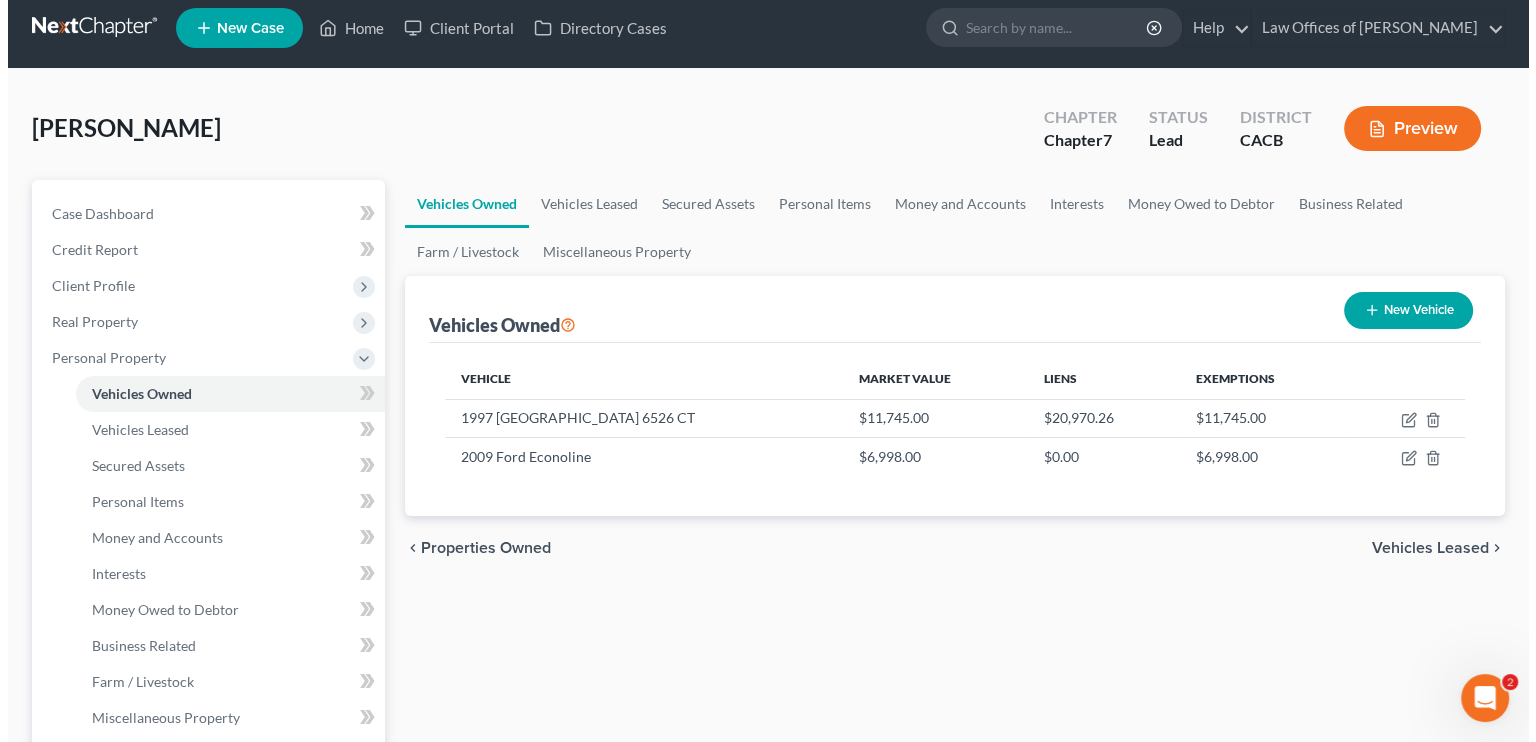 scroll, scrollTop: 0, scrollLeft: 0, axis: both 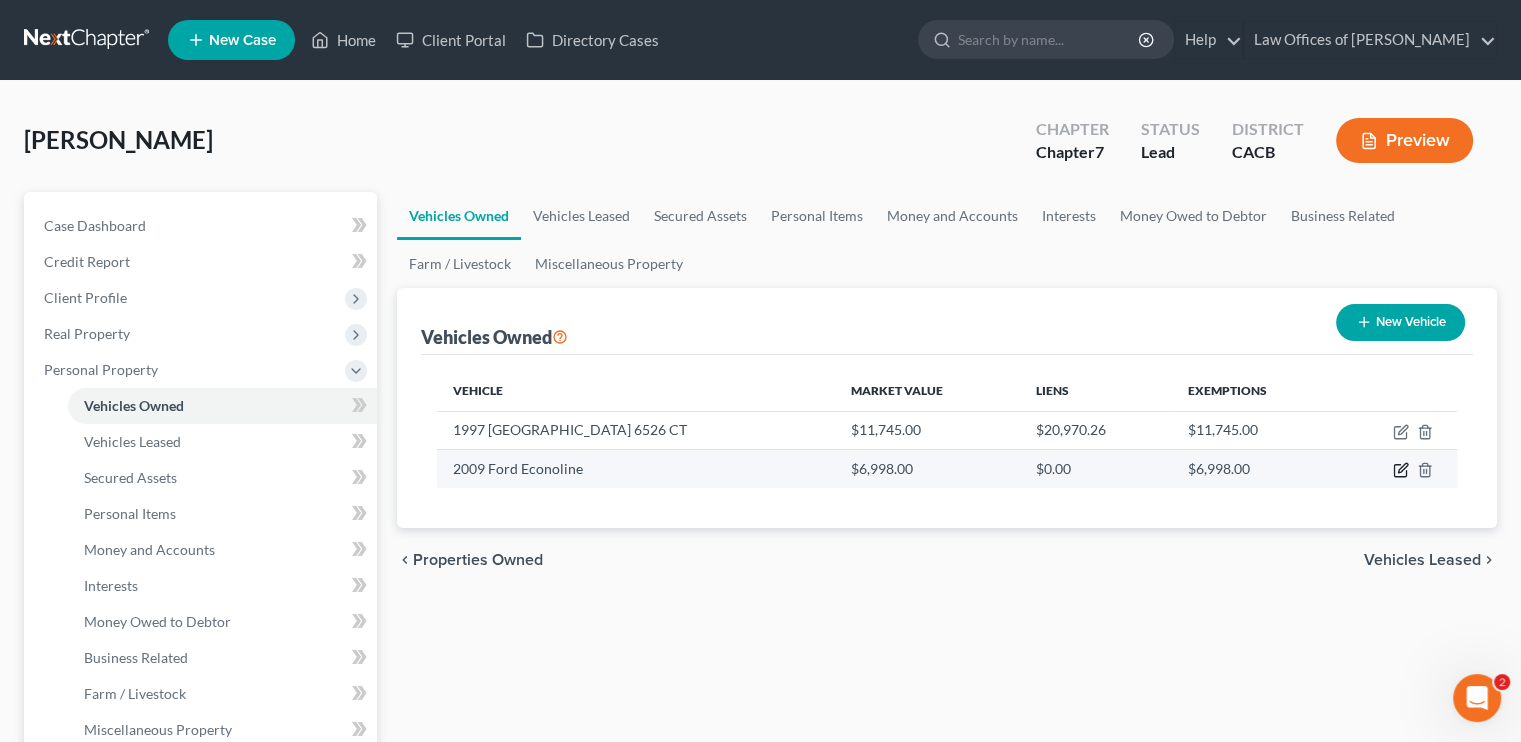 click 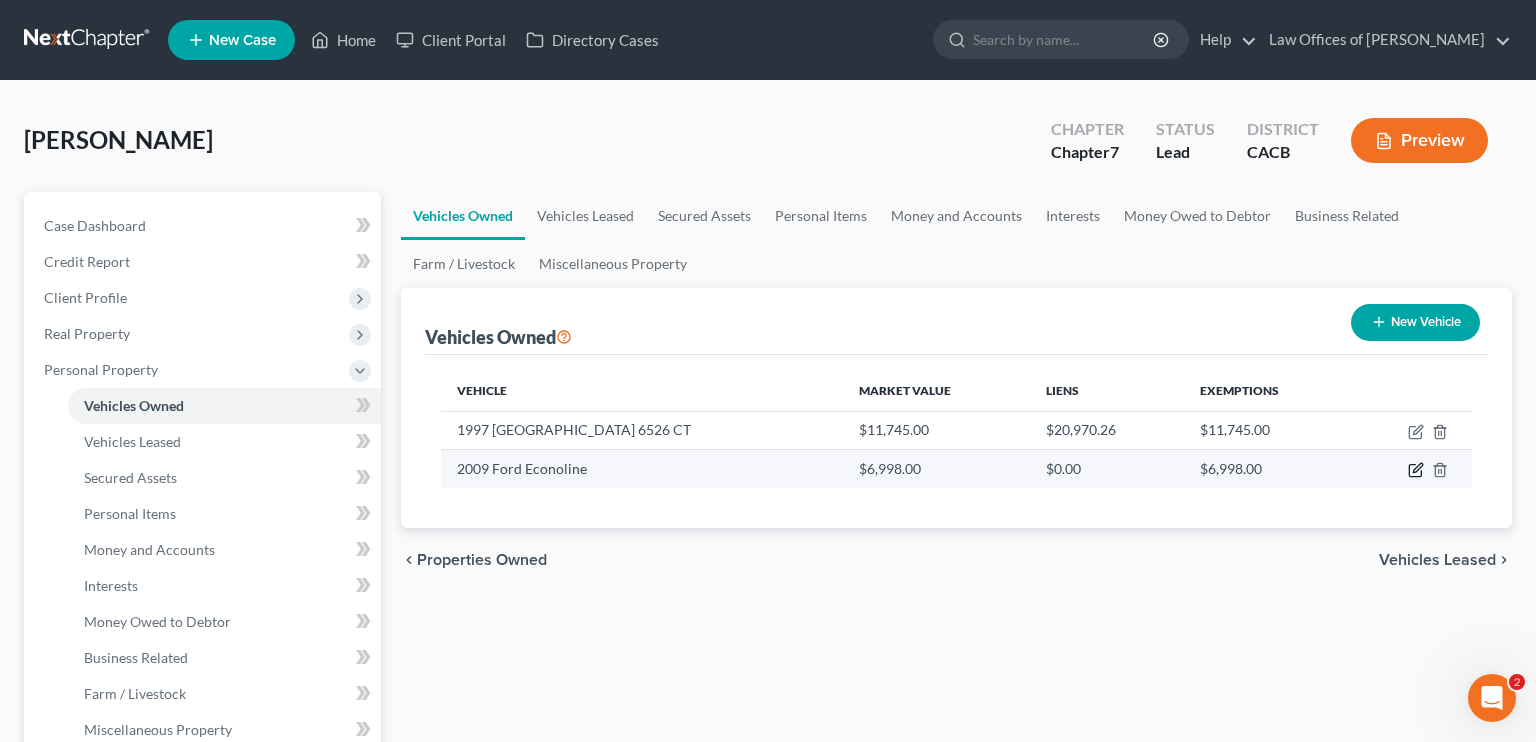 select on "0" 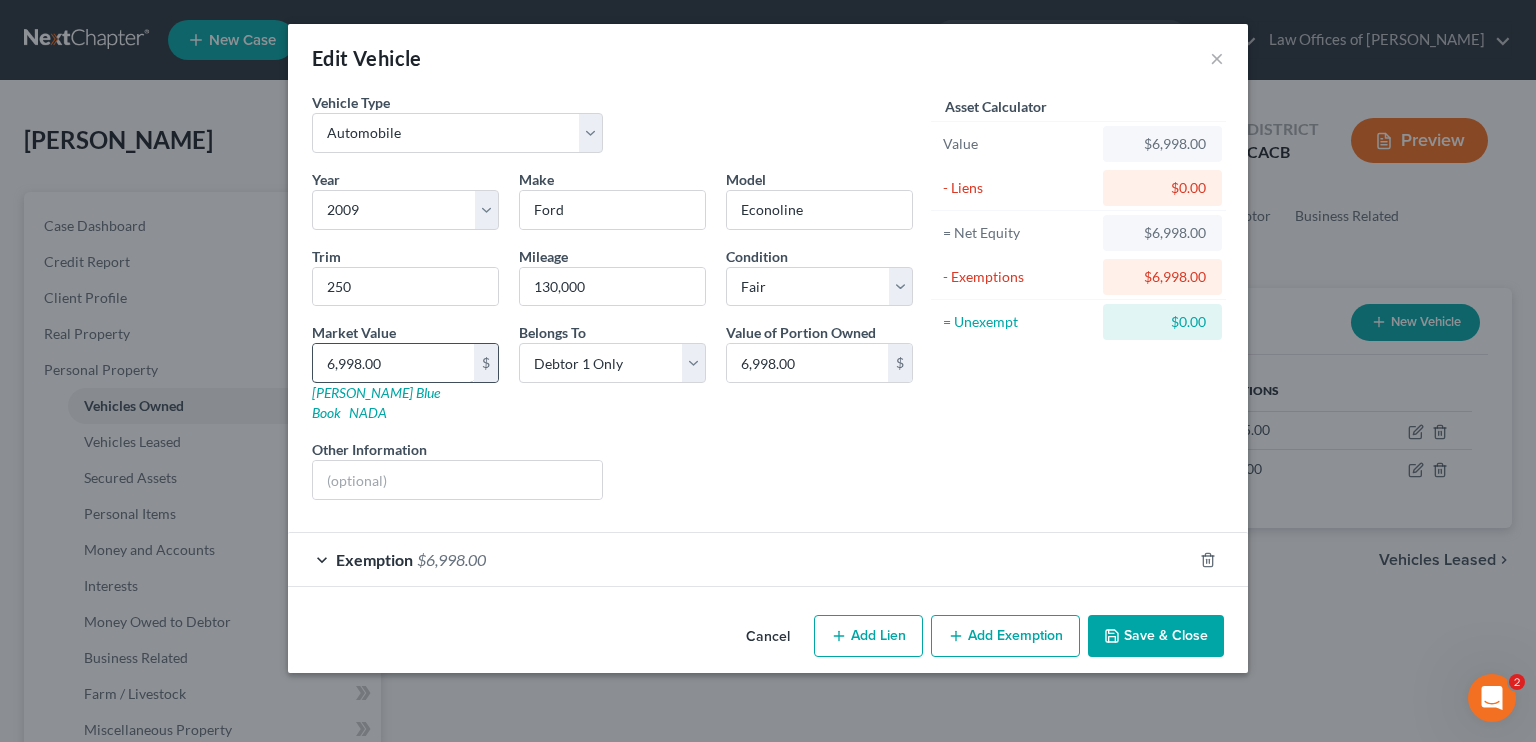 click on "6,998.00" at bounding box center [393, 363] 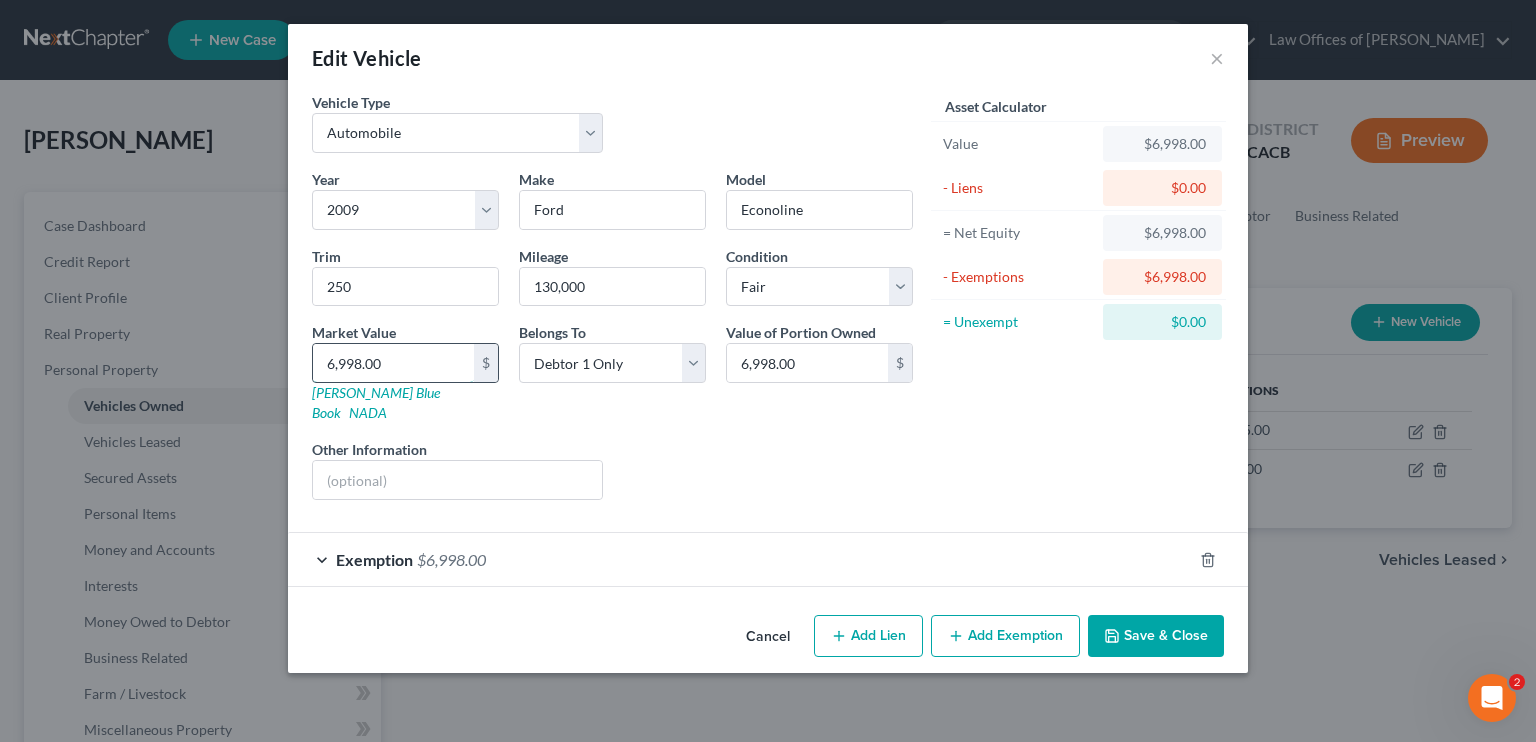 type on "5" 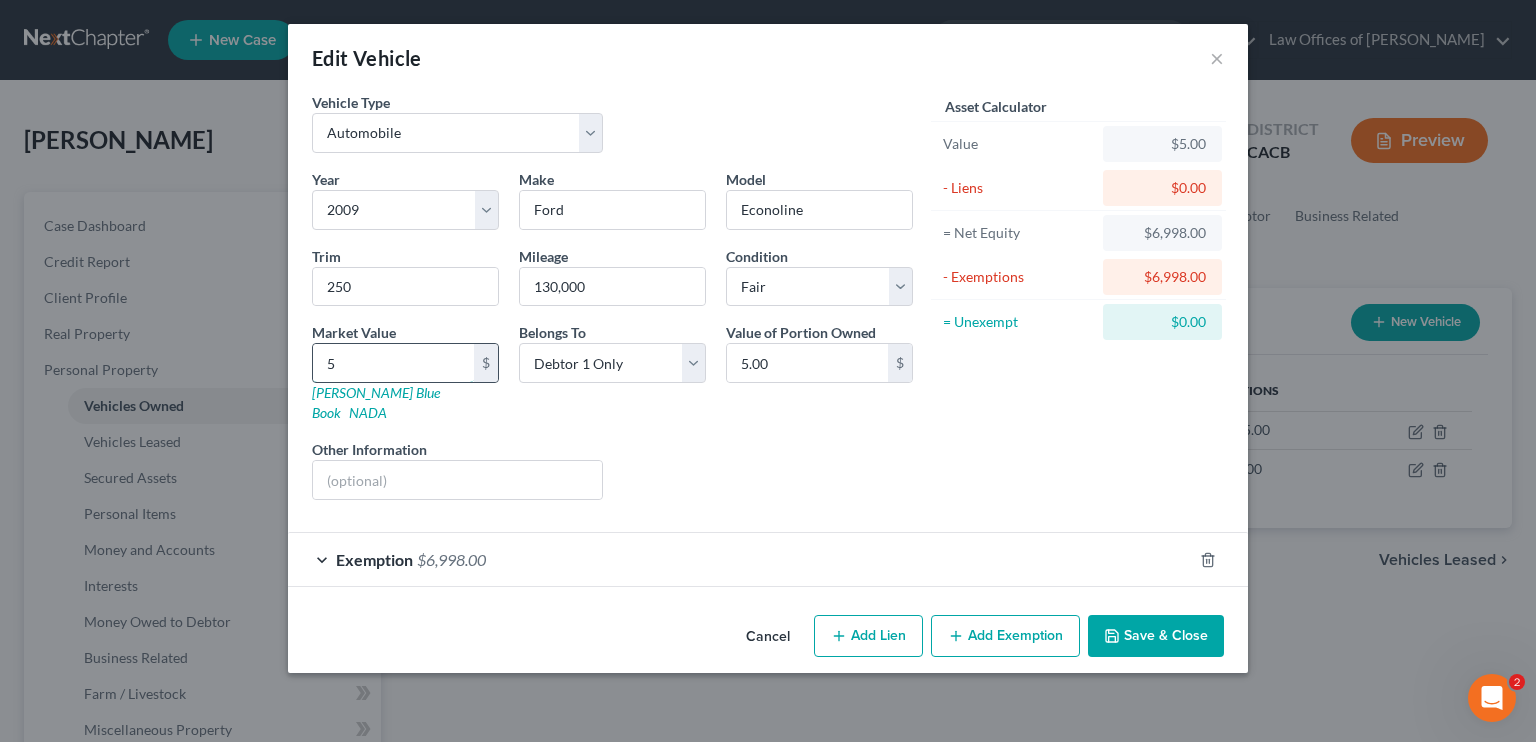 type on "50" 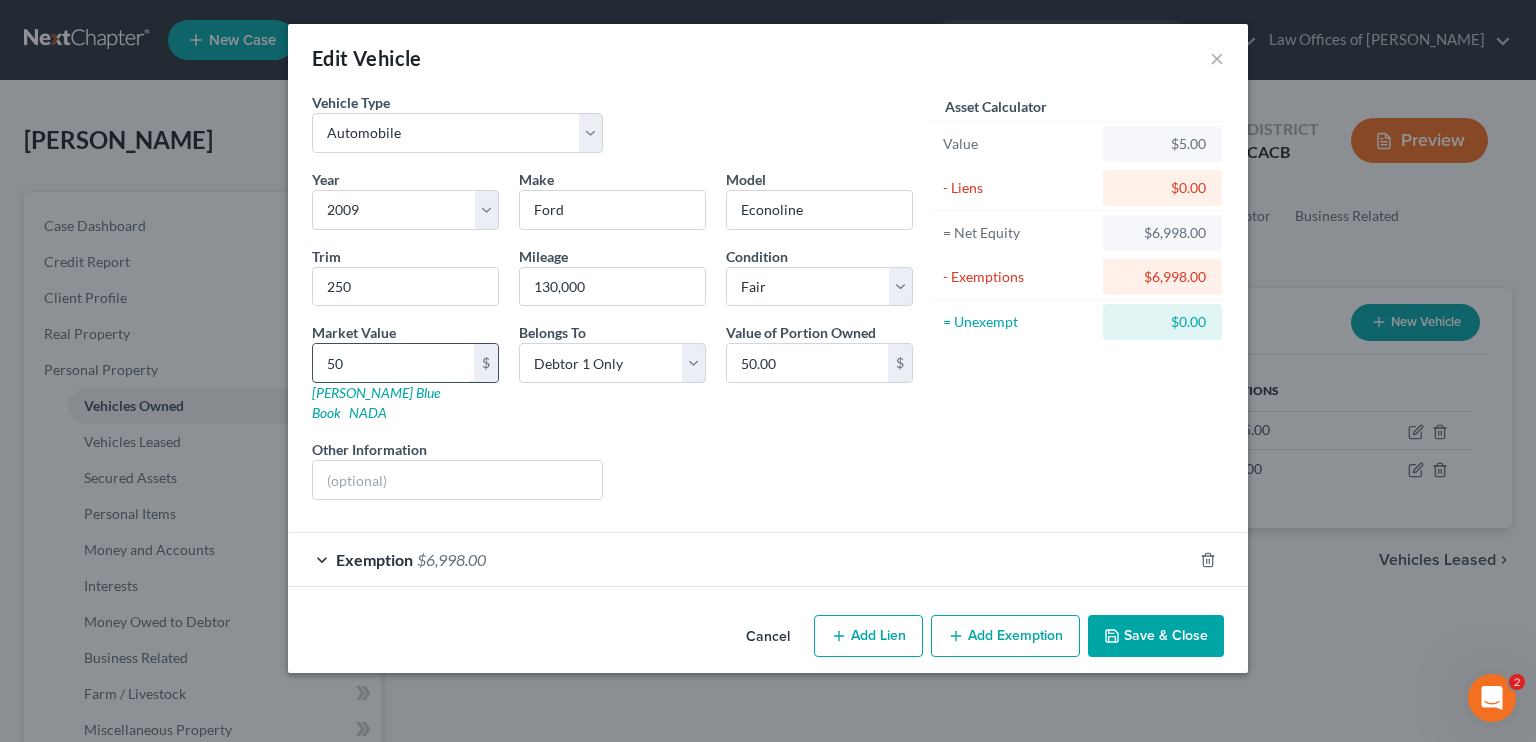 type on "509" 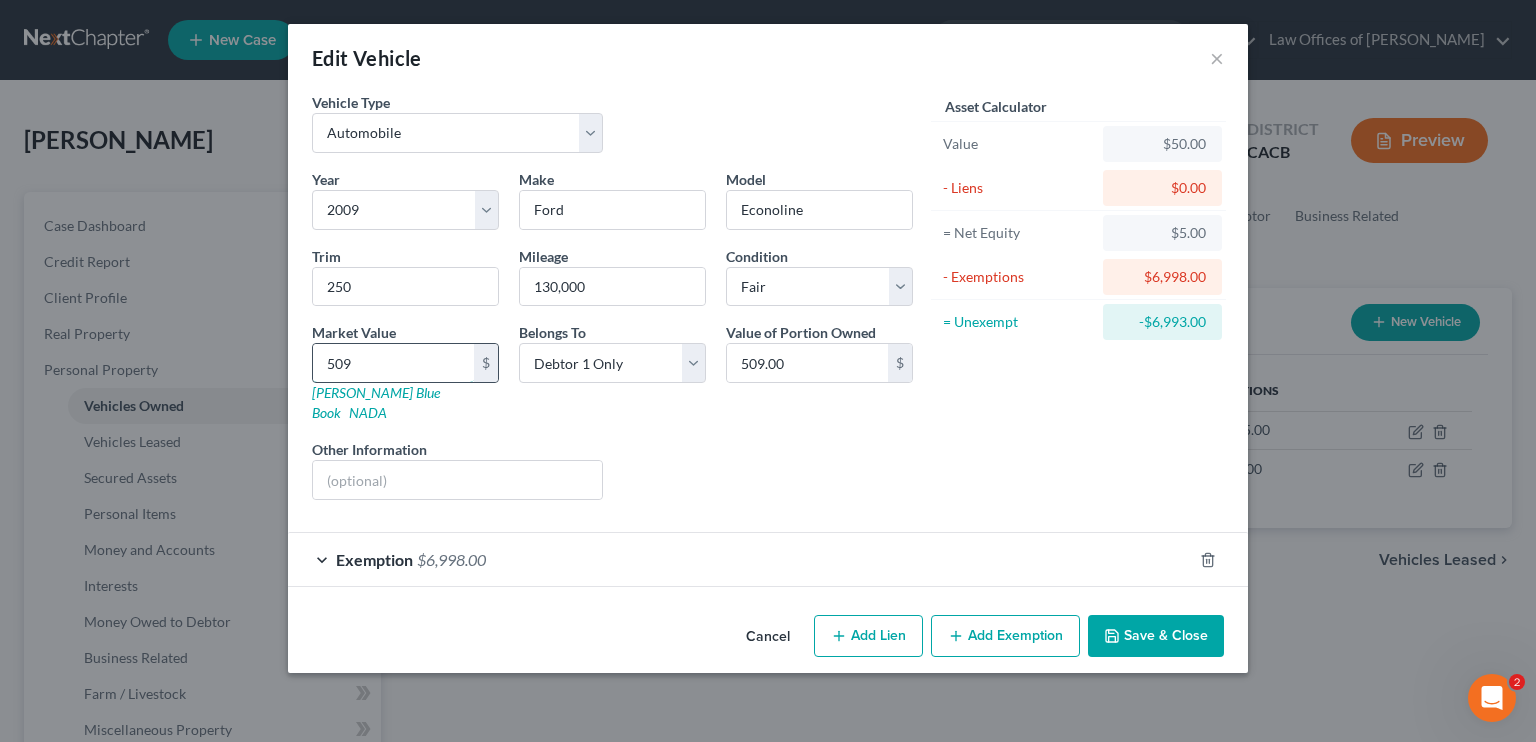 type on "5094" 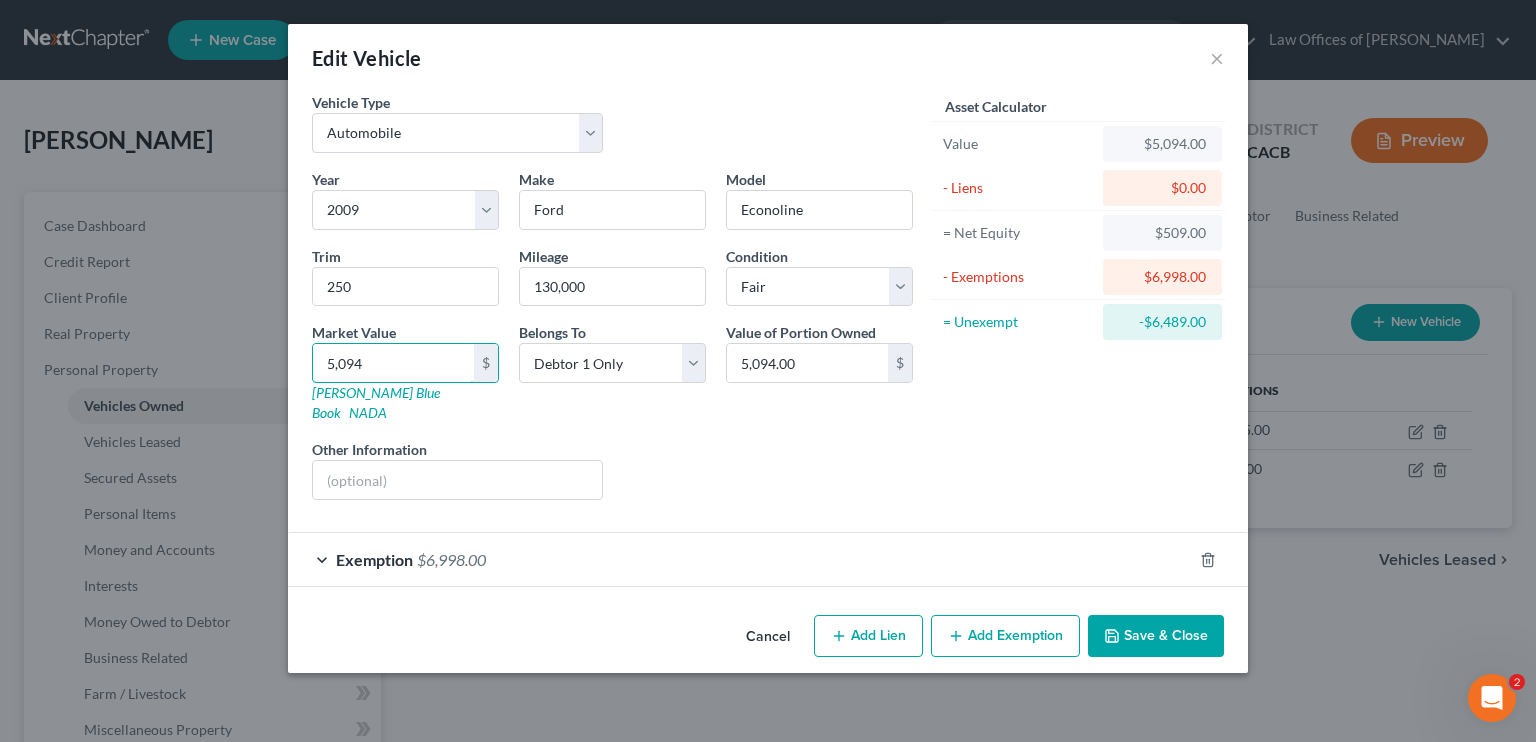type on "5,094" 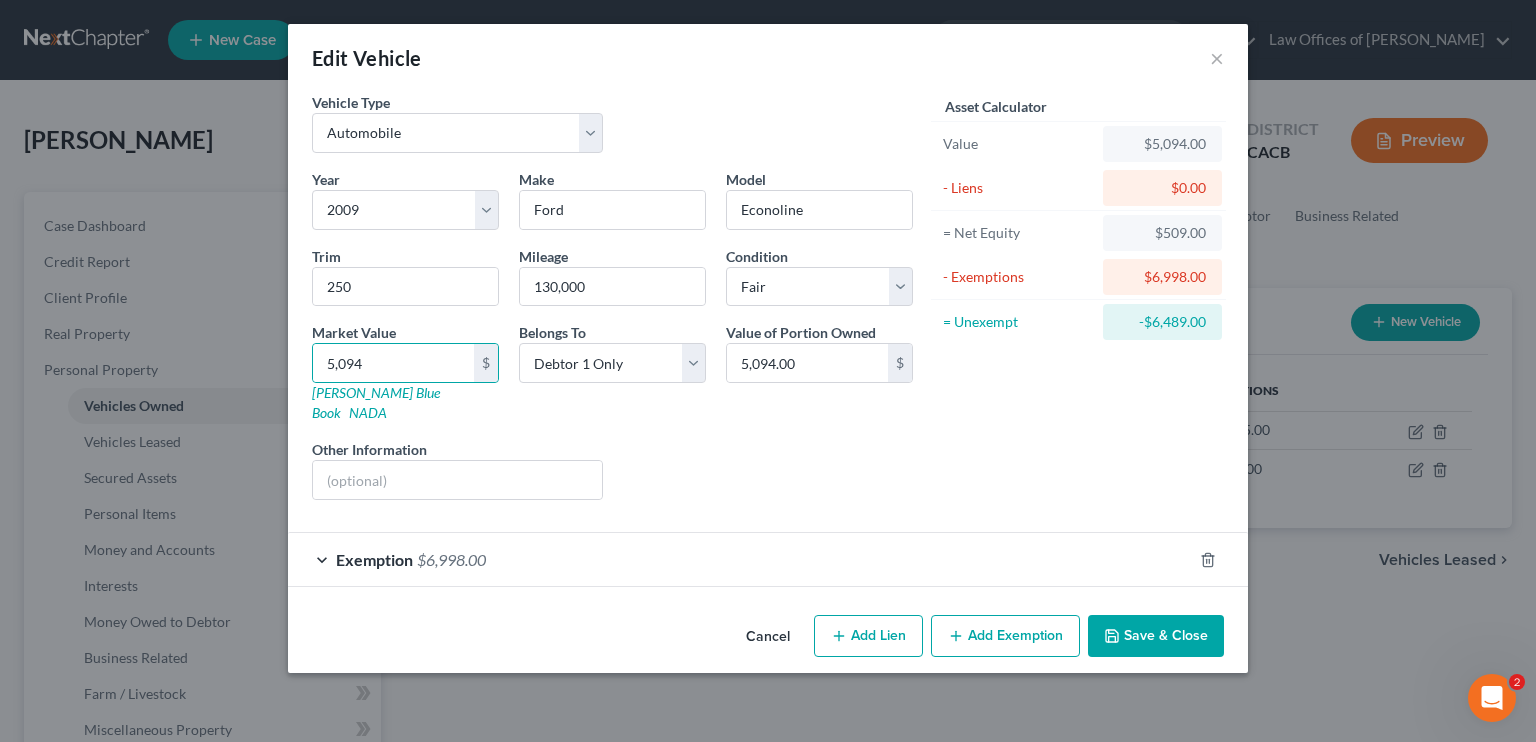 click on "Save & Close" at bounding box center [1156, 636] 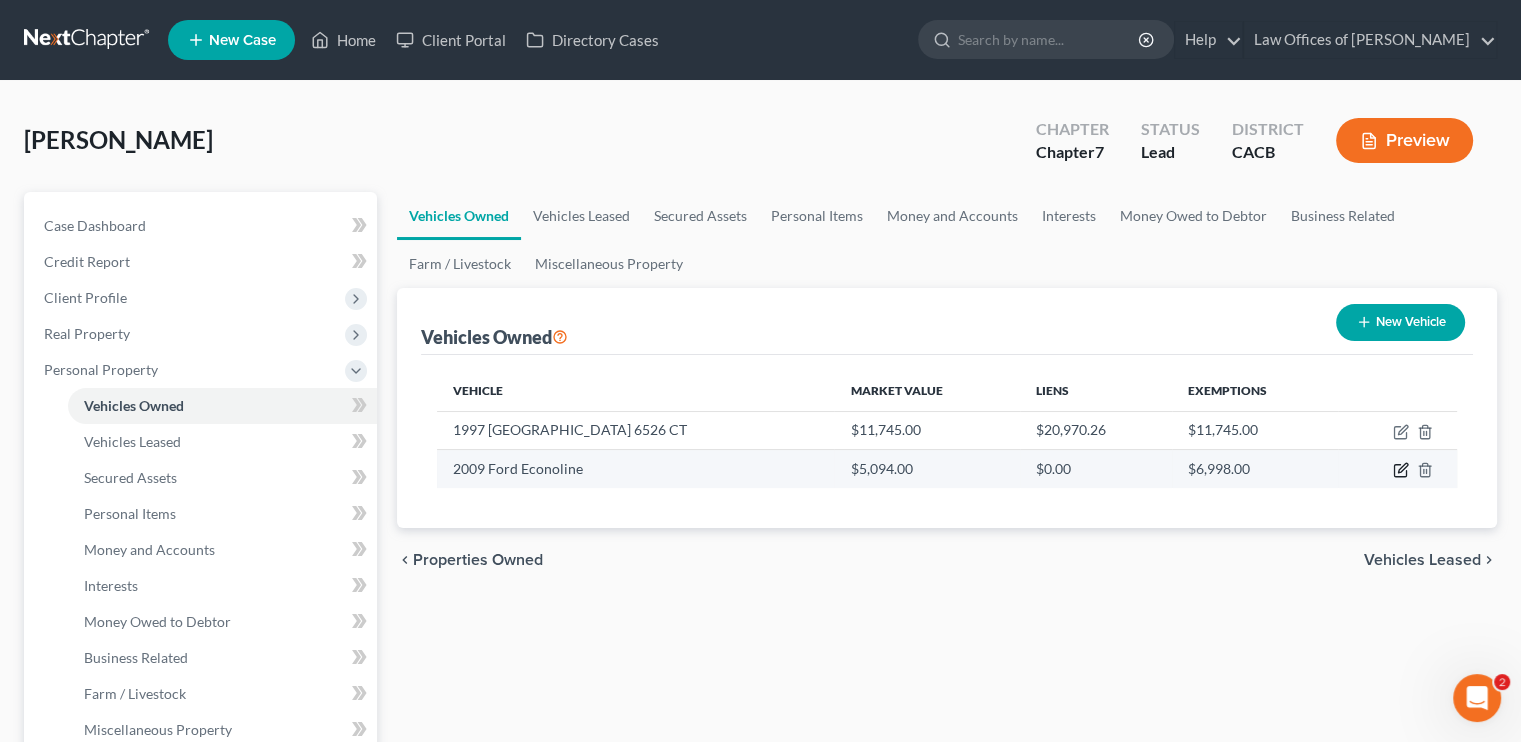 click 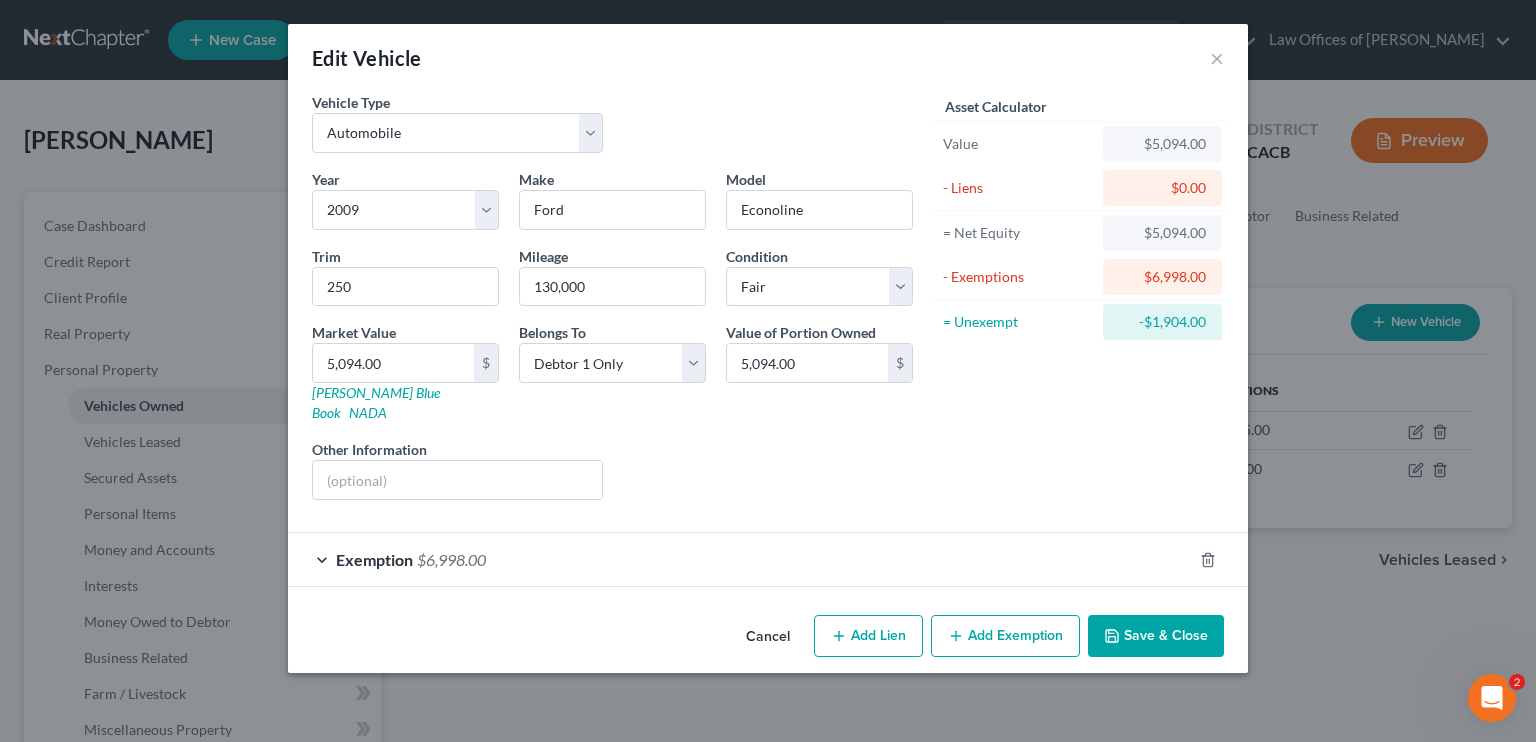 click on "$6,998.00" at bounding box center [451, 559] 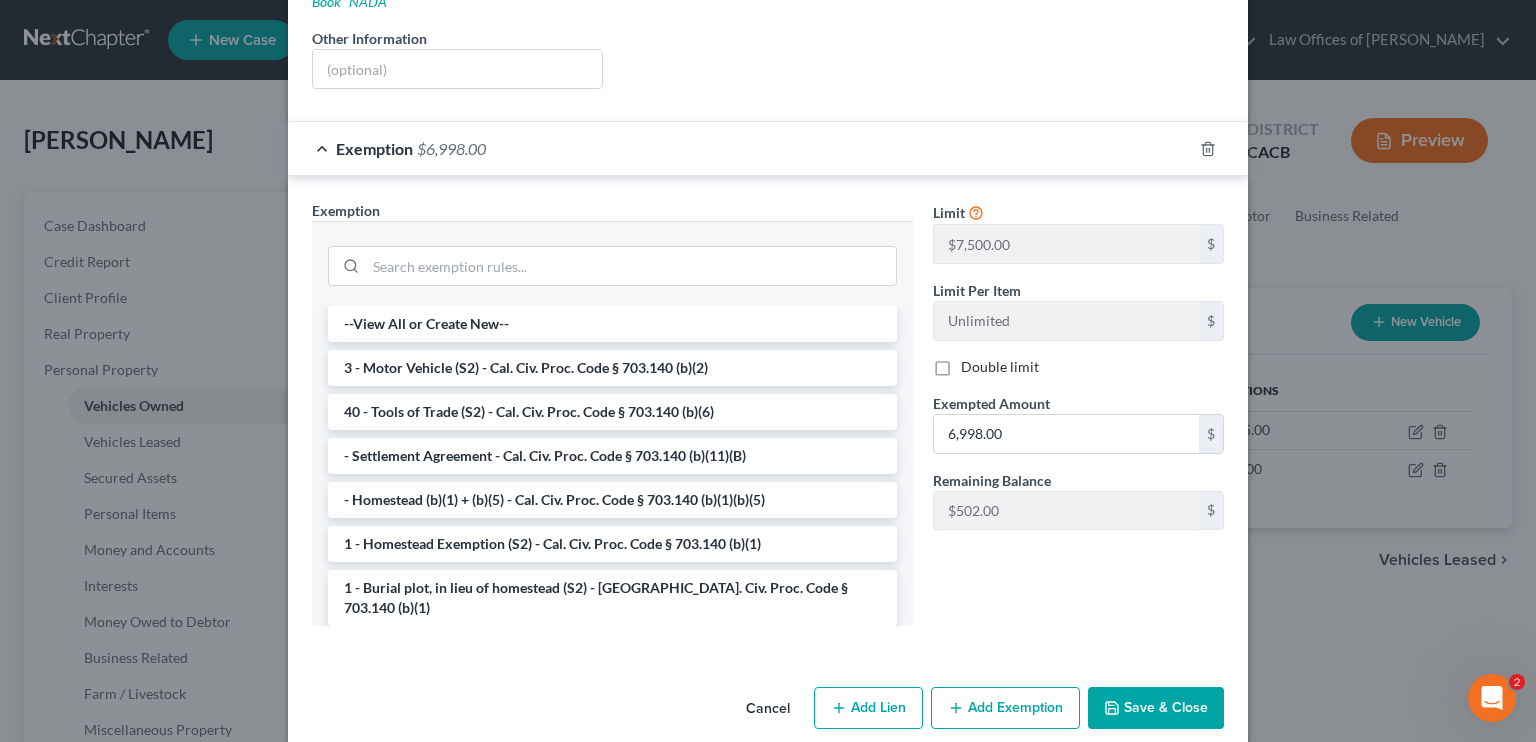 scroll, scrollTop: 414, scrollLeft: 0, axis: vertical 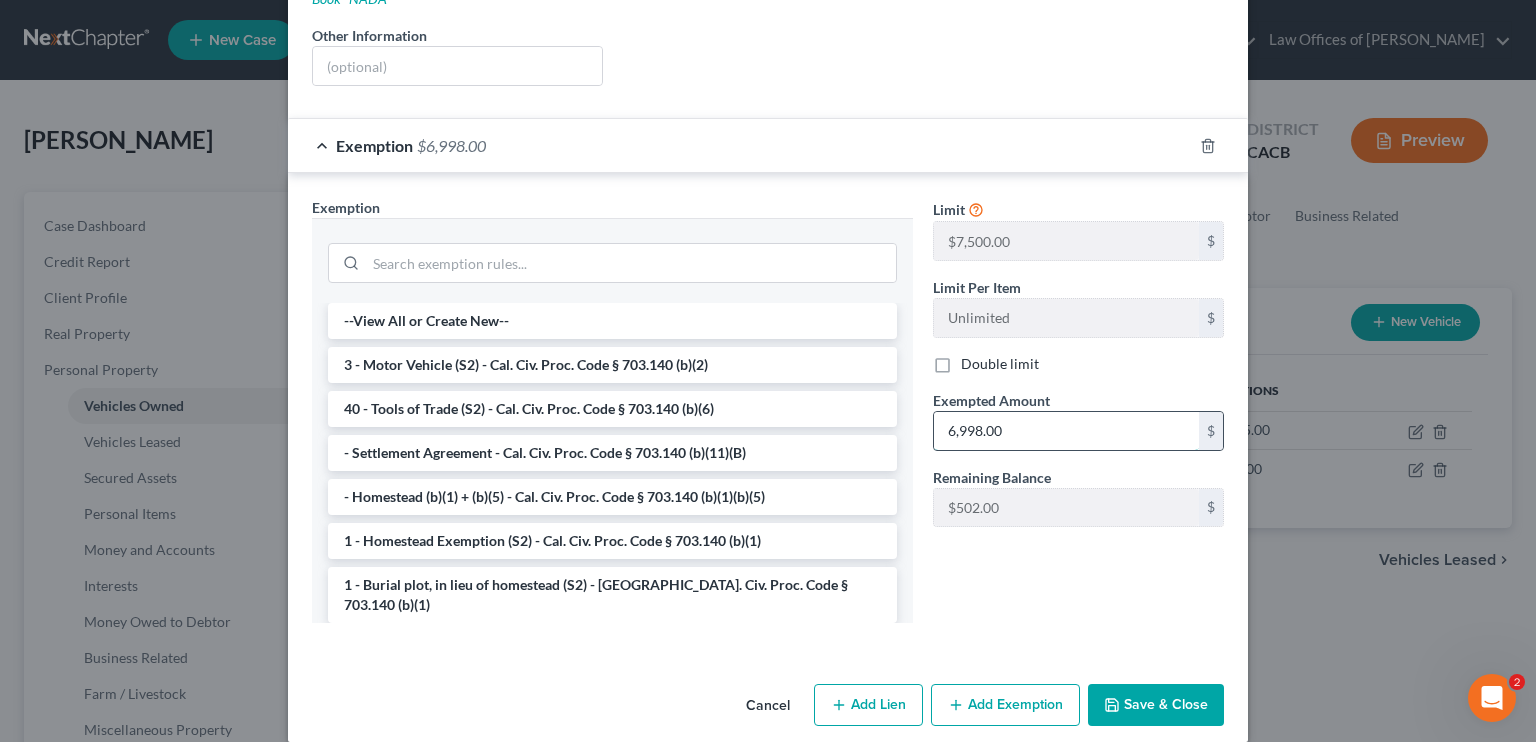 click on "6,998.00" at bounding box center (1066, 431) 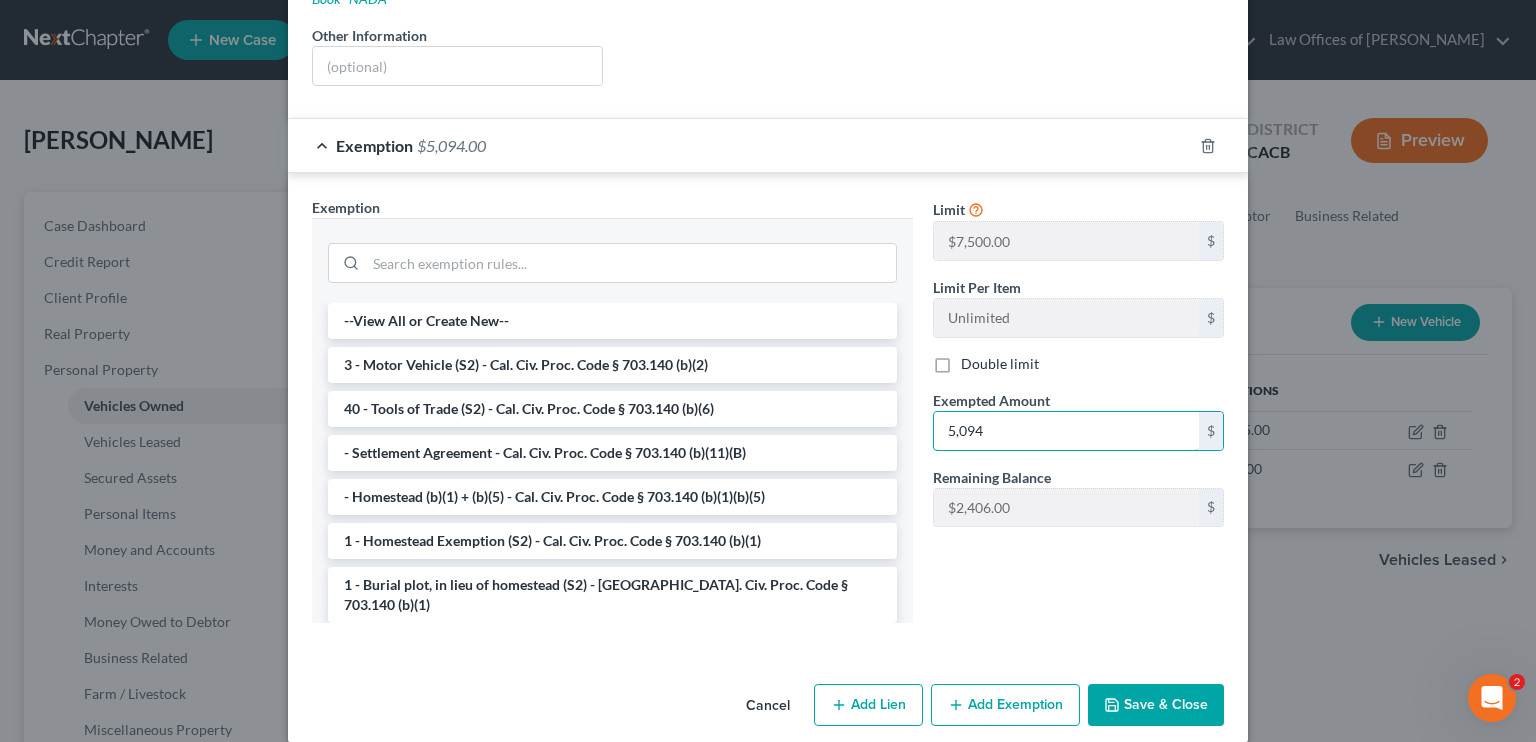 type on "5,094" 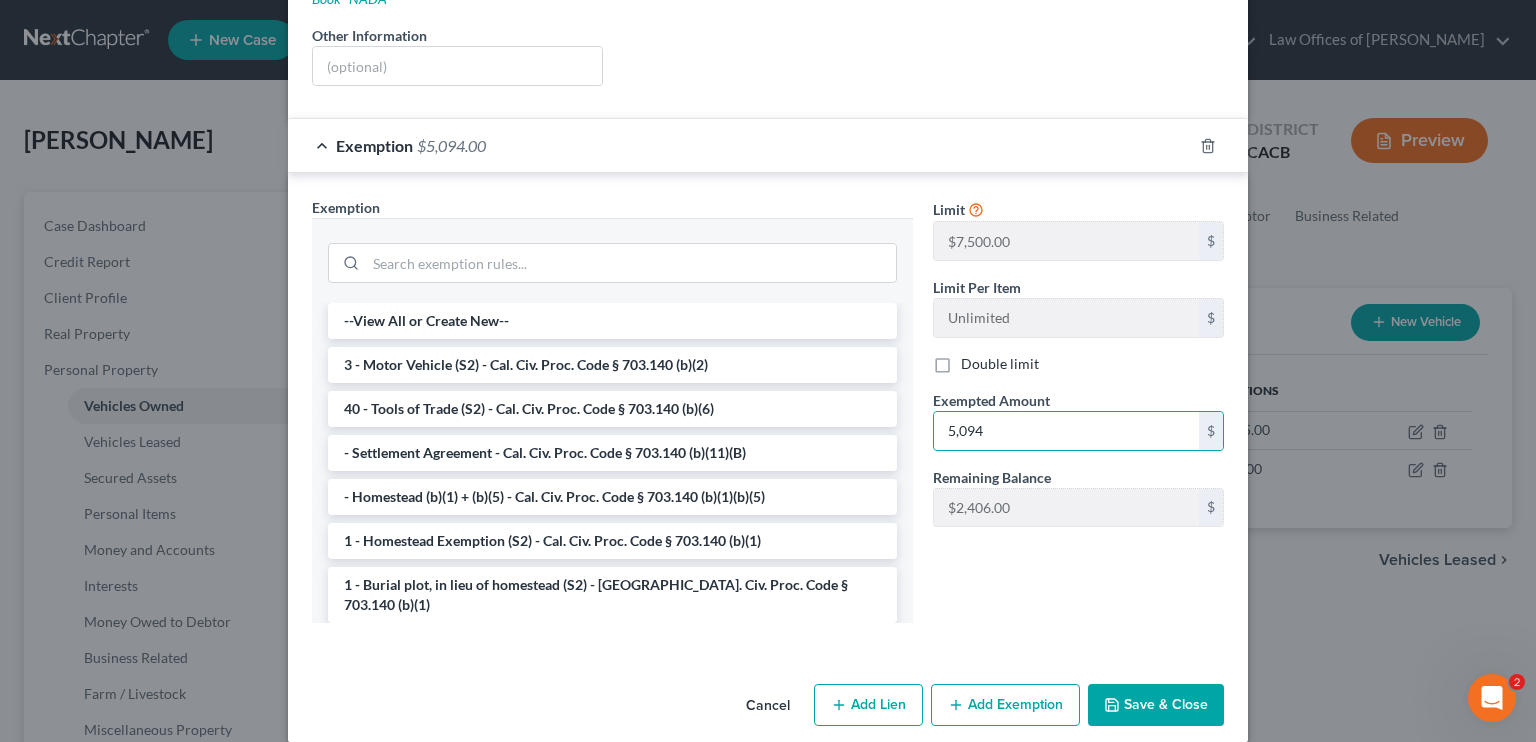 click on "Save & Close" at bounding box center (1156, 705) 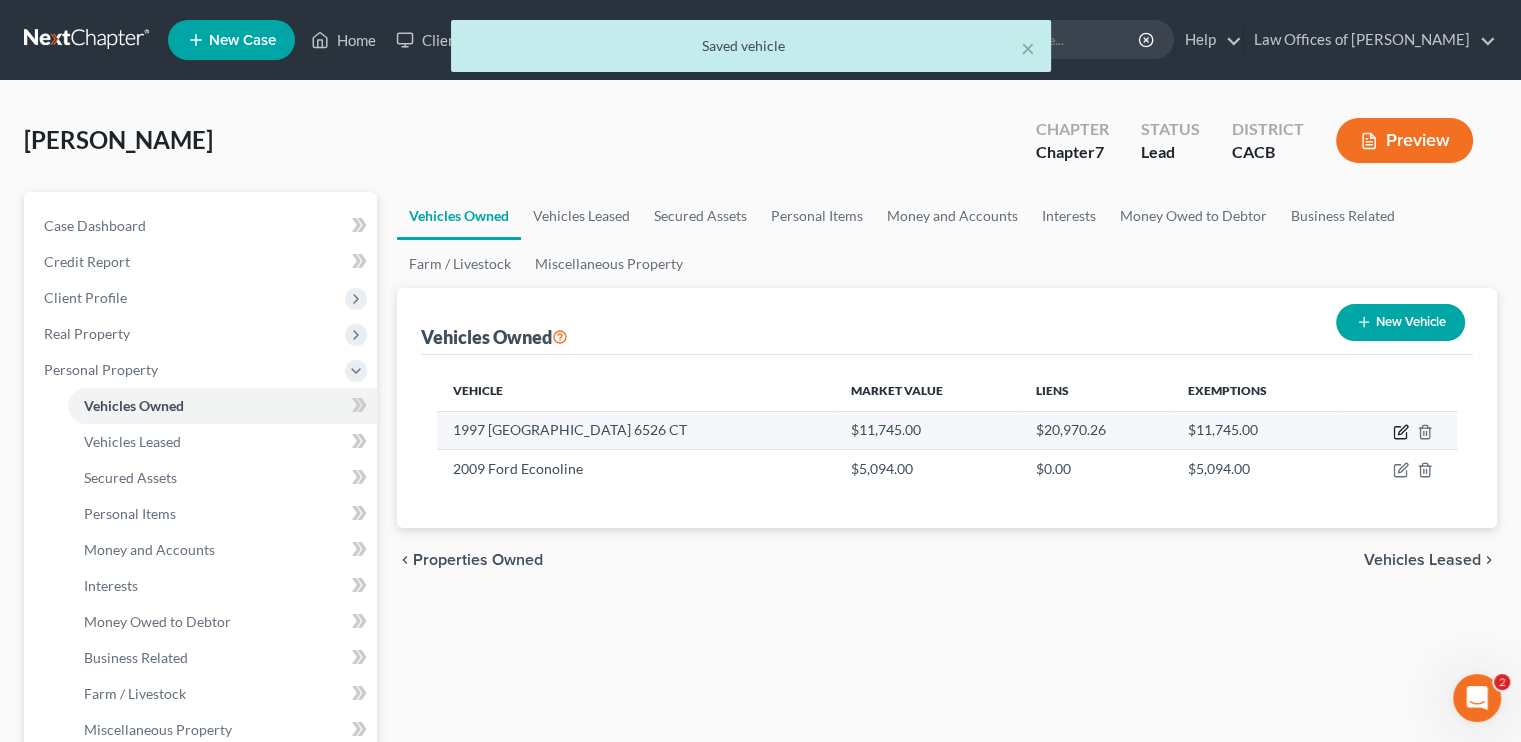 click 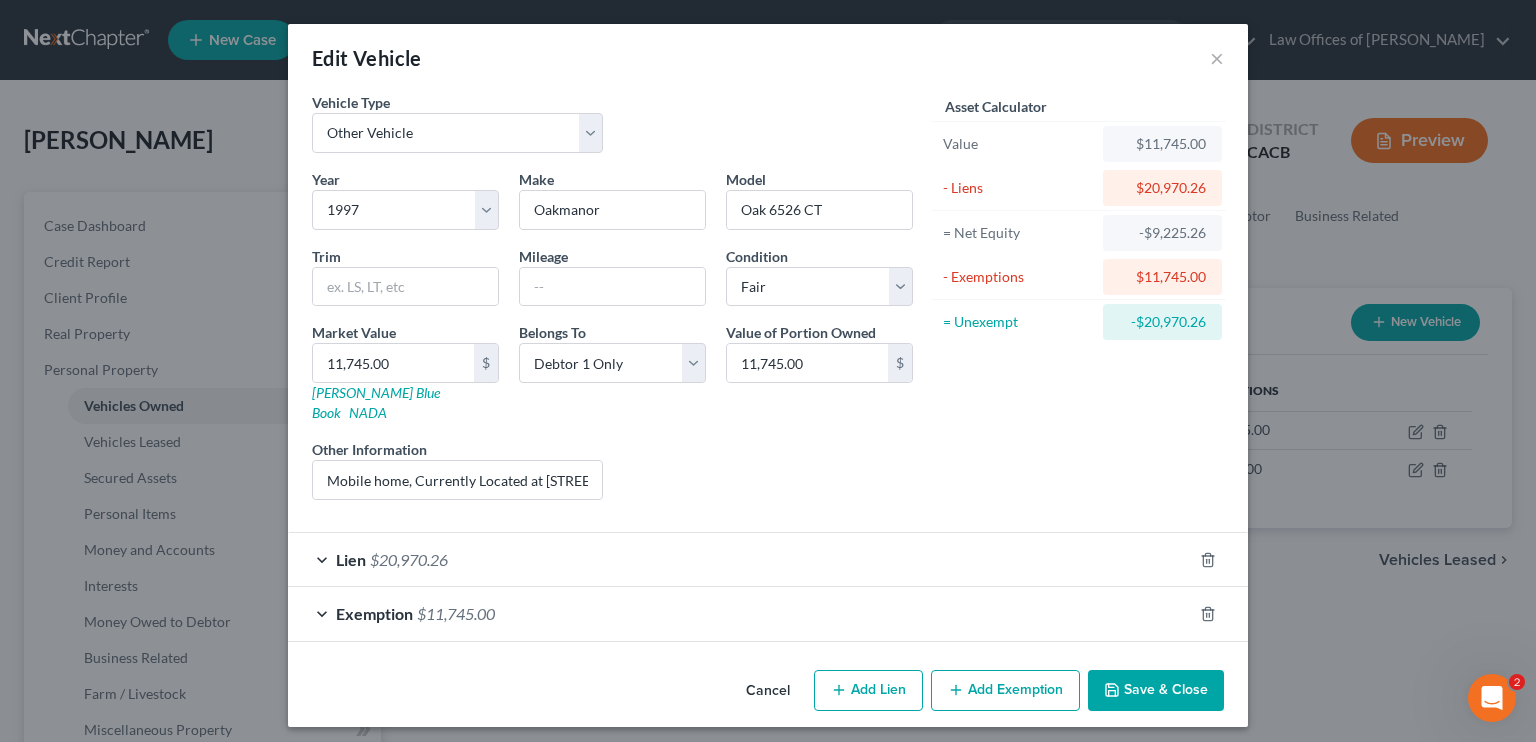 click on "$11,745.00" at bounding box center [456, 613] 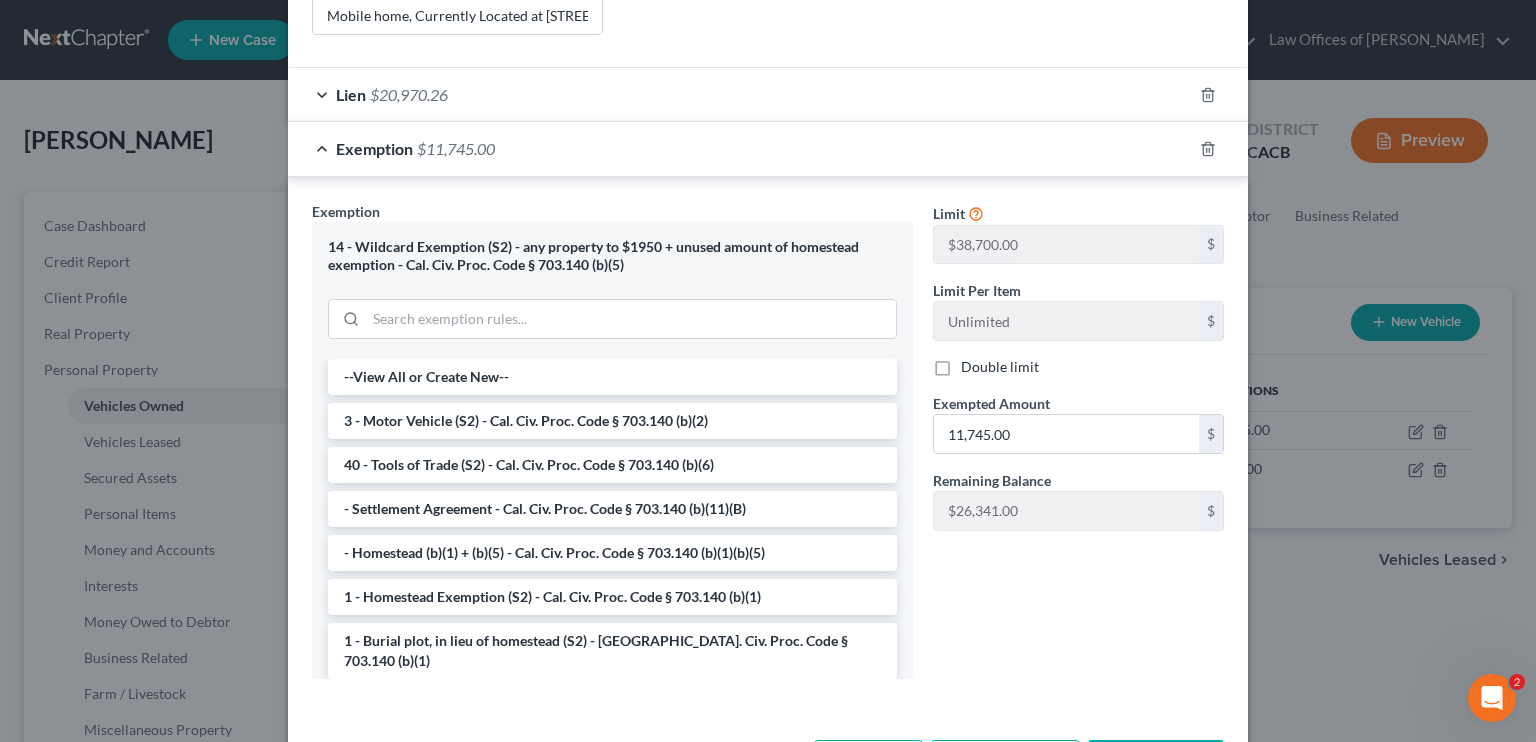scroll, scrollTop: 500, scrollLeft: 0, axis: vertical 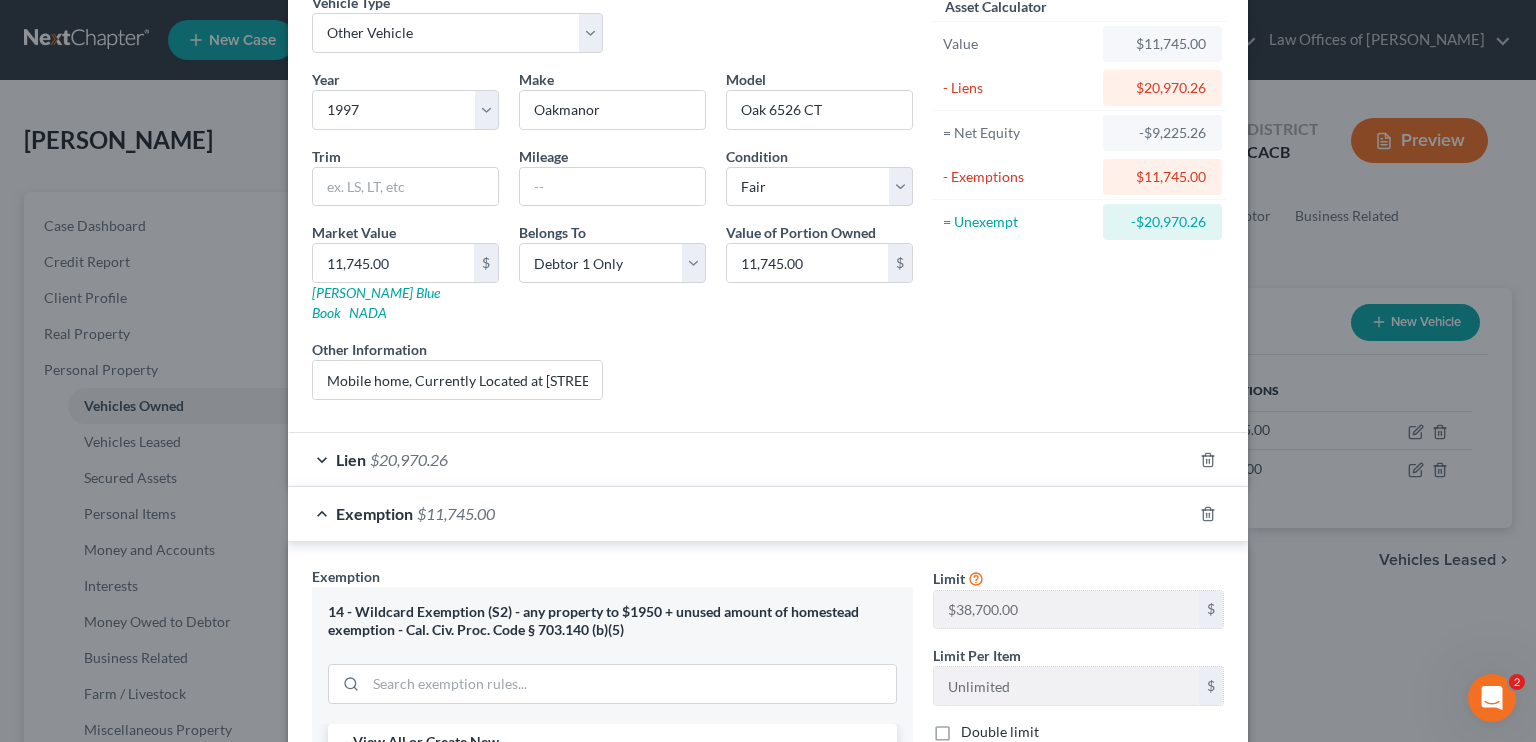 click on "$20,970.26" at bounding box center [409, 459] 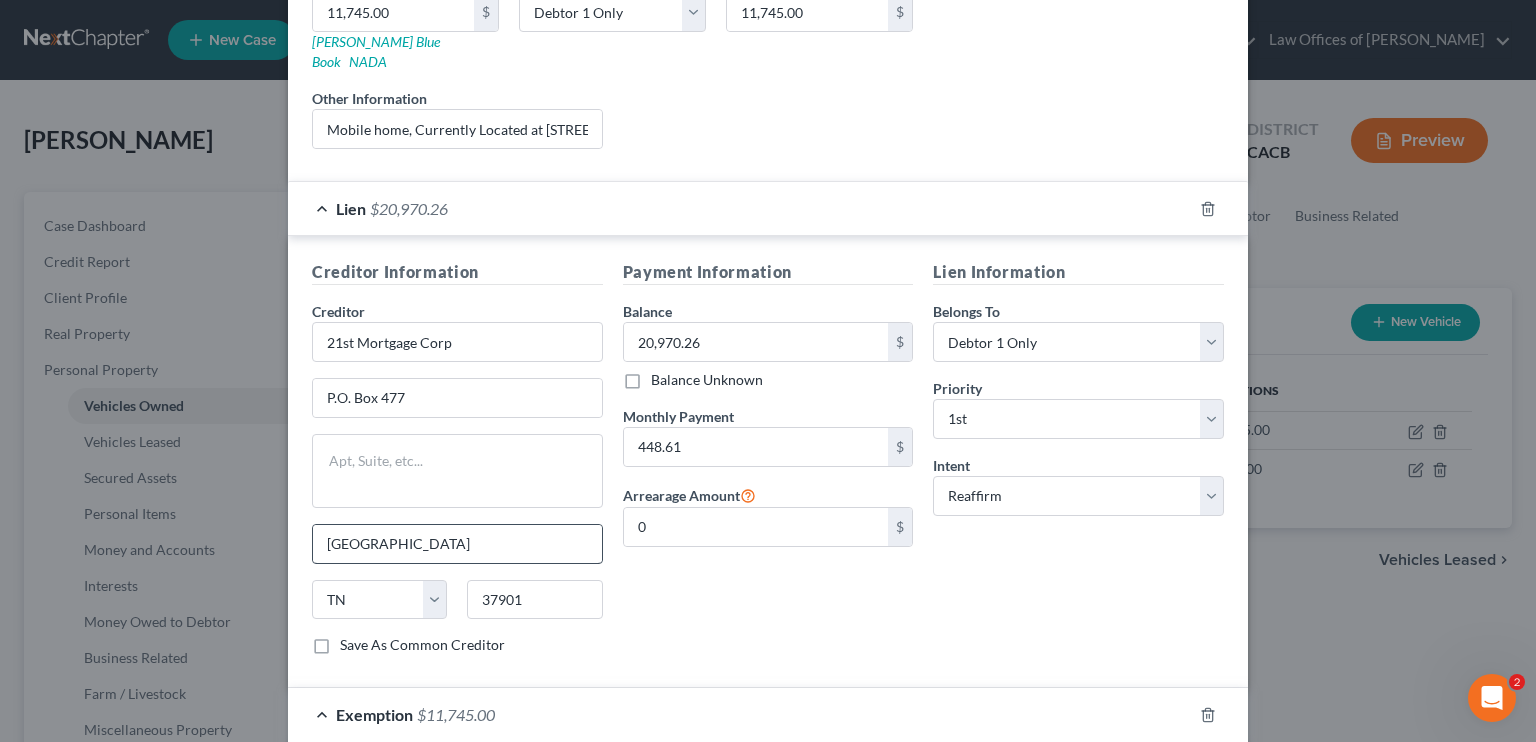scroll, scrollTop: 400, scrollLeft: 0, axis: vertical 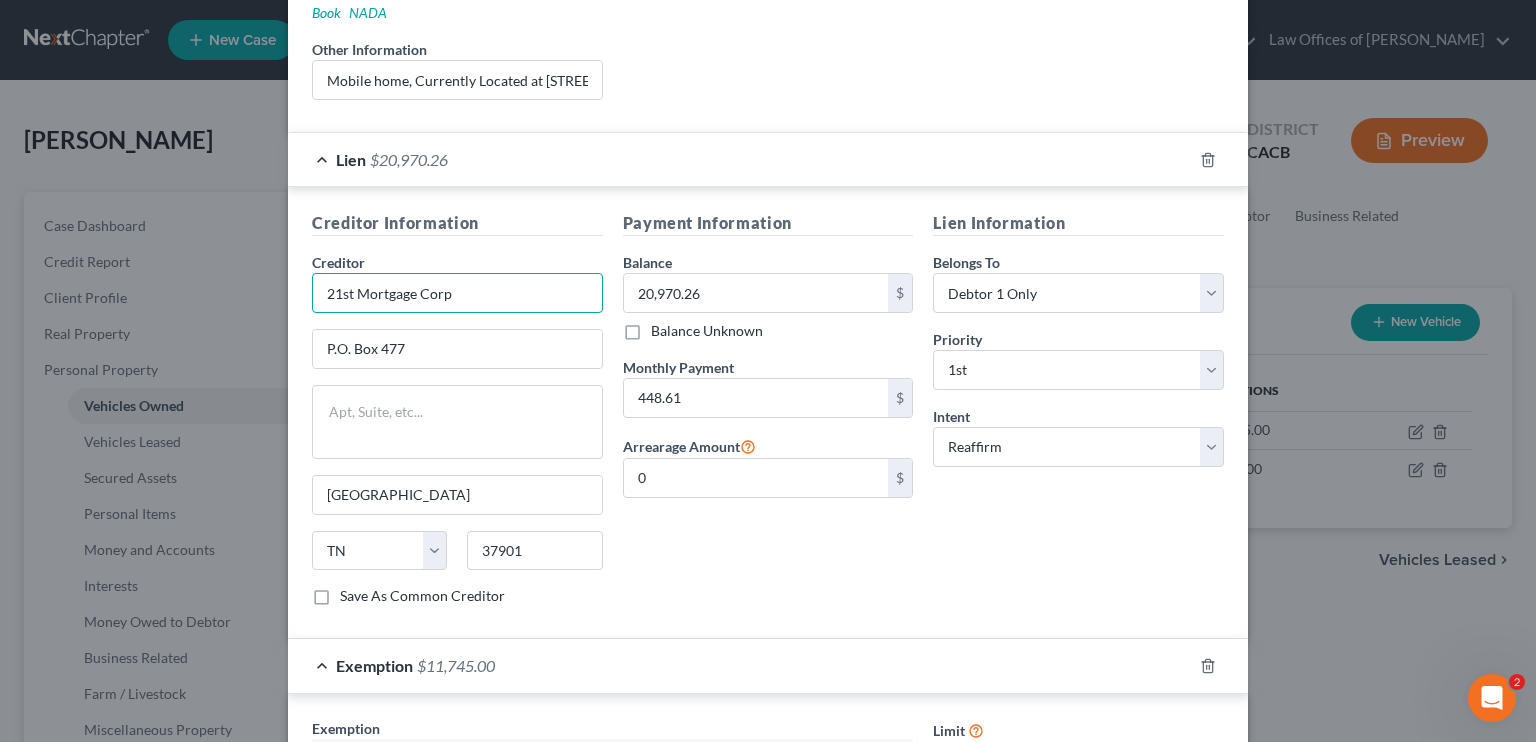 click on "21st Mortgage Corp" at bounding box center (457, 293) 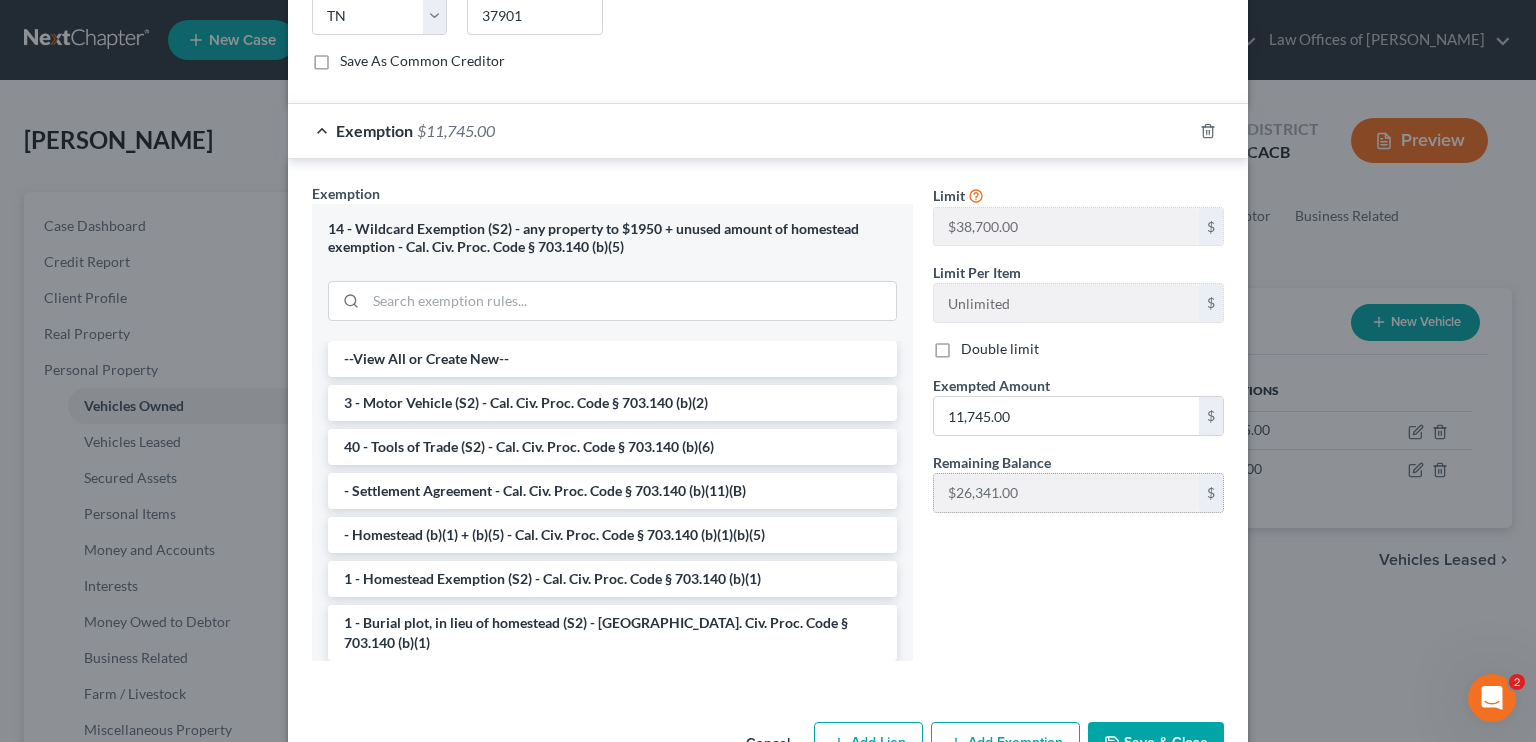 scroll, scrollTop: 970, scrollLeft: 0, axis: vertical 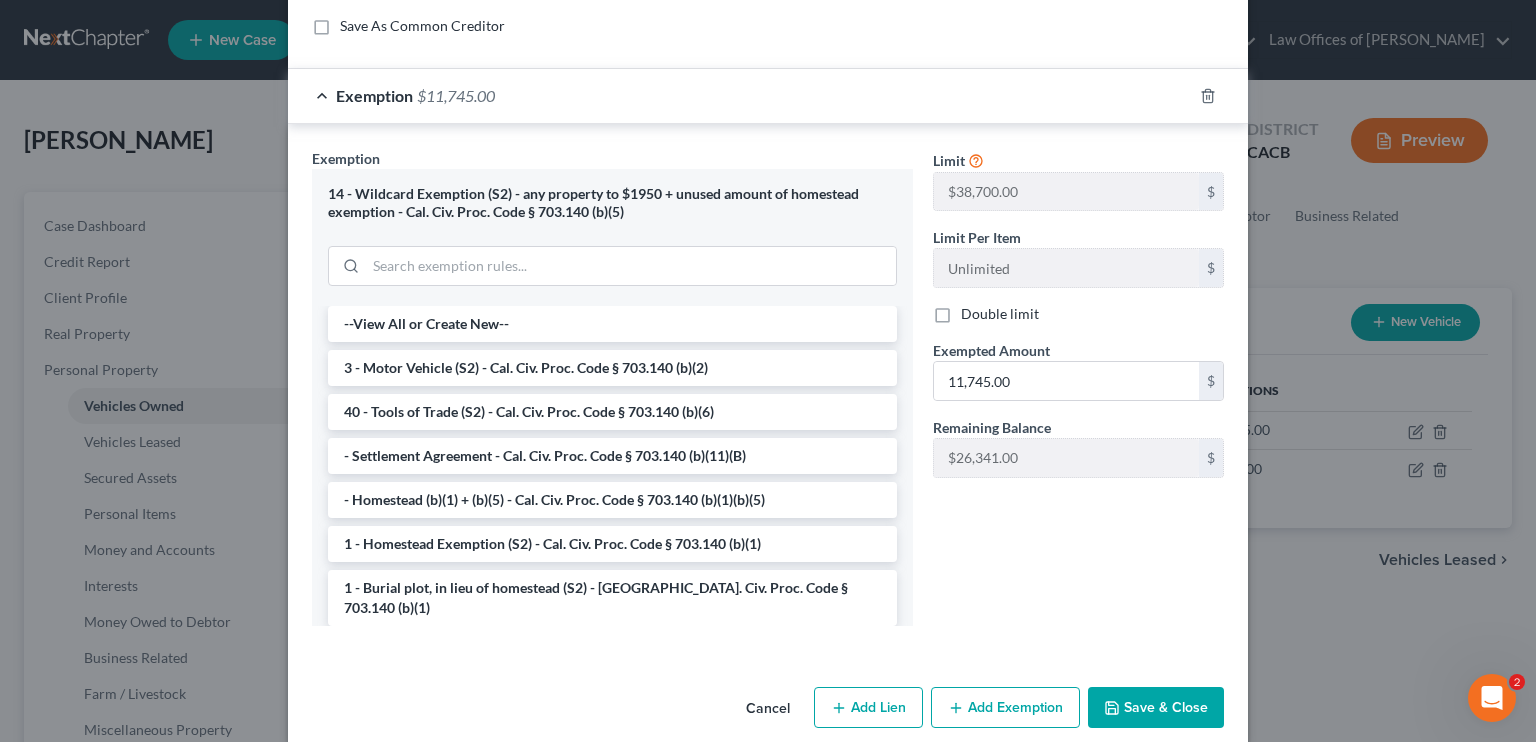 type on "21st Mortgage Corporation" 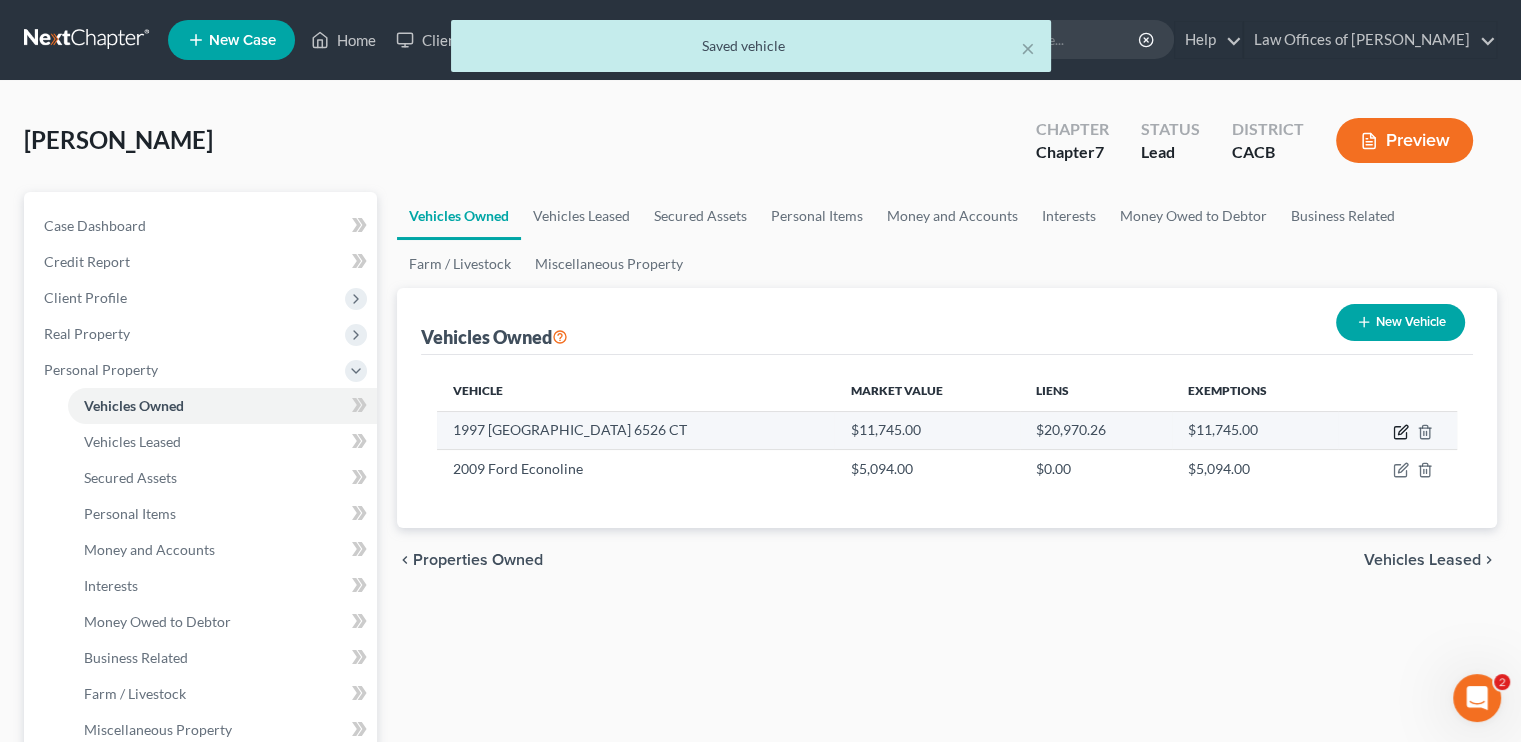 click 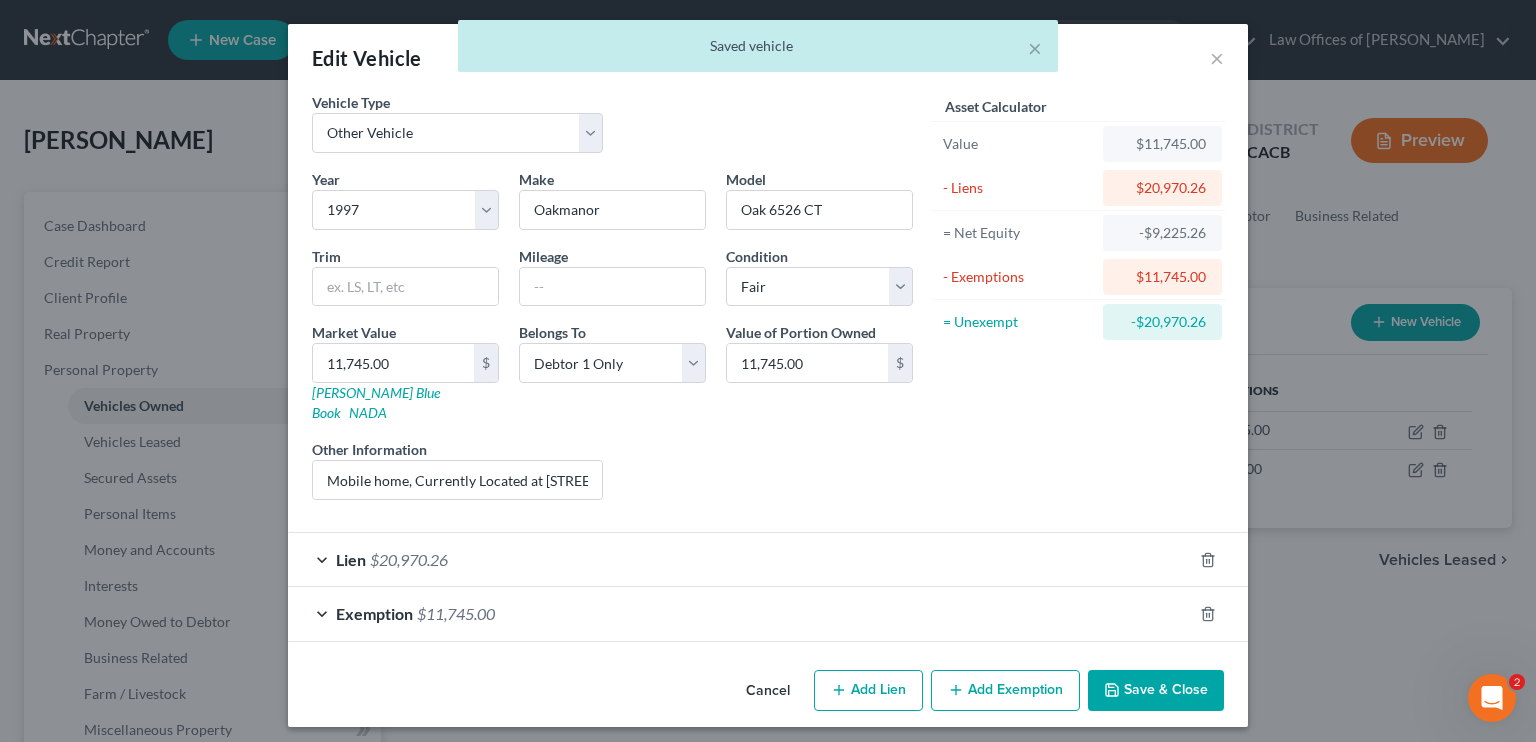 click on "Lien $20,970.26" at bounding box center [740, 559] 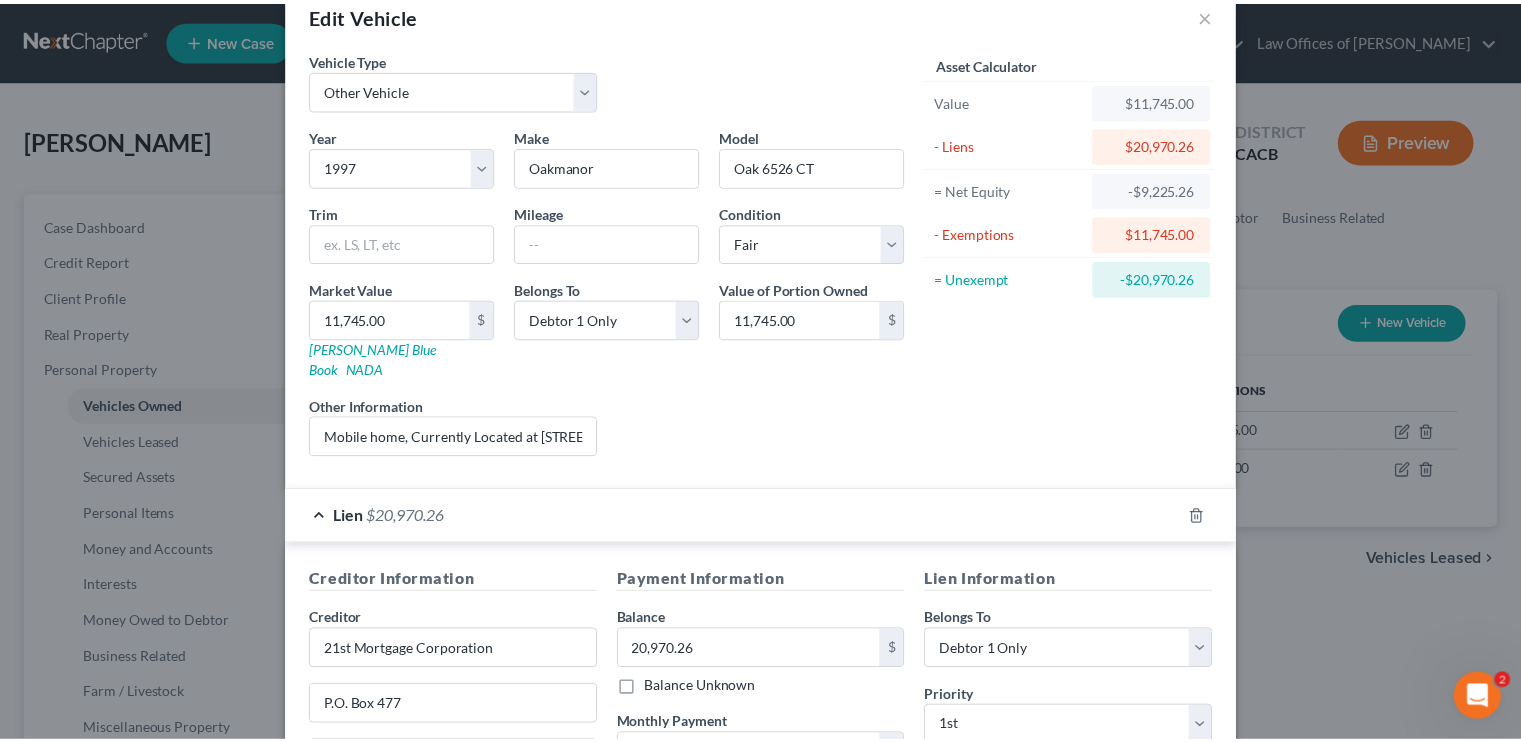 scroll, scrollTop: 0, scrollLeft: 0, axis: both 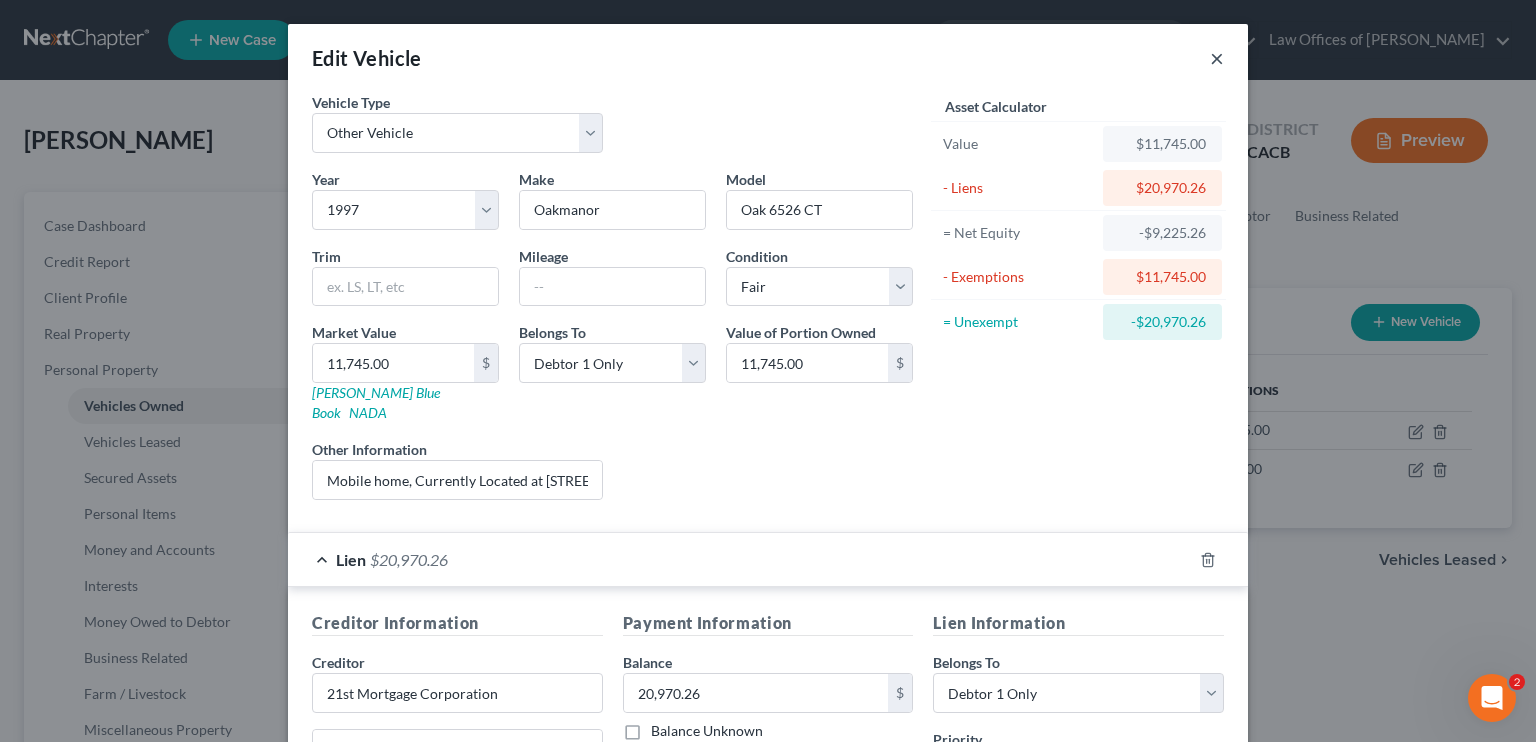 click on "×" at bounding box center (1217, 58) 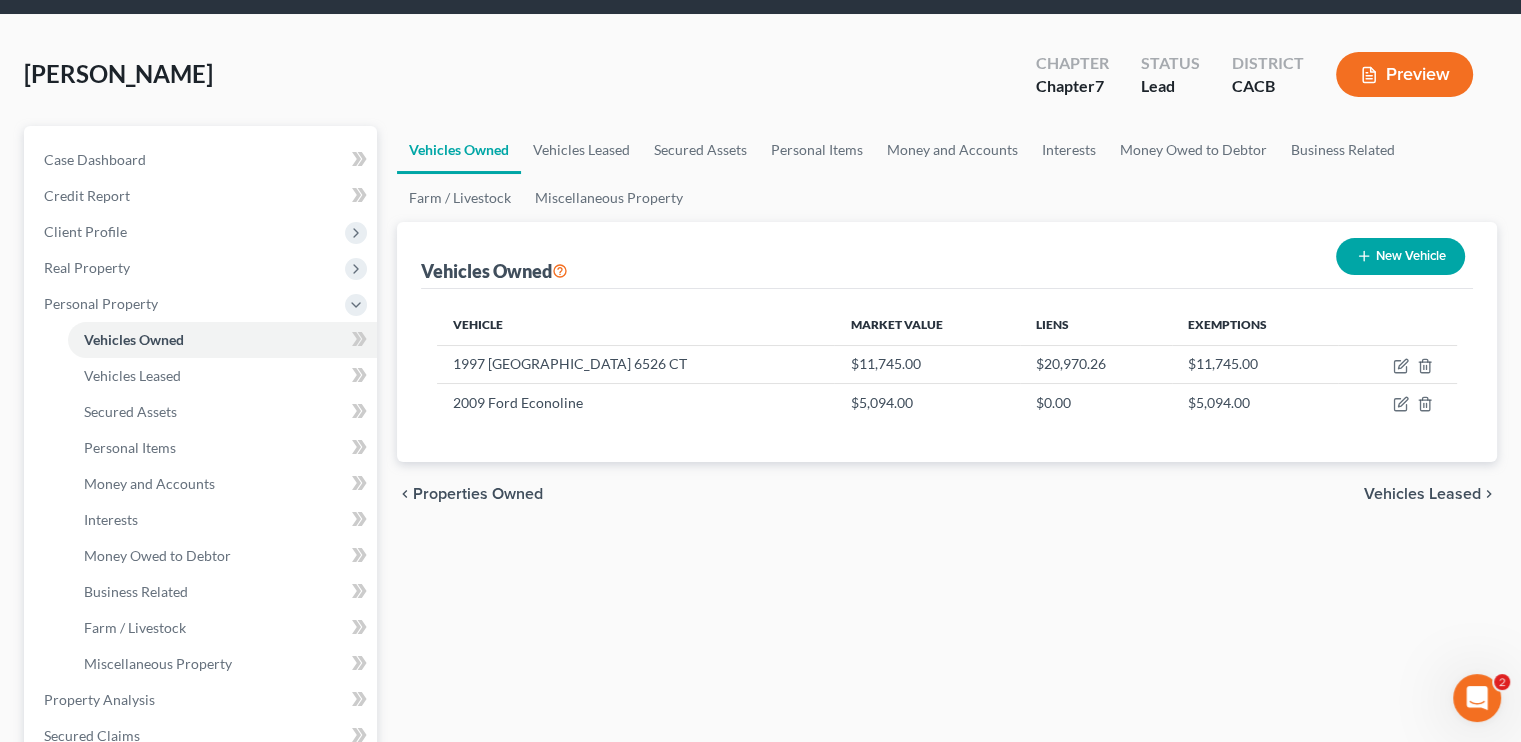 scroll, scrollTop: 100, scrollLeft: 0, axis: vertical 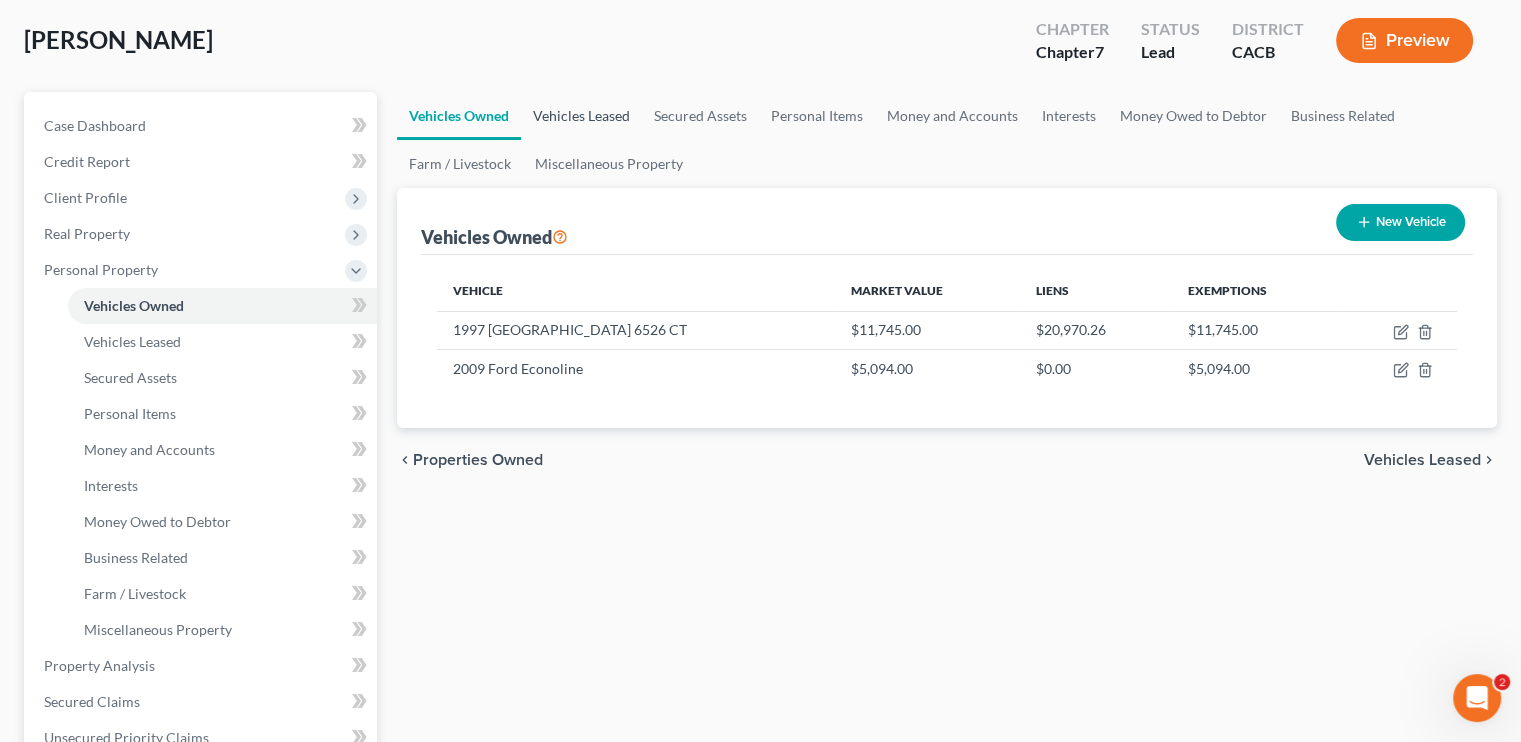 click on "Vehicles Leased" at bounding box center [581, 116] 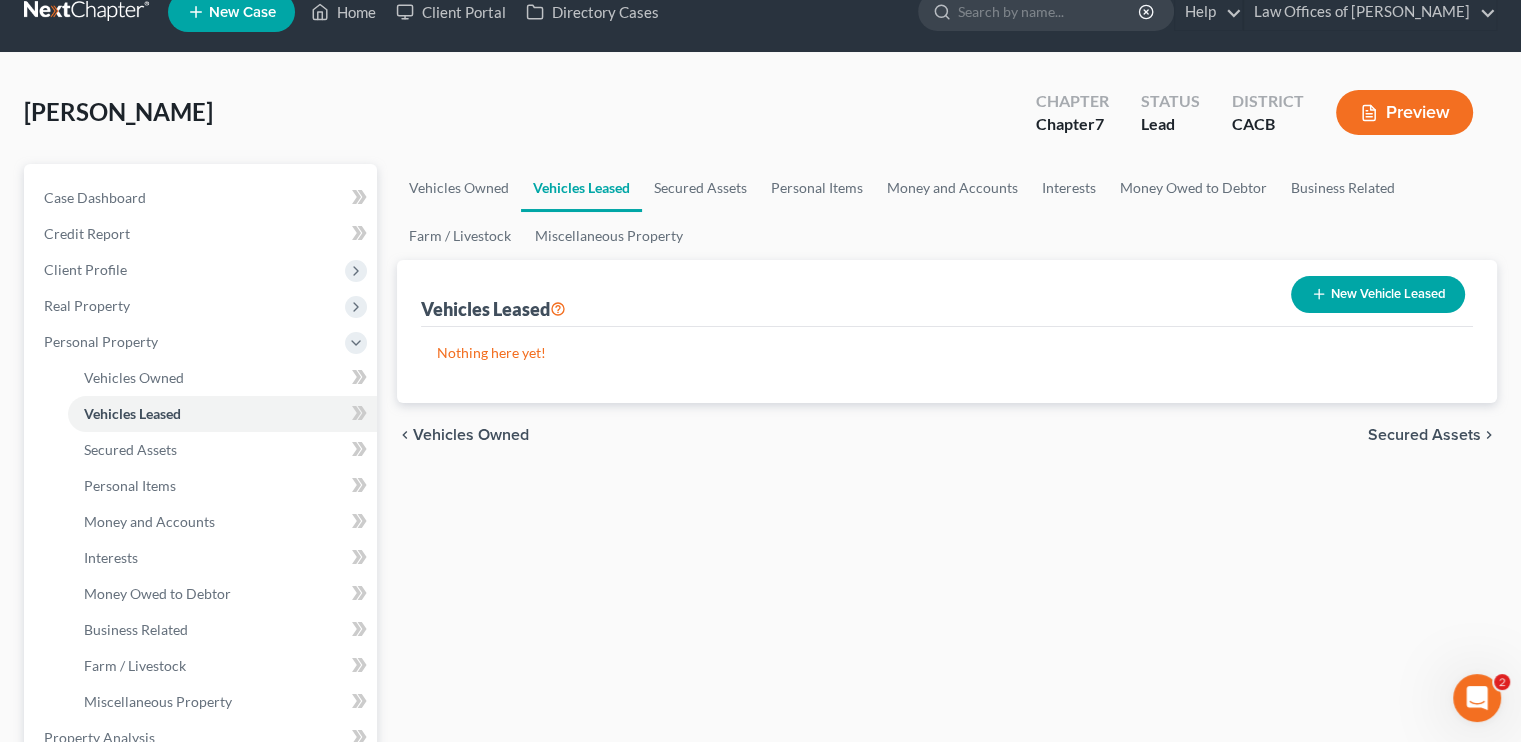 scroll, scrollTop: 0, scrollLeft: 0, axis: both 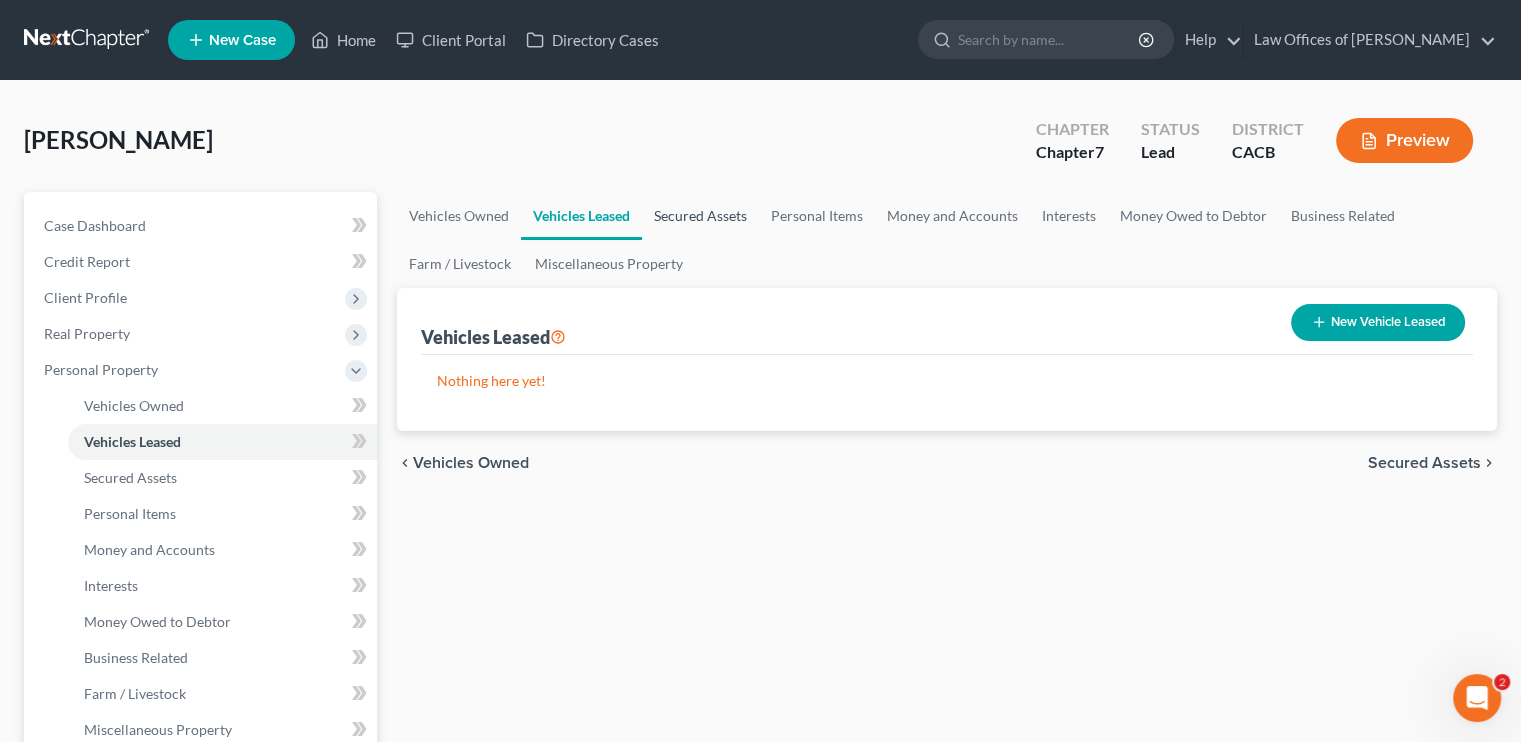click on "Secured Assets" at bounding box center (700, 216) 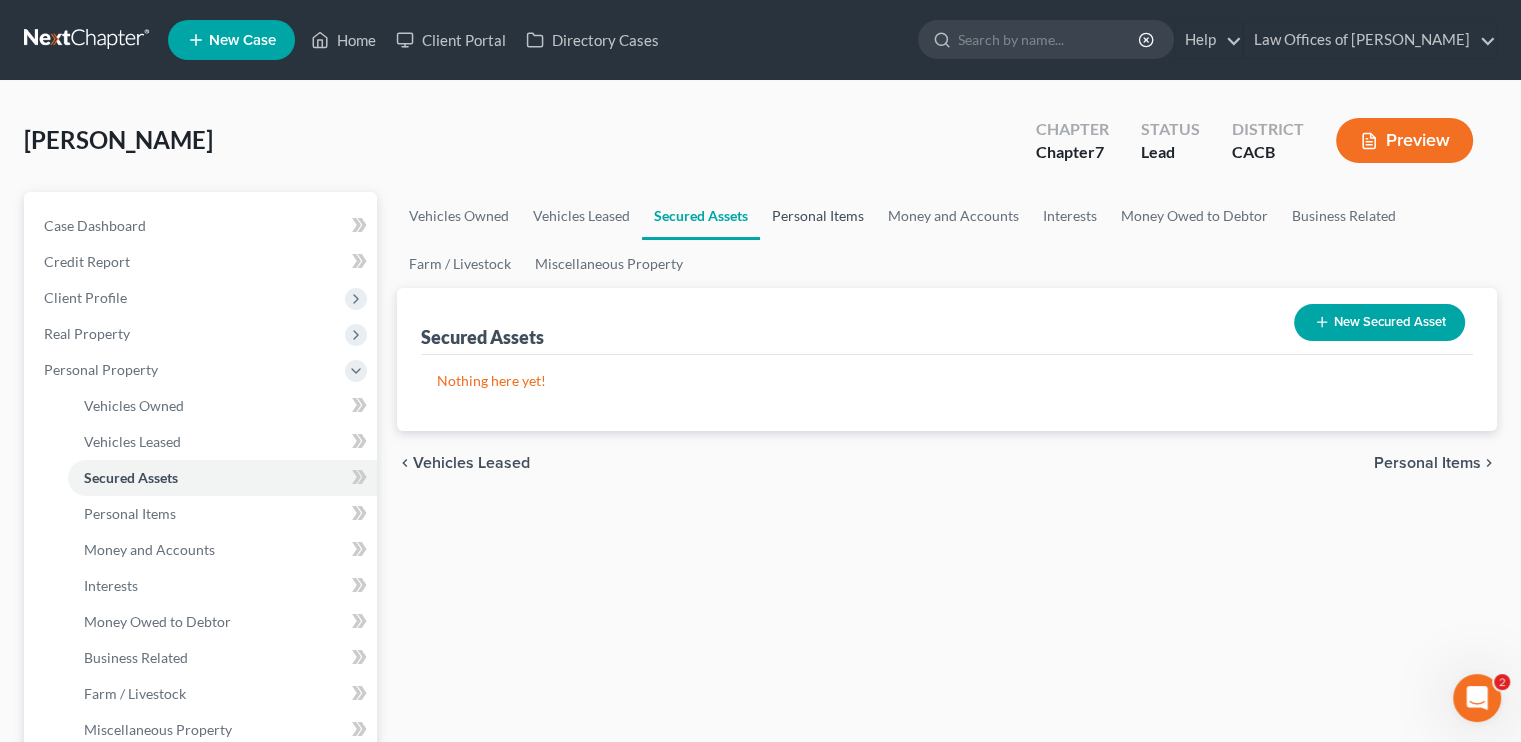 click on "Personal Items" at bounding box center (818, 216) 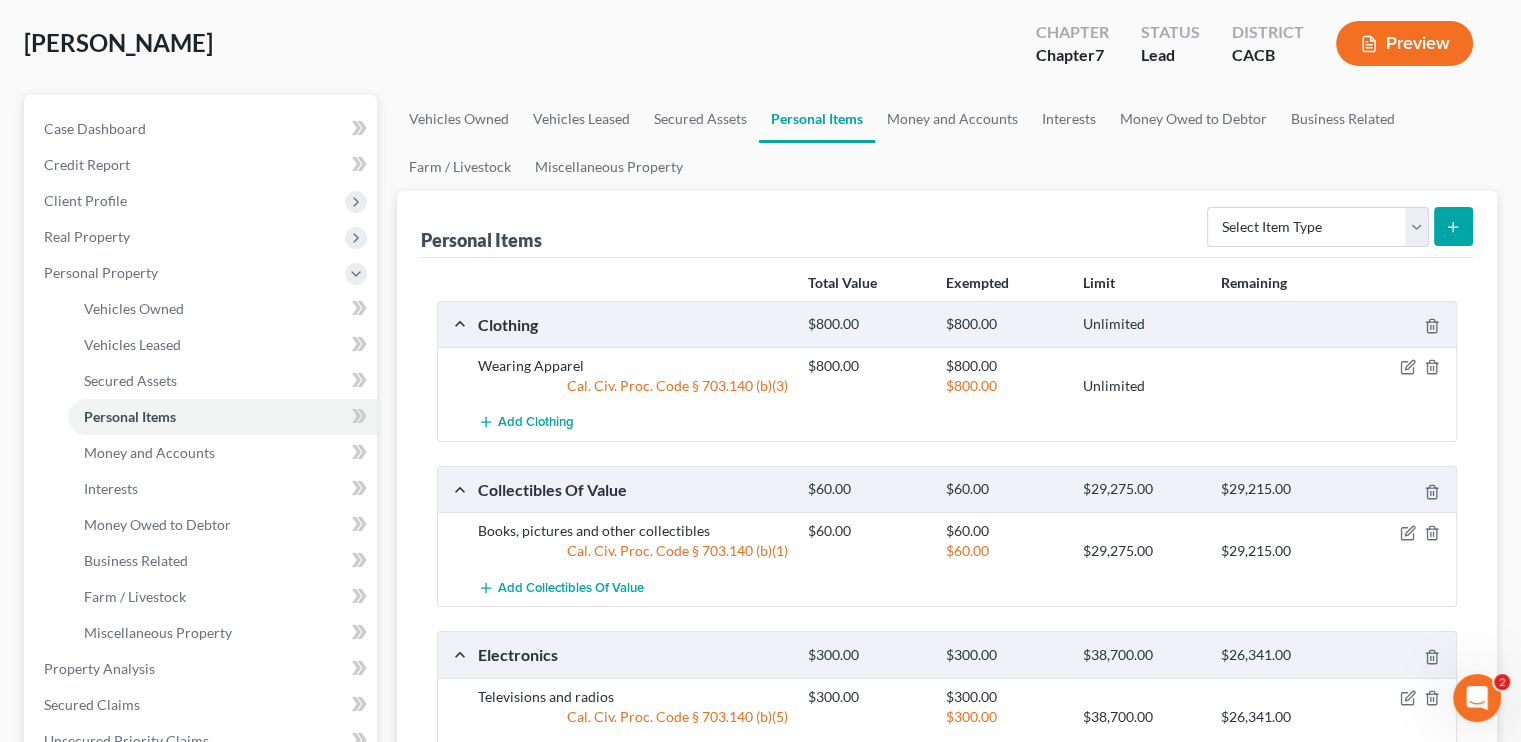 scroll, scrollTop: 0, scrollLeft: 0, axis: both 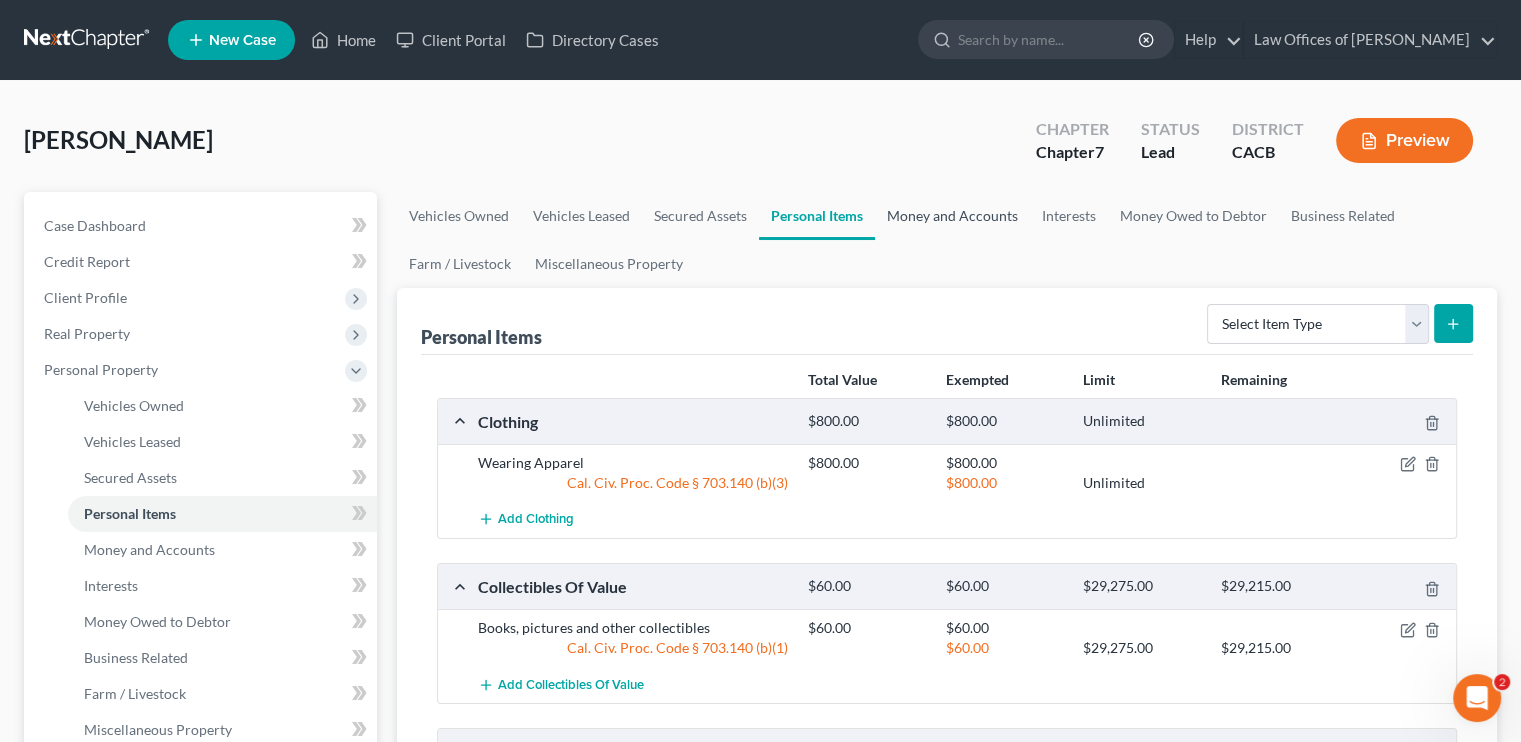 click on "Money and Accounts" at bounding box center [952, 216] 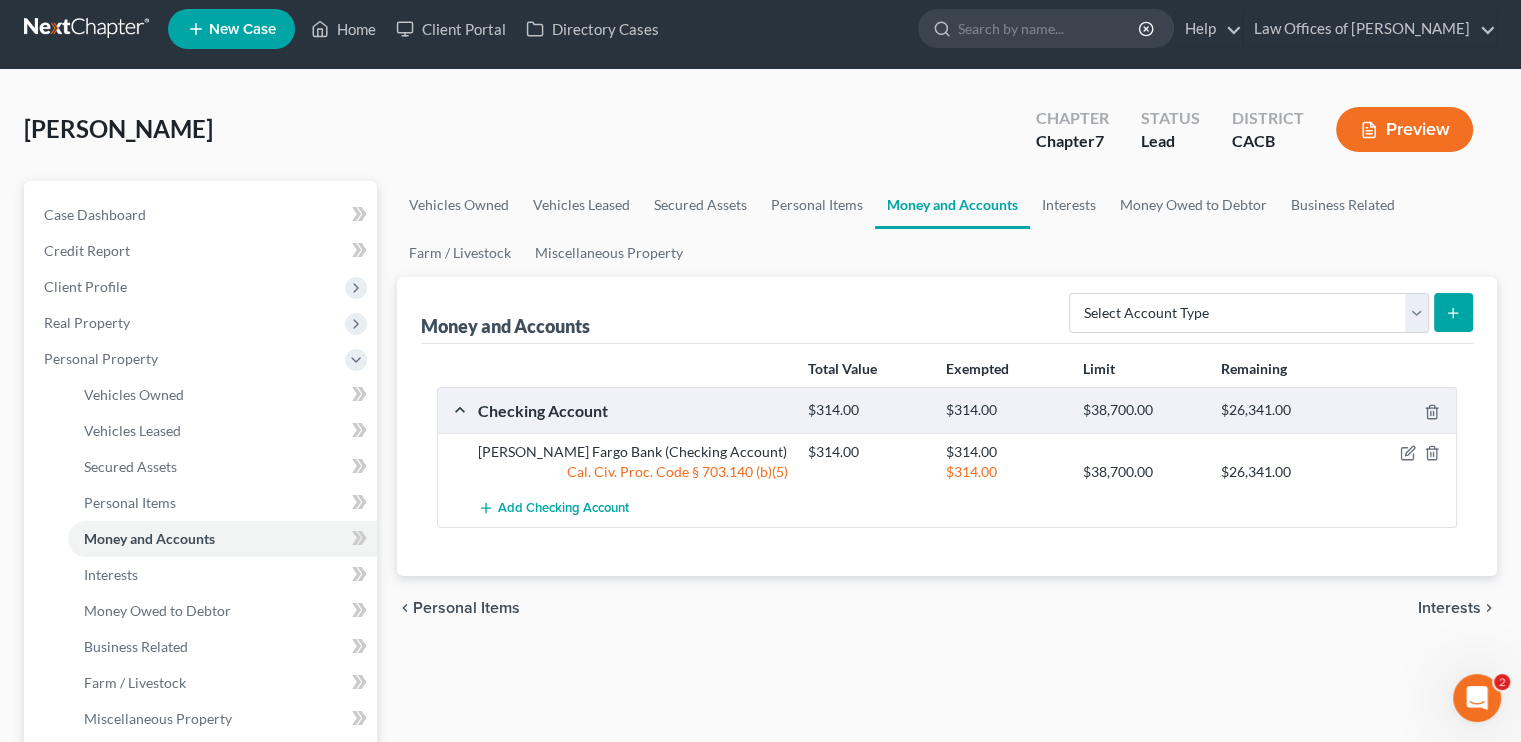 scroll, scrollTop: 0, scrollLeft: 0, axis: both 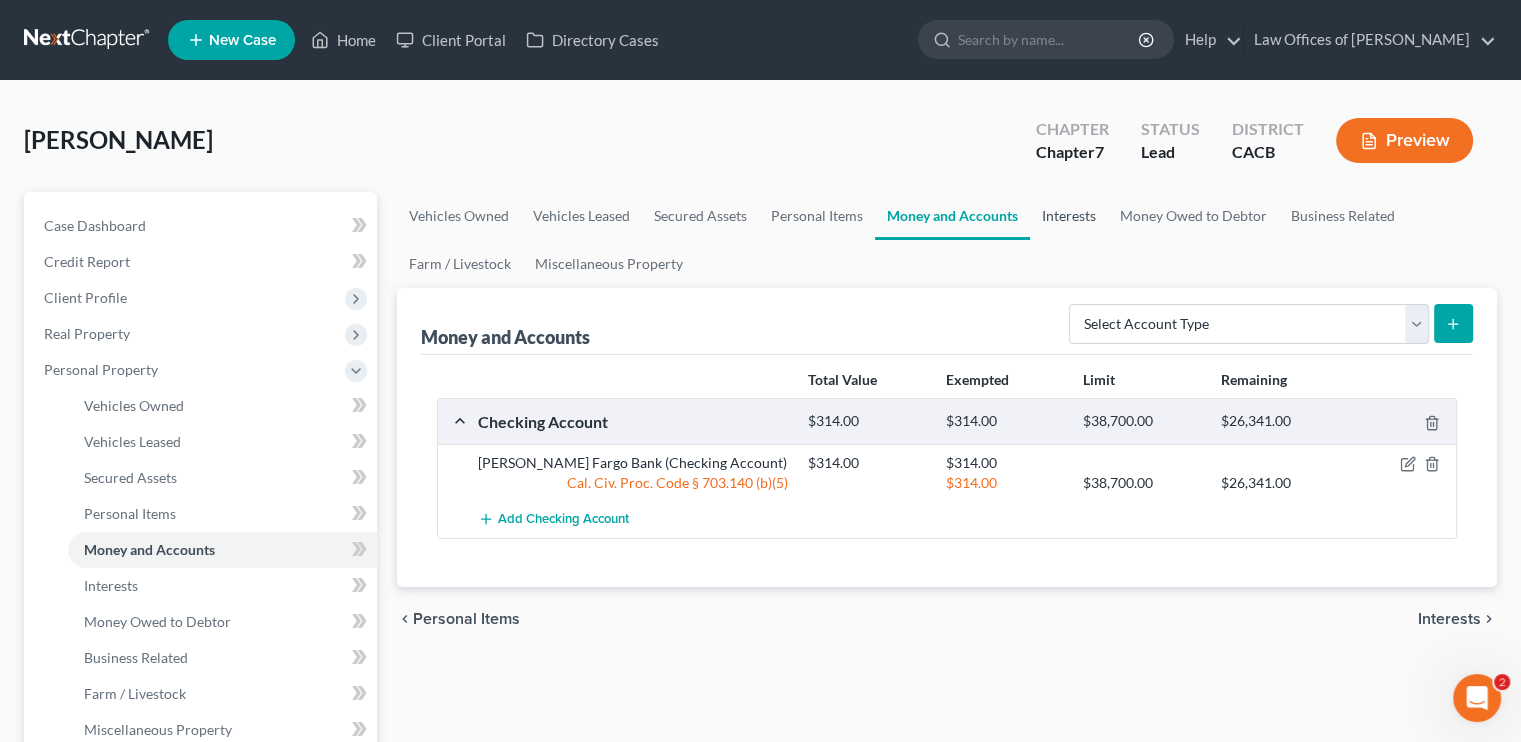 click on "Interests" at bounding box center (1069, 216) 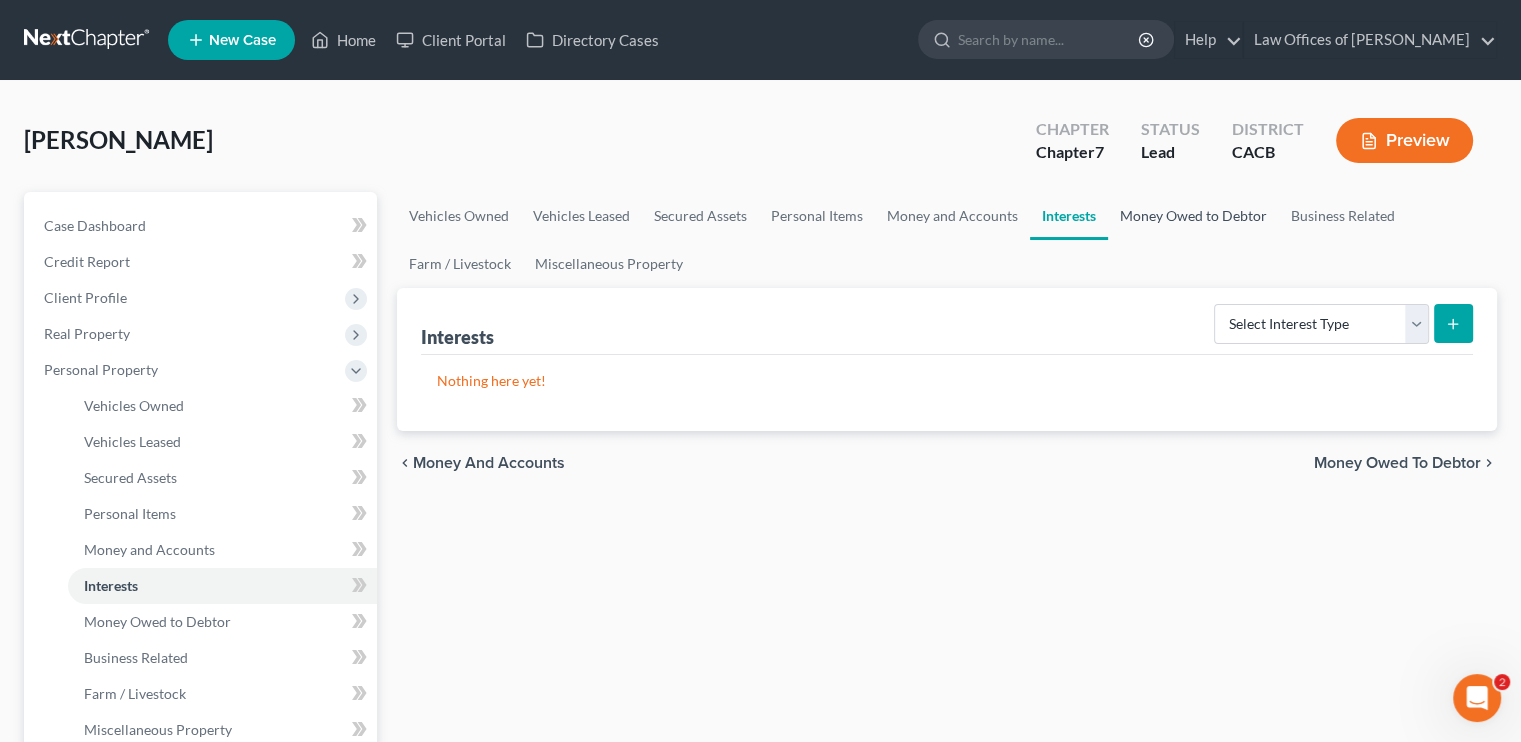 click on "Money Owed to Debtor" at bounding box center [1193, 216] 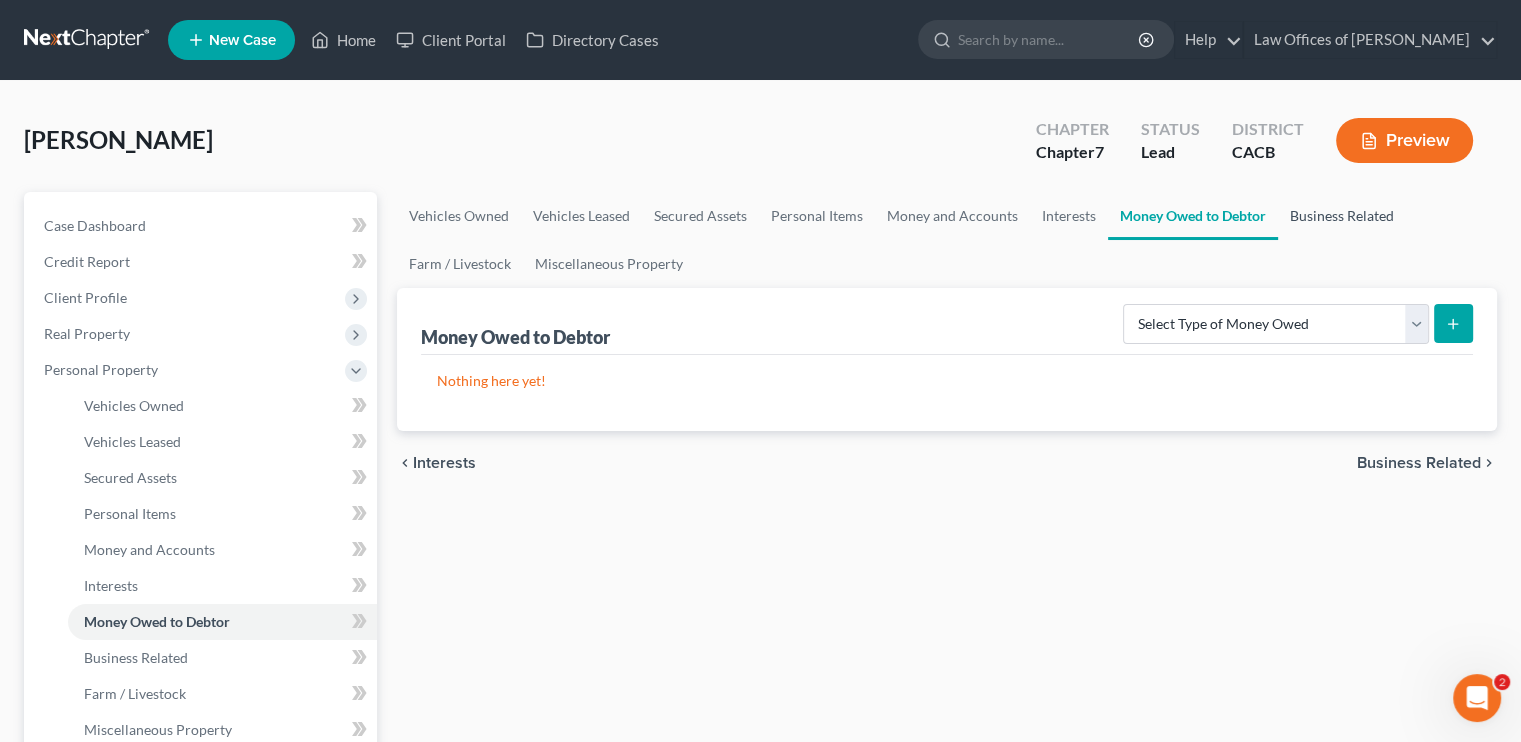 click on "Business Related" at bounding box center [1342, 216] 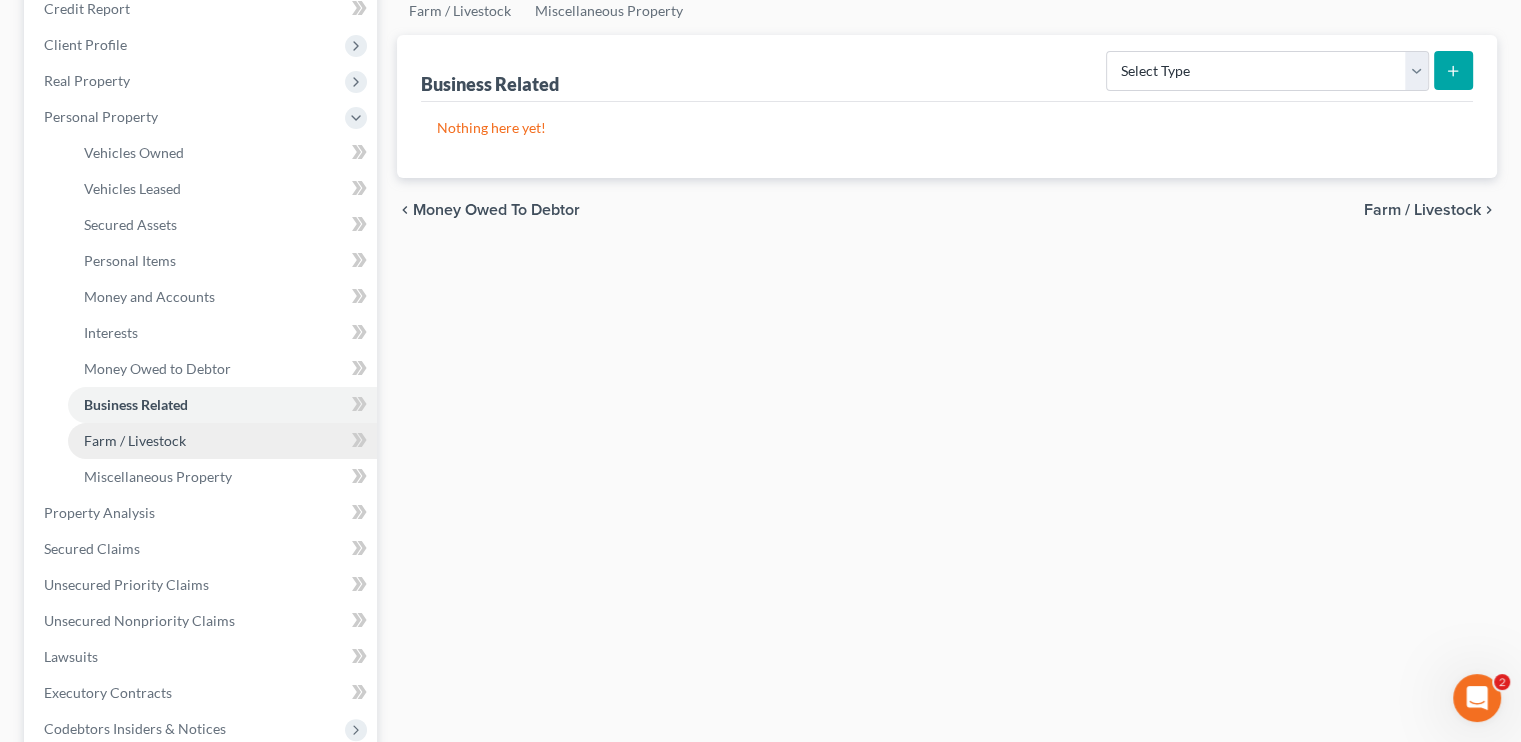 scroll, scrollTop: 300, scrollLeft: 0, axis: vertical 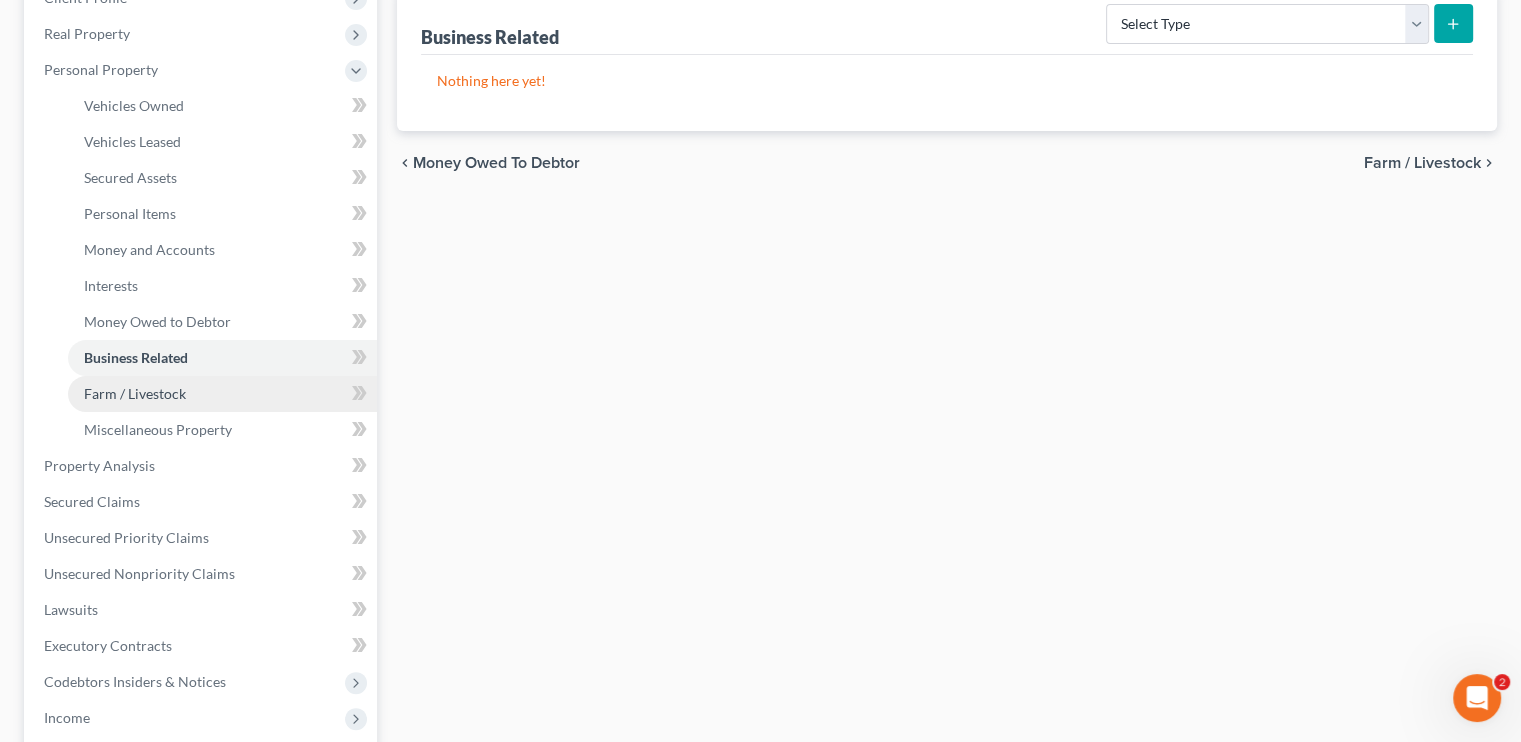 click on "Farm / Livestock" at bounding box center [135, 393] 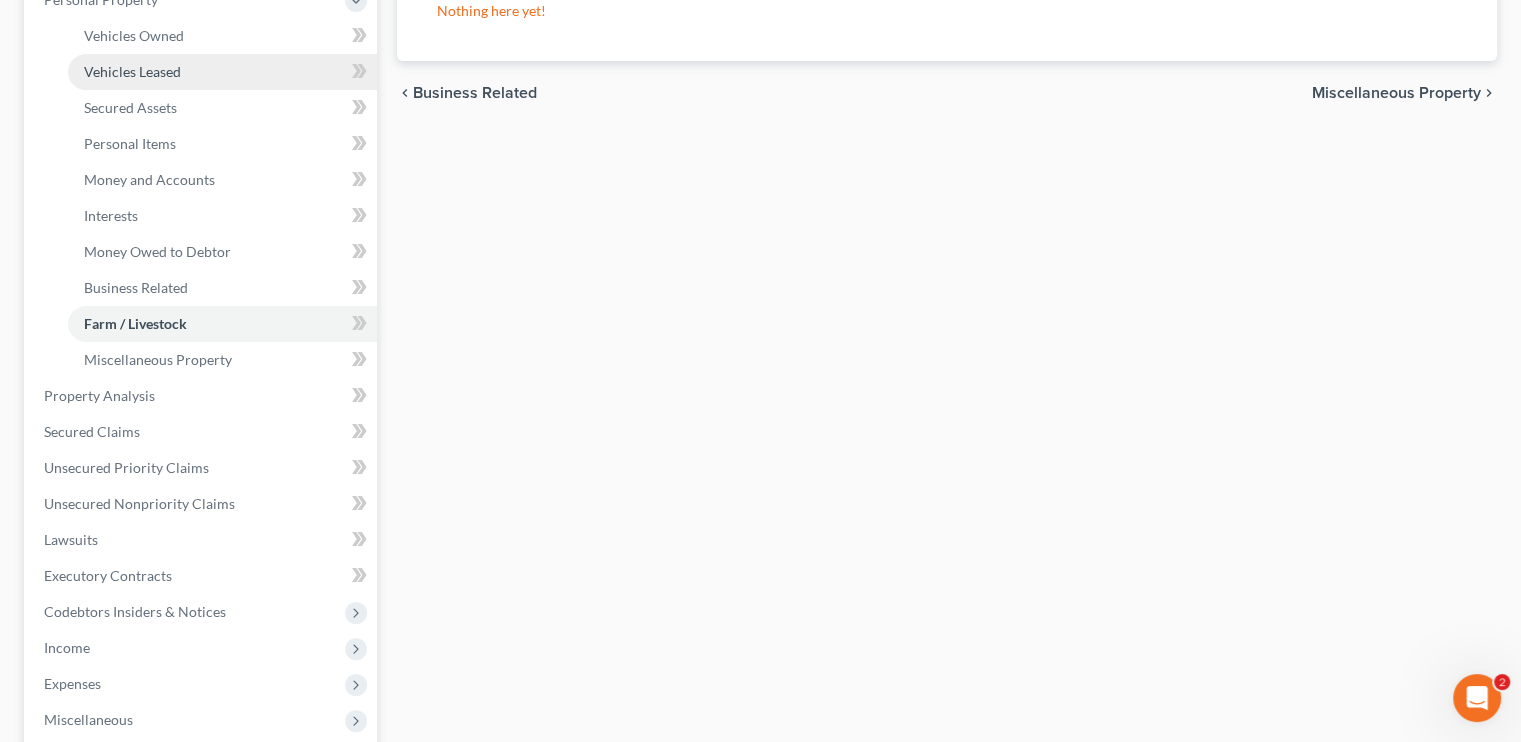 scroll, scrollTop: 400, scrollLeft: 0, axis: vertical 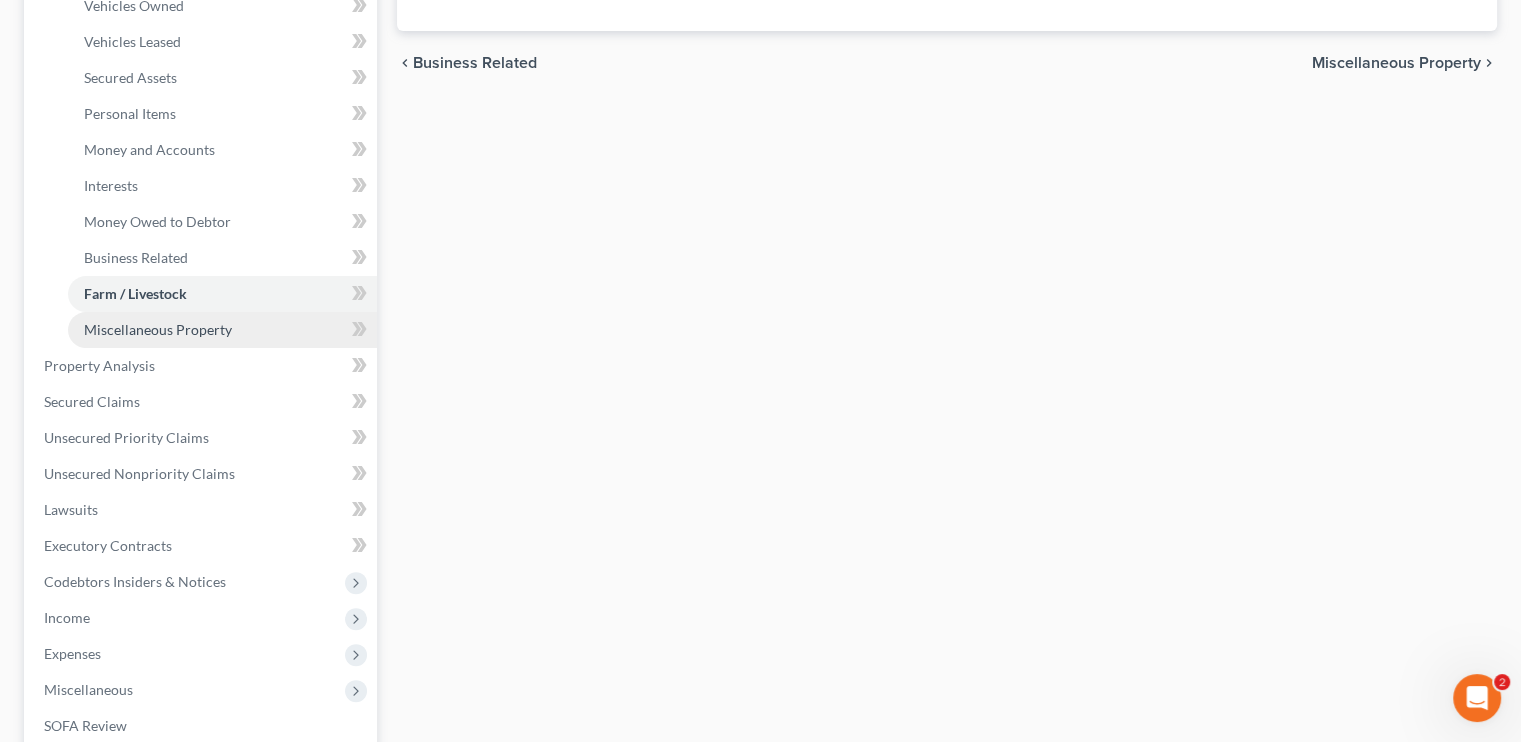 click on "Miscellaneous Property" at bounding box center (158, 329) 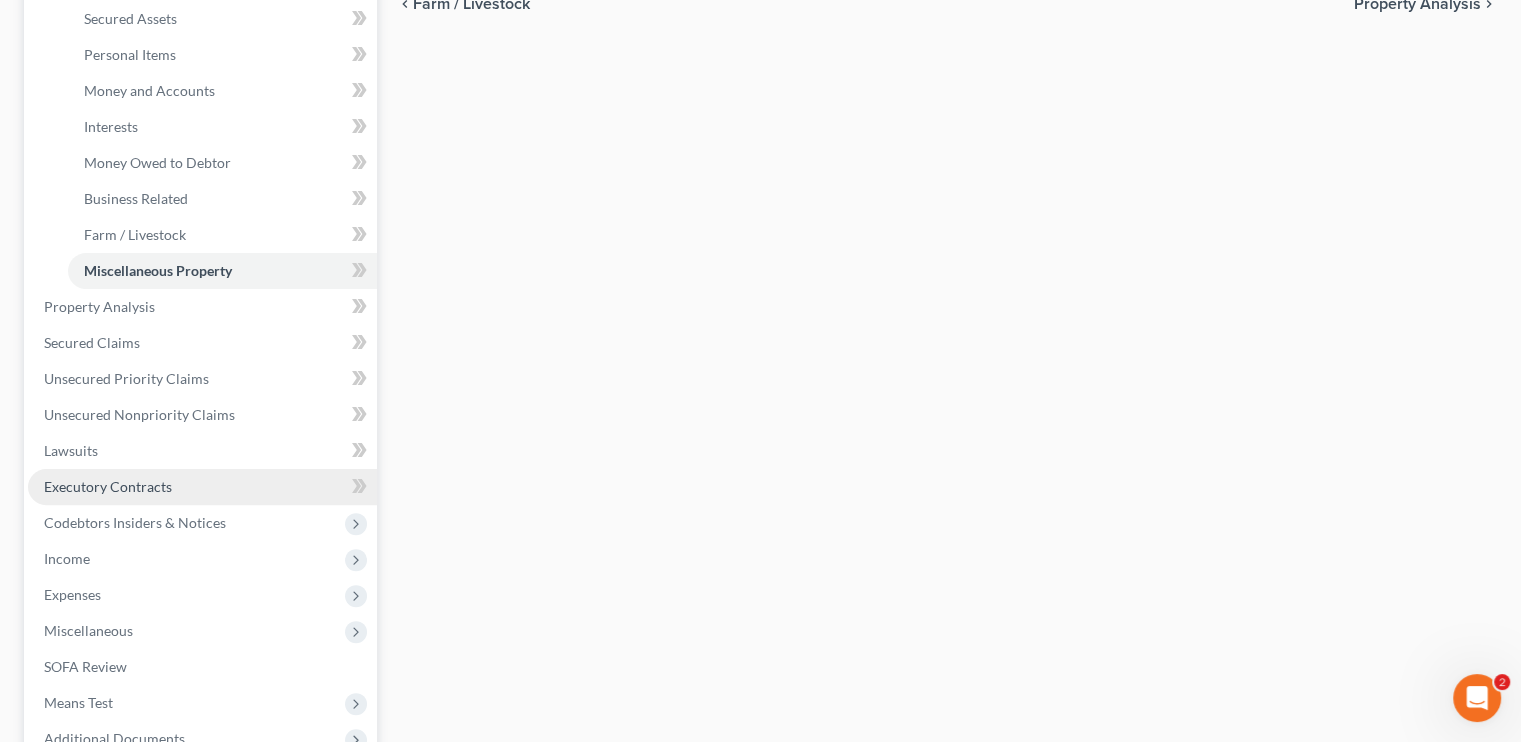 scroll, scrollTop: 500, scrollLeft: 0, axis: vertical 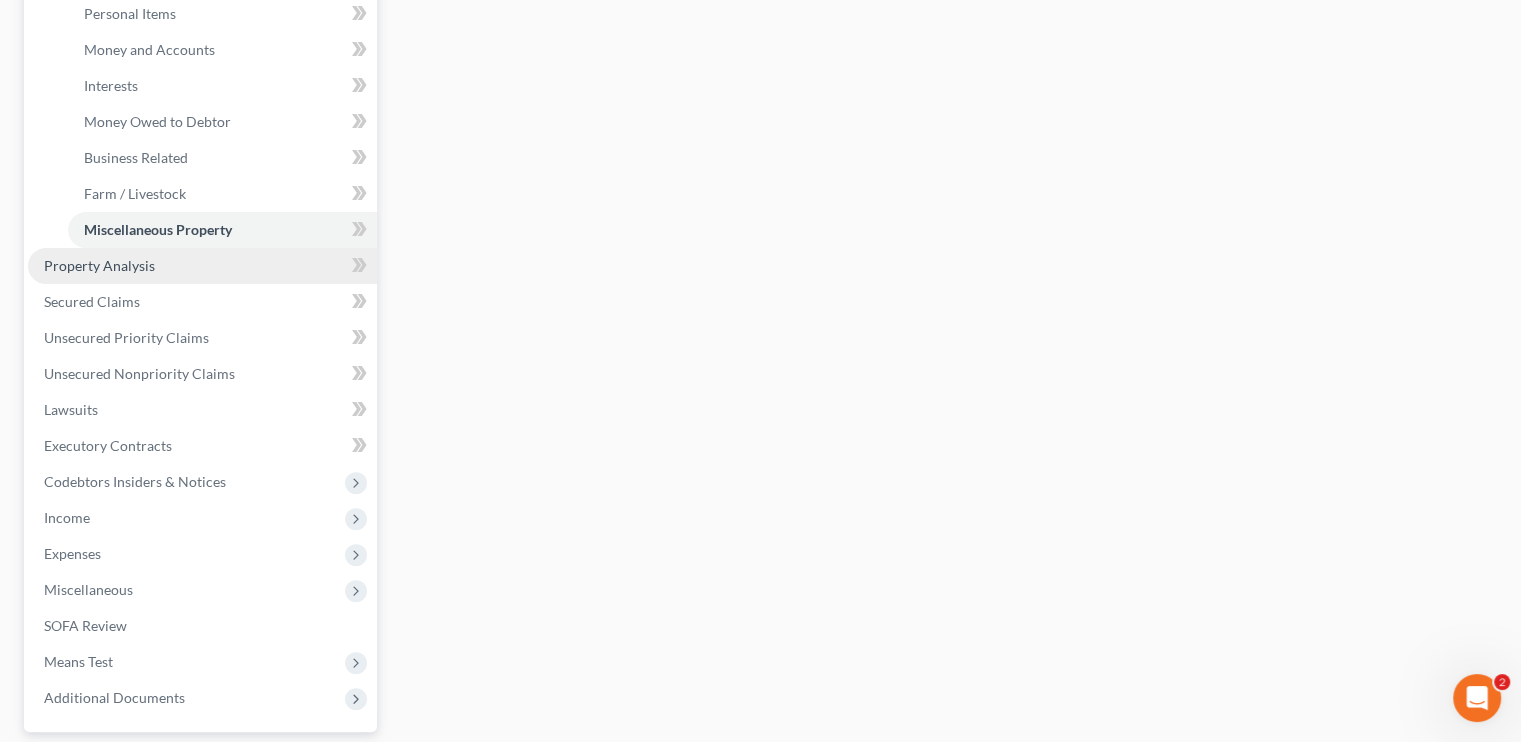 click on "Property Analysis" at bounding box center [99, 265] 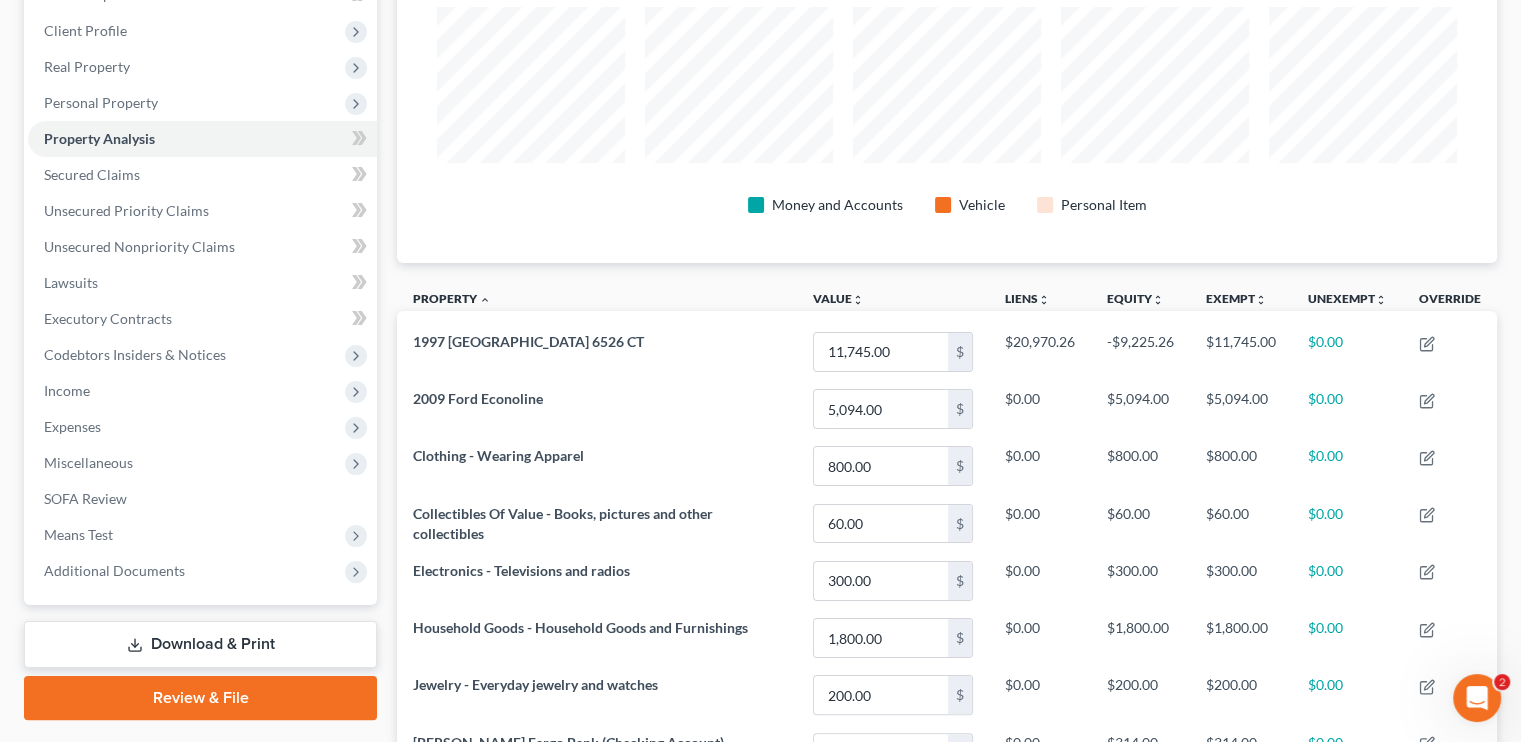 scroll, scrollTop: 0, scrollLeft: 0, axis: both 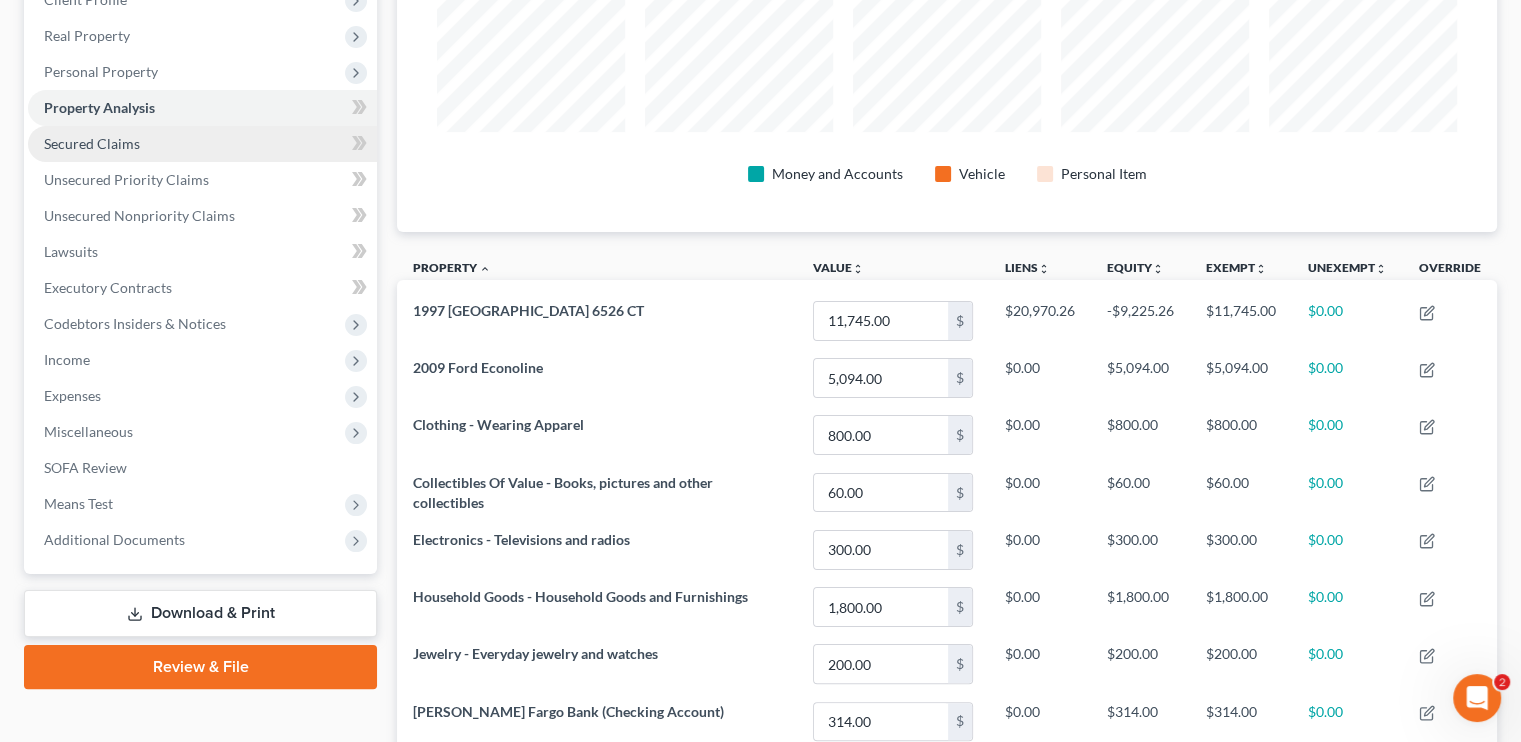 click on "Secured Claims" at bounding box center [92, 143] 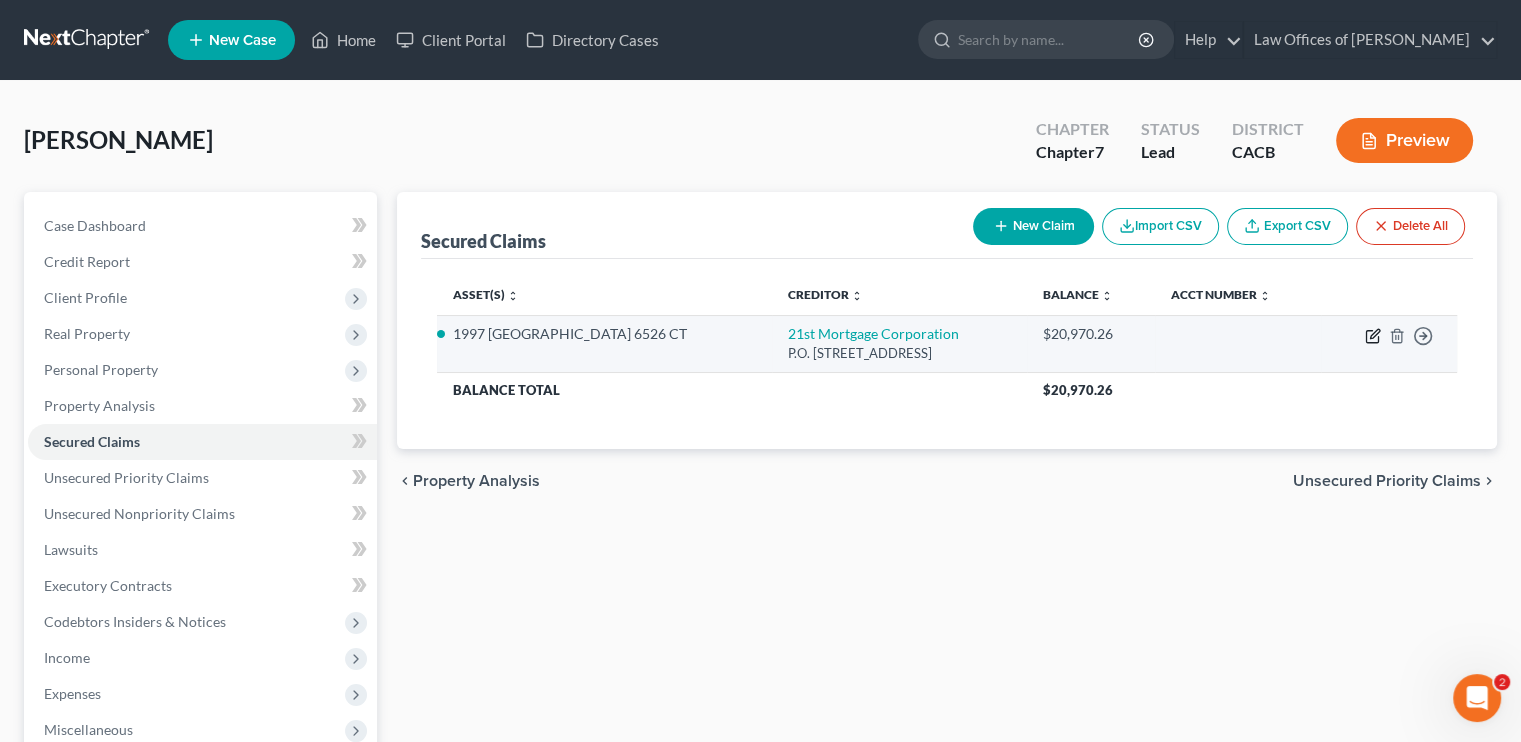 click 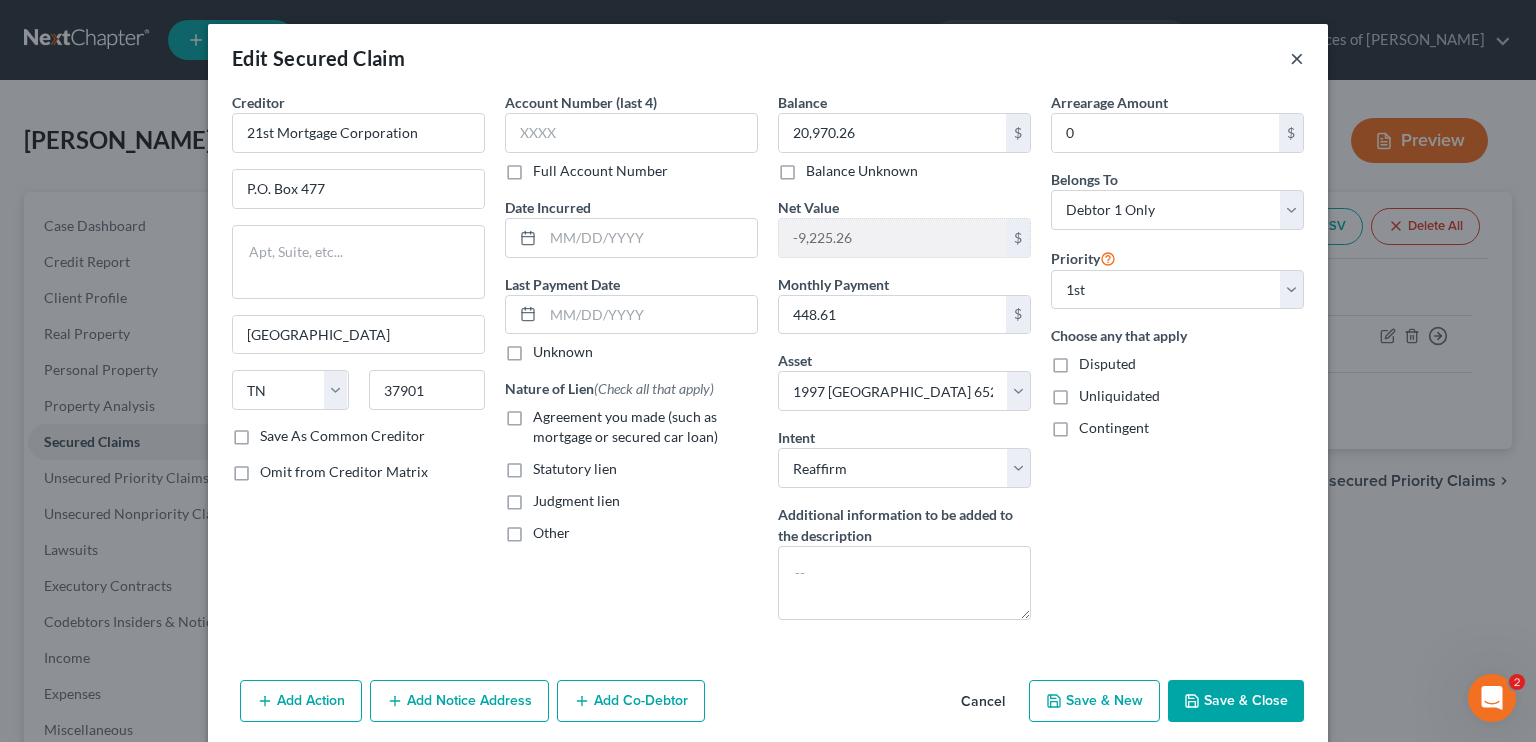 click on "×" at bounding box center (1297, 58) 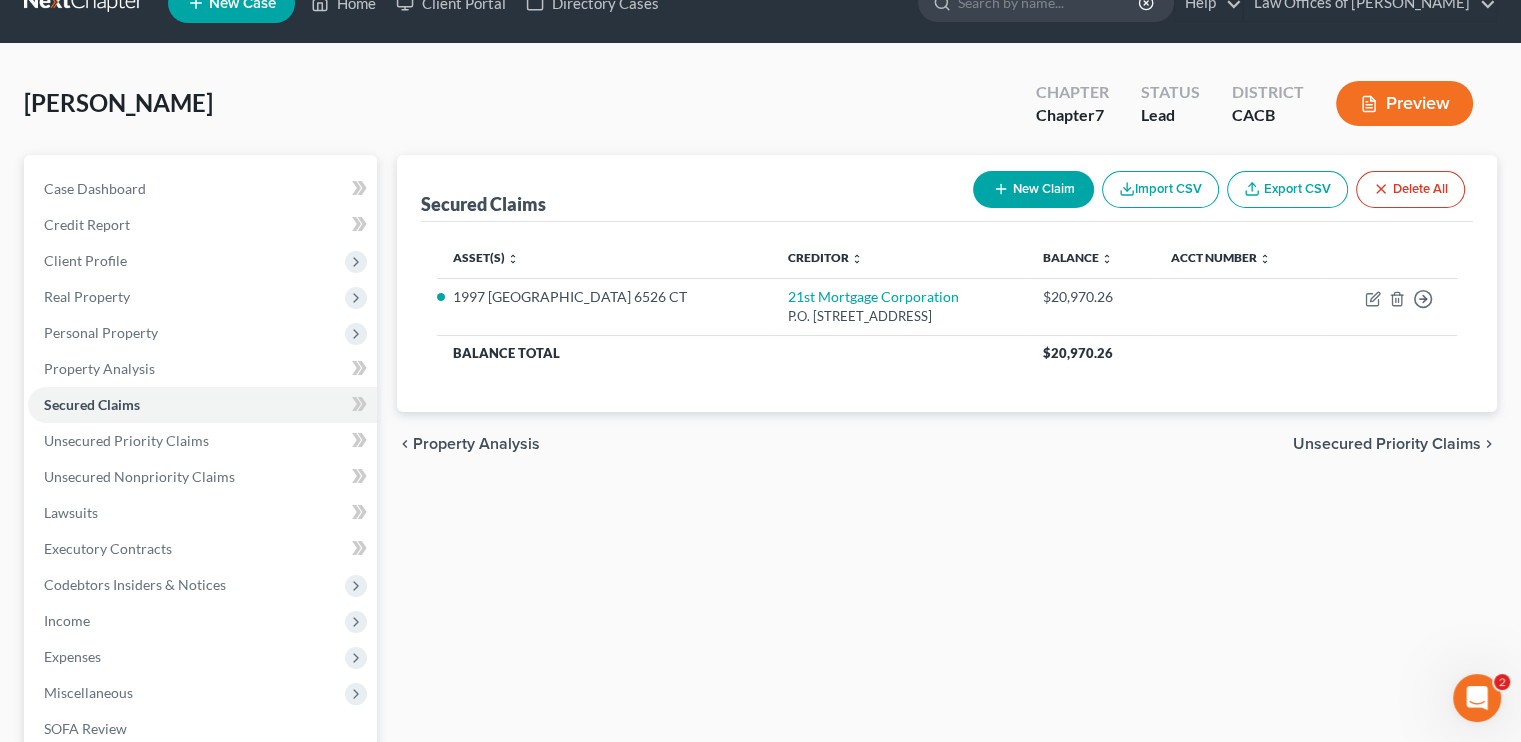 scroll, scrollTop: 100, scrollLeft: 0, axis: vertical 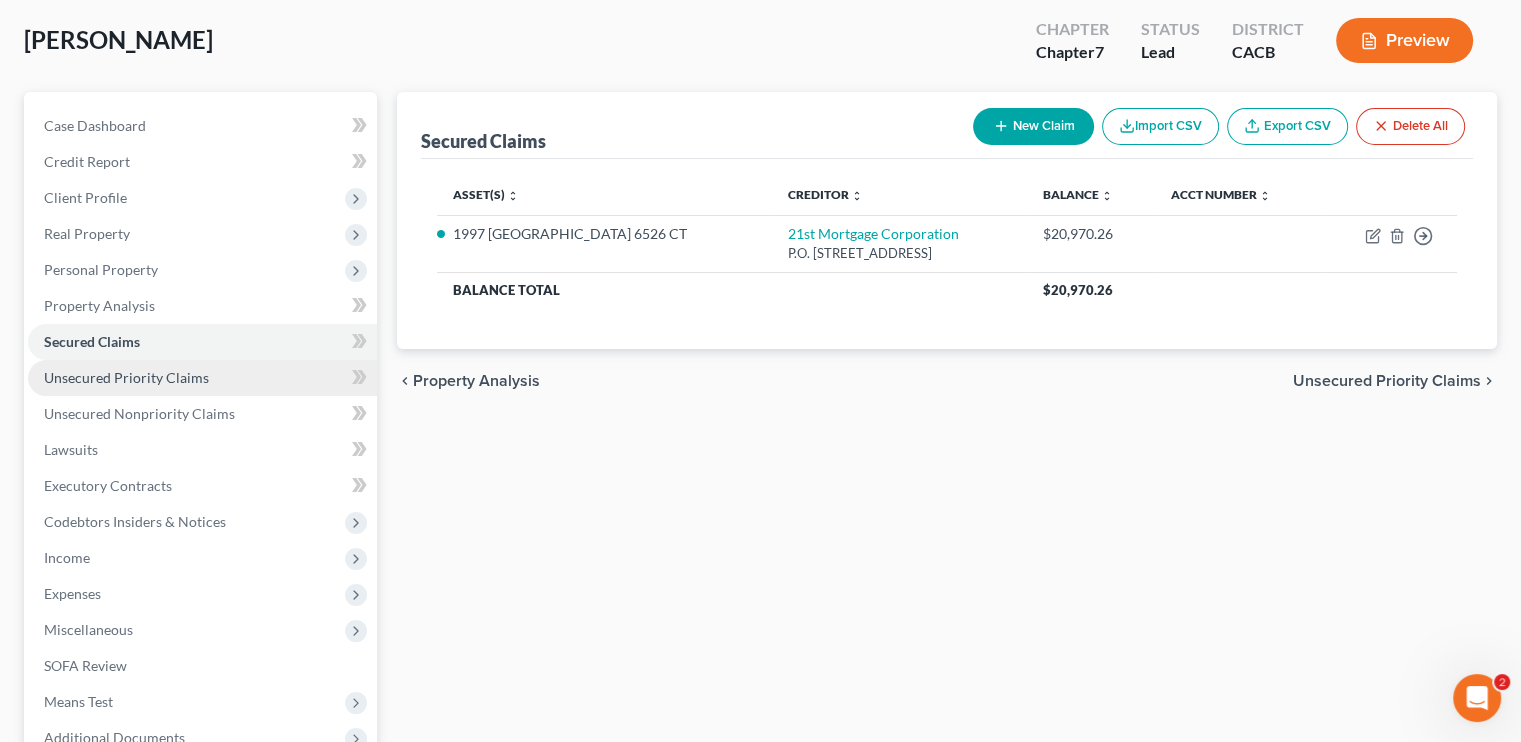 click on "Unsecured Priority Claims" at bounding box center [126, 377] 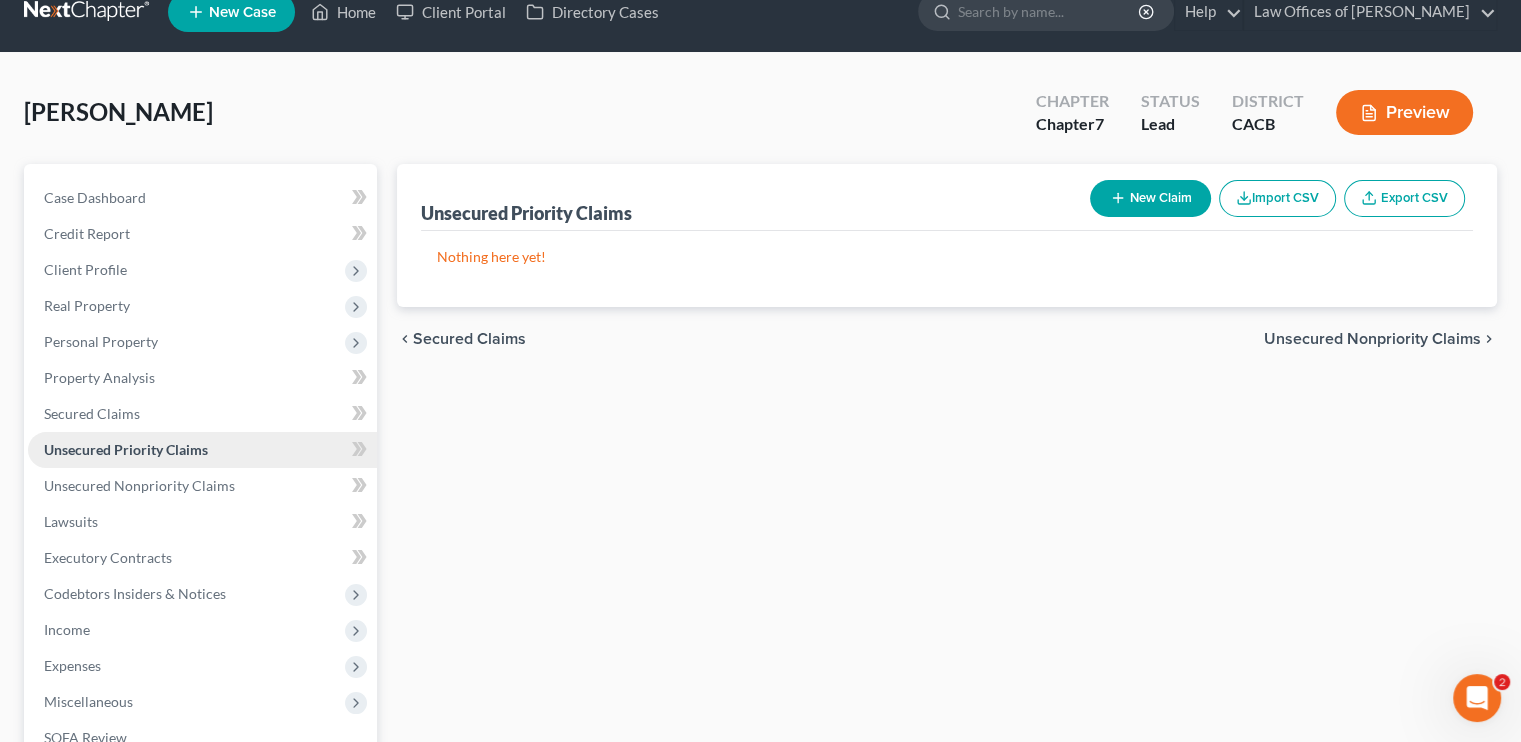scroll, scrollTop: 0, scrollLeft: 0, axis: both 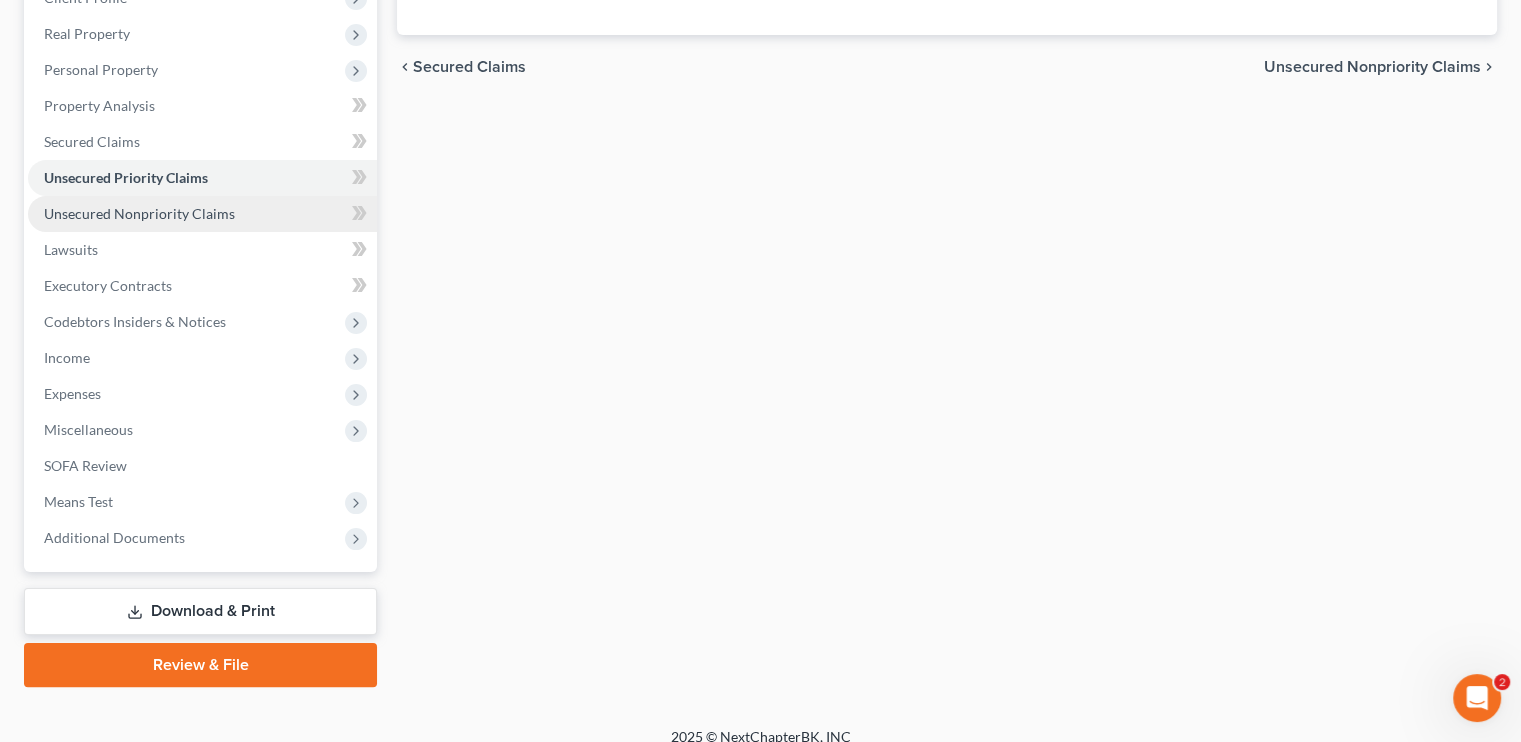click on "Unsecured Nonpriority Claims" at bounding box center (139, 213) 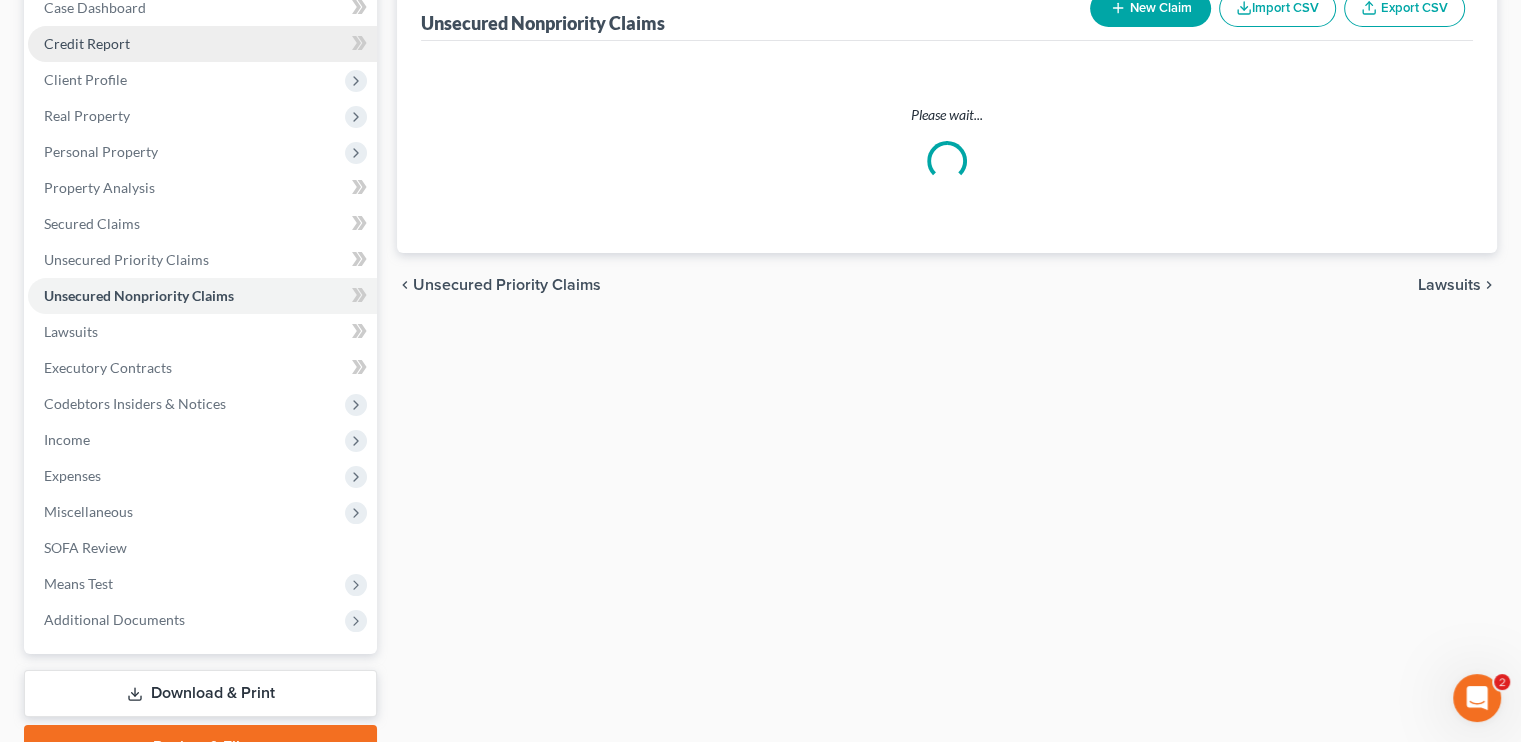 scroll, scrollTop: 8, scrollLeft: 0, axis: vertical 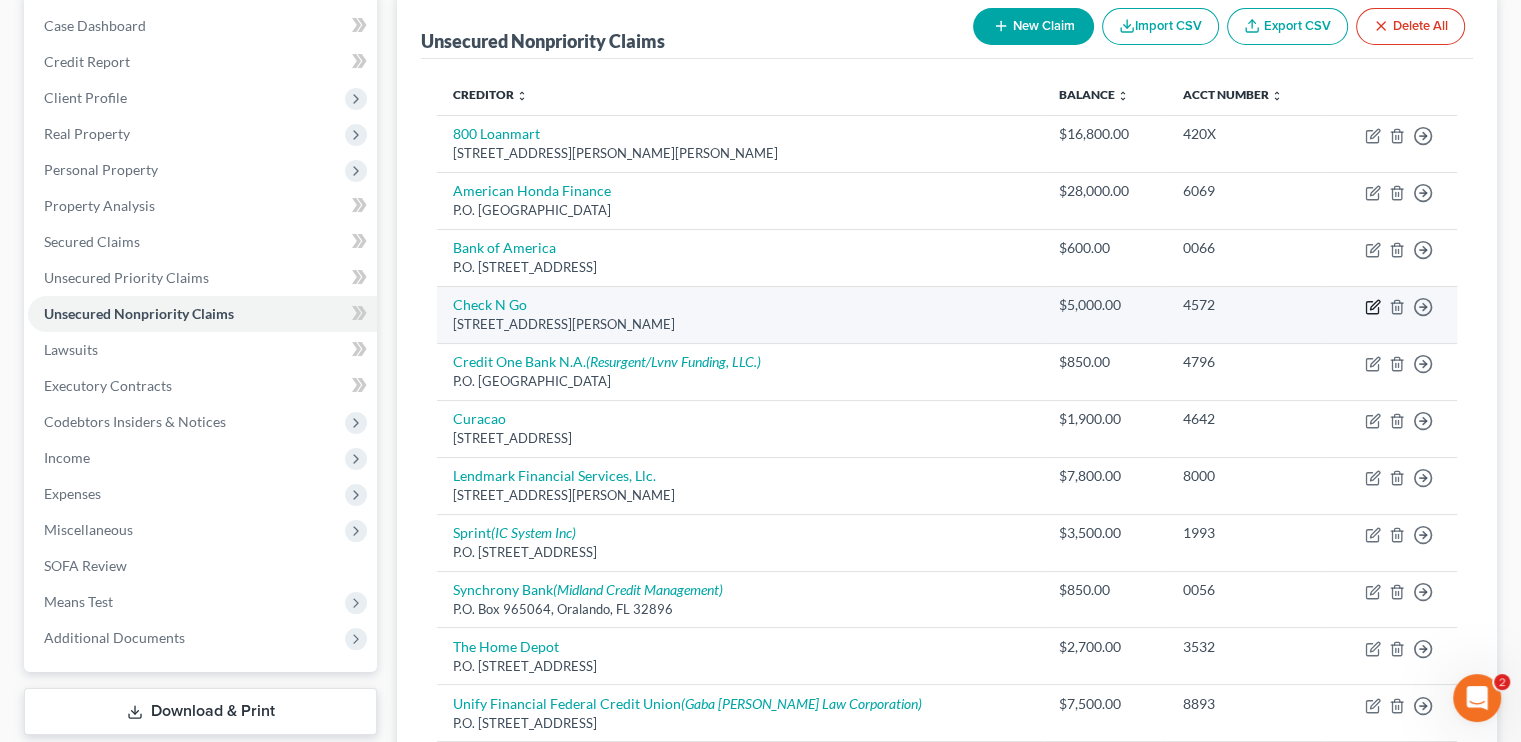 click 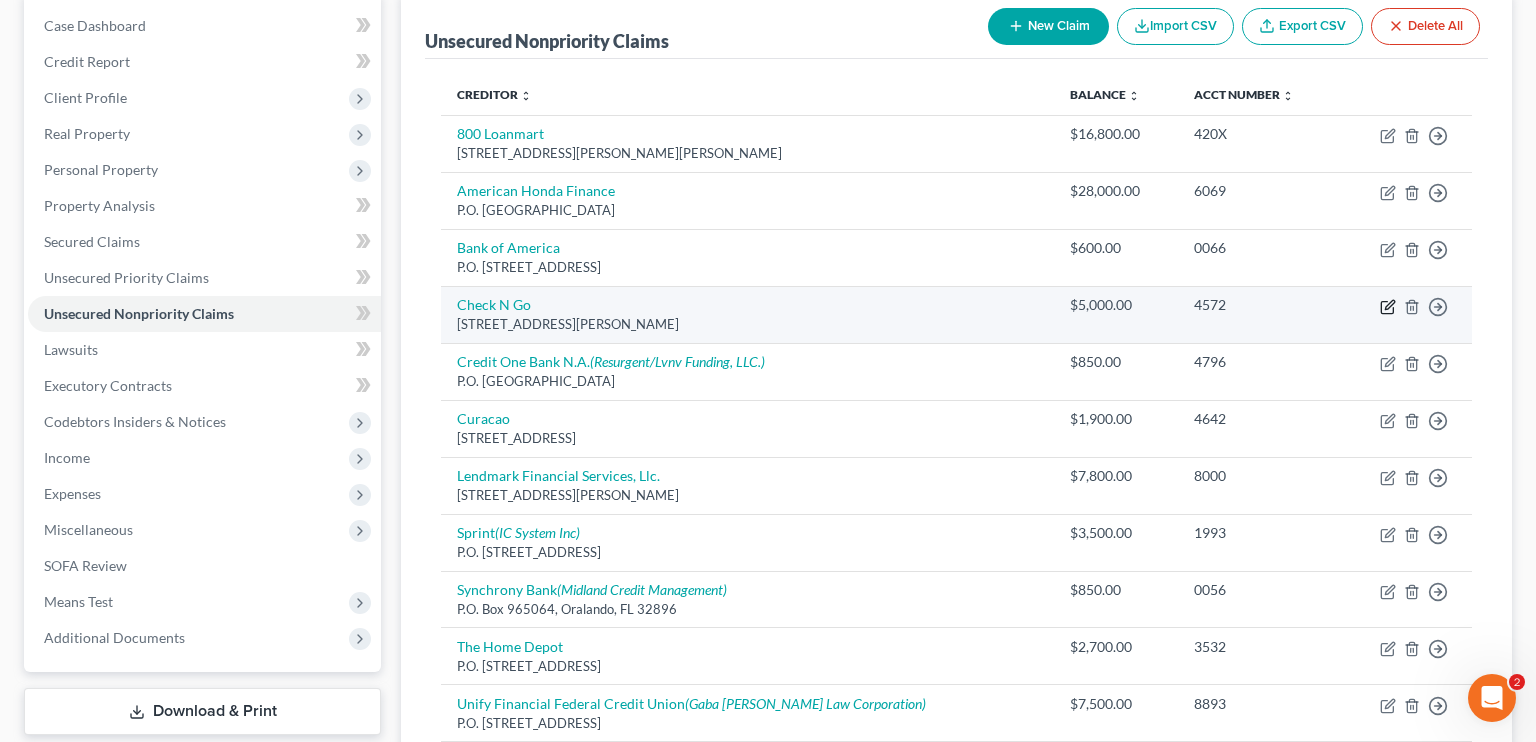 select on "36" 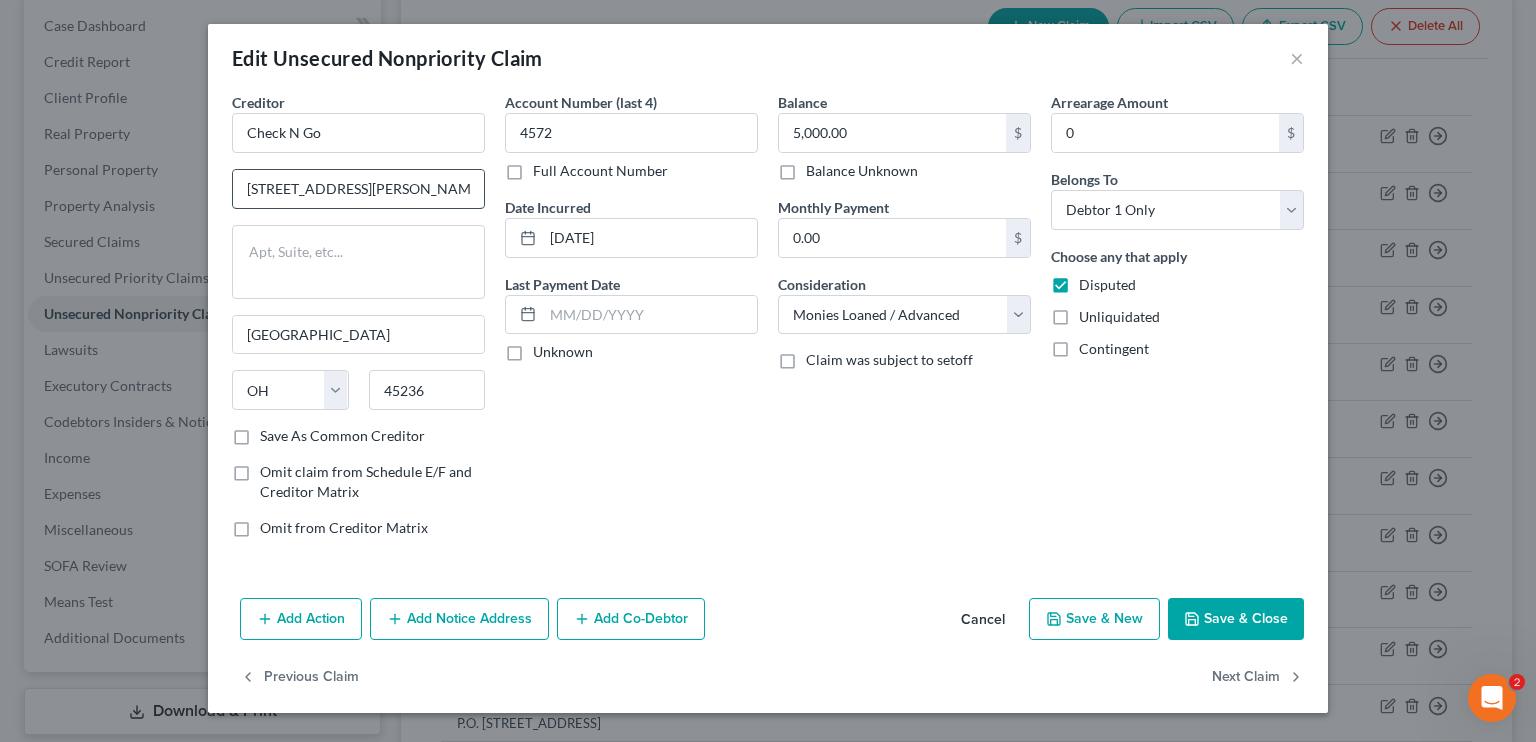 click on "7755 Montgomery Road Suite 4000" at bounding box center (358, 189) 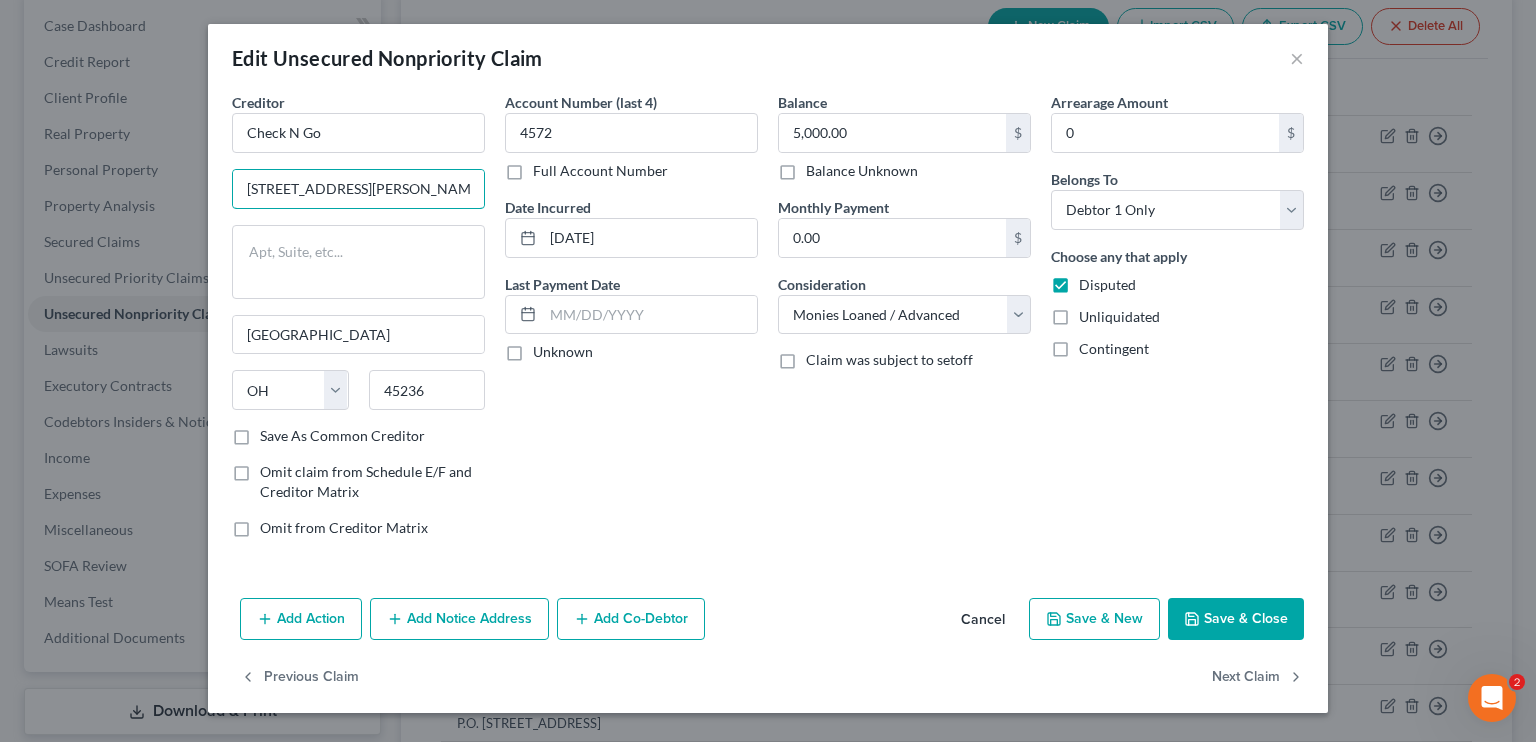 type on "7755 Montgomery Road, Suite 4000" 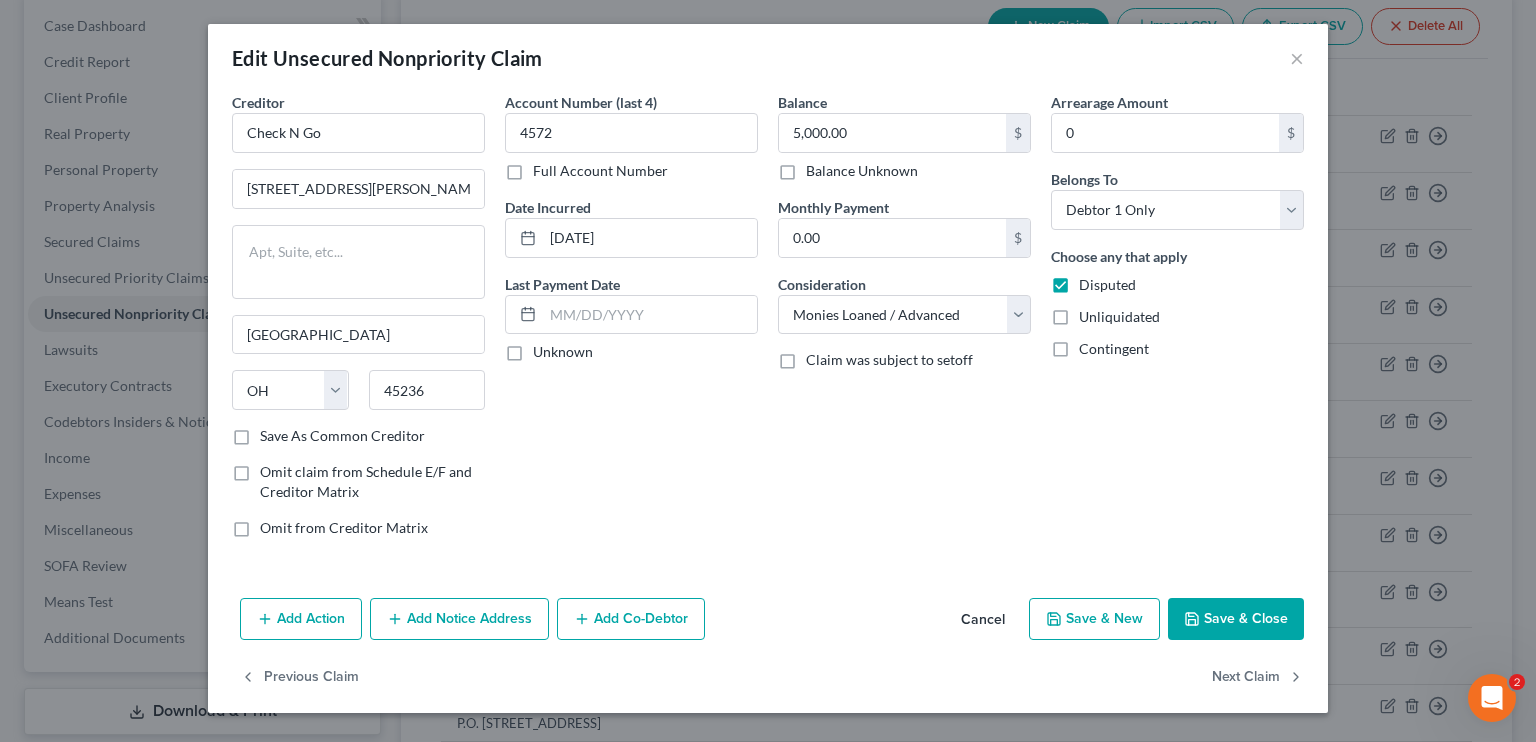 click on "Save & Close" at bounding box center (1236, 619) 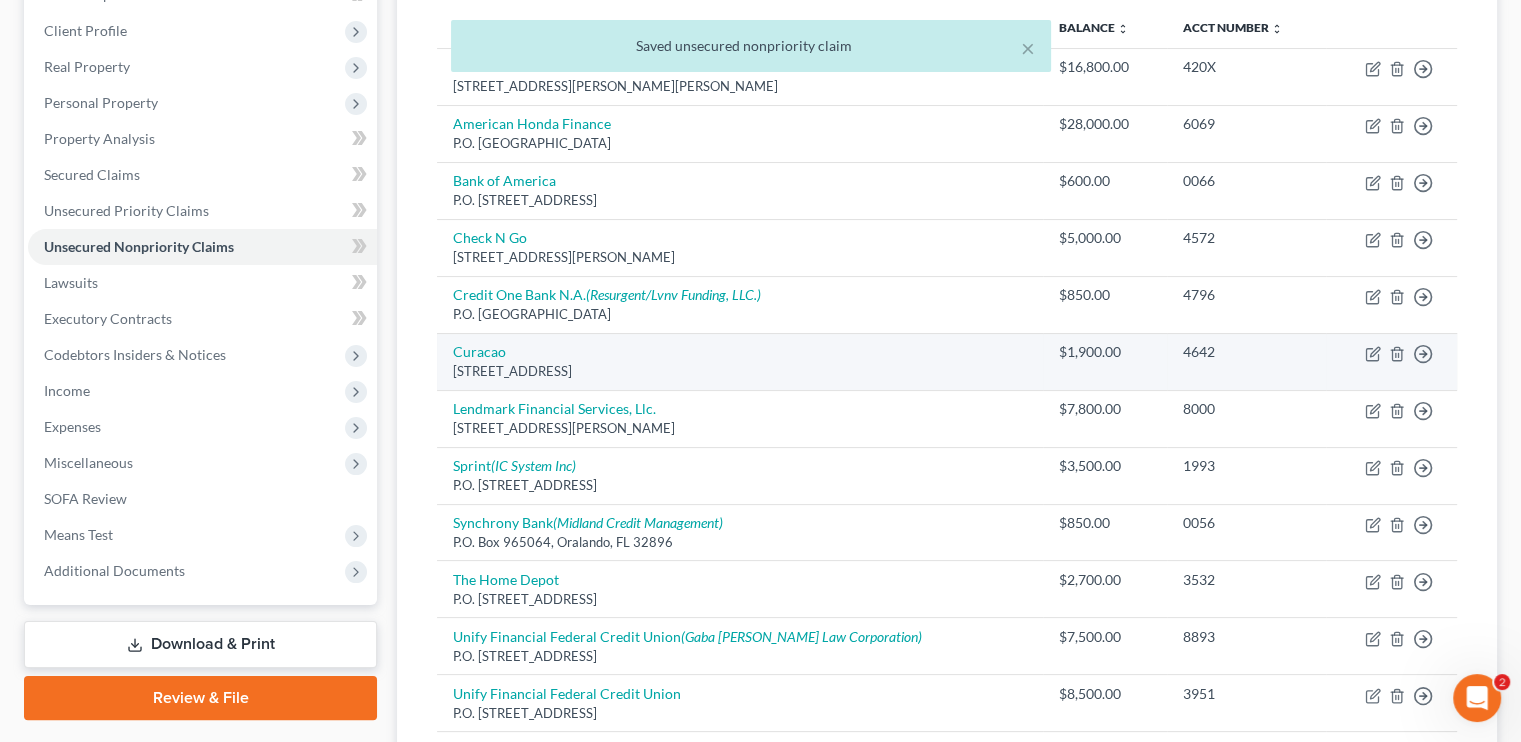 scroll, scrollTop: 300, scrollLeft: 0, axis: vertical 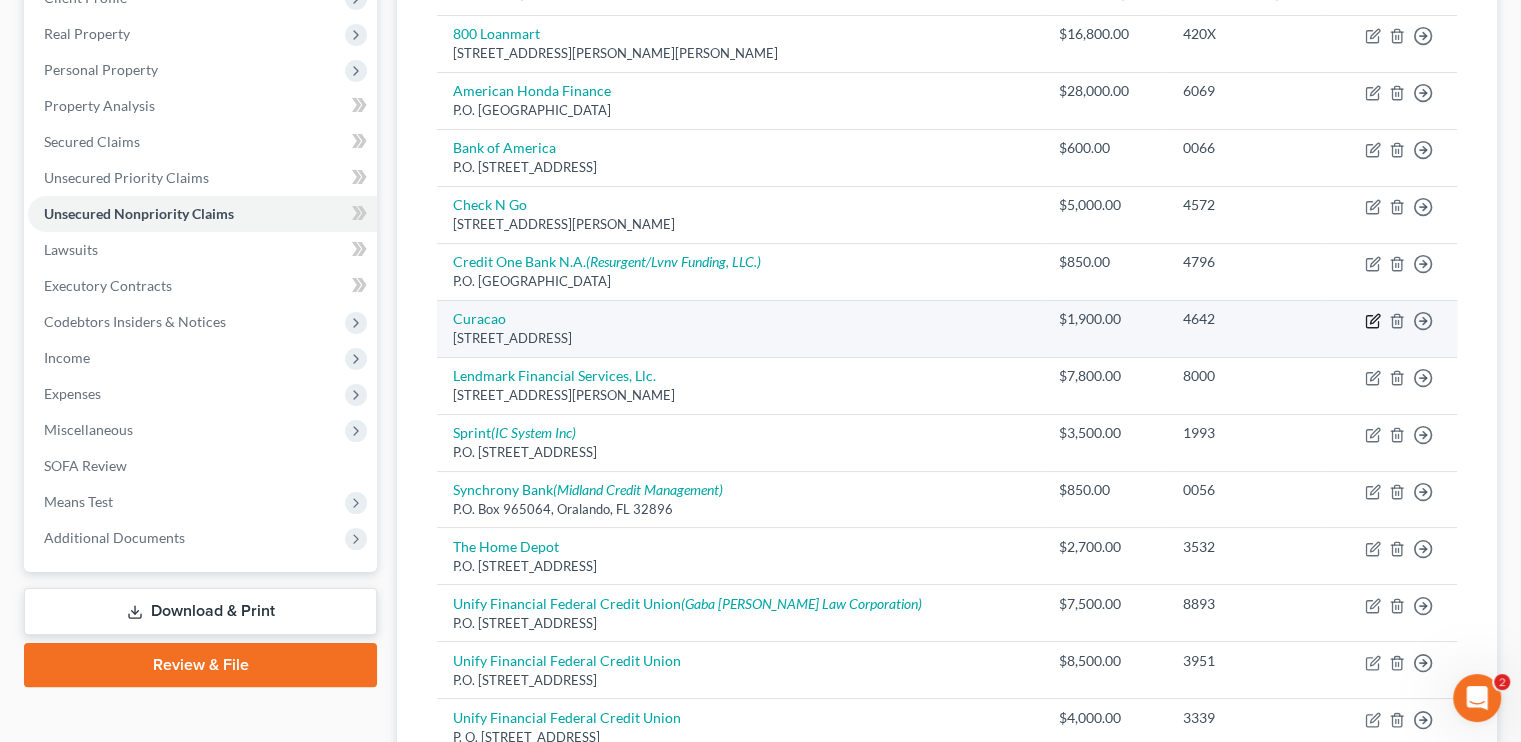 click 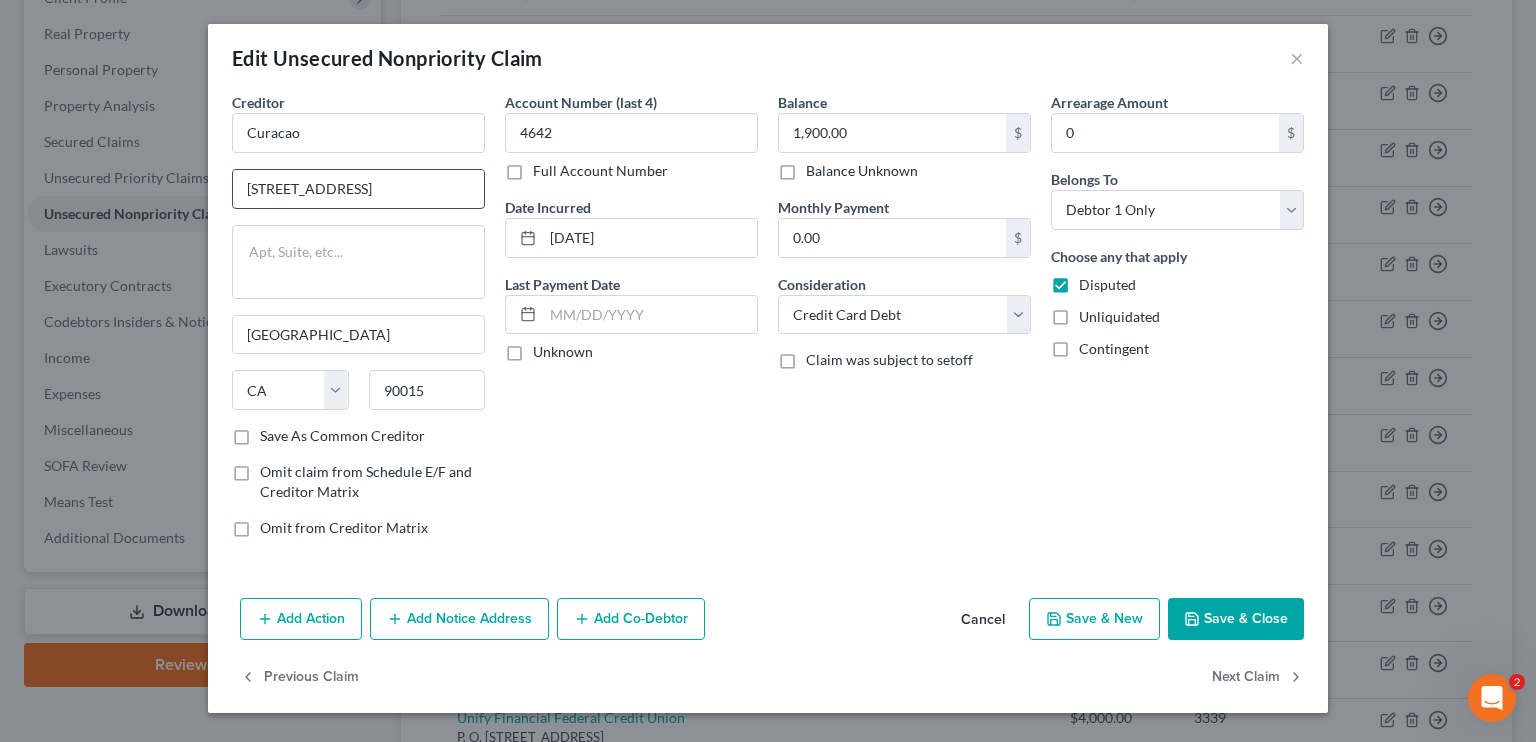 click on "1605 W Olympic Boulevard Suite 600" at bounding box center [358, 189] 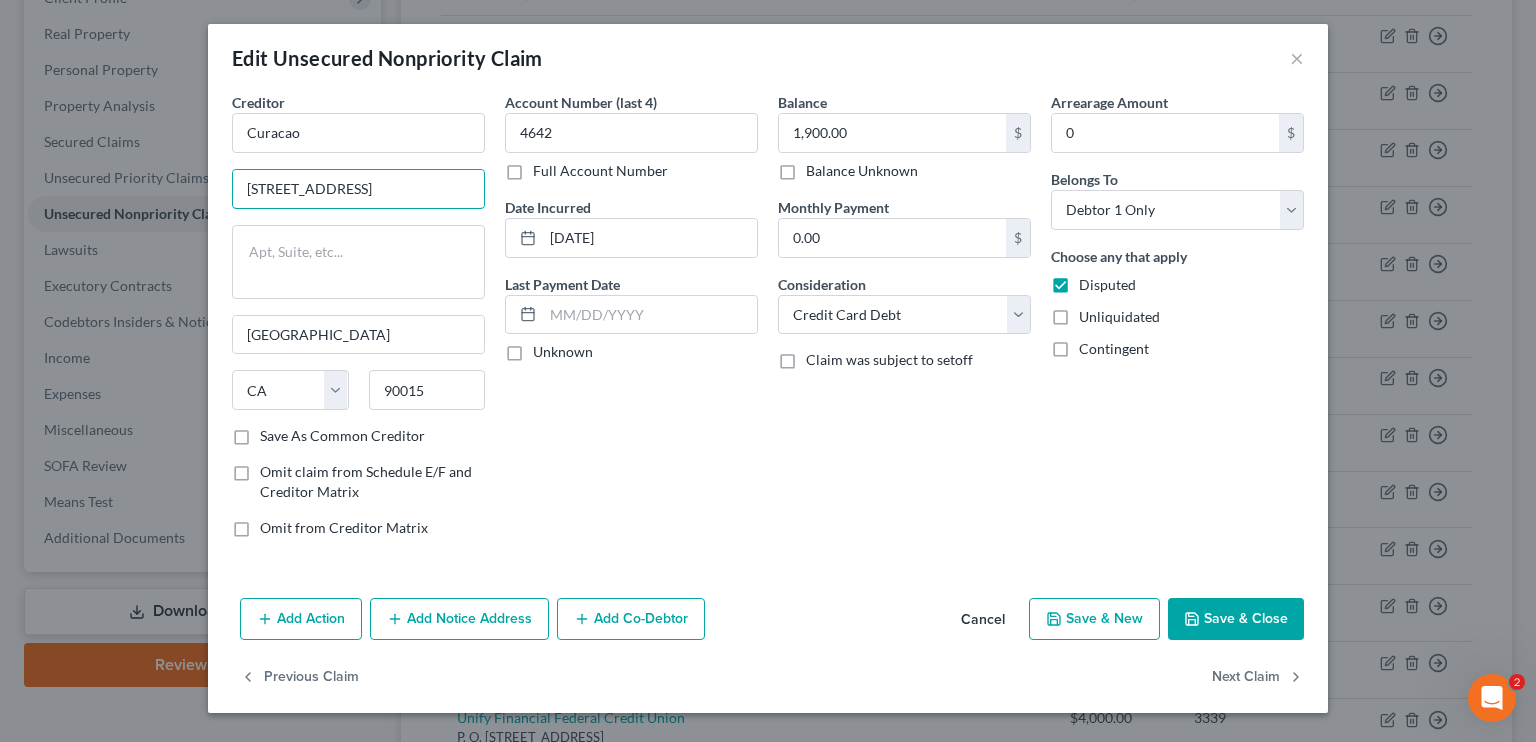 type on "1605 W. Olympic Boulevard Suite 600" 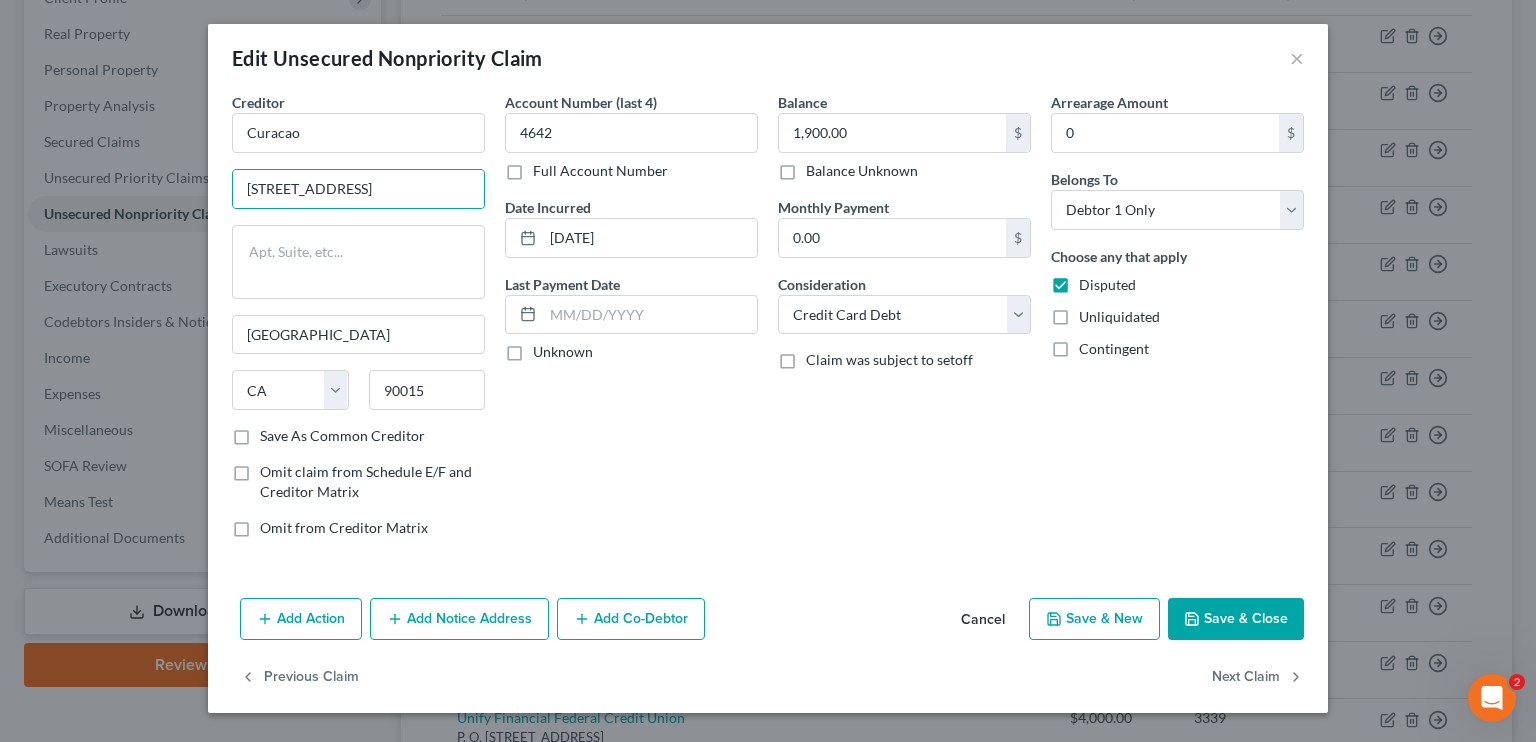 click on "Save & Close" at bounding box center (1236, 619) 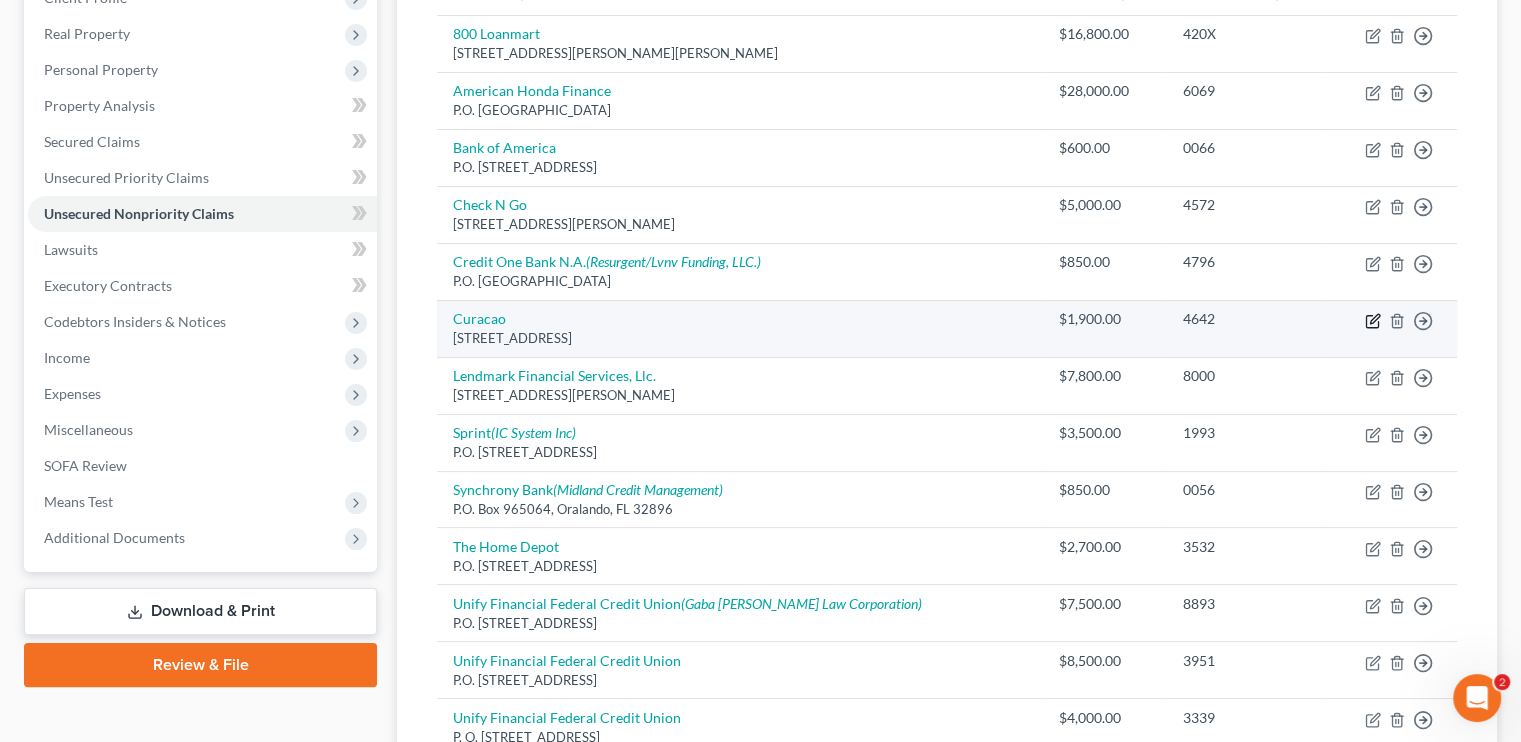 click 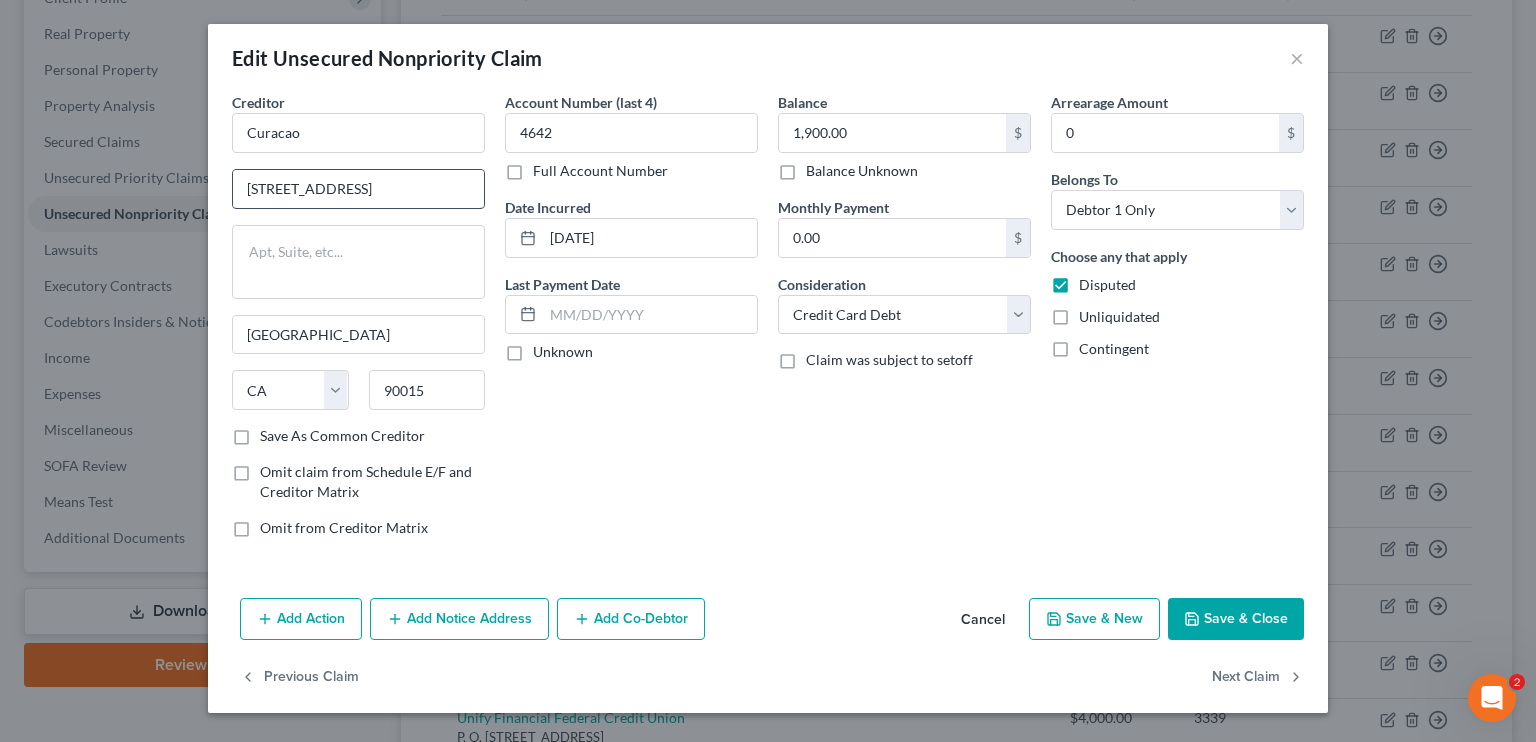 click on "1605 W. Olympic Boulevard Suite 600" at bounding box center (358, 189) 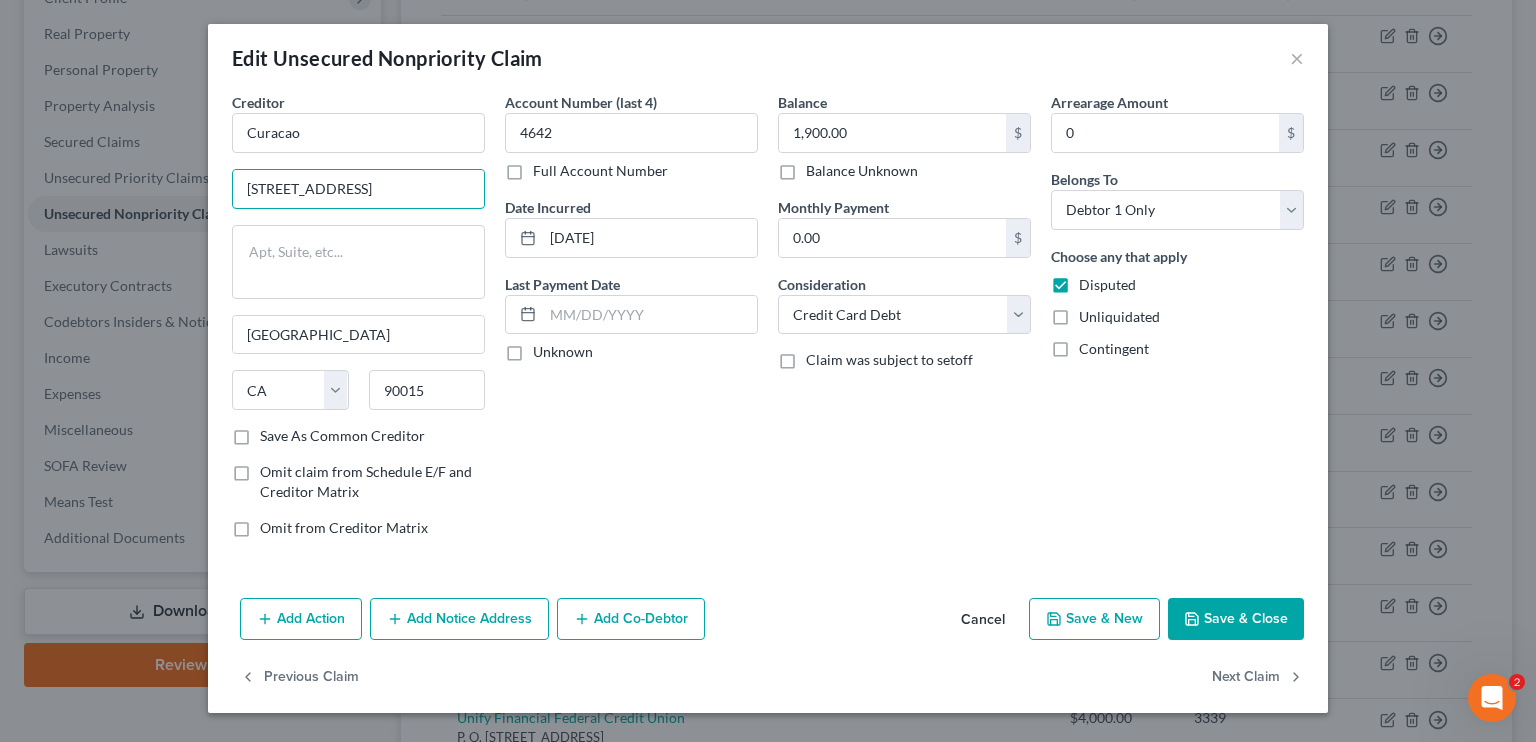 type on "1605 W. Olympic Boulevard, Suite 600" 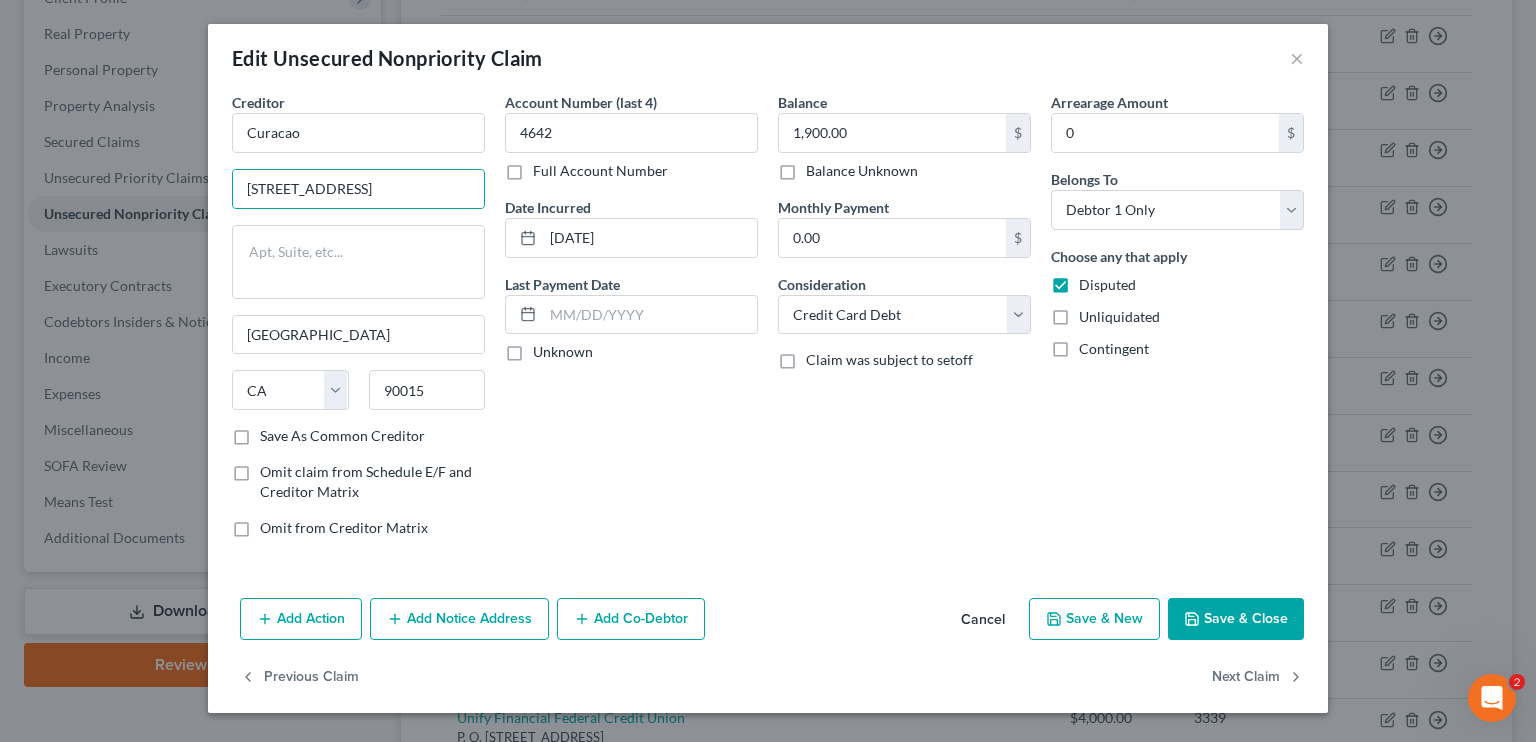 click on "Save & Close" at bounding box center (1236, 619) 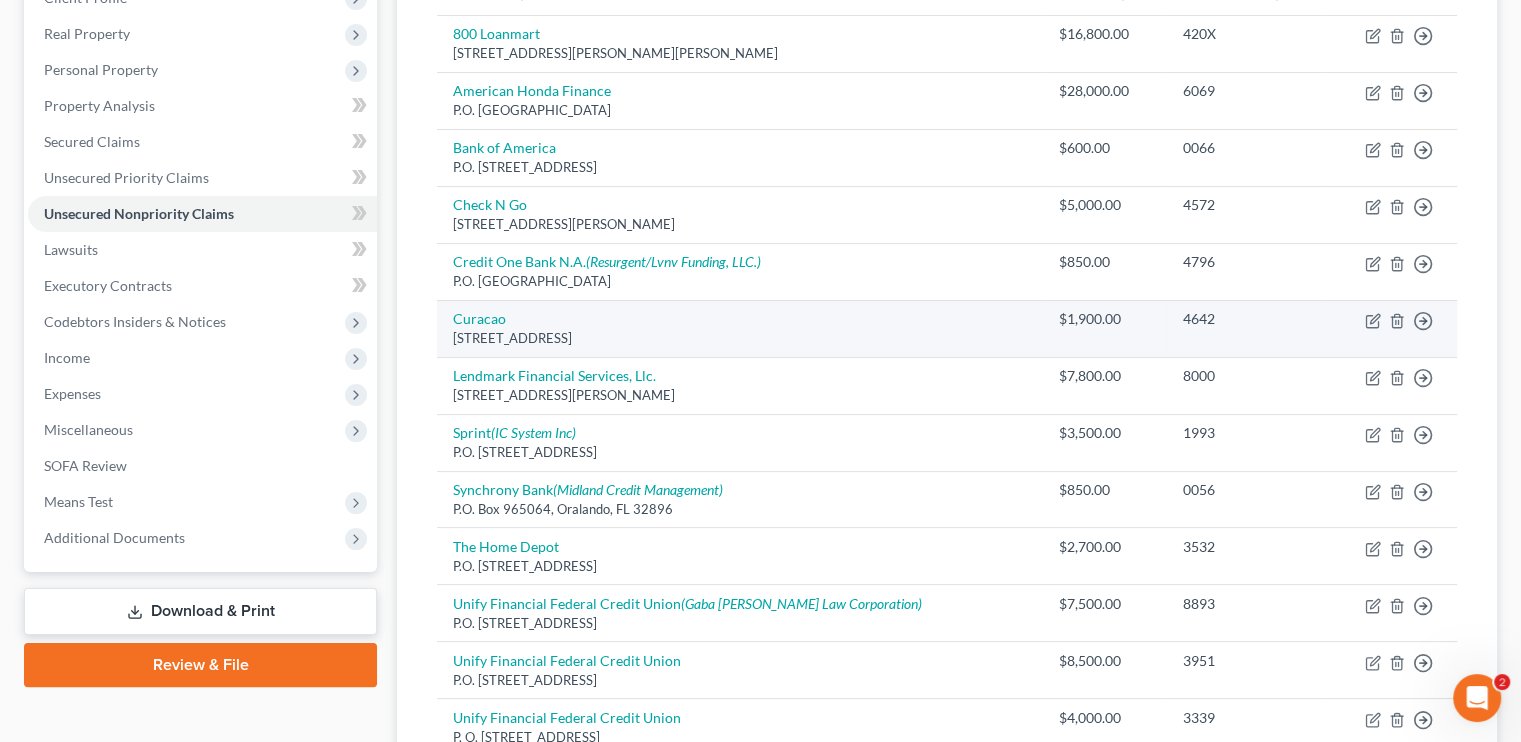 scroll, scrollTop: 400, scrollLeft: 0, axis: vertical 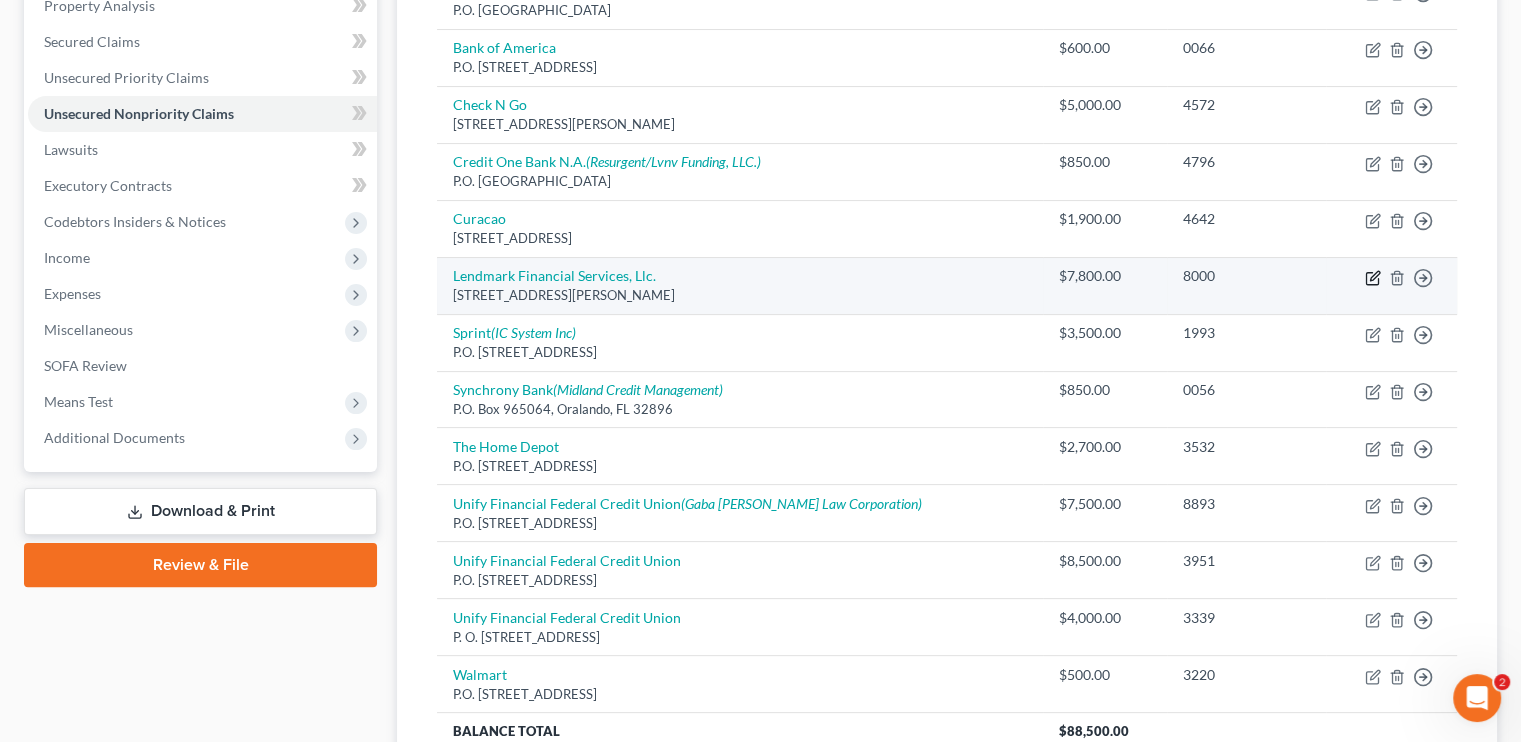 click 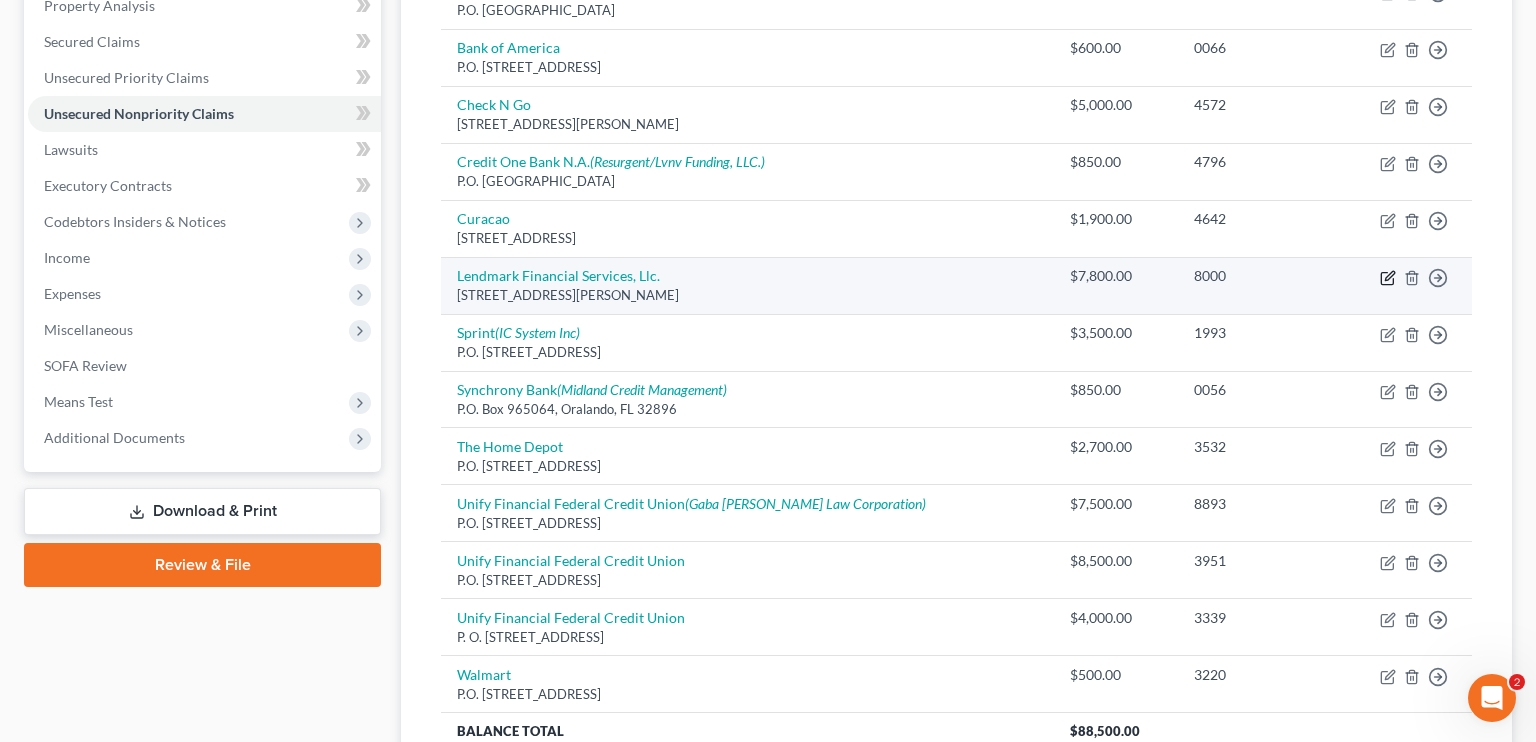 select on "10" 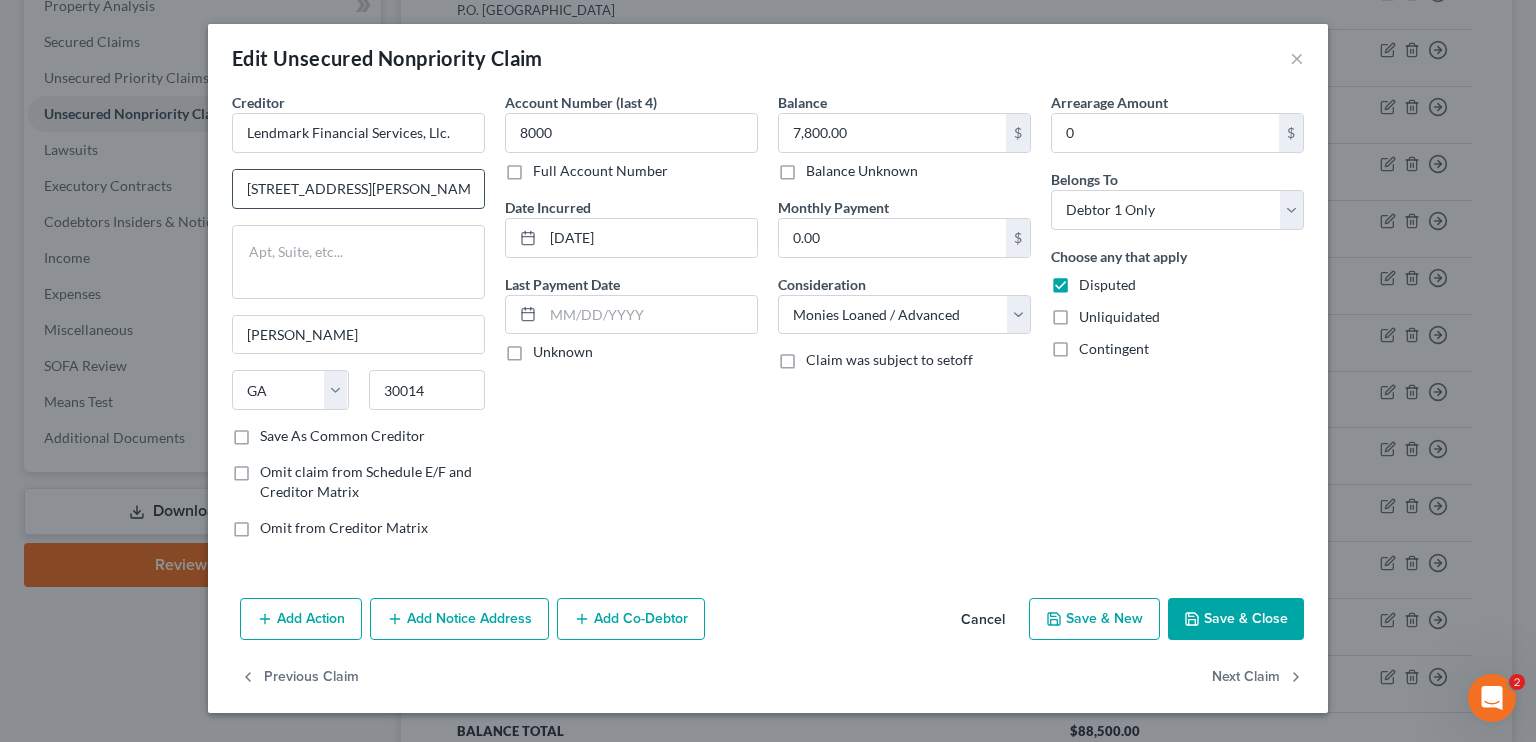 click on "2118 Usher Street NorthWest" at bounding box center [358, 189] 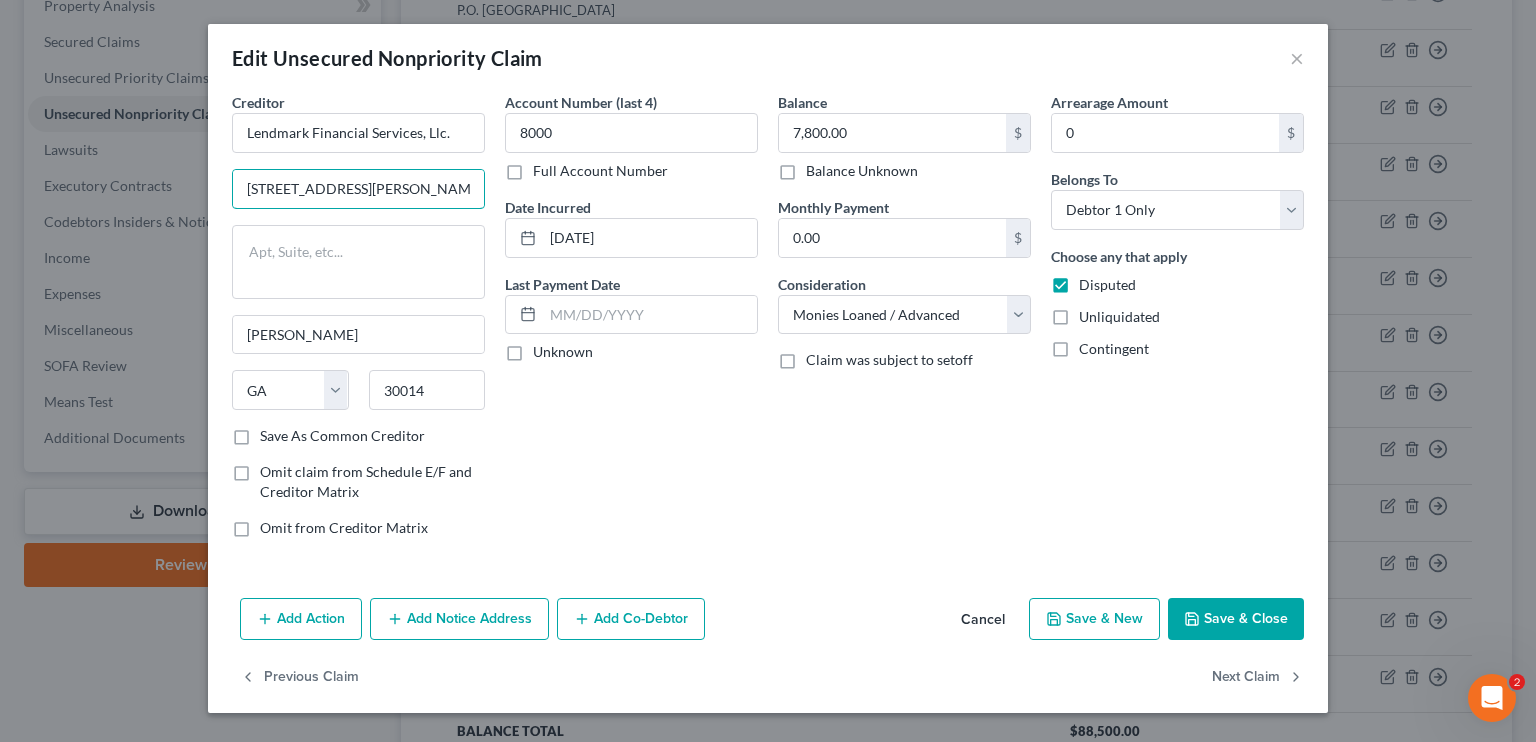 type on "2118 Usher Street North West" 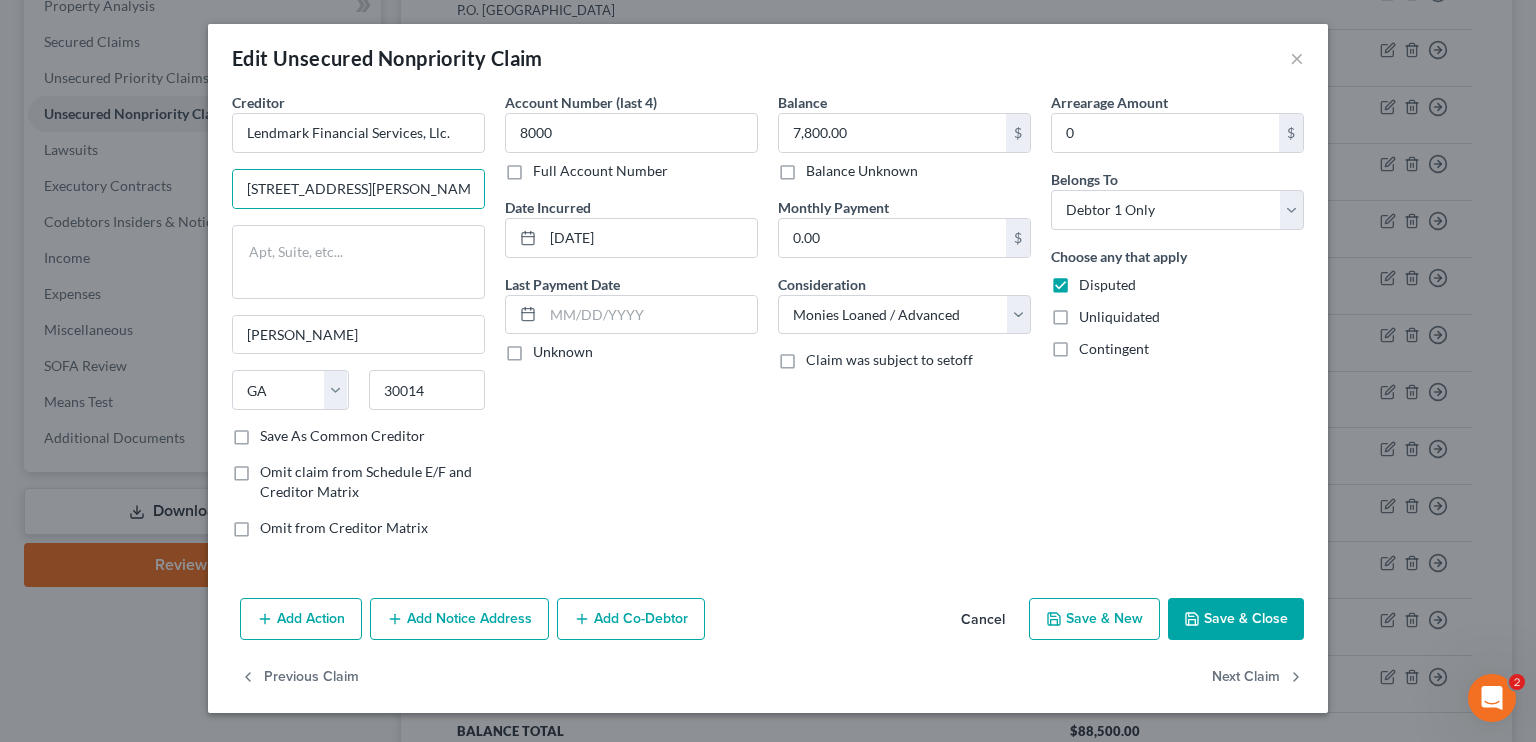 click on "Save & Close" at bounding box center (1236, 619) 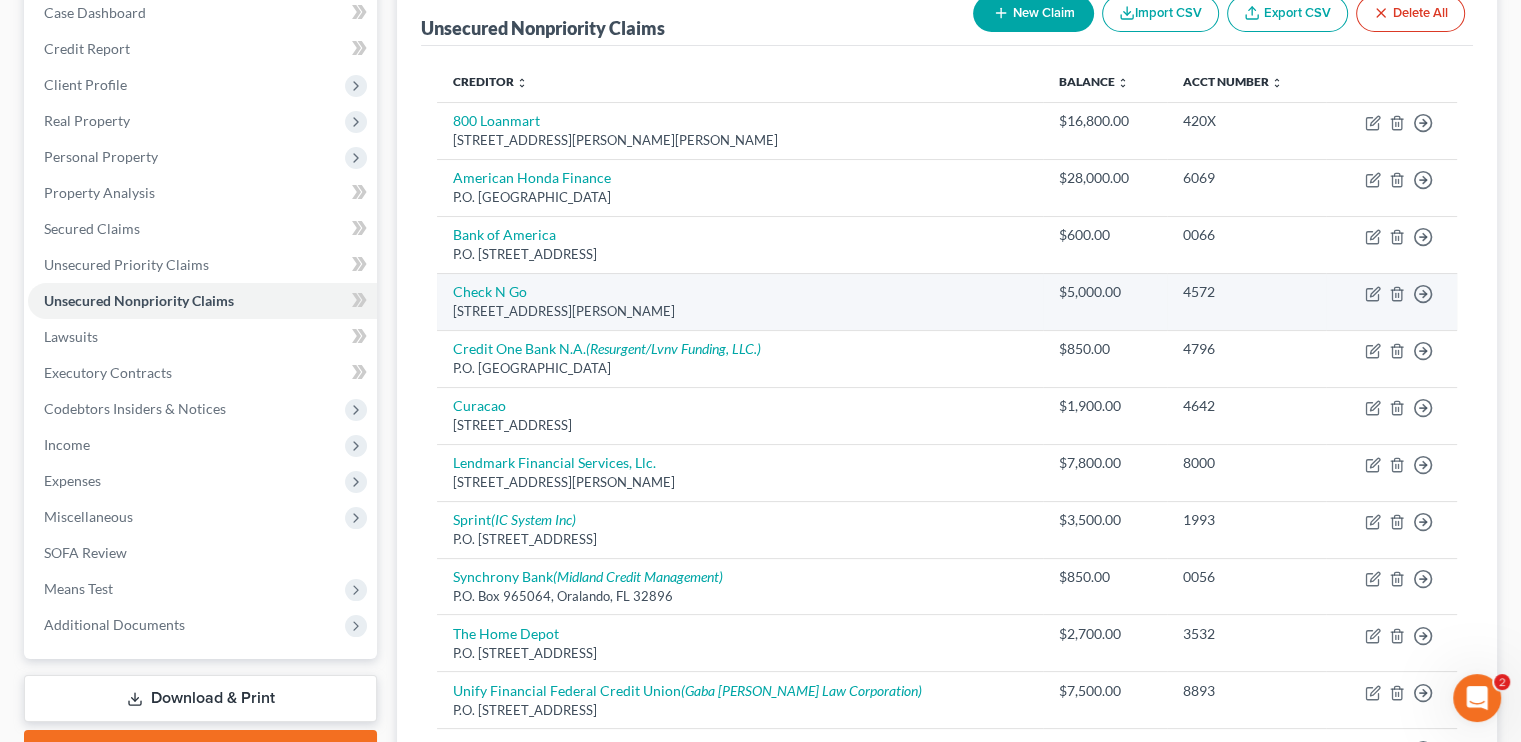 scroll, scrollTop: 183, scrollLeft: 0, axis: vertical 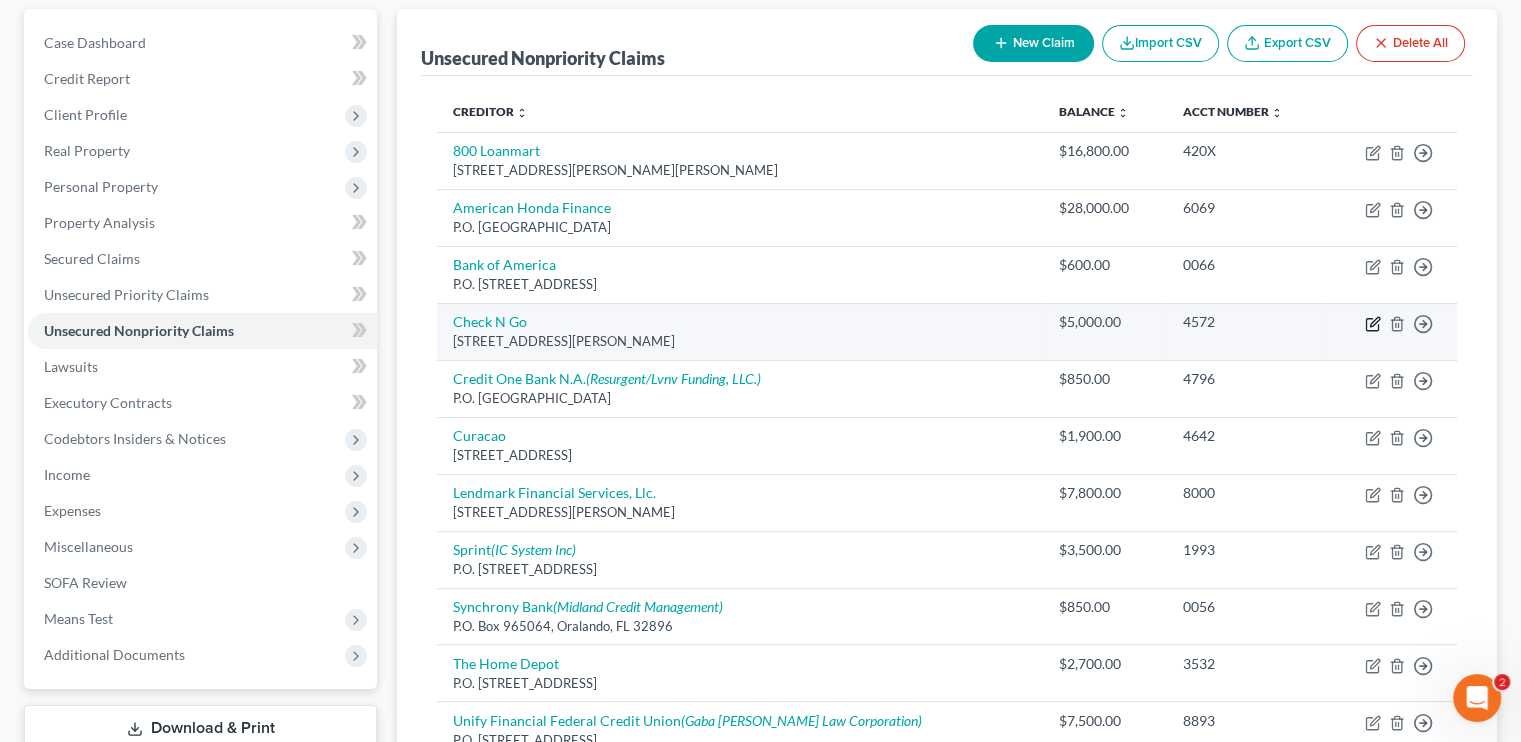 click 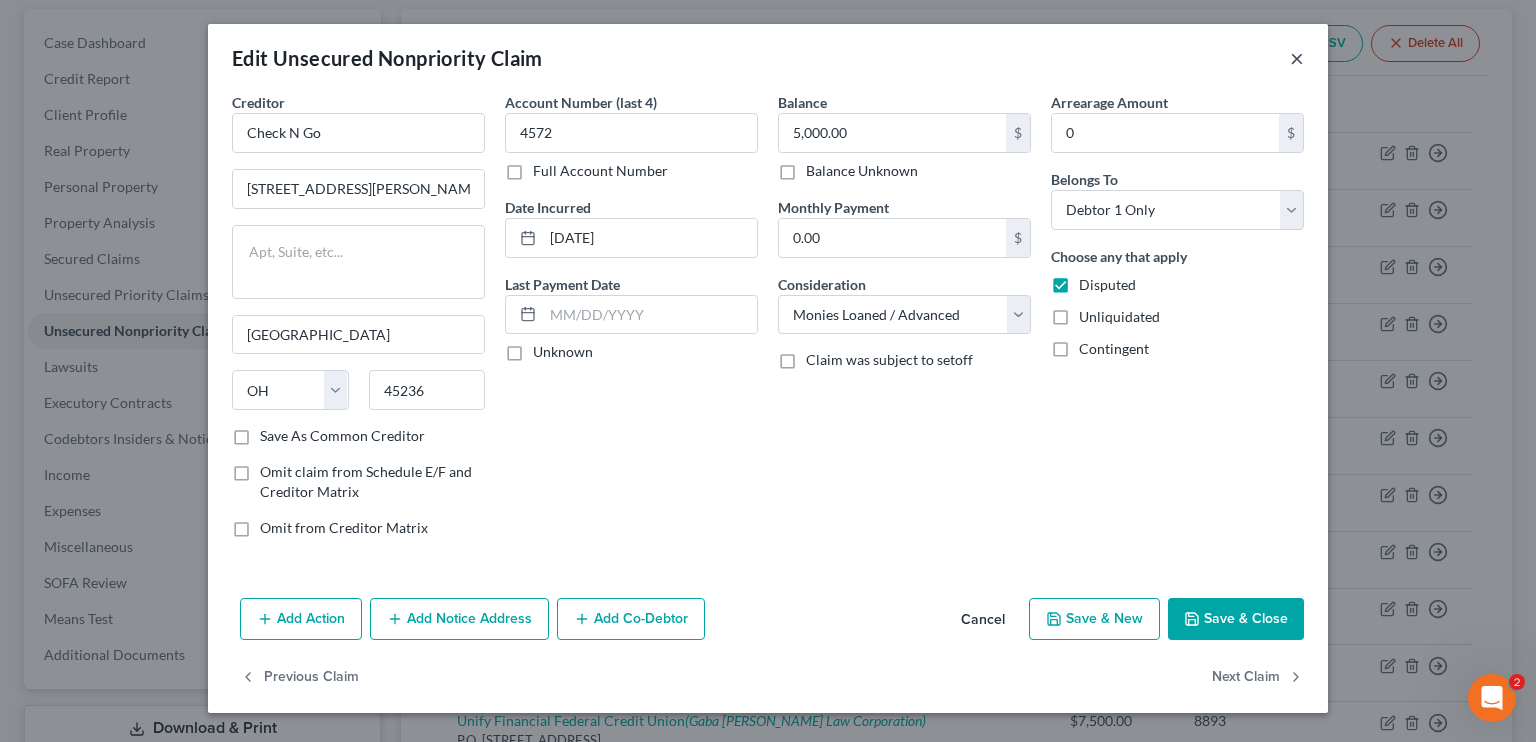 click on "×" at bounding box center [1297, 58] 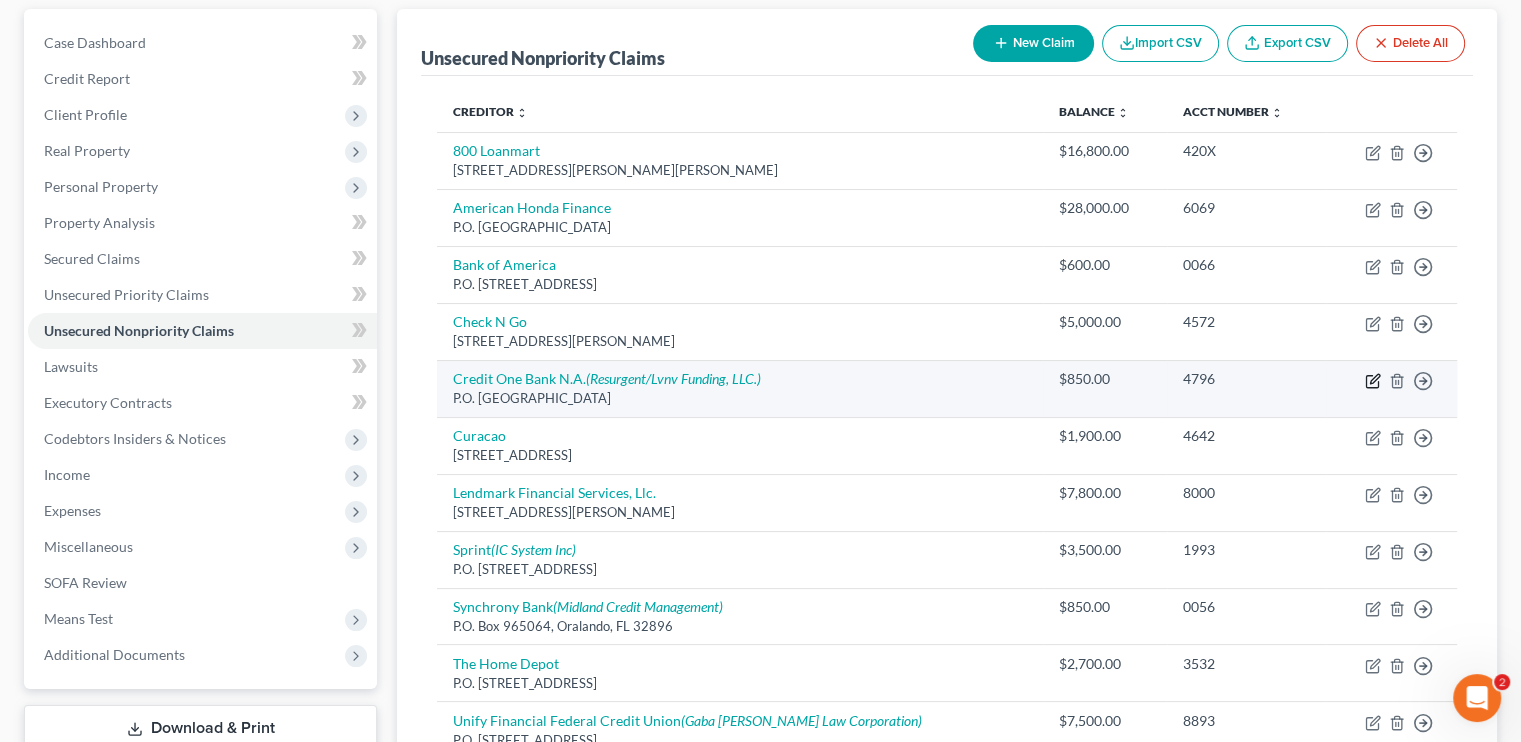 click 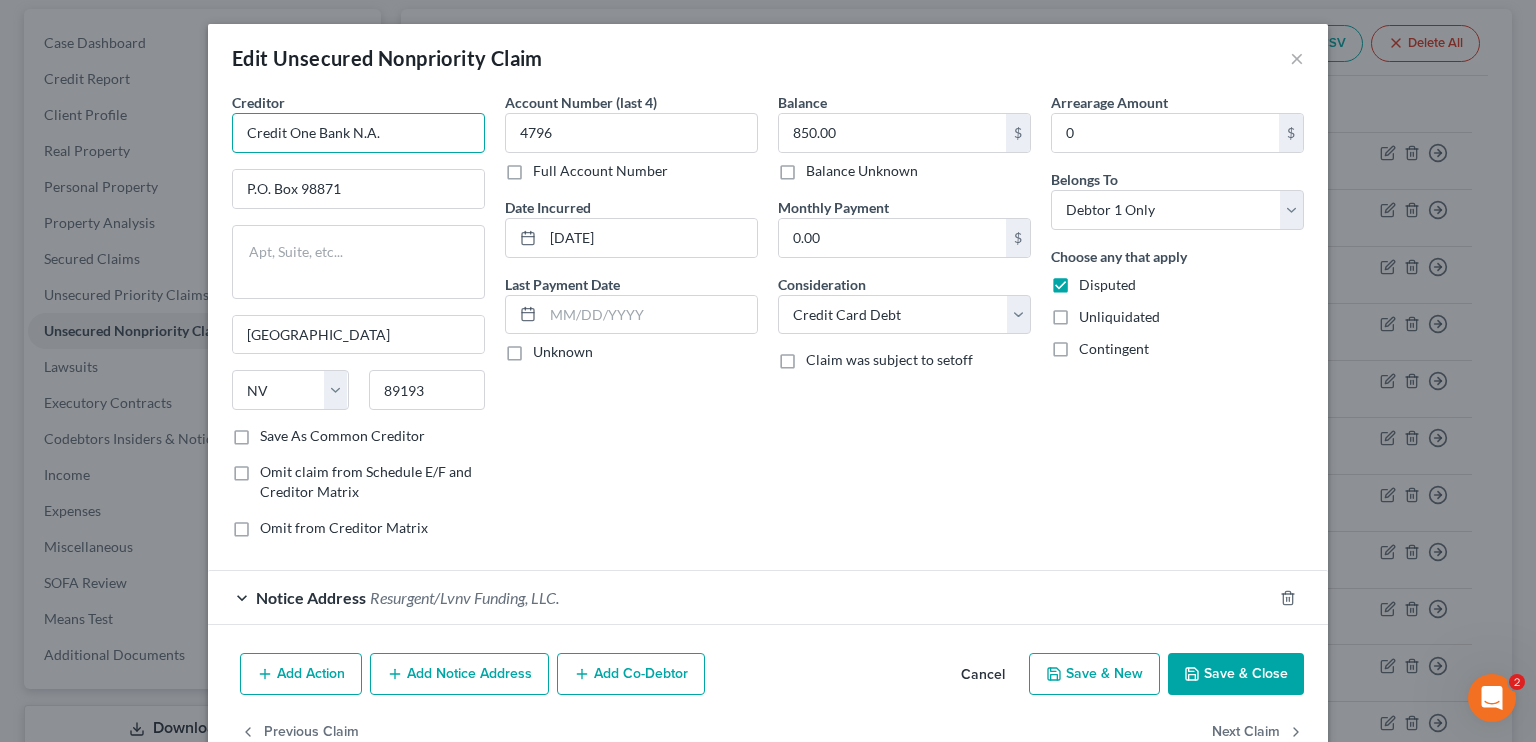 click on "Credit One Bank N.A." at bounding box center [358, 133] 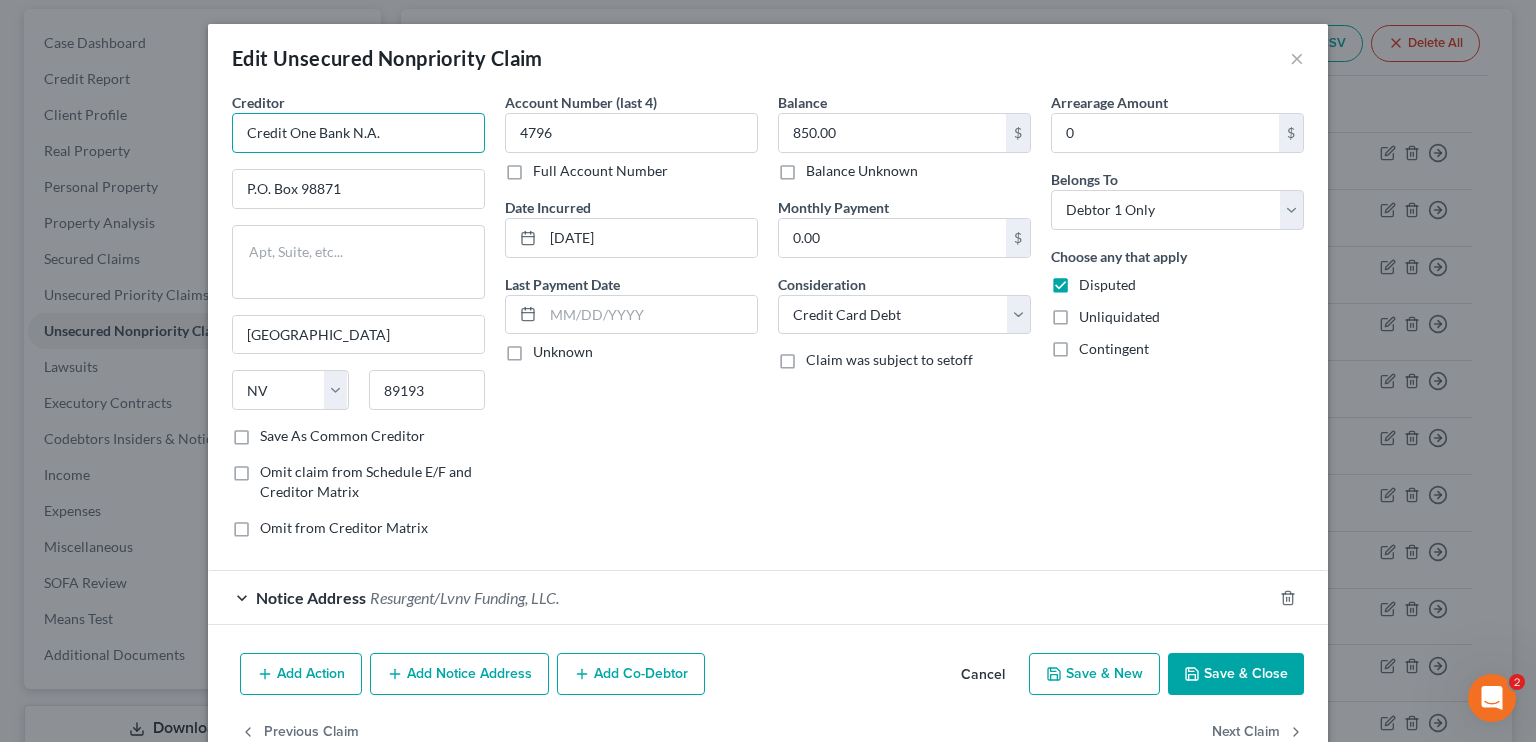 click on "Credit One Bank N.A." at bounding box center (358, 133) 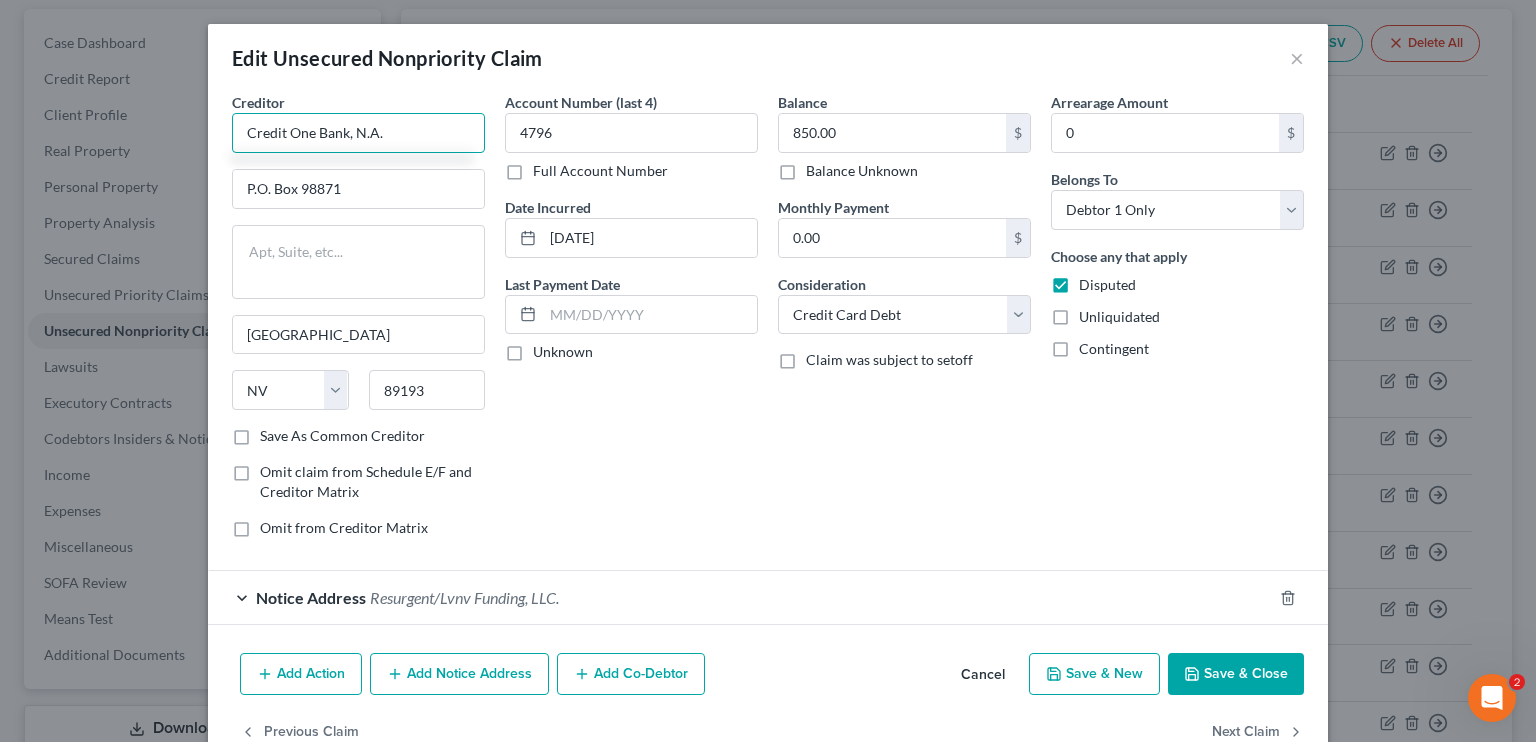 type on "Credit One Bank, N.A." 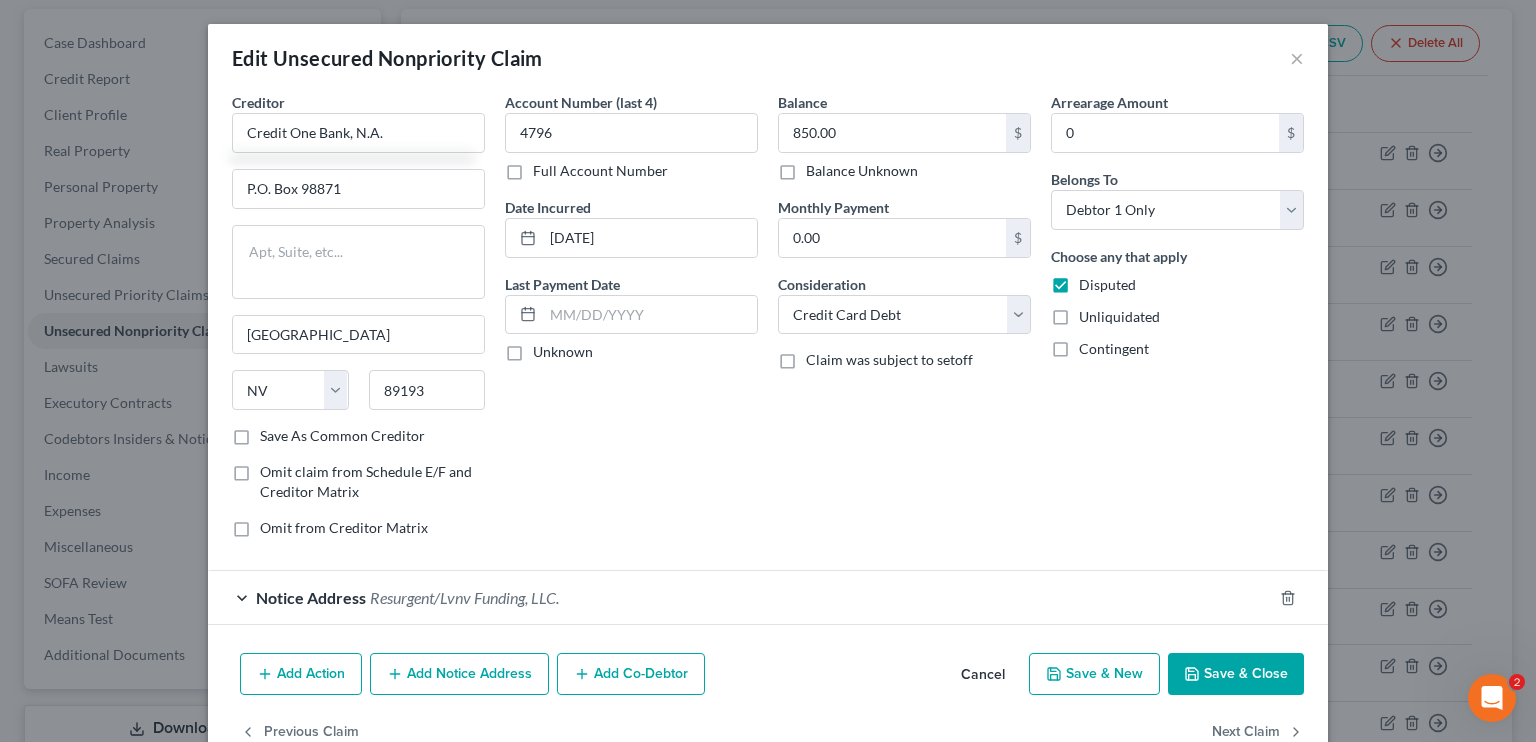 click on "Save & Close" at bounding box center (1236, 674) 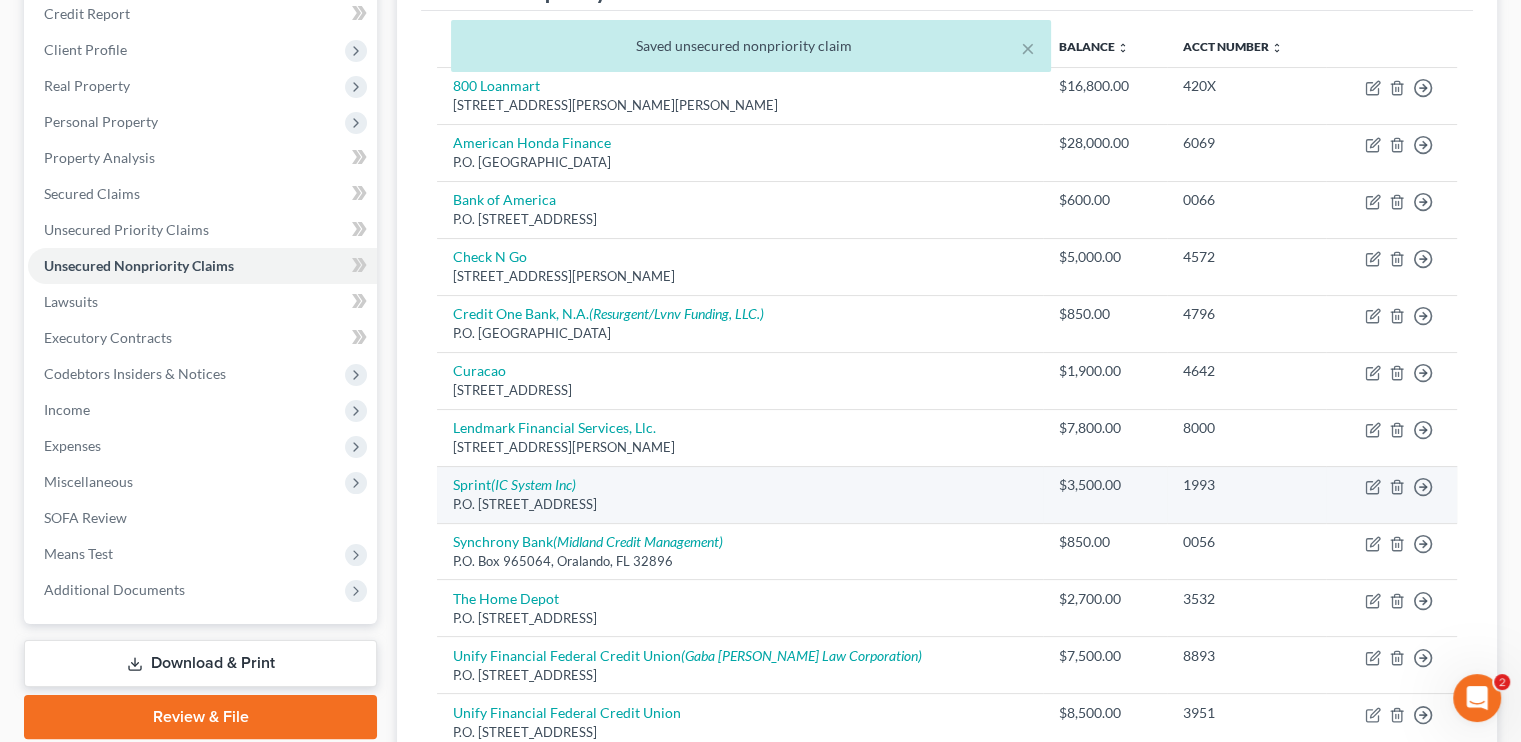 scroll, scrollTop: 283, scrollLeft: 0, axis: vertical 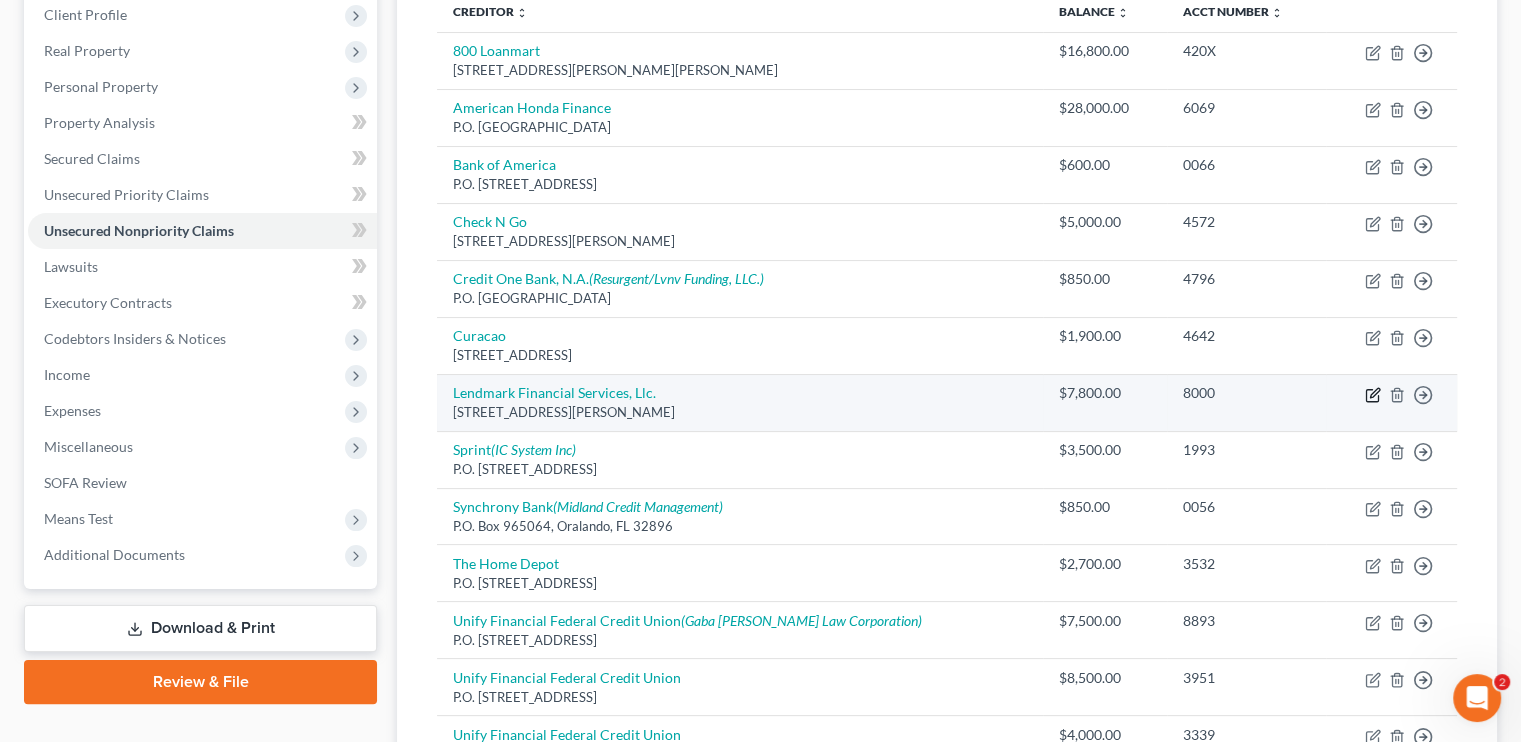 click 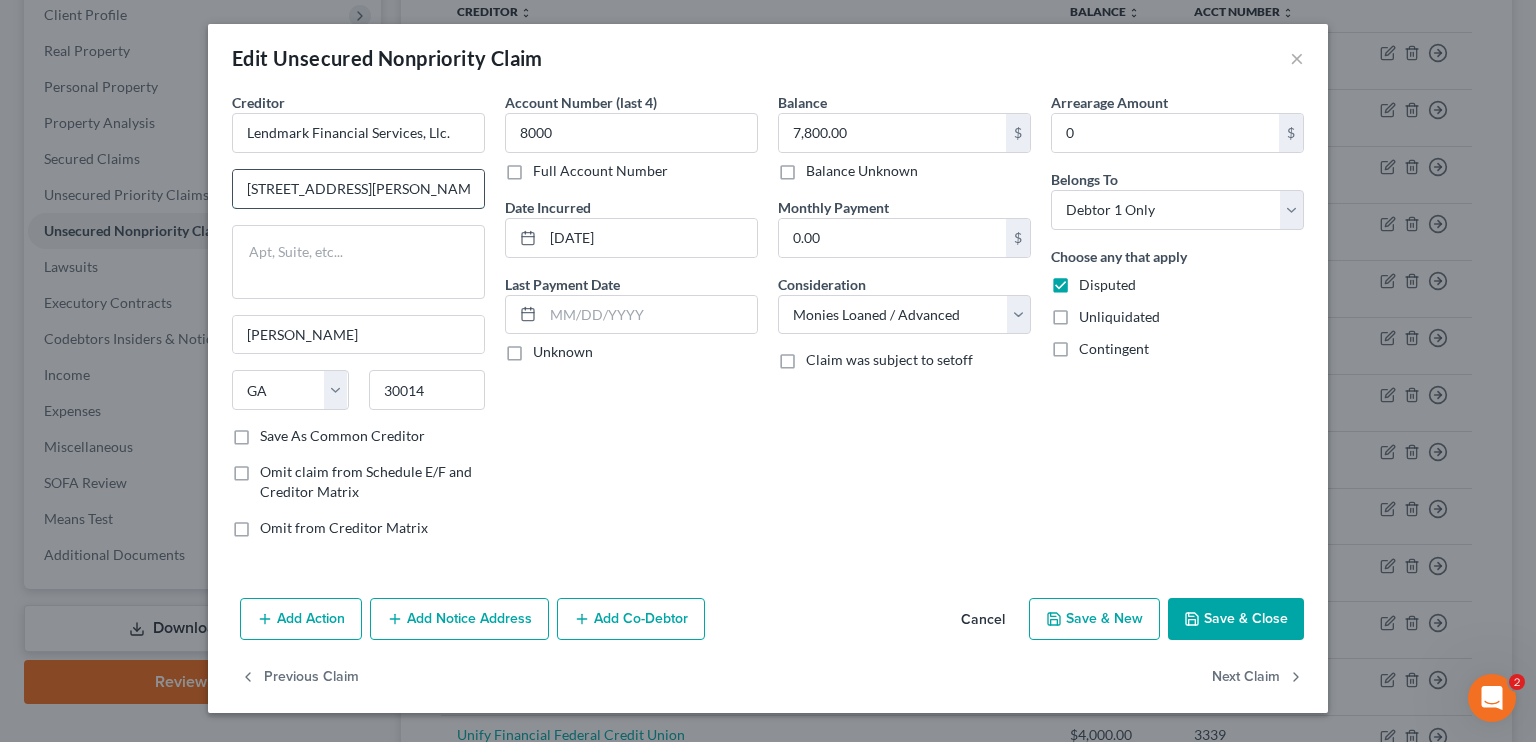 click on "2118 Usher Street North West" at bounding box center [358, 189] 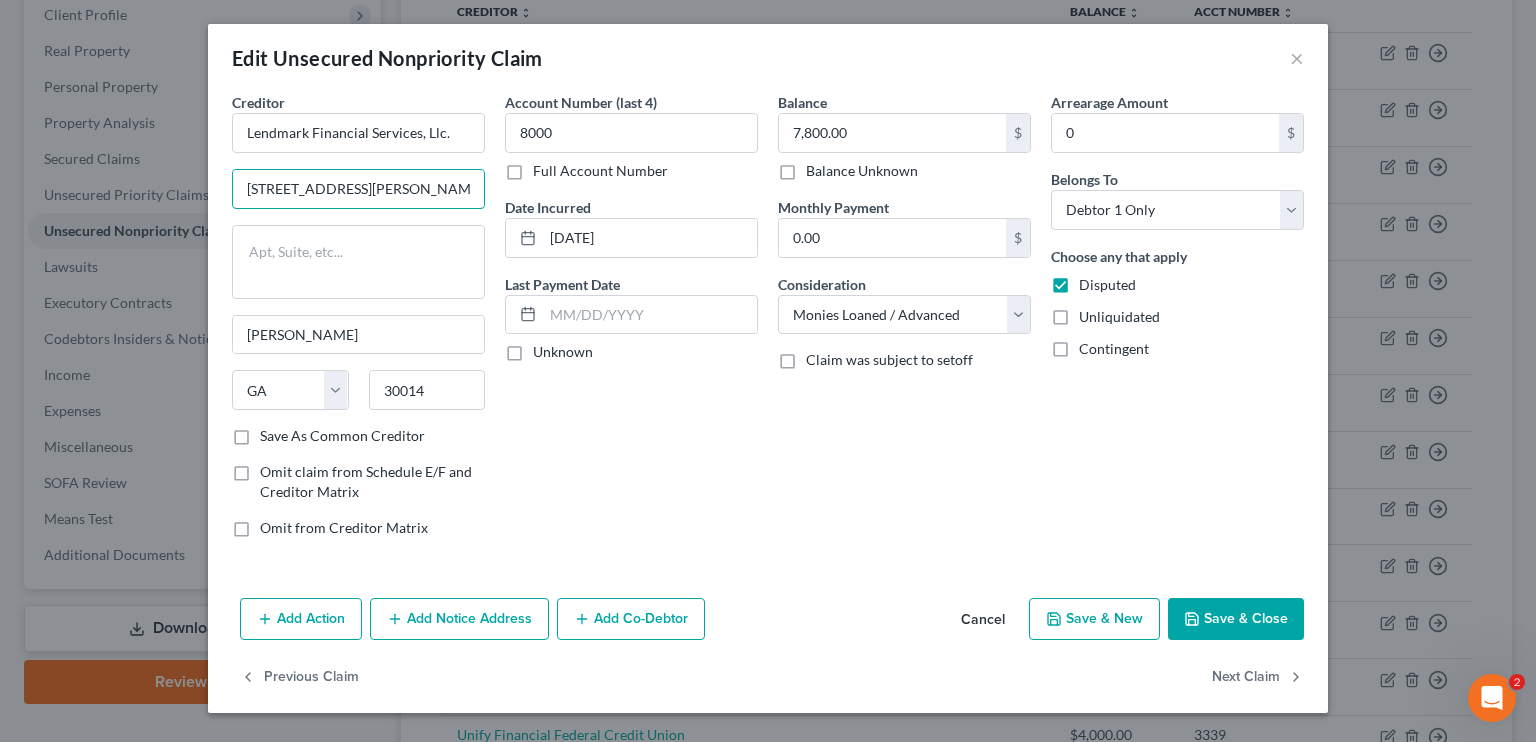 type on "2118 Usher Street, North West" 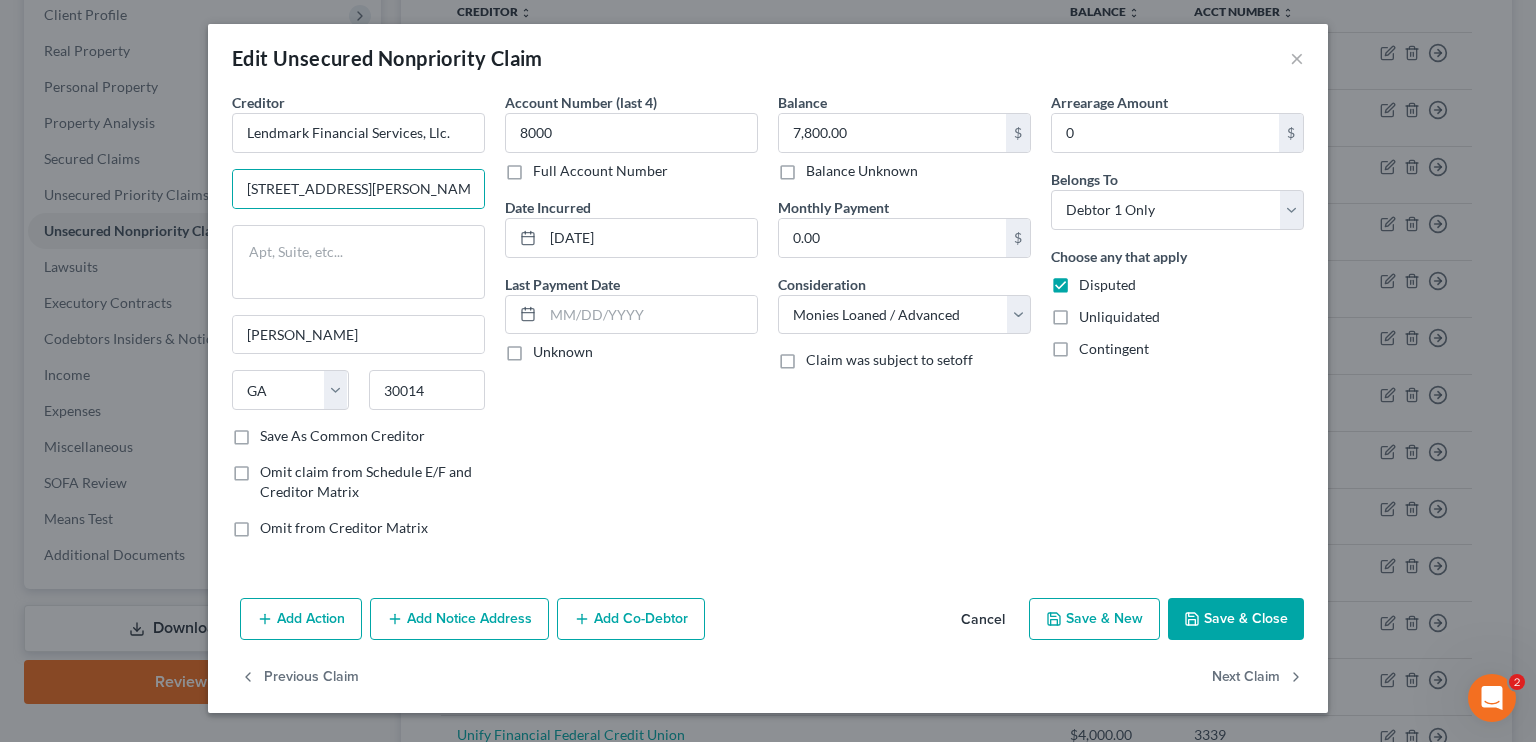 click on "Save & Close" at bounding box center (1236, 619) 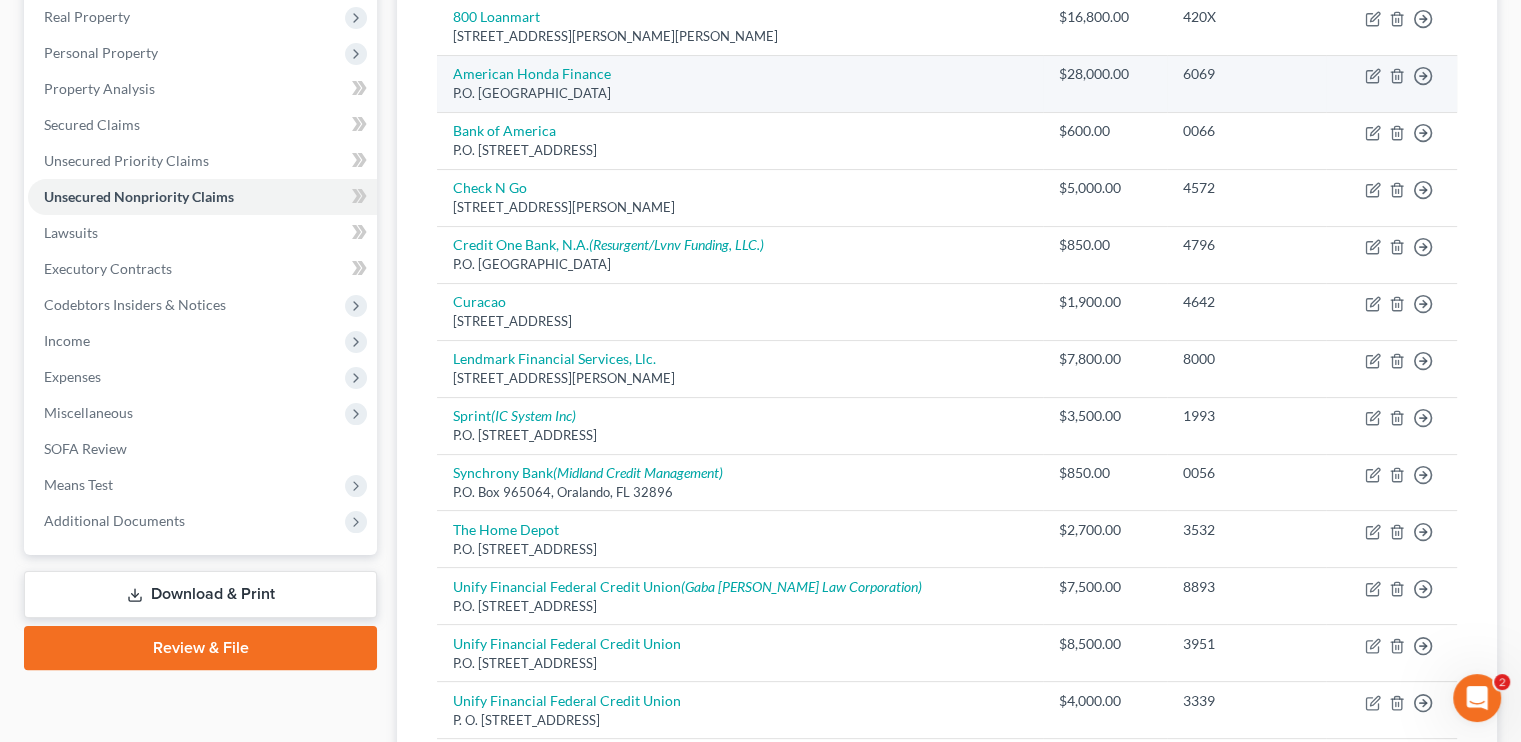 scroll, scrollTop: 183, scrollLeft: 0, axis: vertical 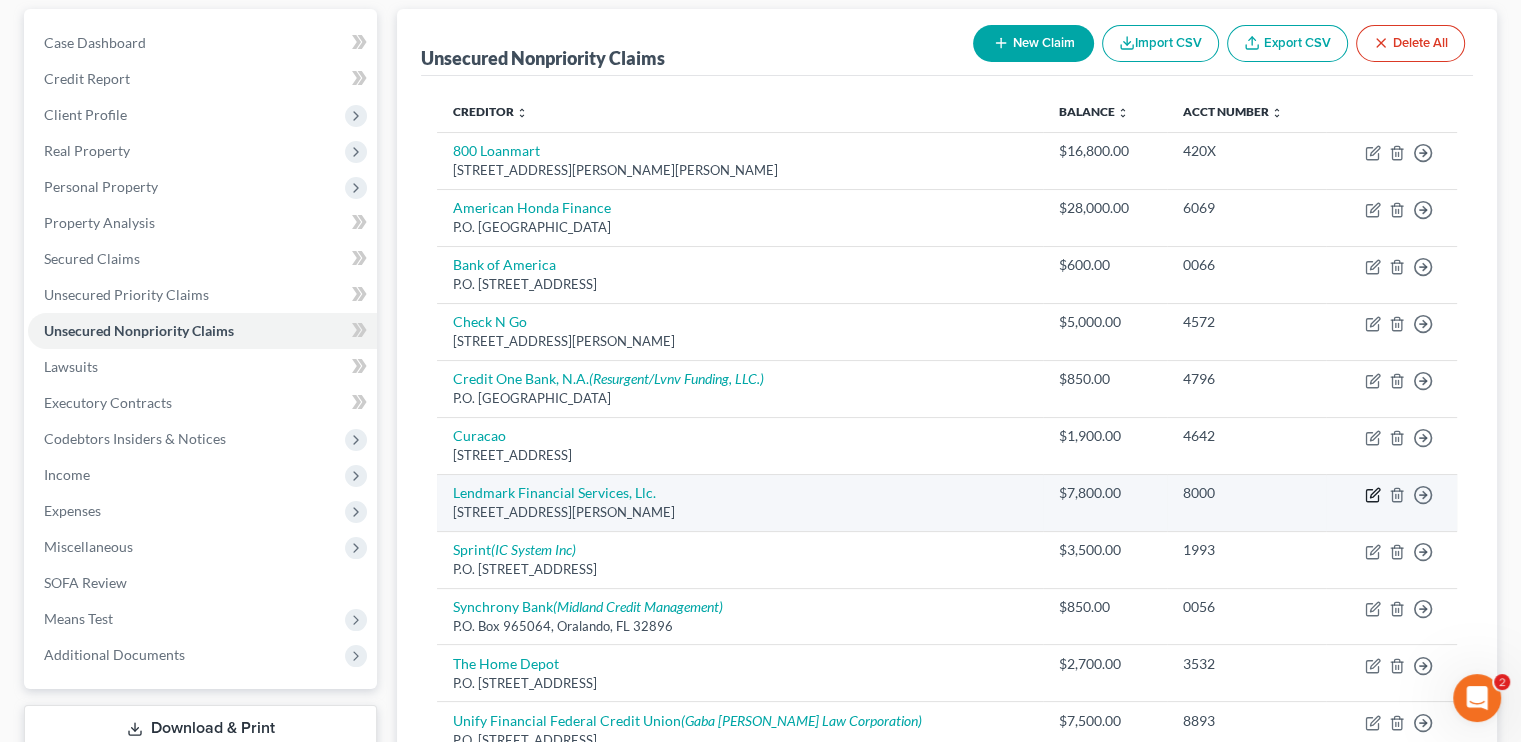 click 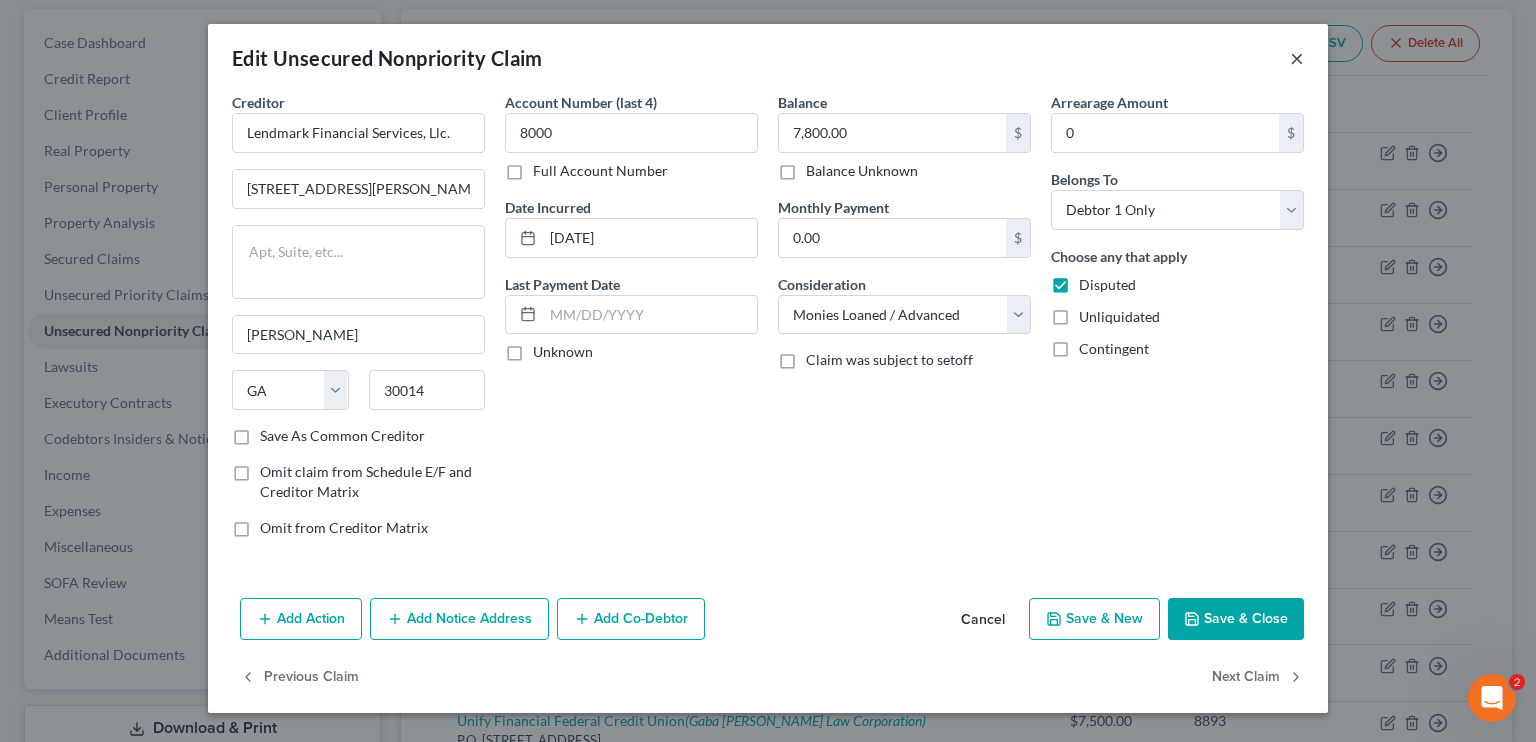 click on "×" at bounding box center [1297, 58] 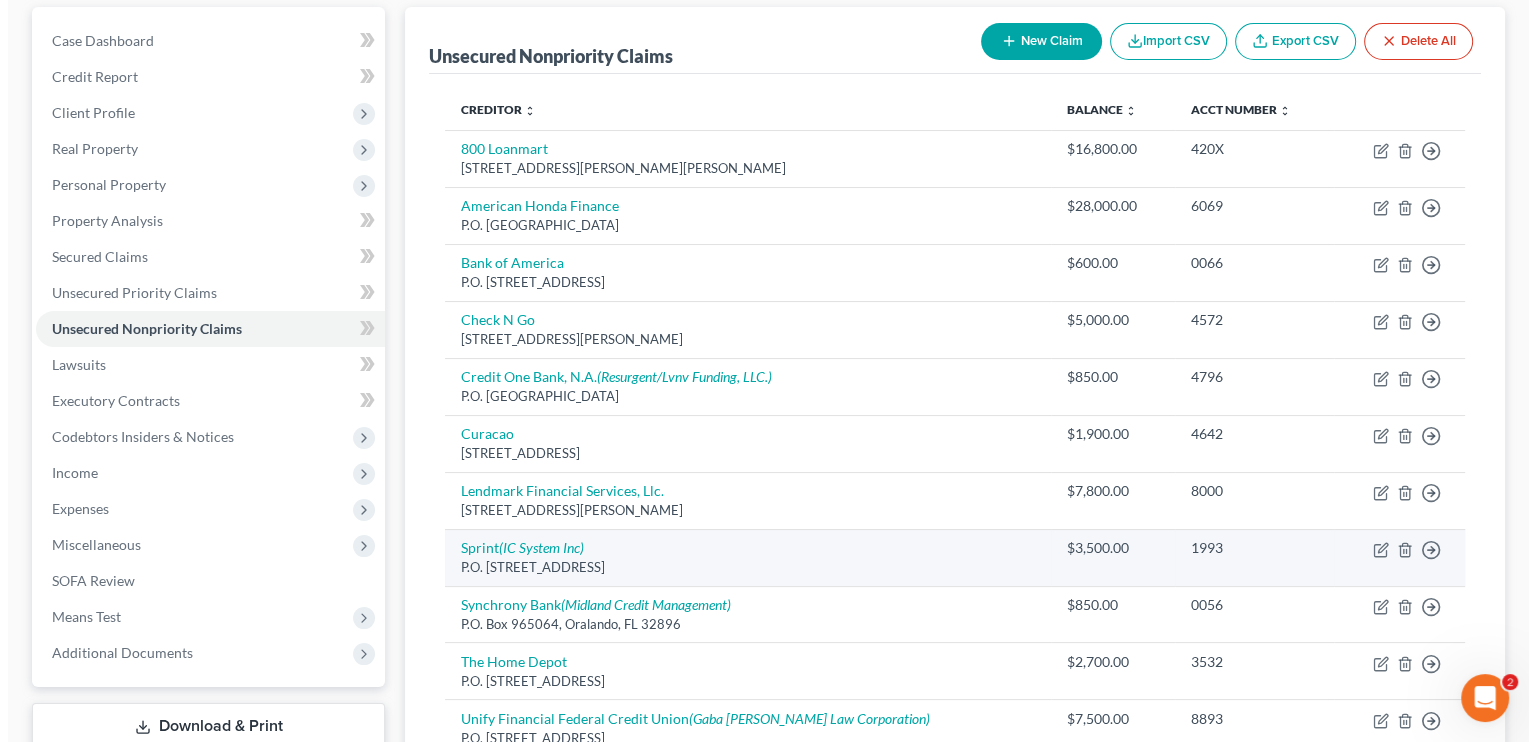 scroll, scrollTop: 183, scrollLeft: 0, axis: vertical 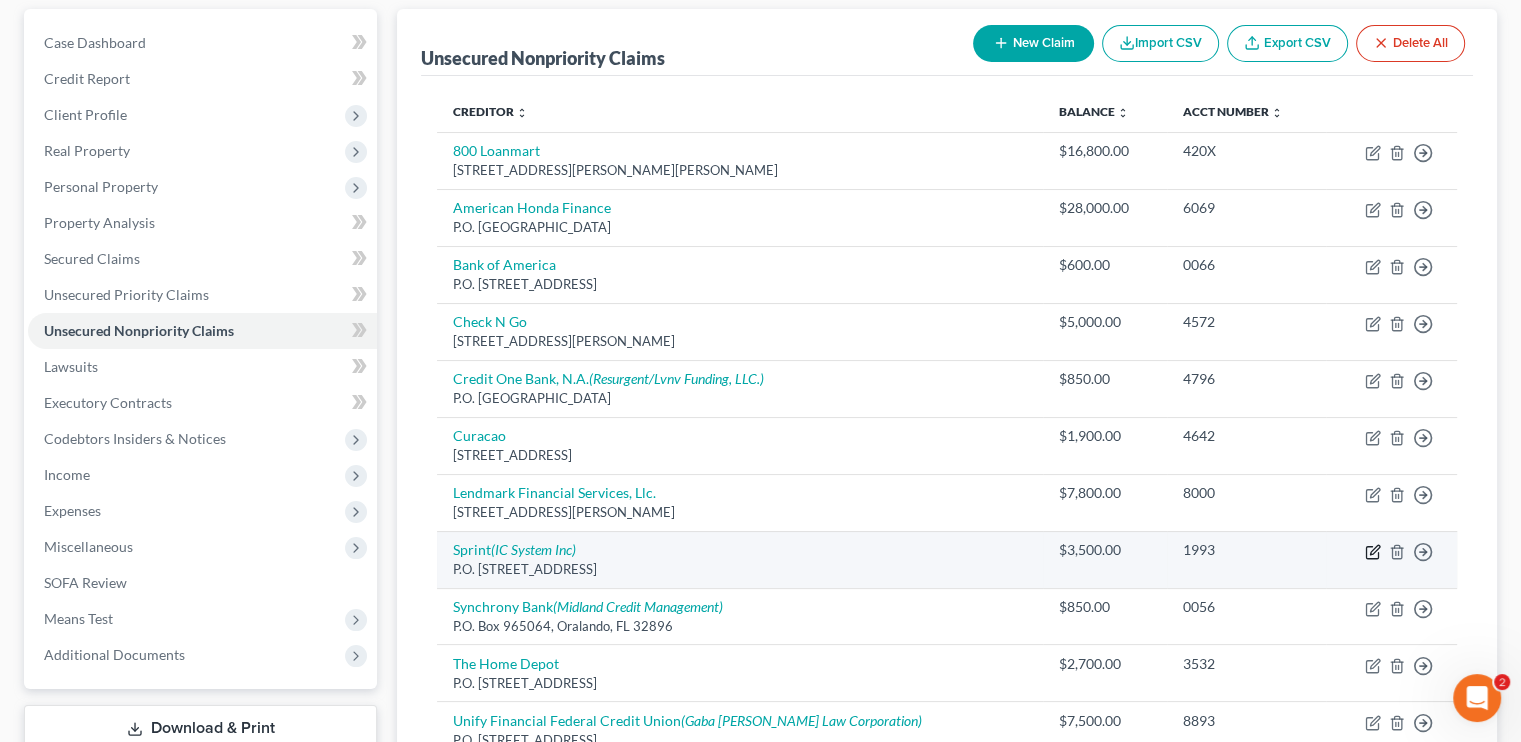 click 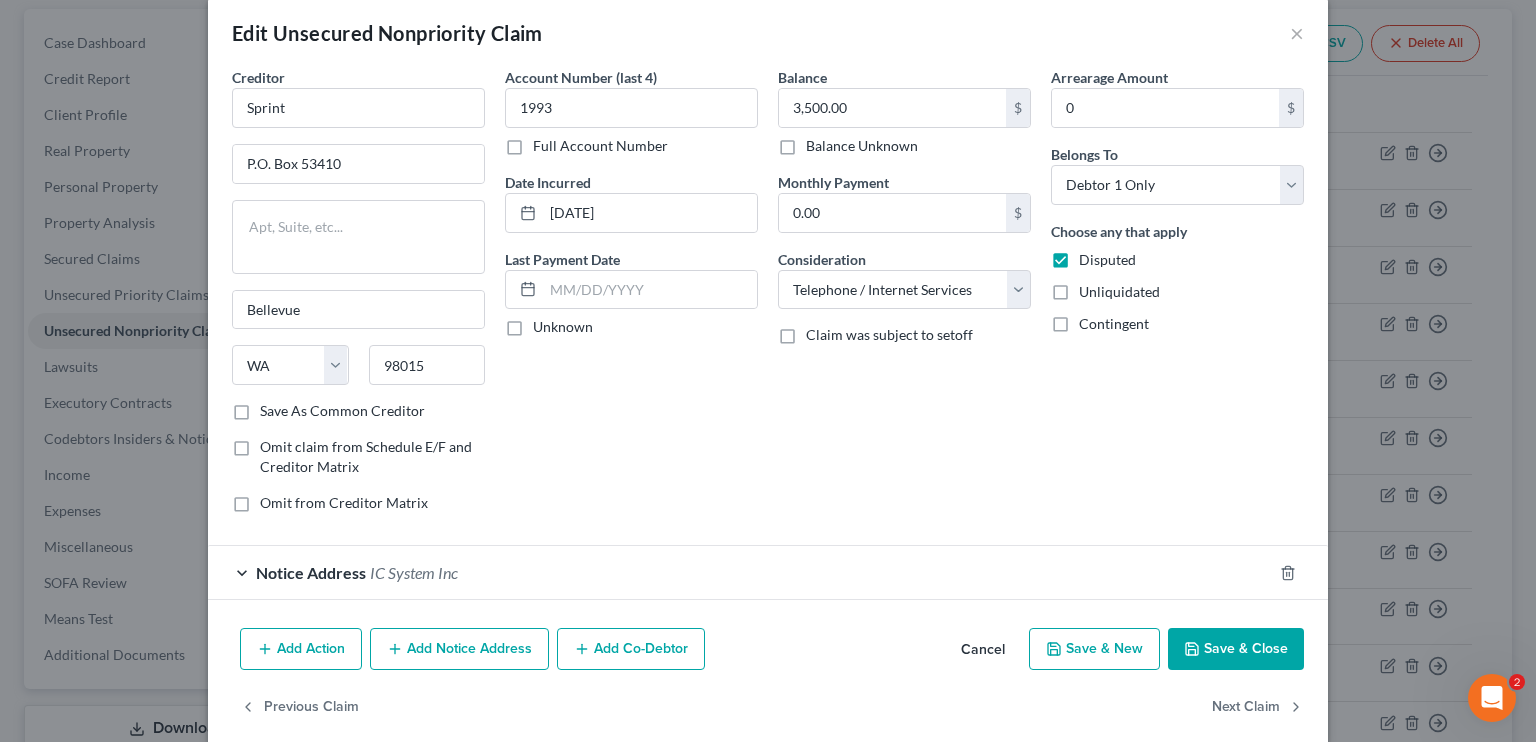scroll, scrollTop: 48, scrollLeft: 0, axis: vertical 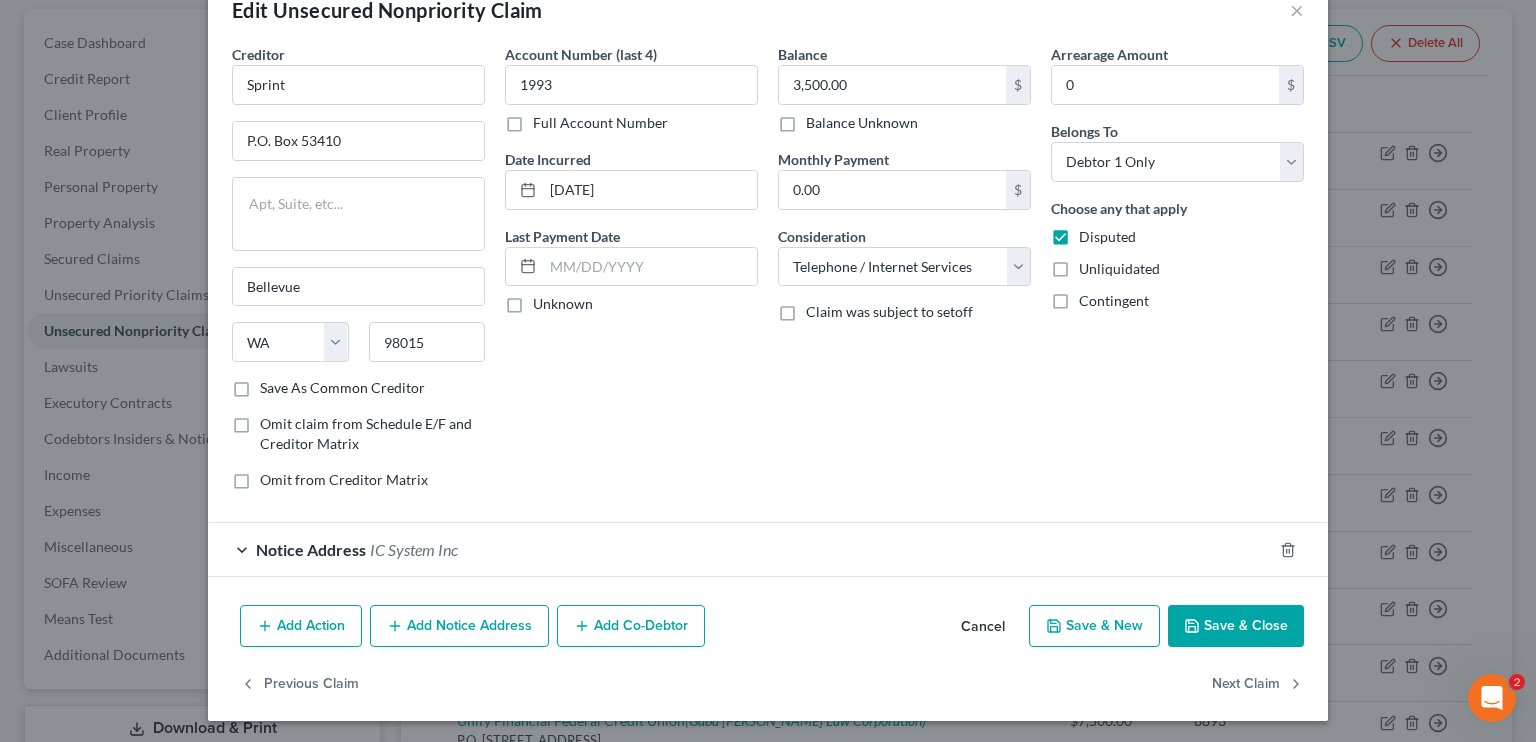 click on "IC System Inc" at bounding box center [414, 549] 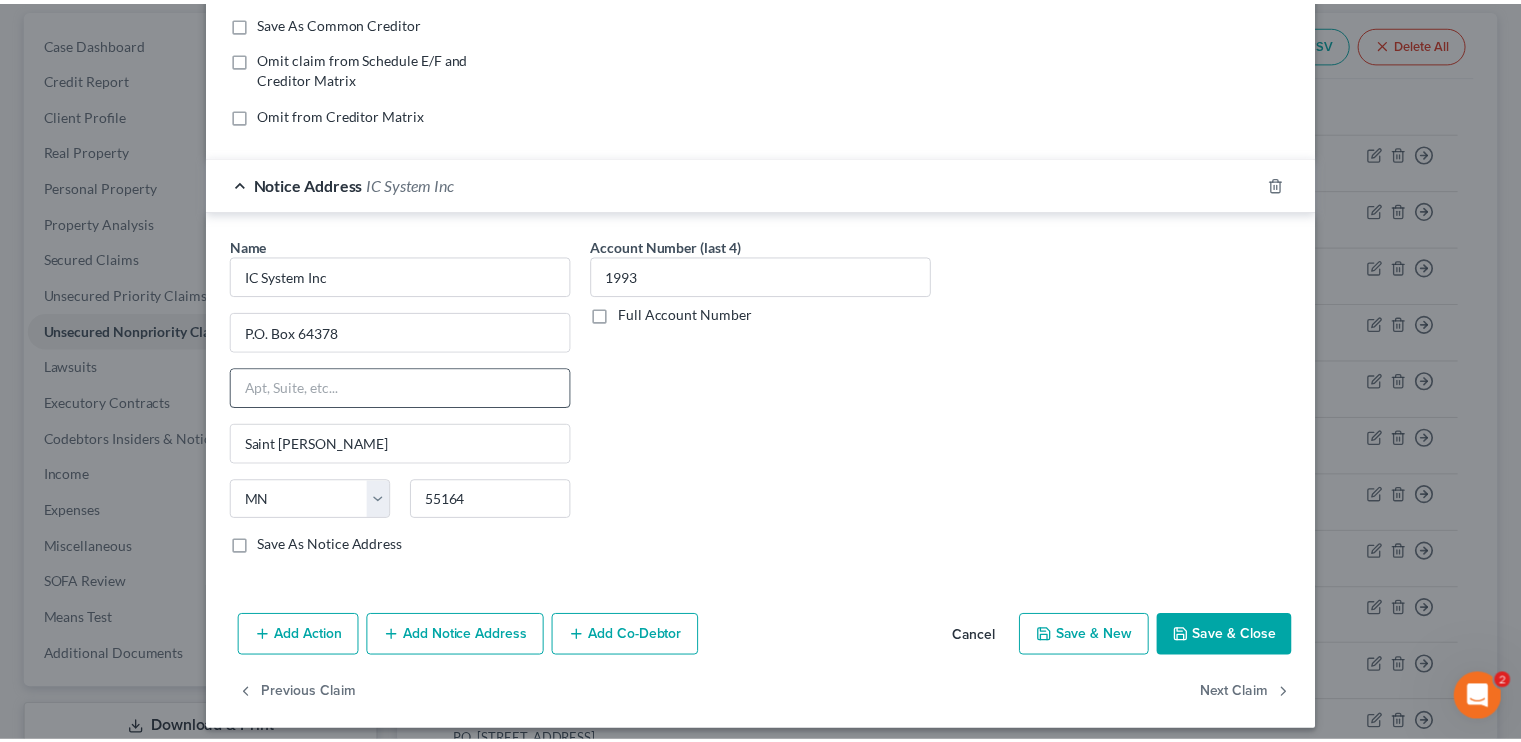 scroll, scrollTop: 421, scrollLeft: 0, axis: vertical 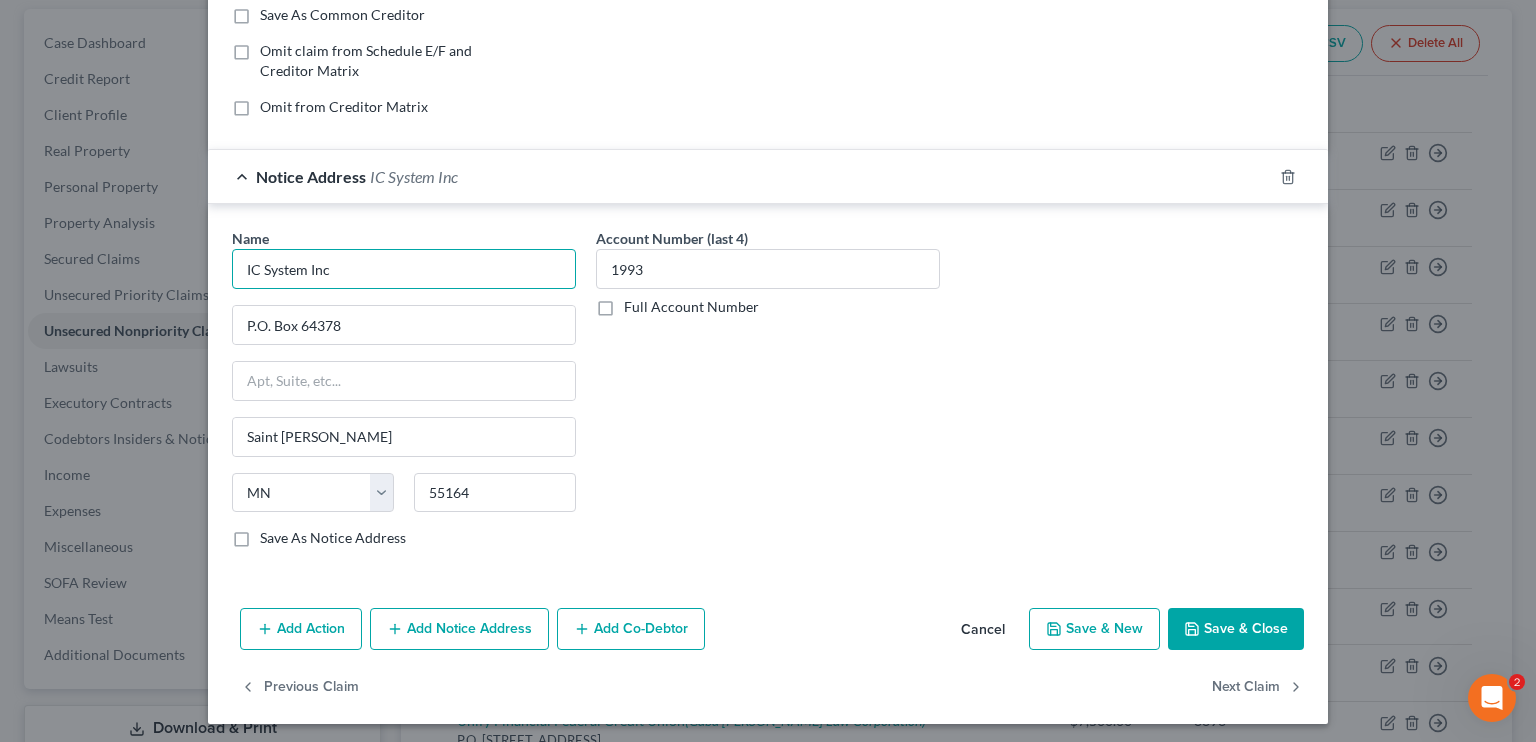 click on "IC System Inc" at bounding box center [404, 269] 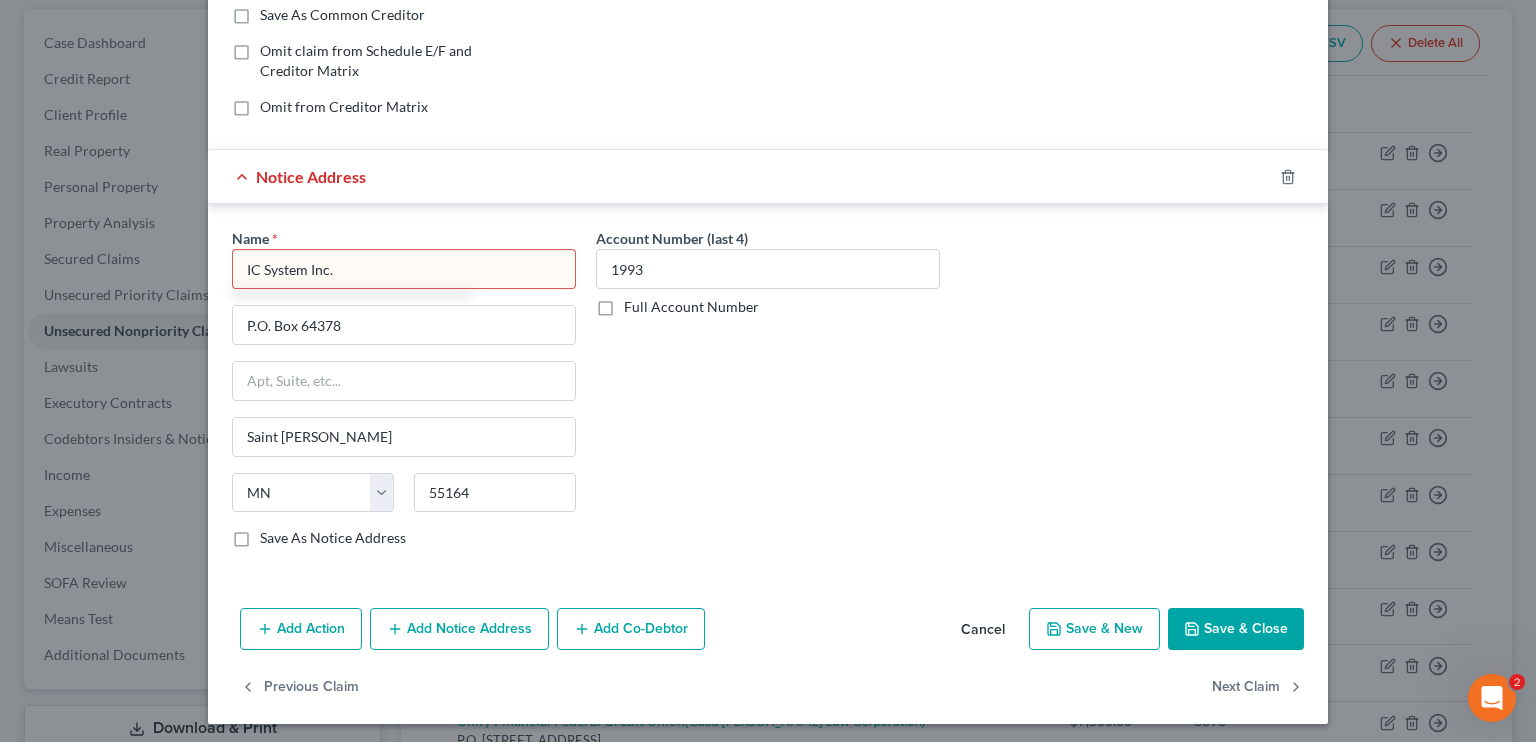 type on "IC System Inc." 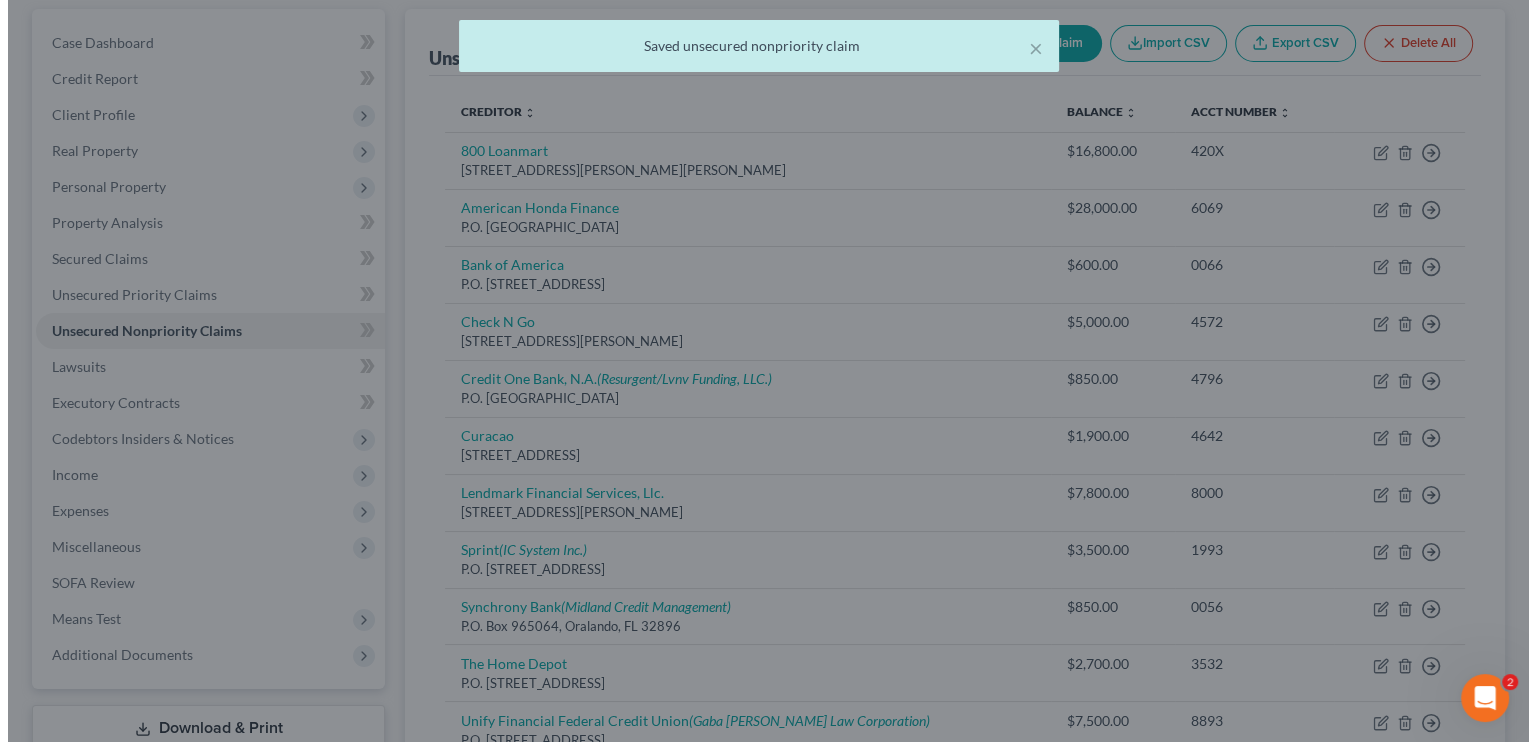 scroll, scrollTop: 0, scrollLeft: 0, axis: both 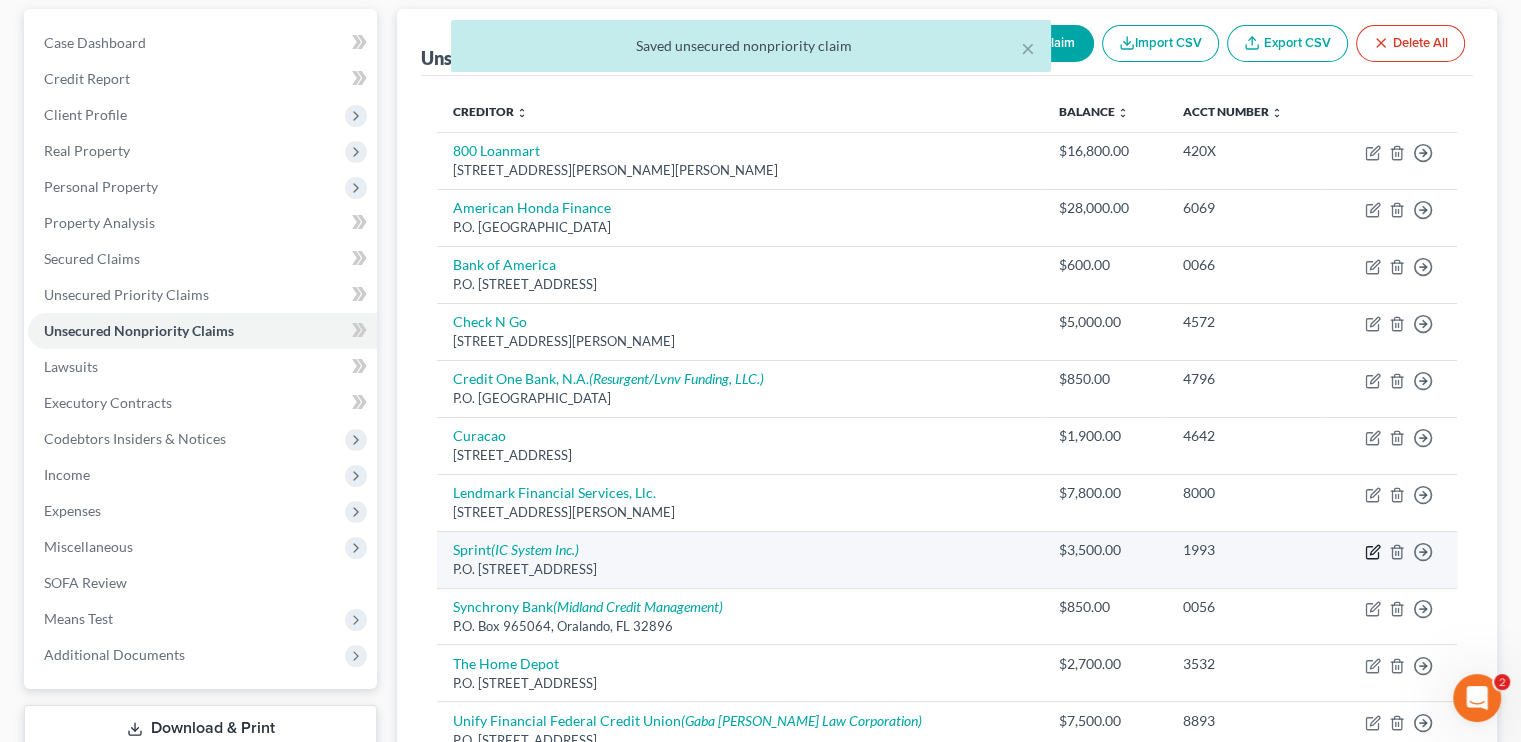 click 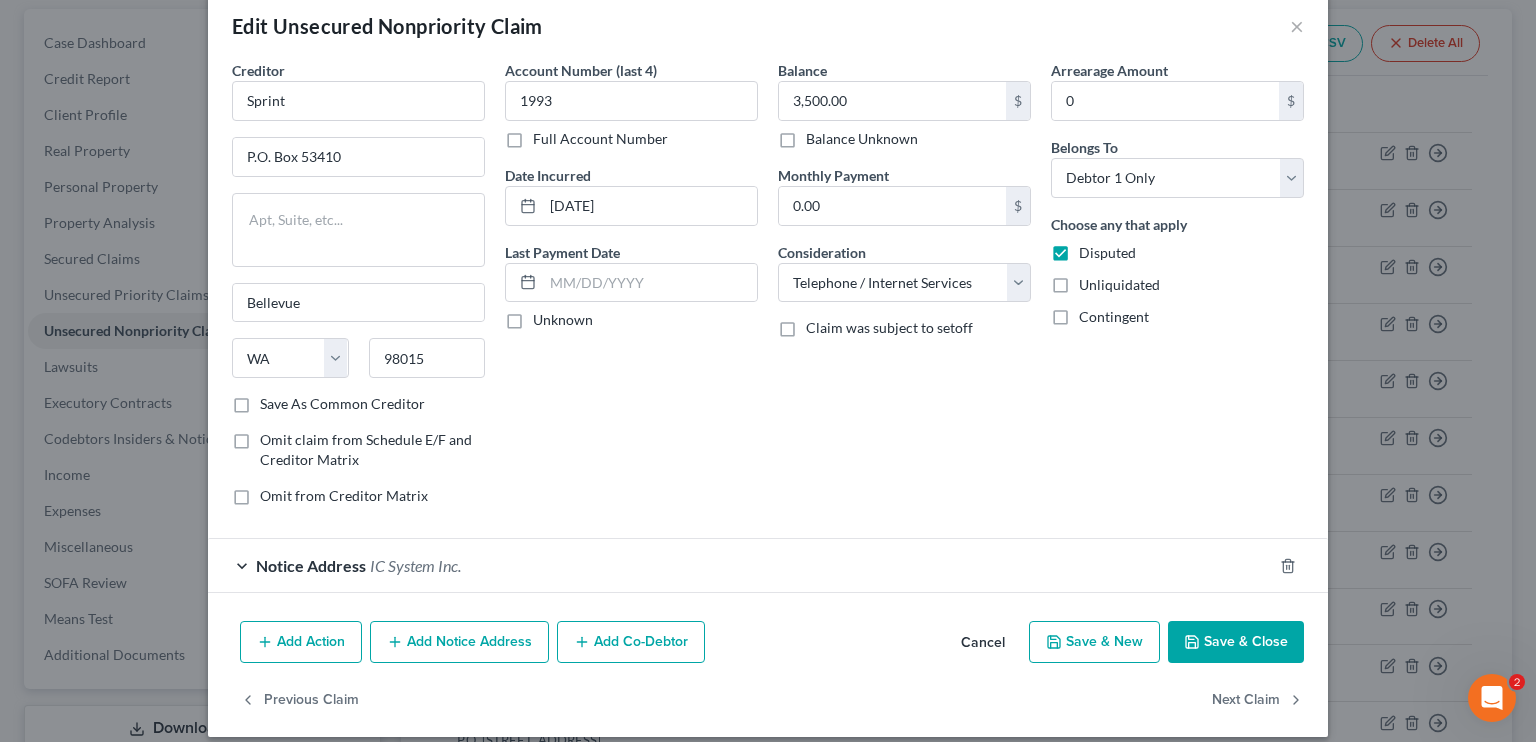 scroll, scrollTop: 48, scrollLeft: 0, axis: vertical 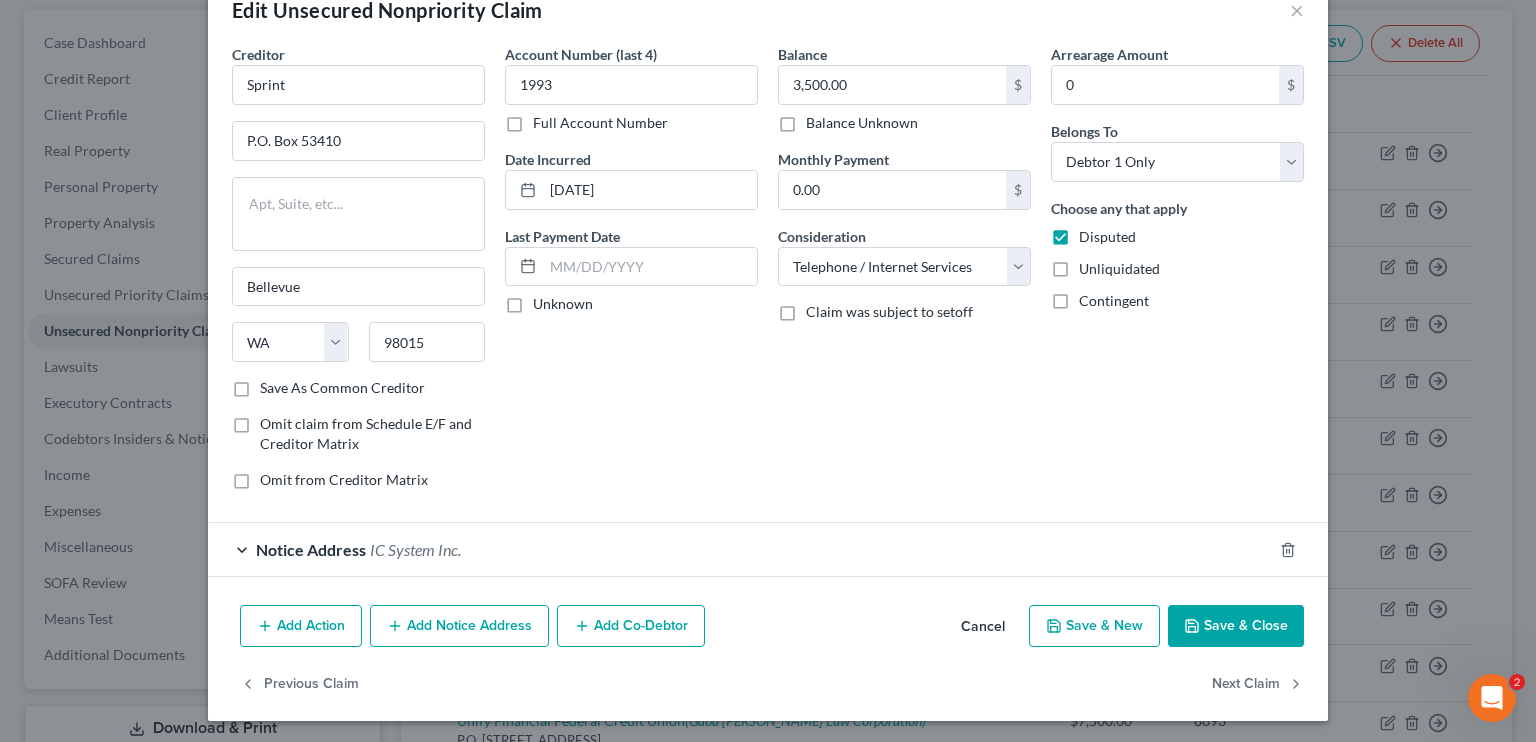 click on "IC System Inc." at bounding box center [415, 549] 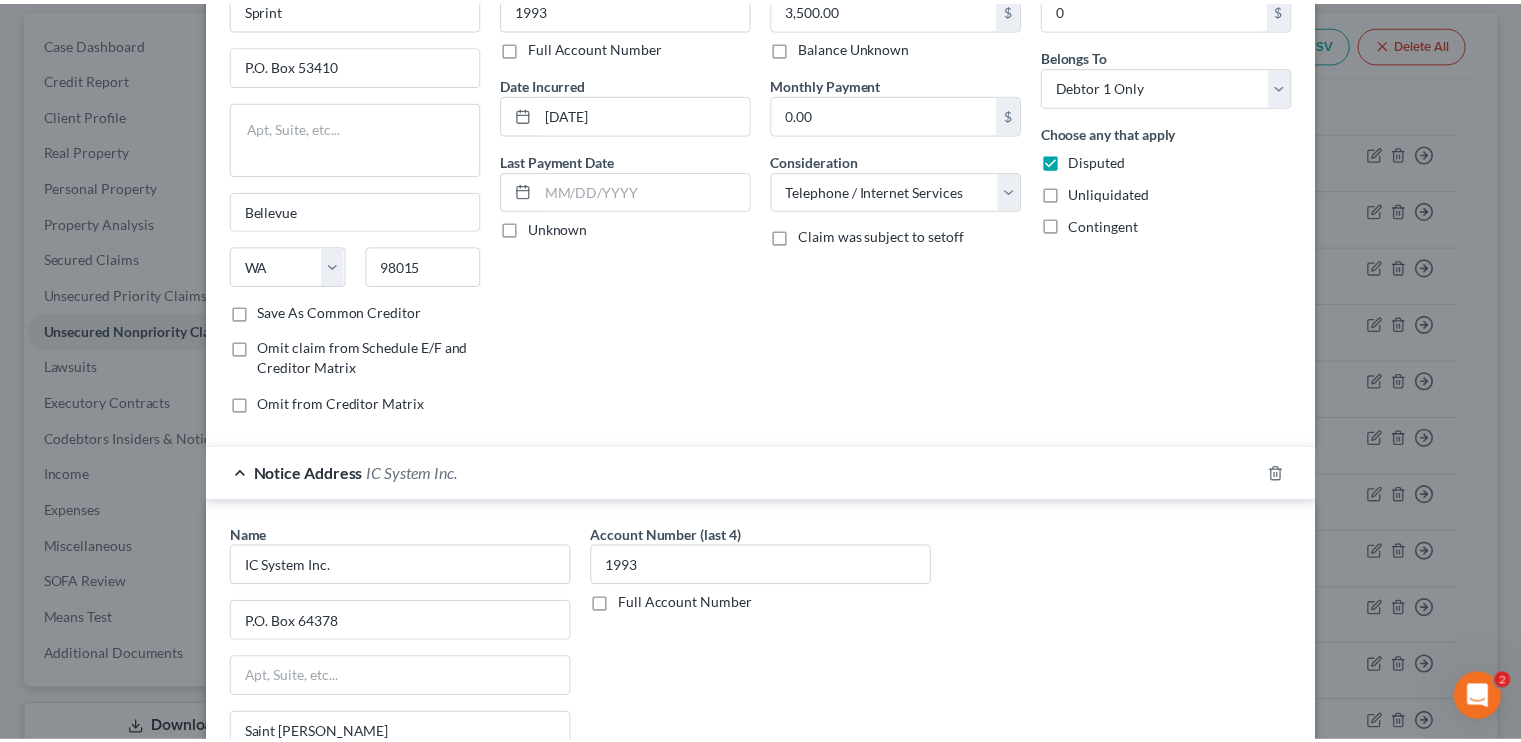 scroll, scrollTop: 0, scrollLeft: 0, axis: both 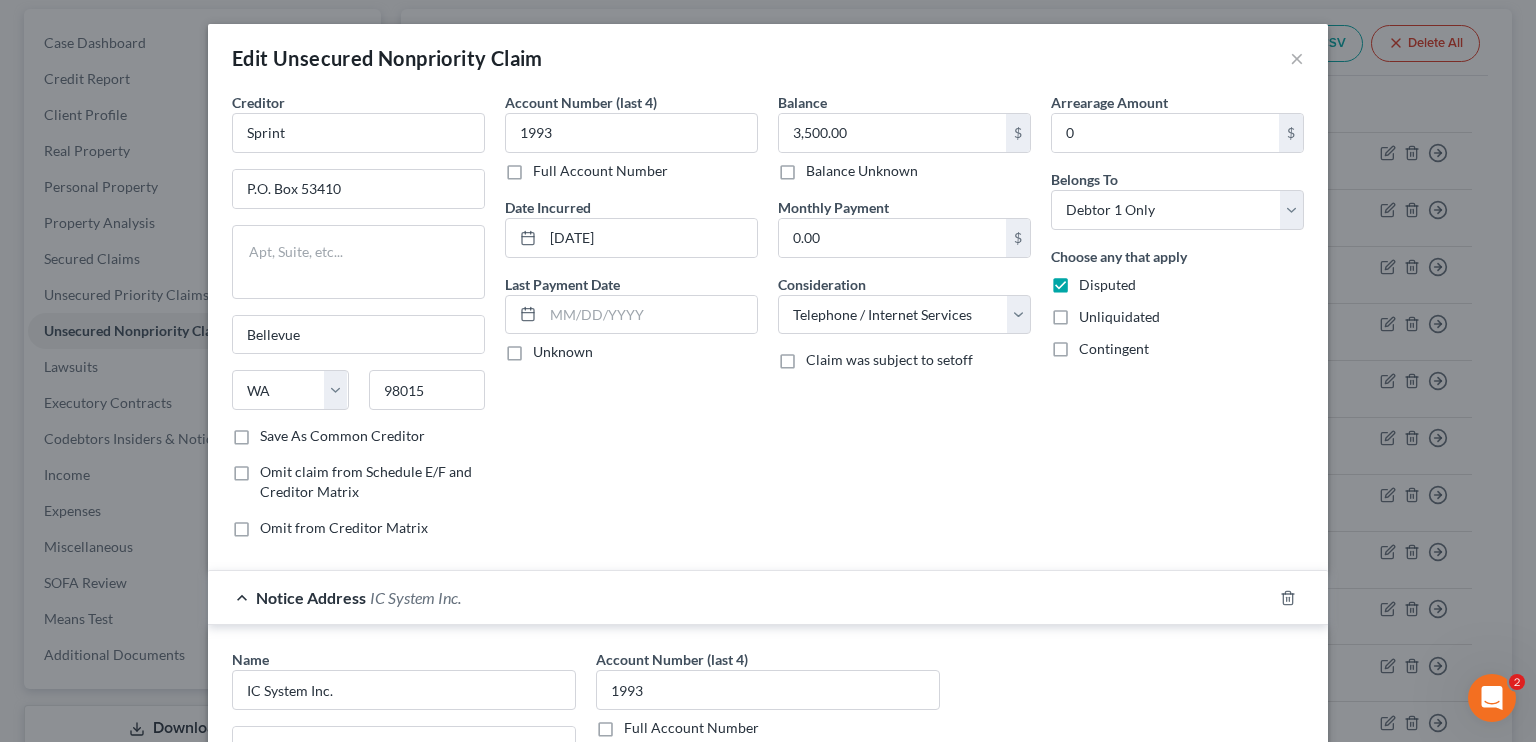 click on "Edit Unsecured Nonpriority Claim  ×" at bounding box center (768, 58) 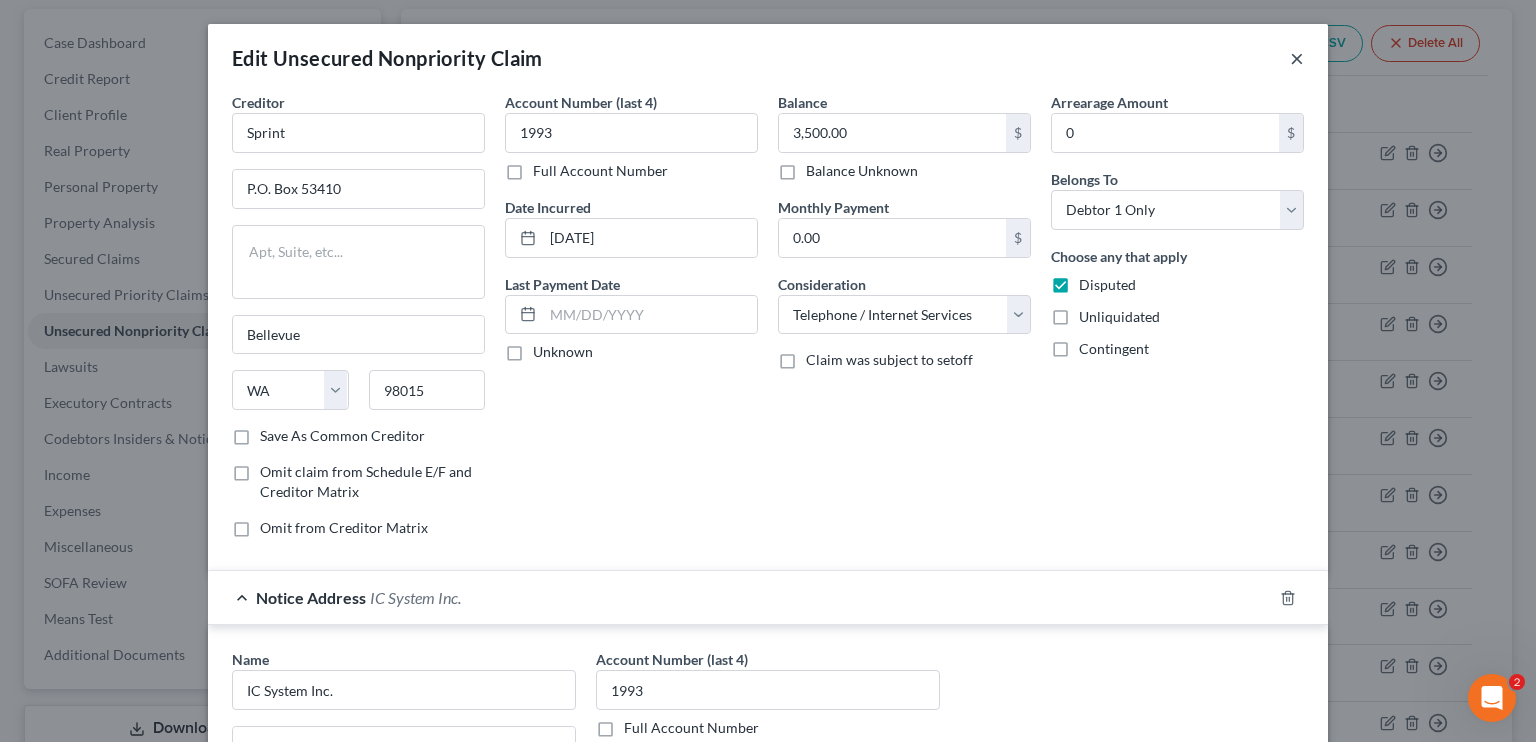 click on "×" at bounding box center [1297, 58] 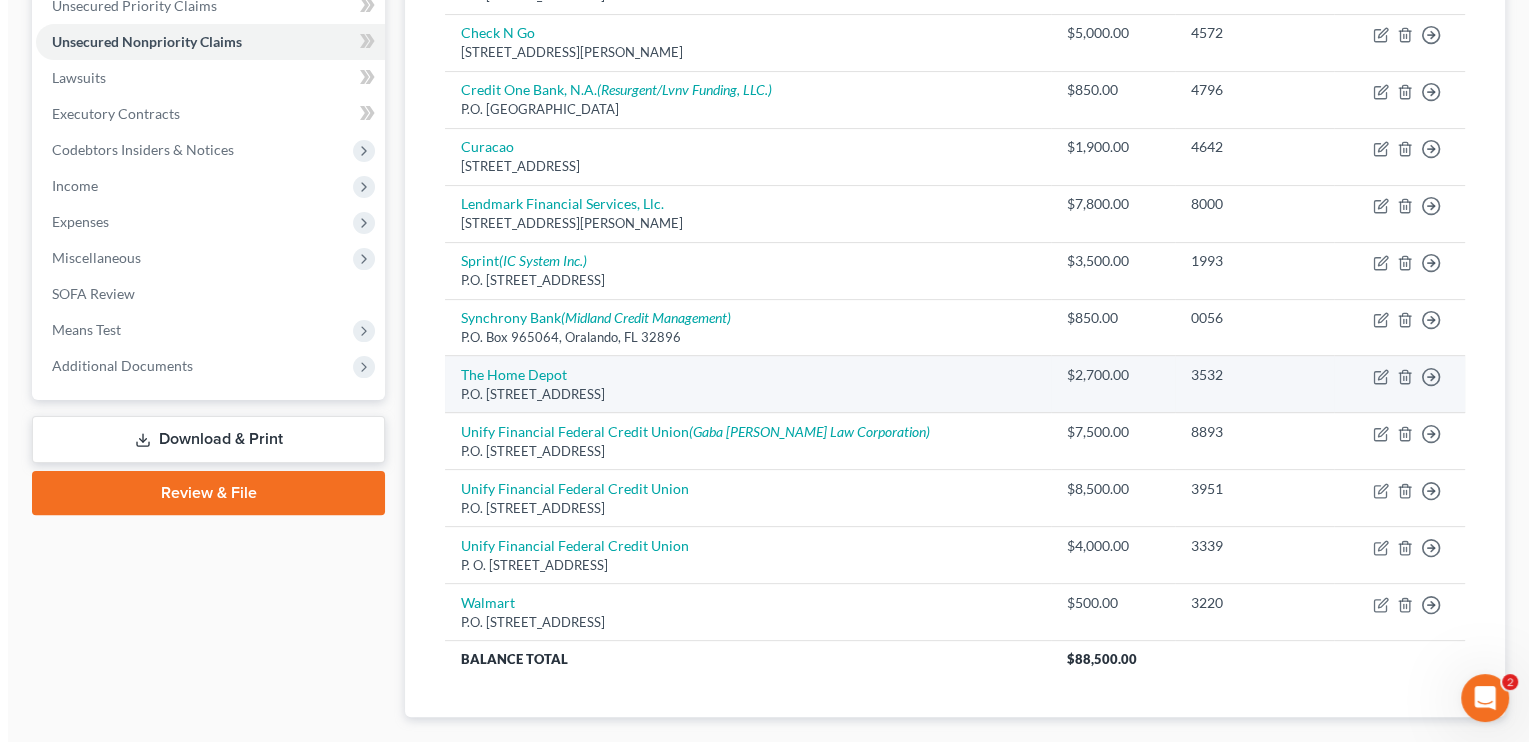 scroll, scrollTop: 483, scrollLeft: 0, axis: vertical 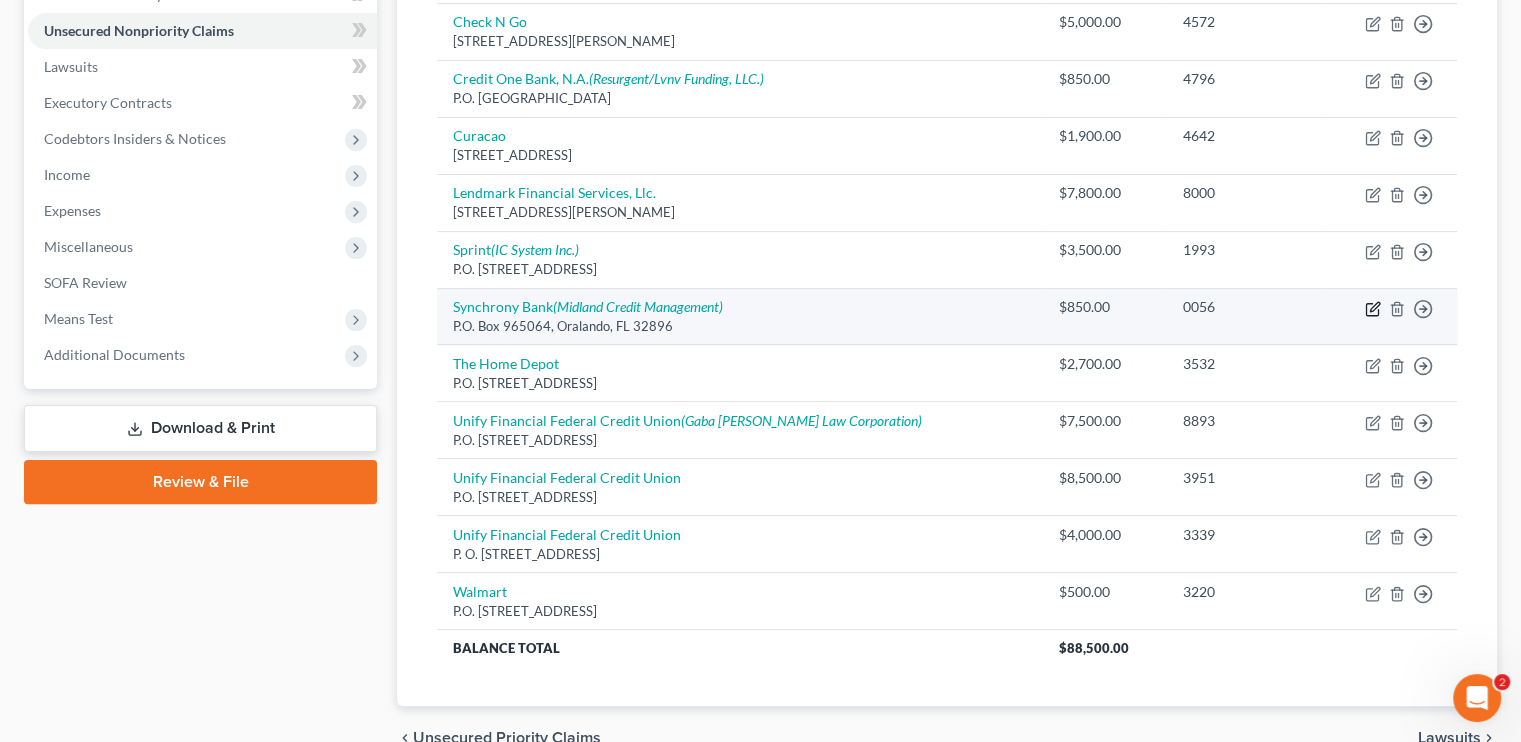 click 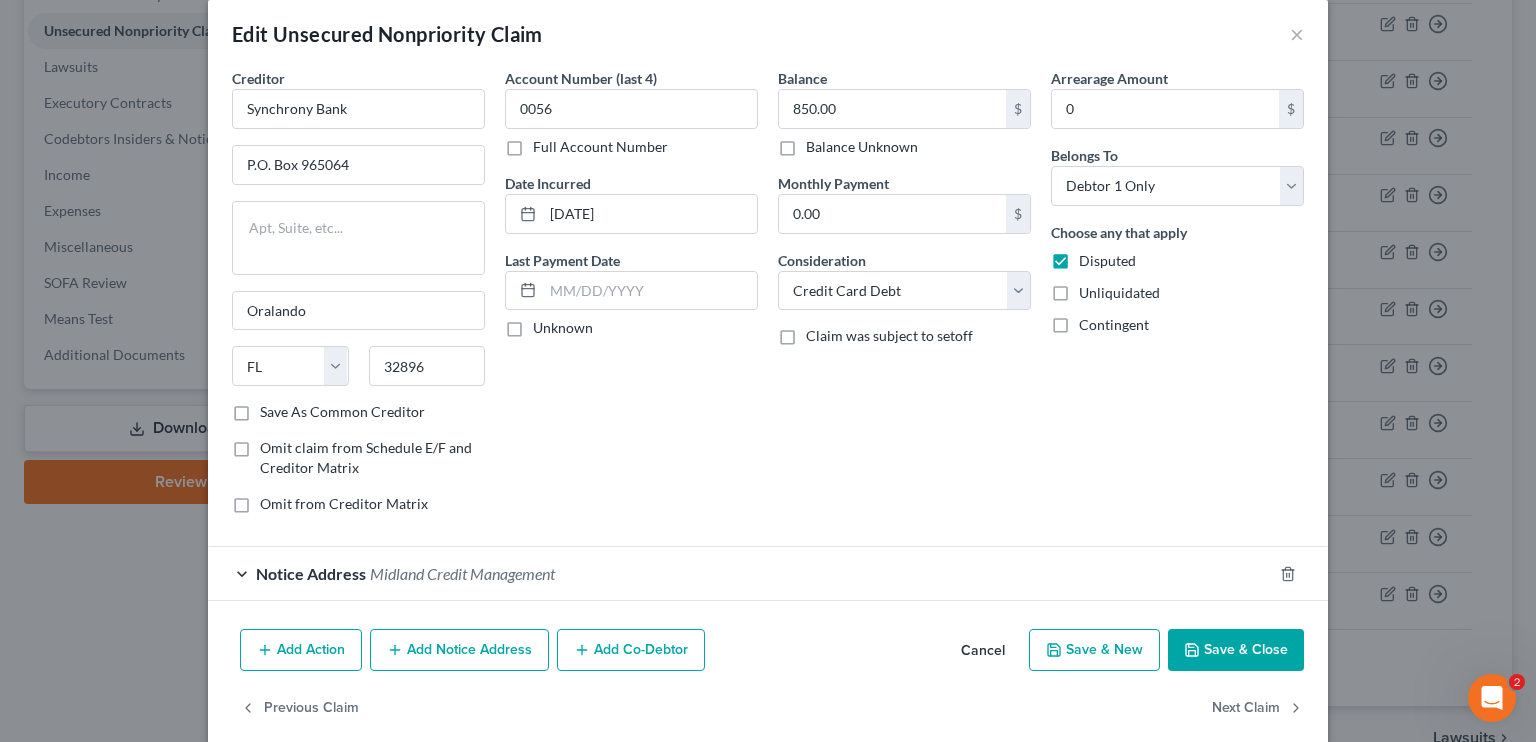 scroll, scrollTop: 48, scrollLeft: 0, axis: vertical 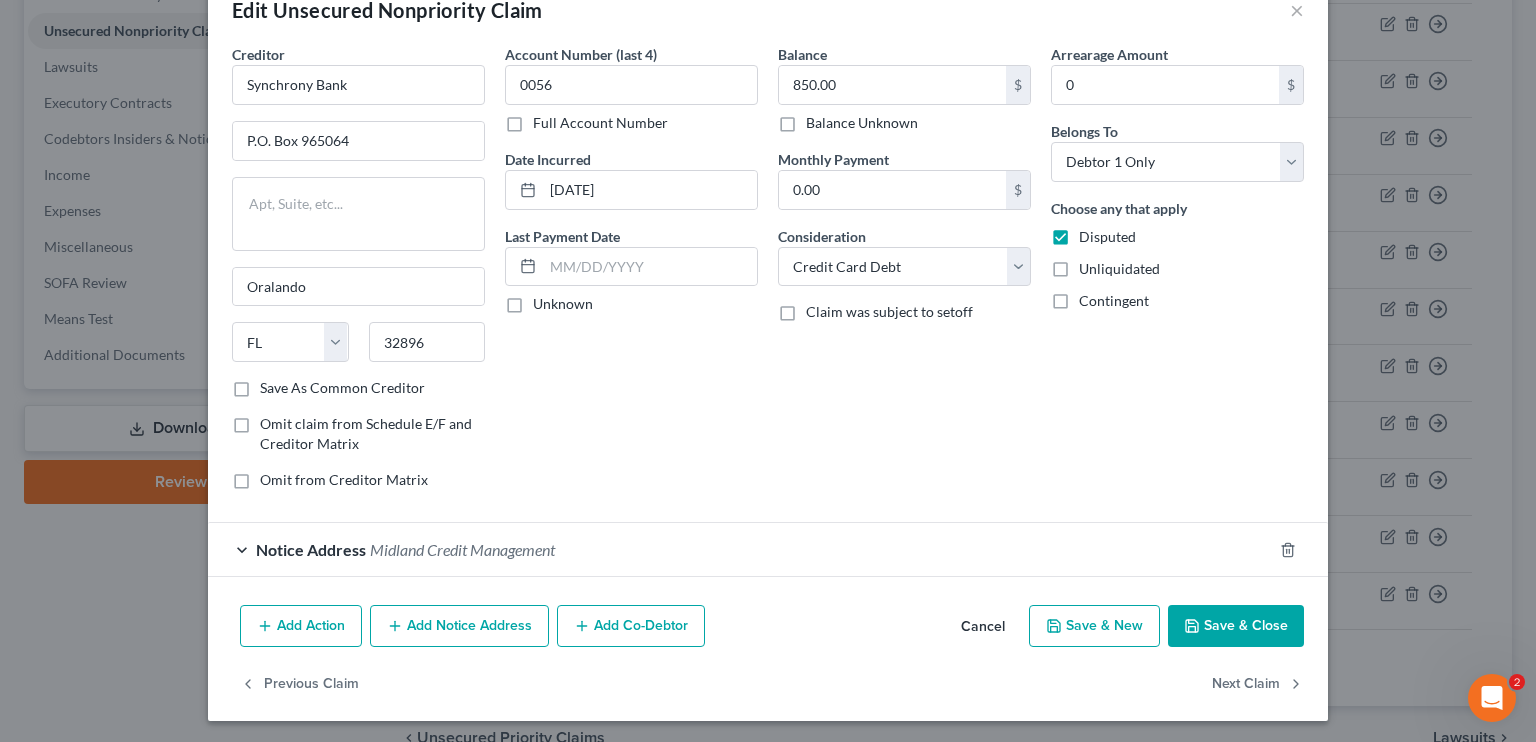 click on "Midland Credit Management" at bounding box center [462, 549] 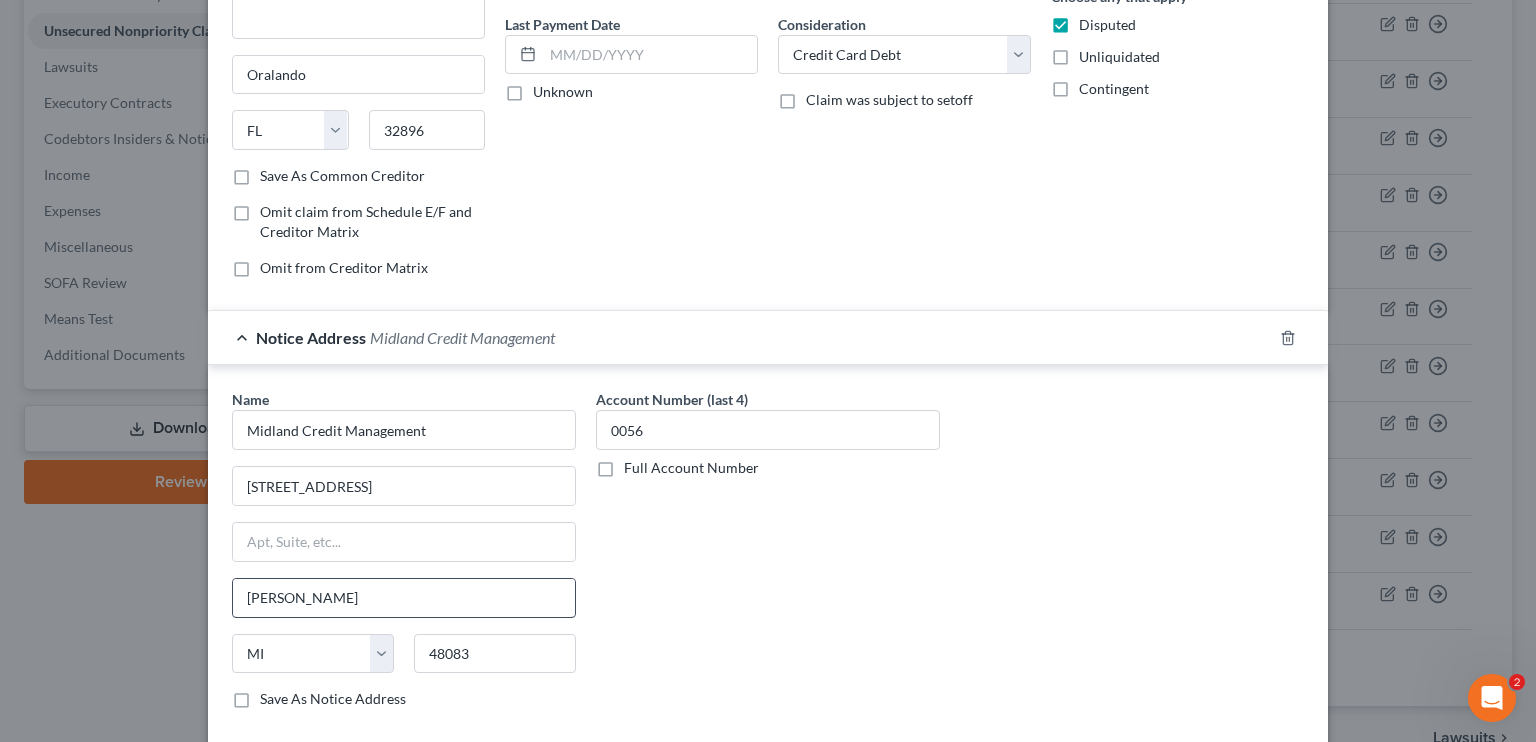 scroll, scrollTop: 348, scrollLeft: 0, axis: vertical 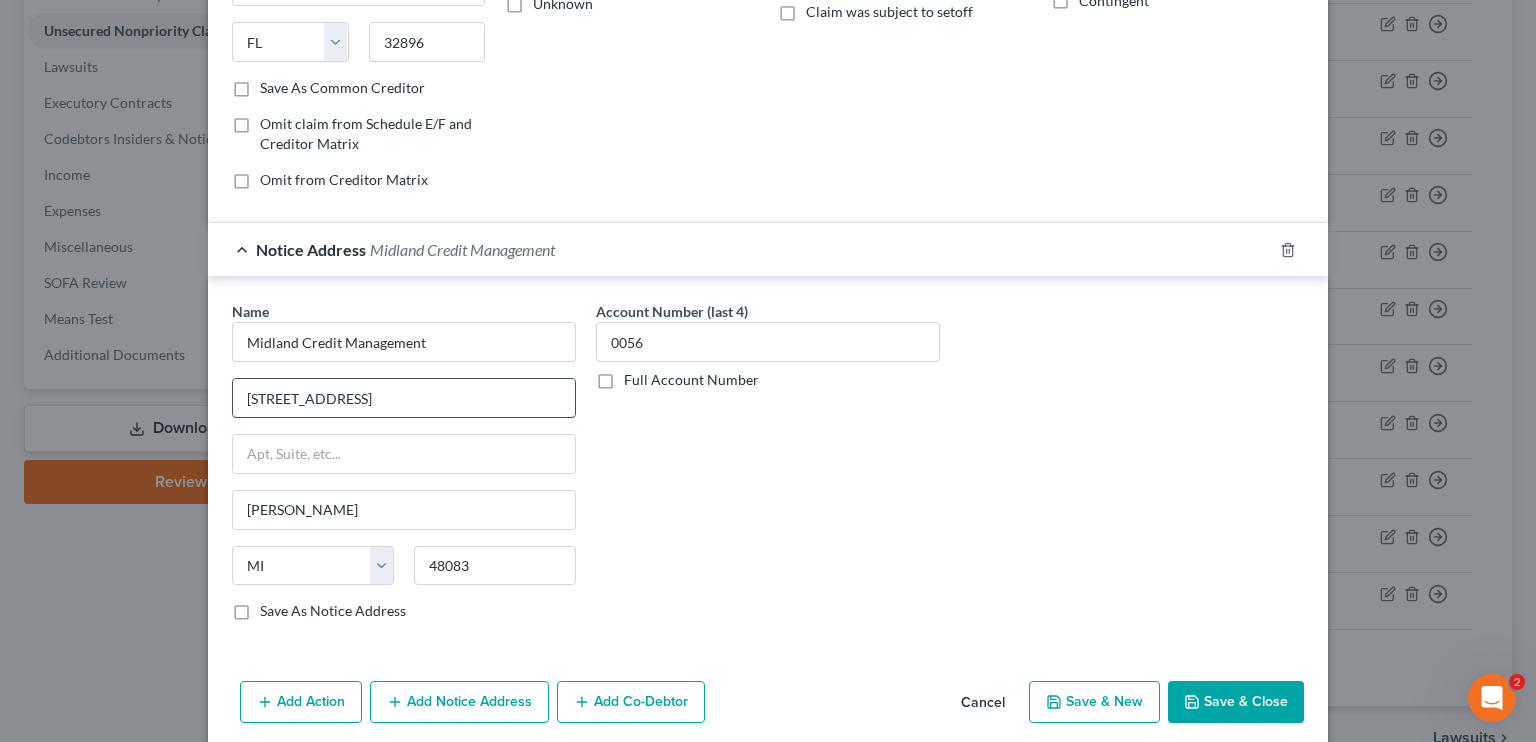 click on "320 E Big Beaver Road Suite 300" at bounding box center [404, 398] 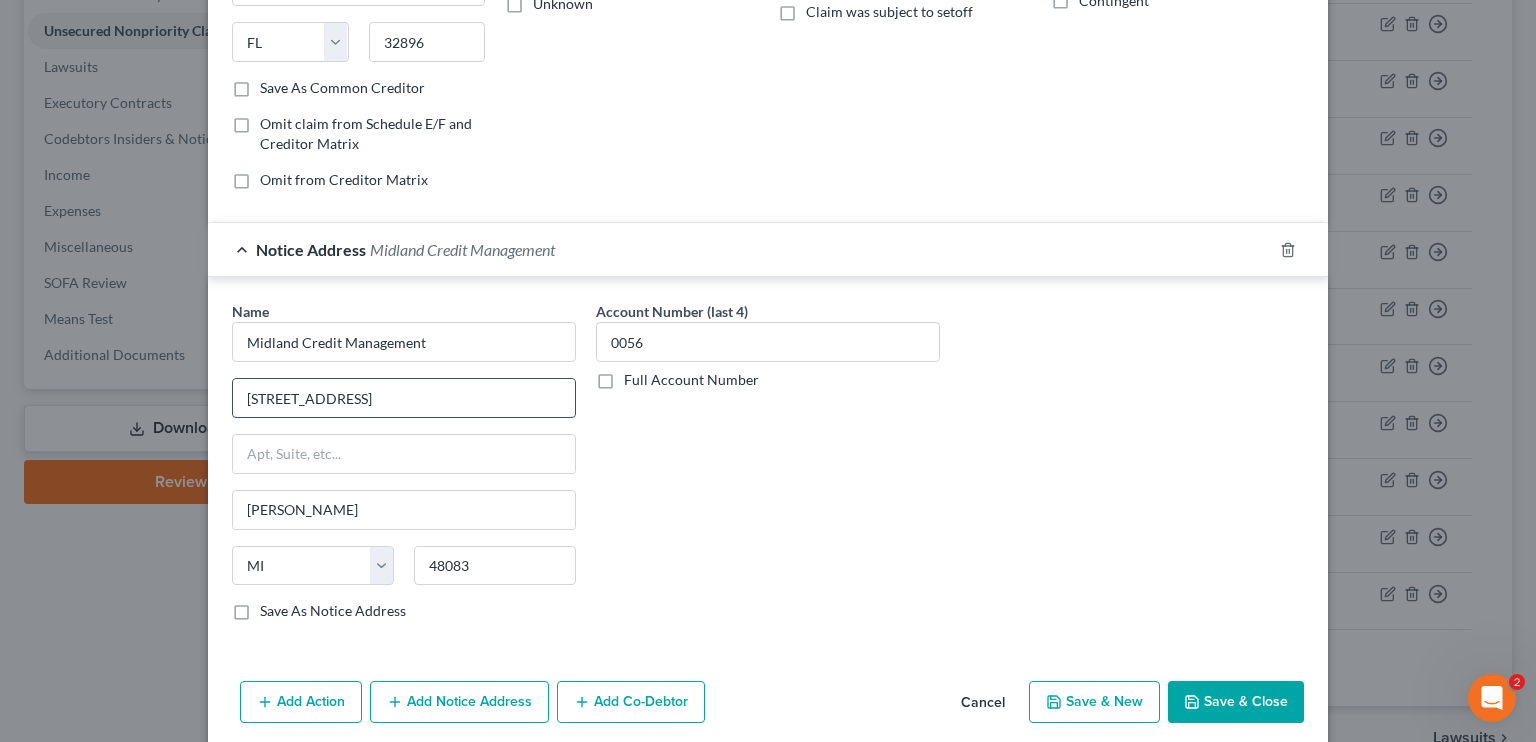 click on "320 E Big Beaver Road, Suite 300" at bounding box center [404, 398] 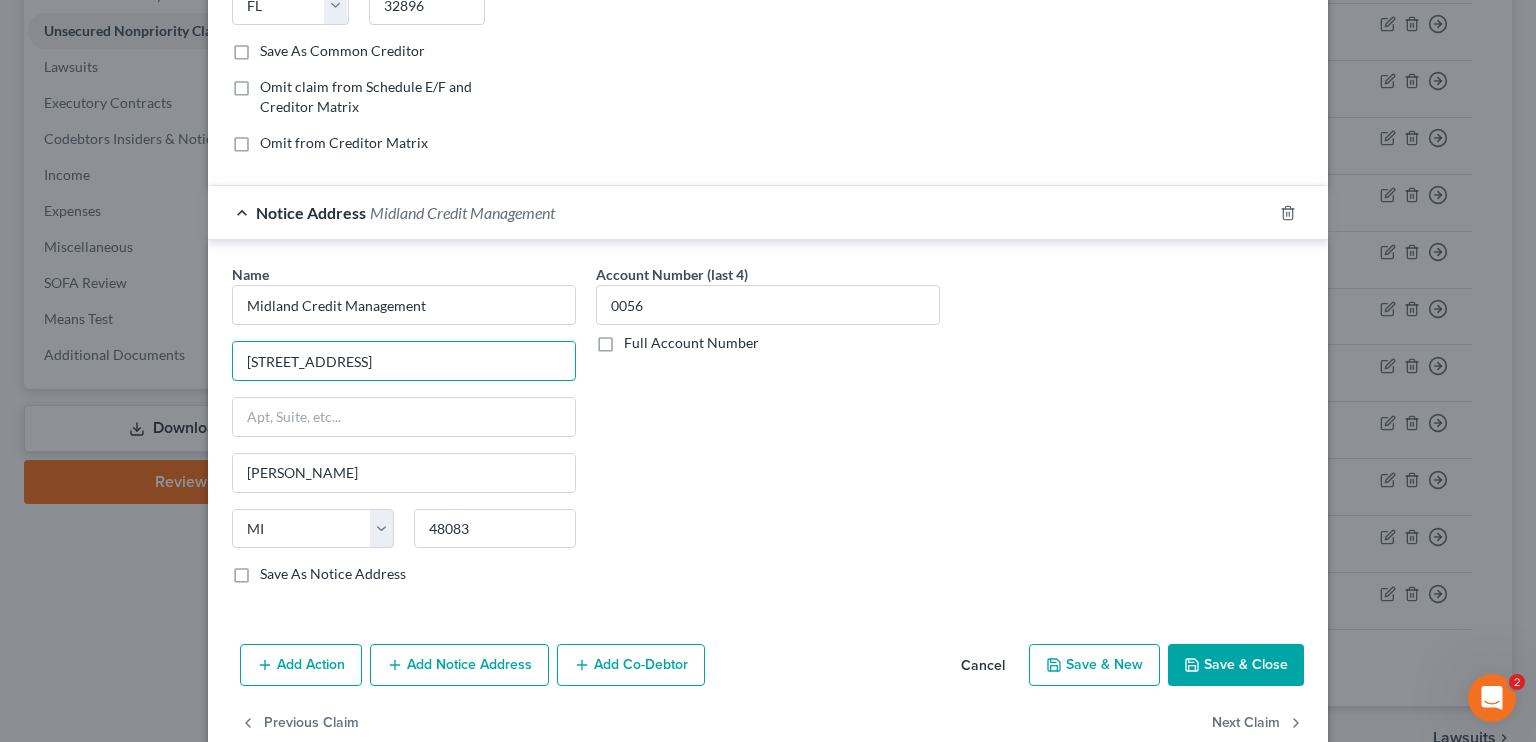 scroll, scrollTop: 421, scrollLeft: 0, axis: vertical 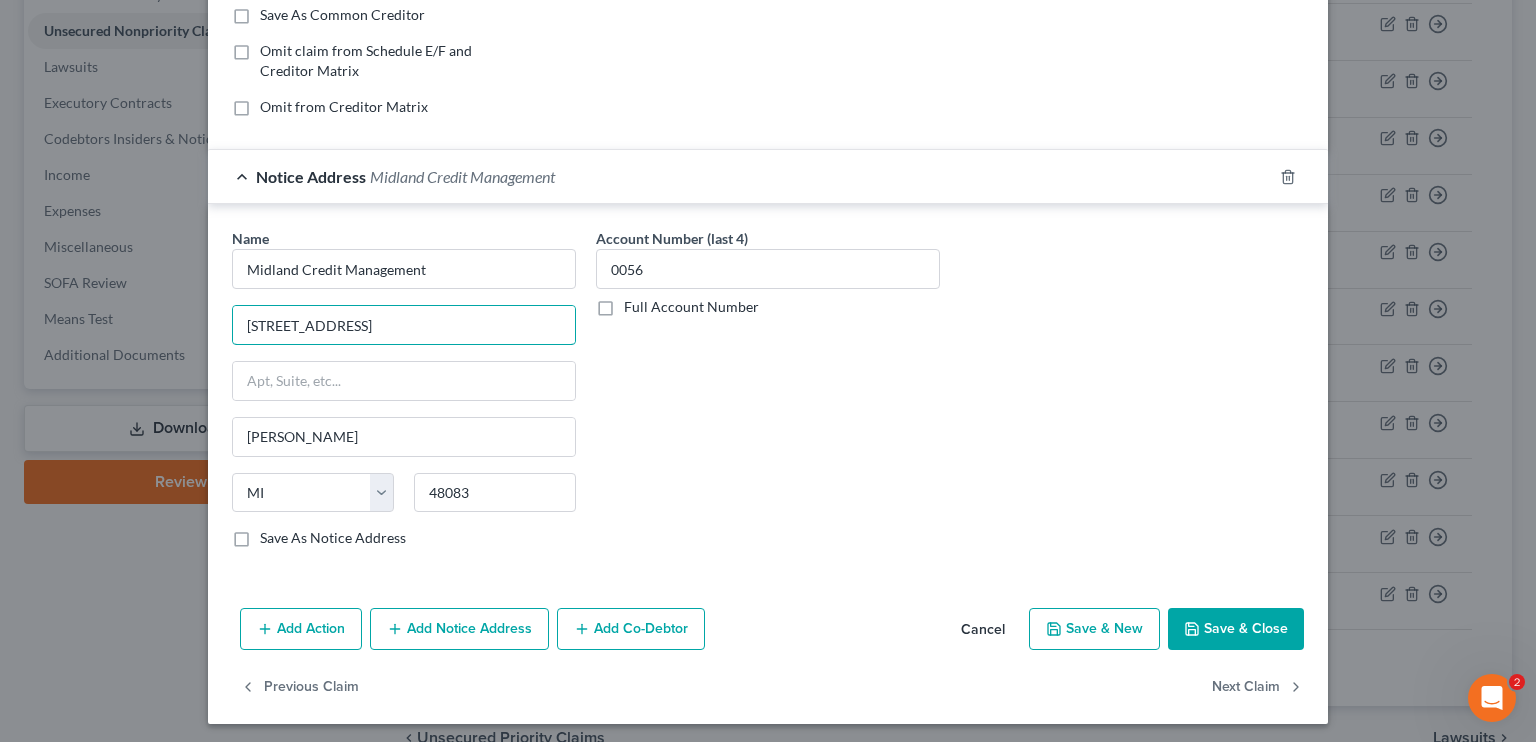 type on "320 E. Big Beaver Road, Suite 300" 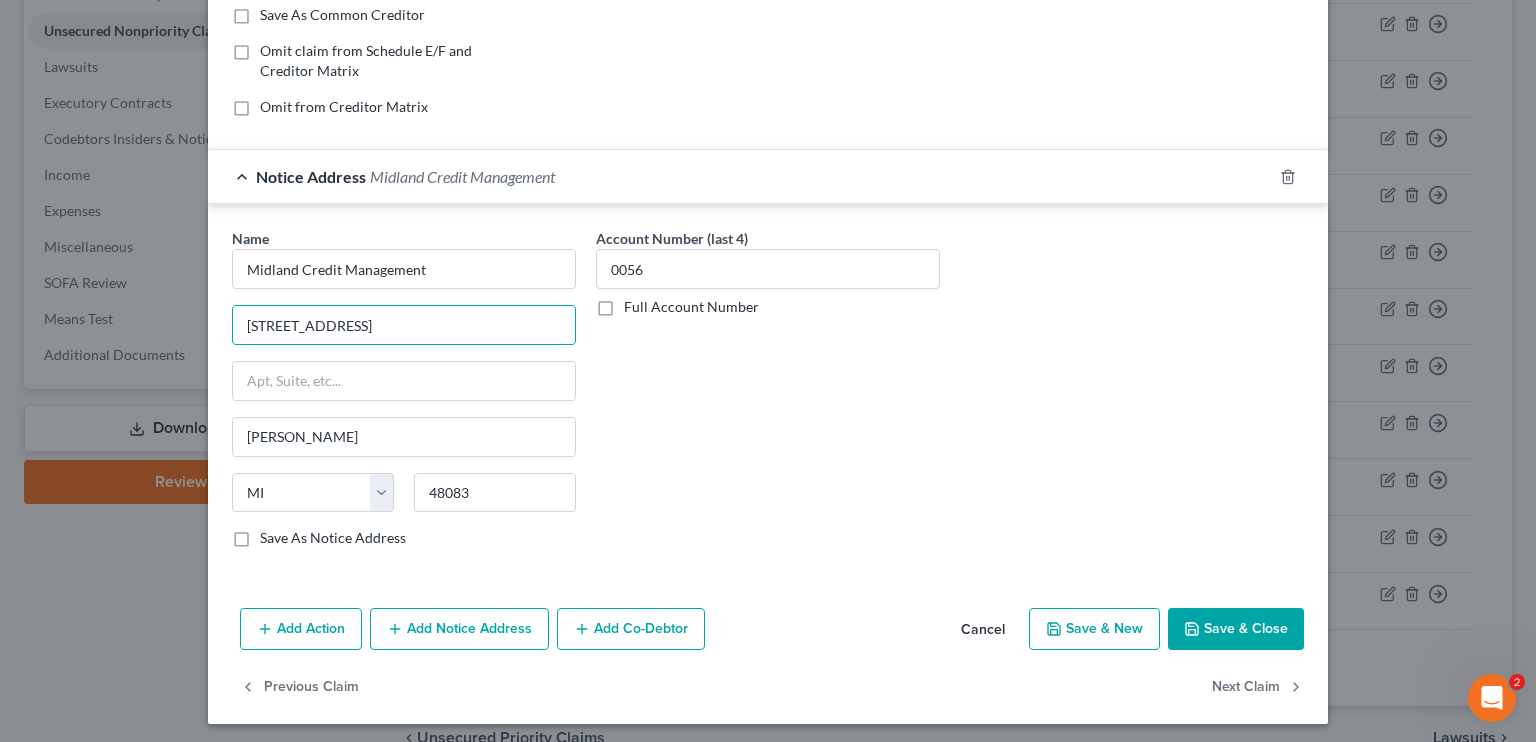 click on "Save & Close" at bounding box center (1236, 629) 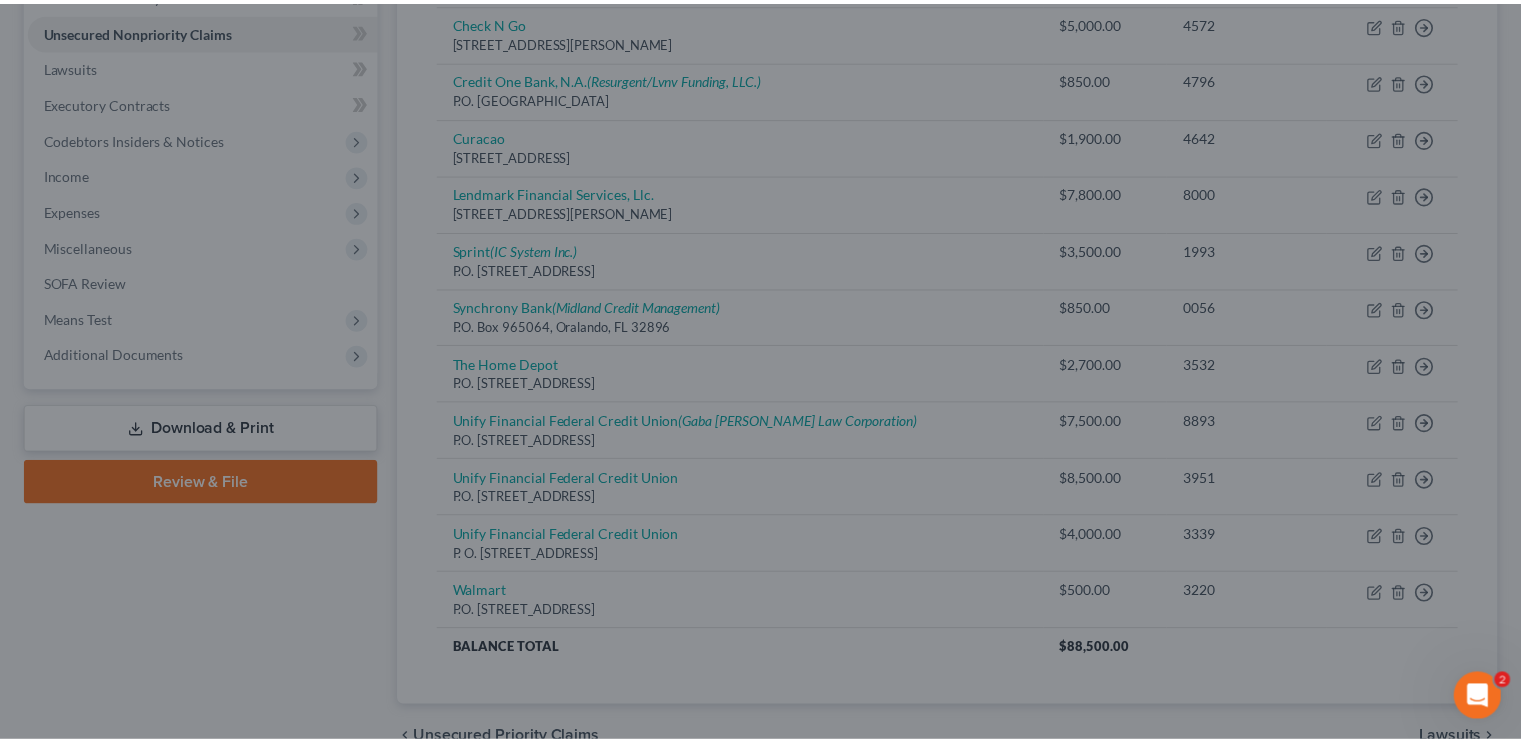 scroll, scrollTop: 0, scrollLeft: 0, axis: both 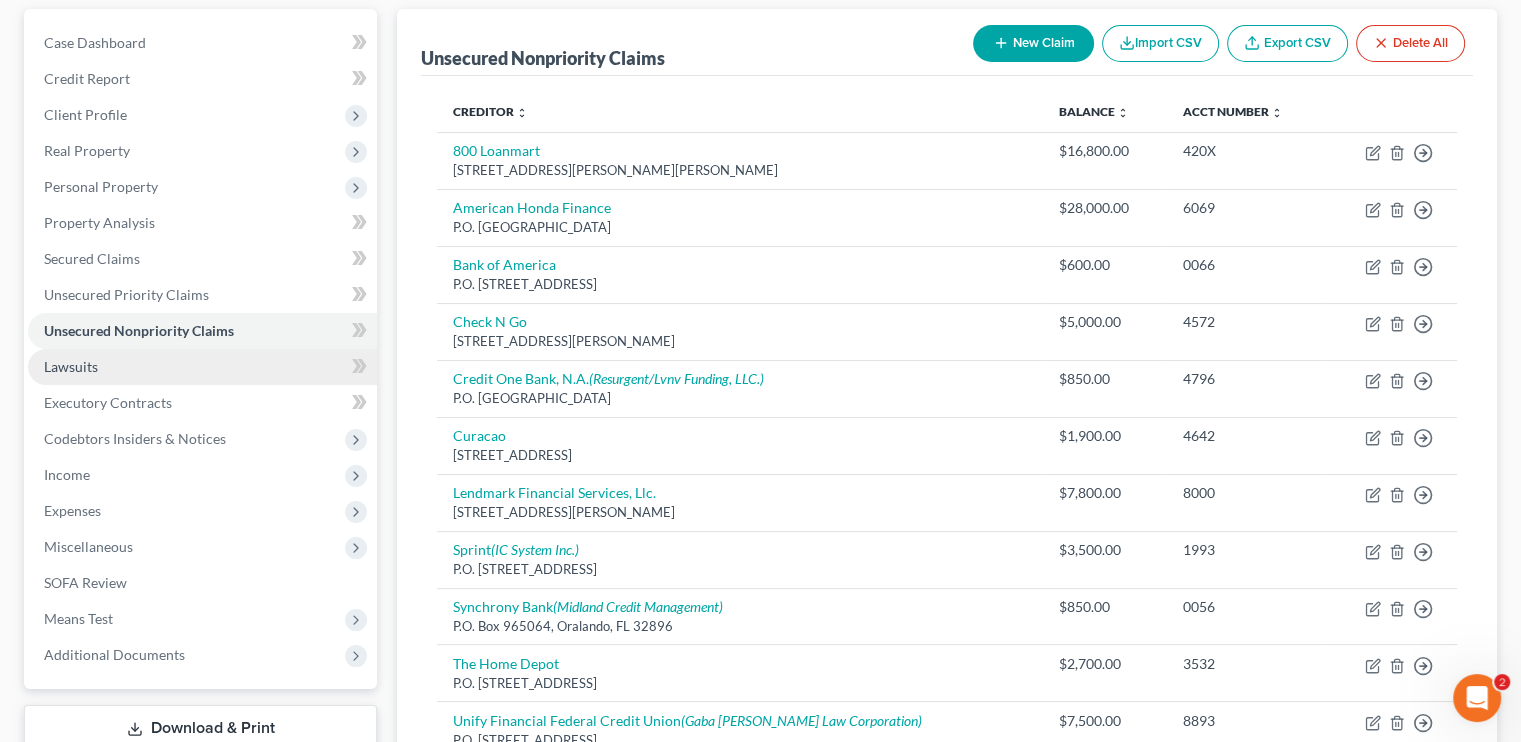 click on "Lawsuits" at bounding box center [202, 367] 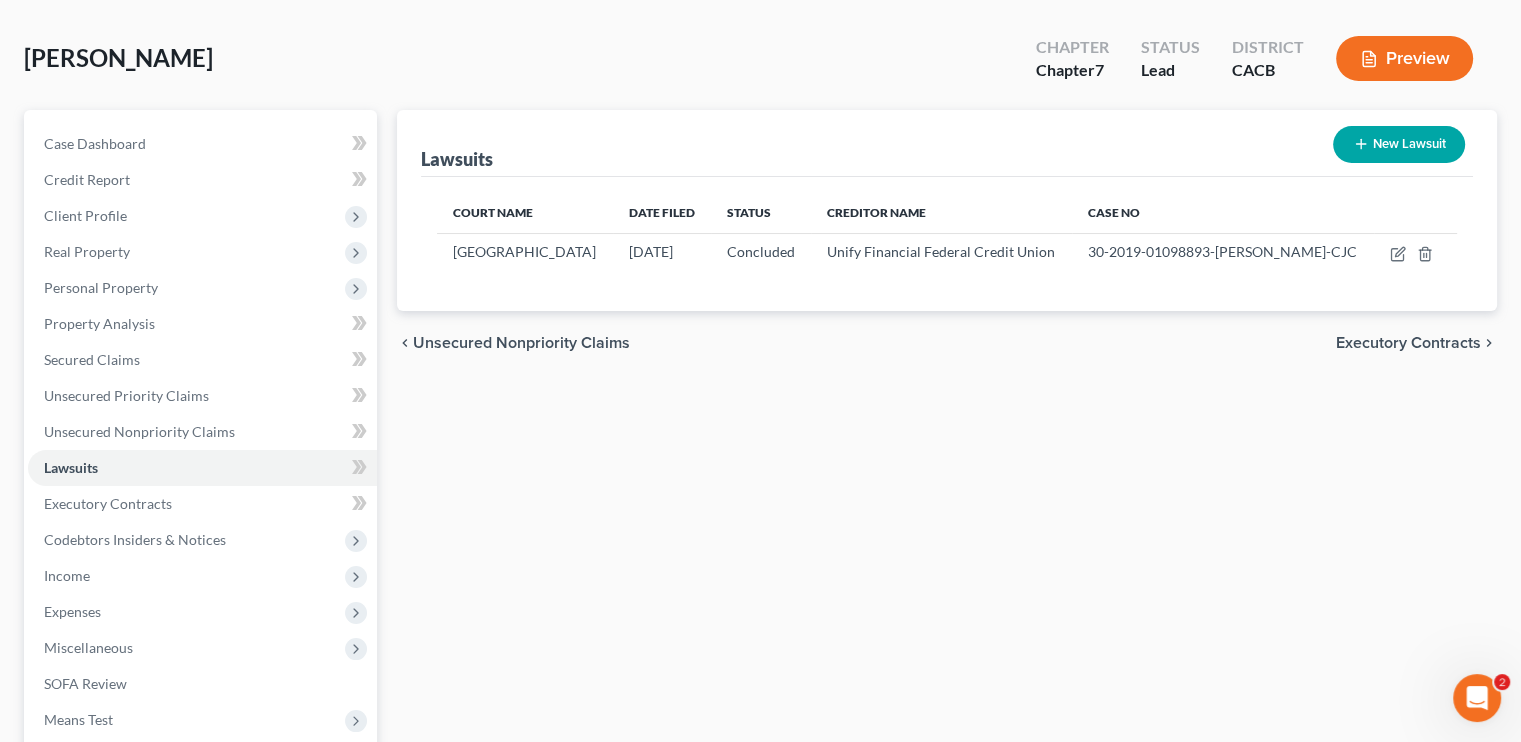 scroll, scrollTop: 0, scrollLeft: 0, axis: both 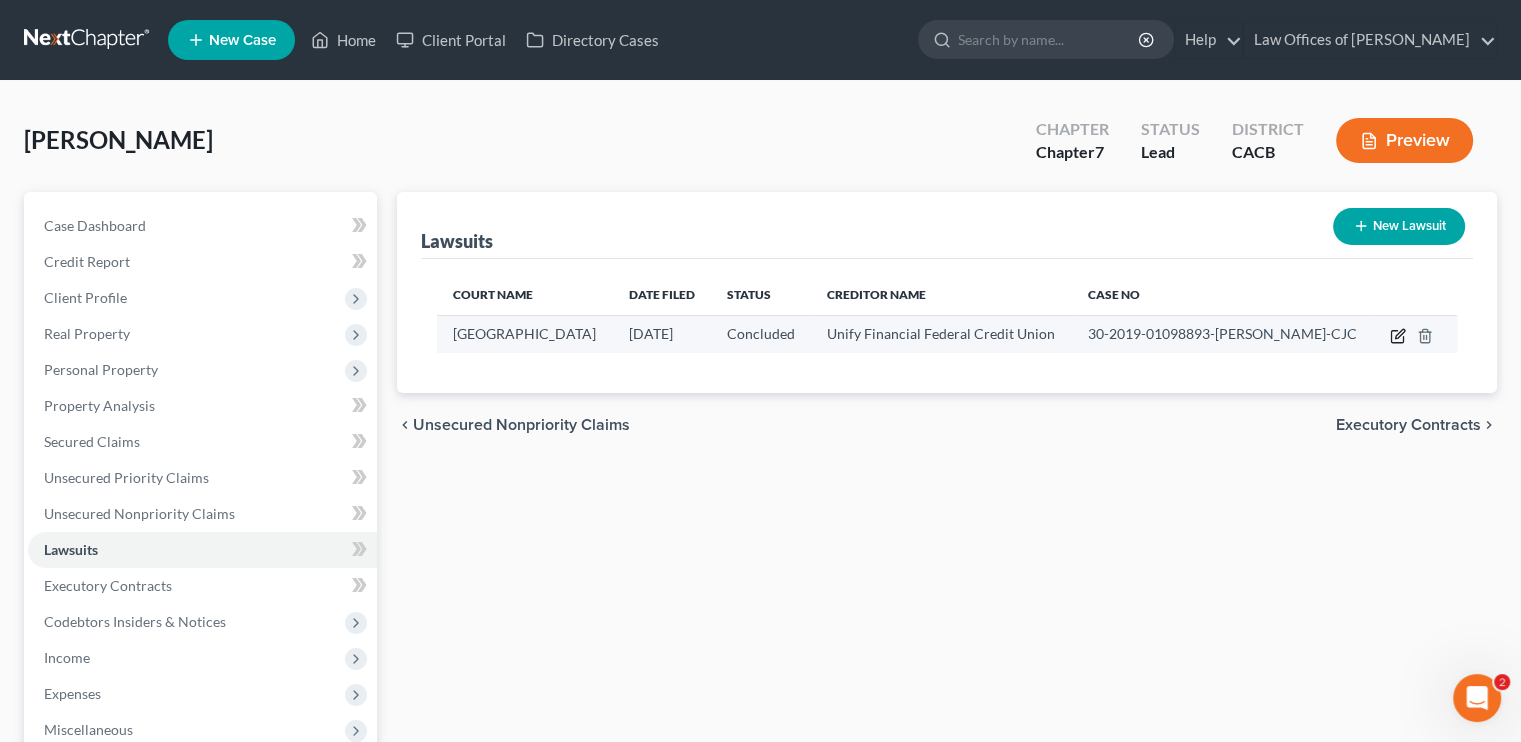 click 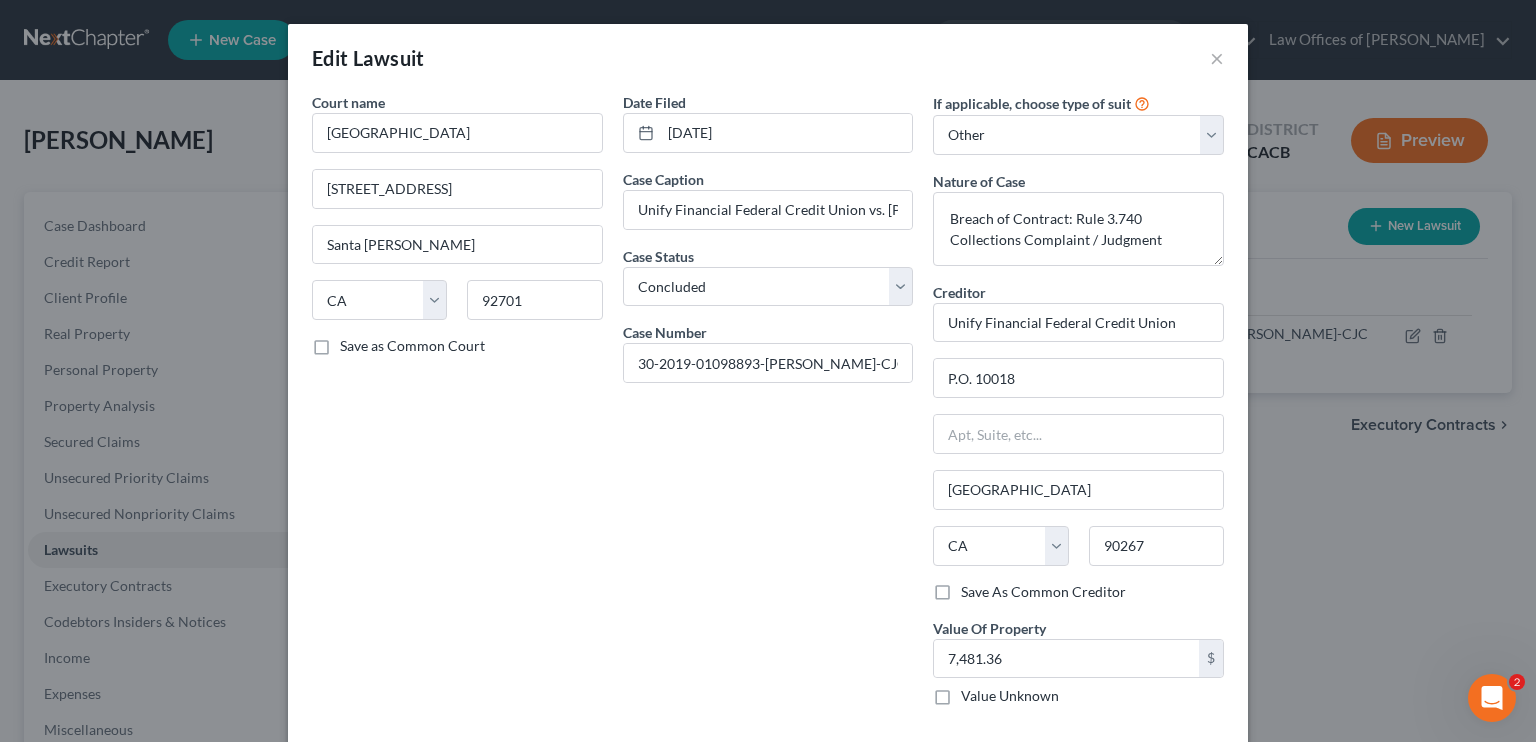 click on "Edit     Lawsuit ×" at bounding box center [768, 58] 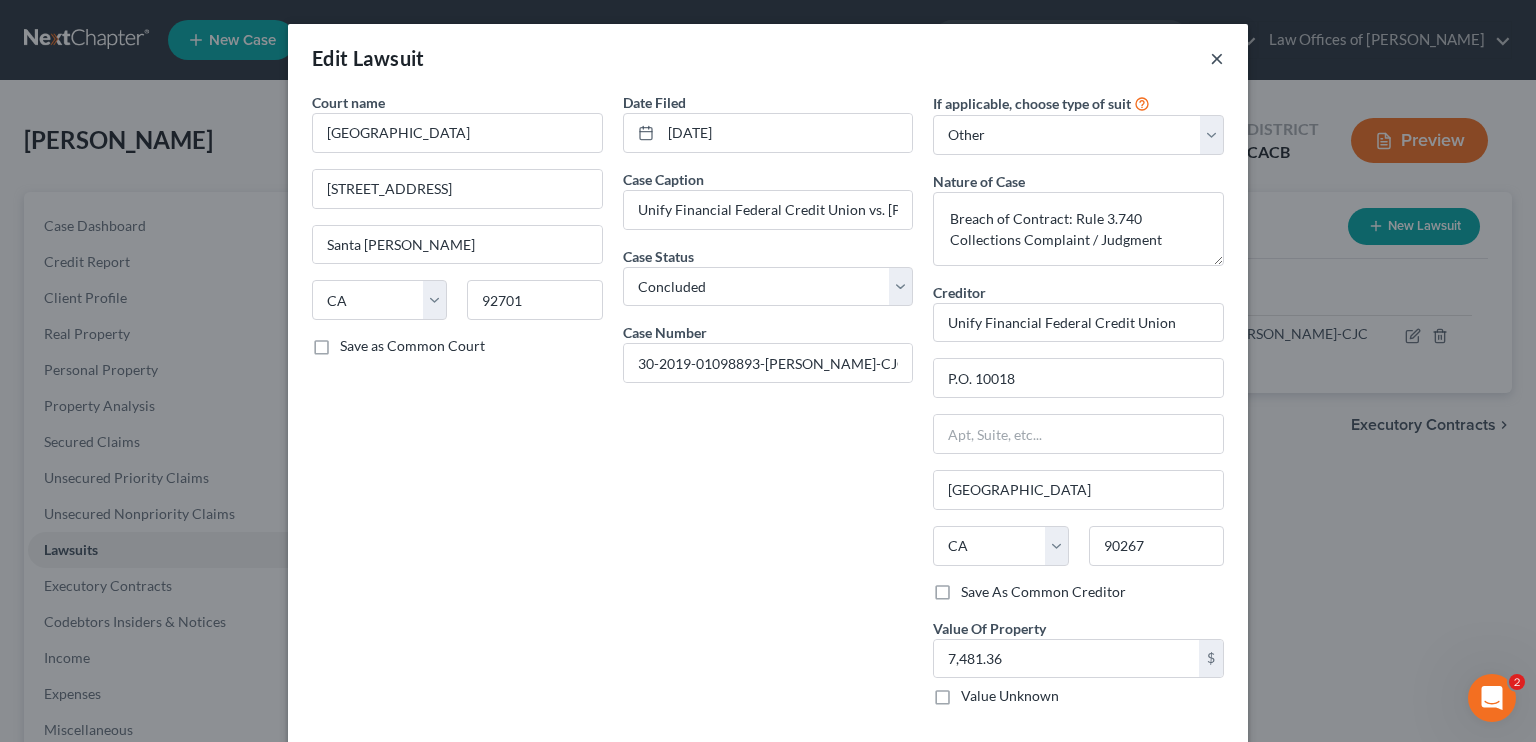 click on "×" at bounding box center (1217, 58) 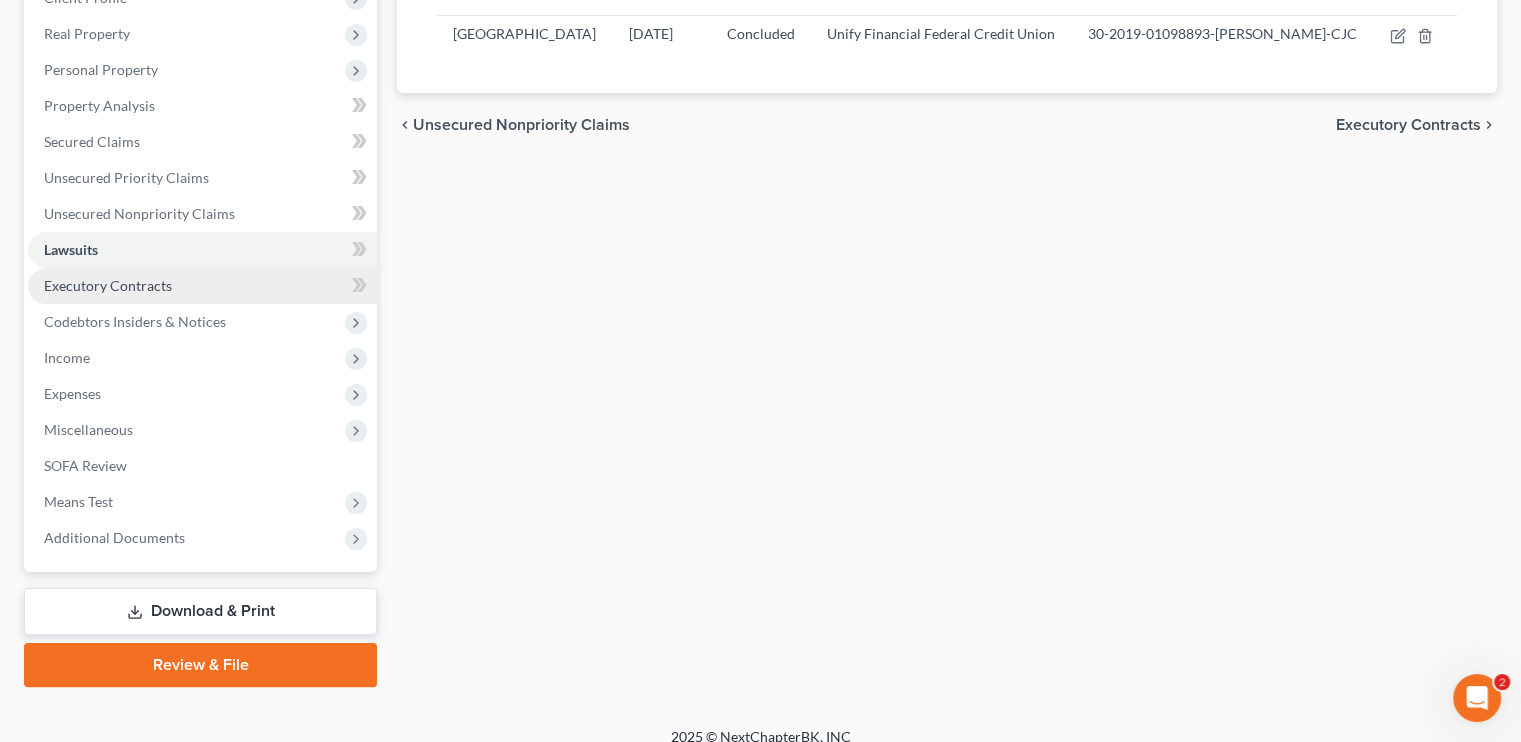 click on "Executory Contracts" at bounding box center (202, 286) 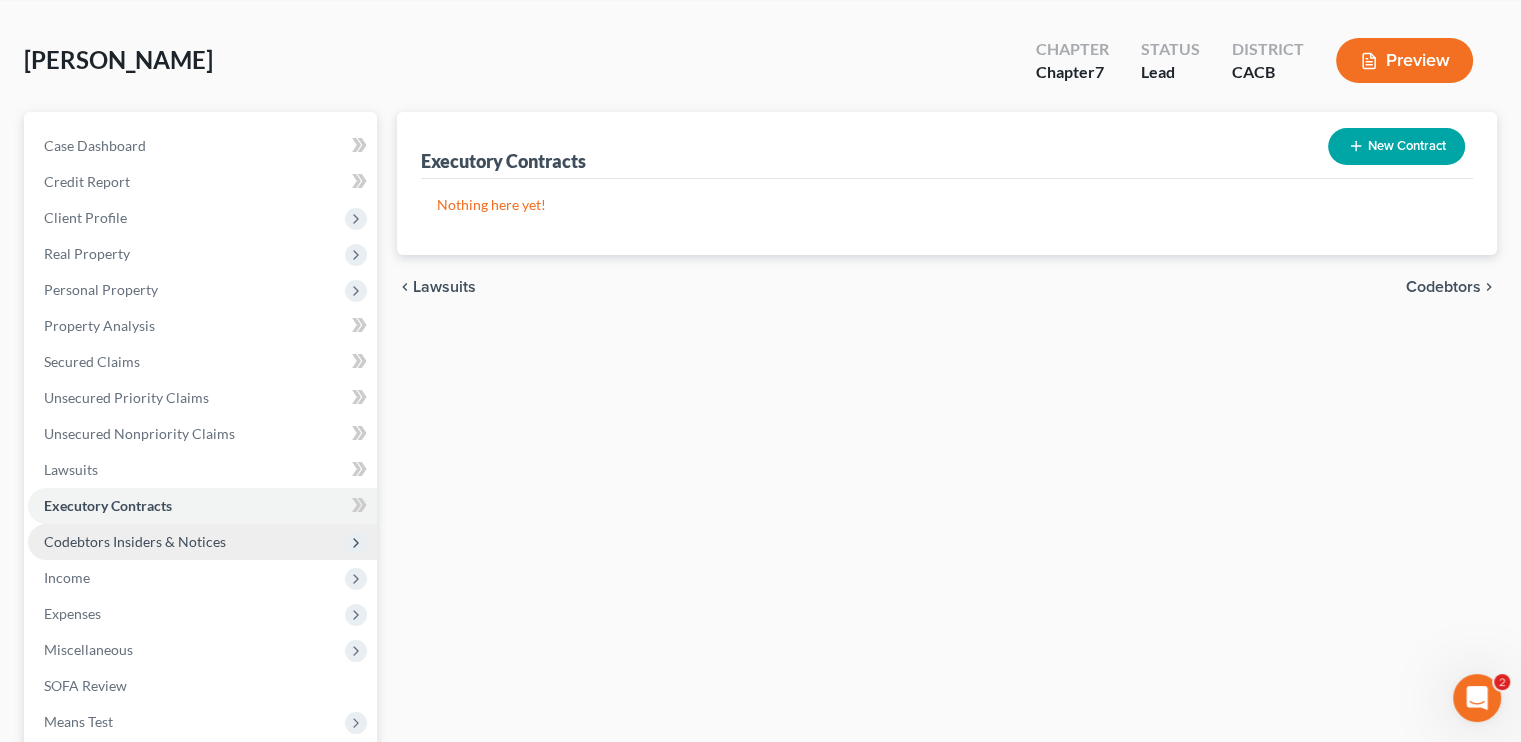 scroll, scrollTop: 300, scrollLeft: 0, axis: vertical 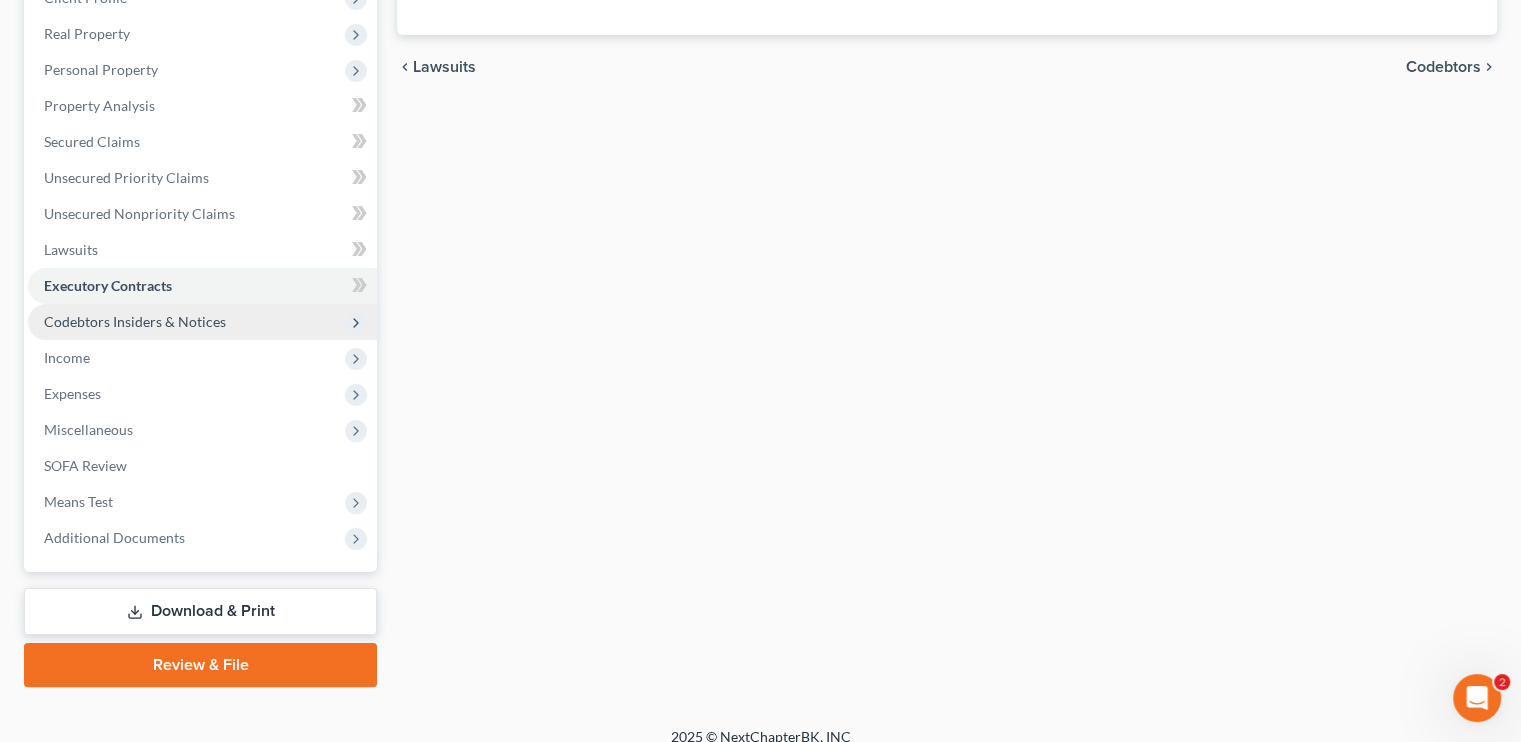 click on "Codebtors Insiders & Notices" at bounding box center [135, 321] 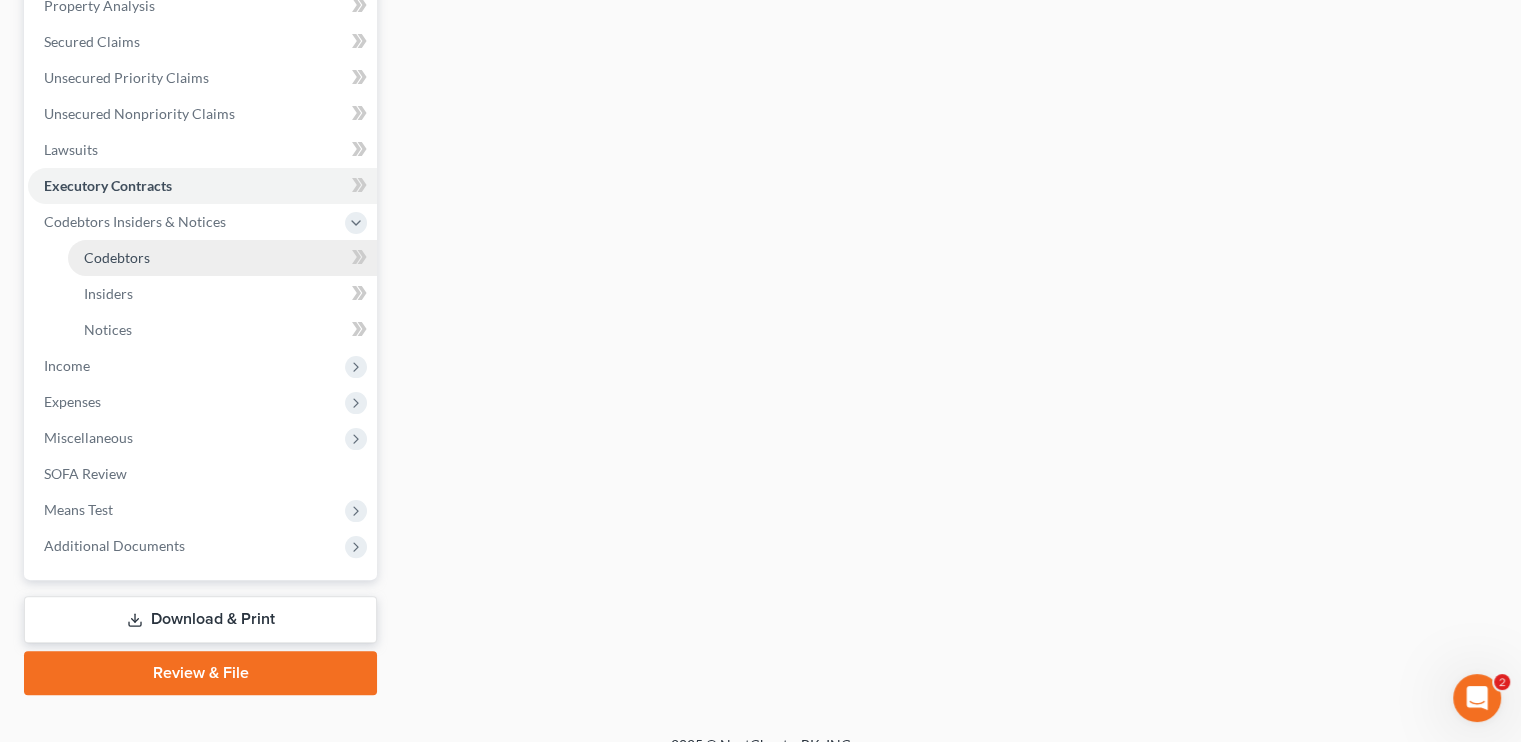 click on "Codebtors" at bounding box center (117, 257) 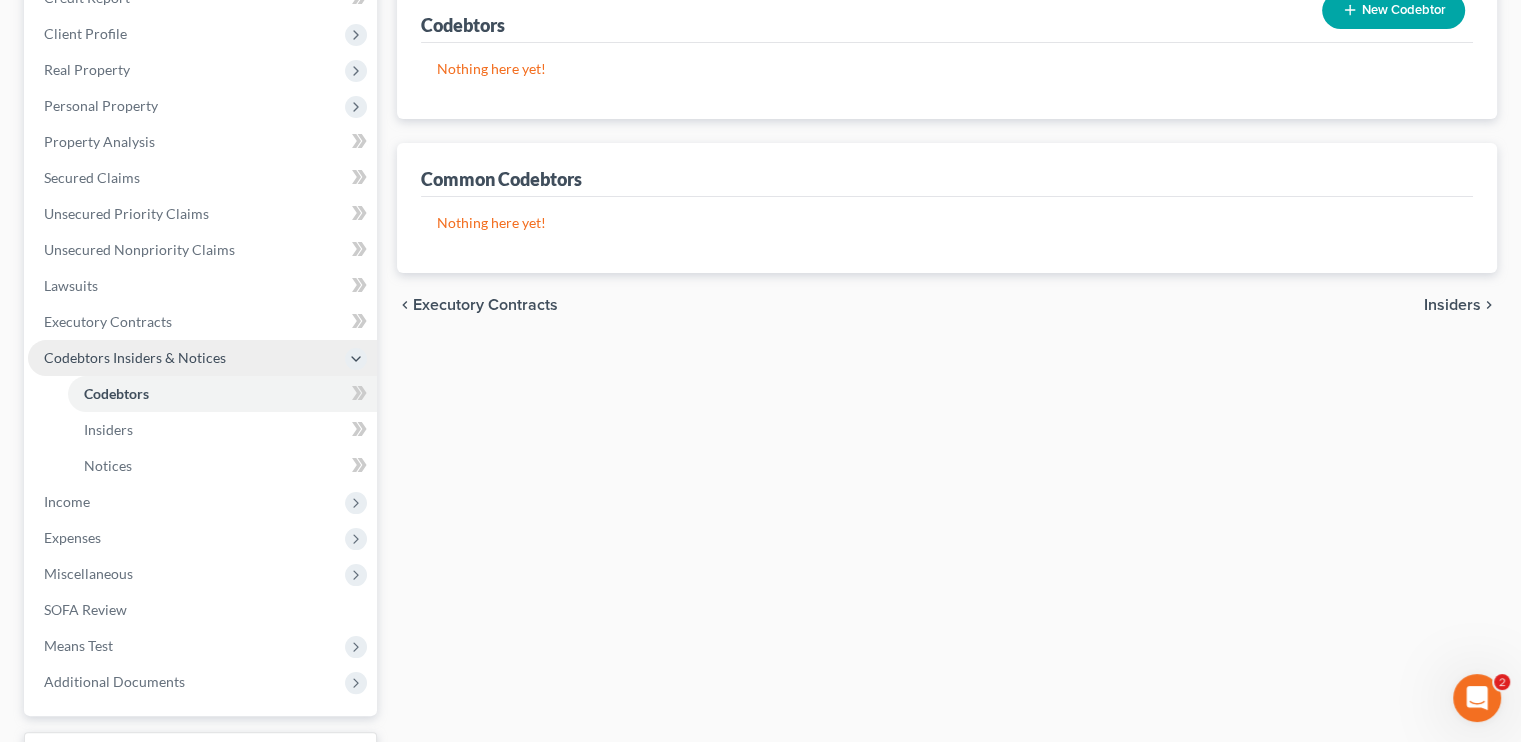 scroll, scrollTop: 300, scrollLeft: 0, axis: vertical 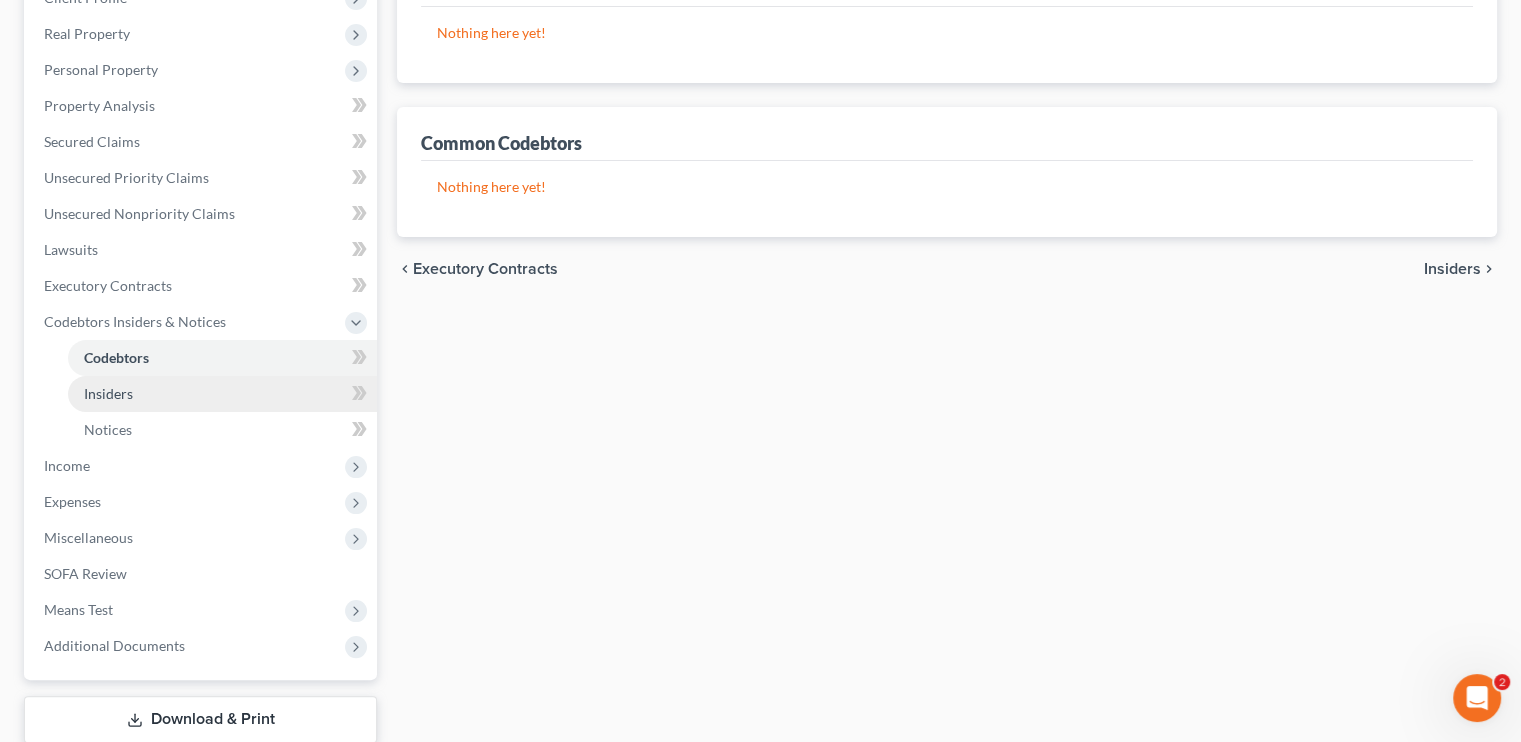 click on "Insiders" at bounding box center (108, 393) 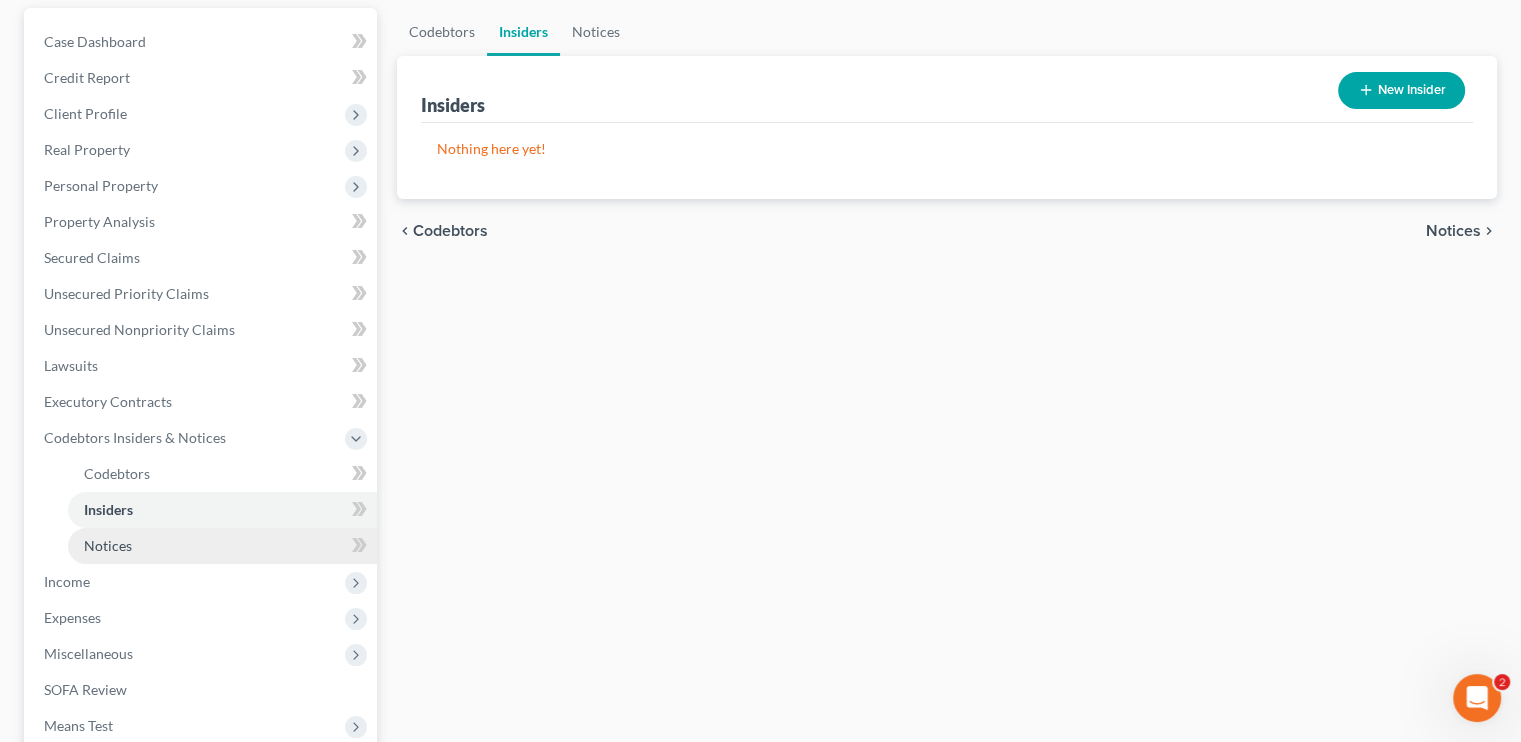 scroll, scrollTop: 331, scrollLeft: 0, axis: vertical 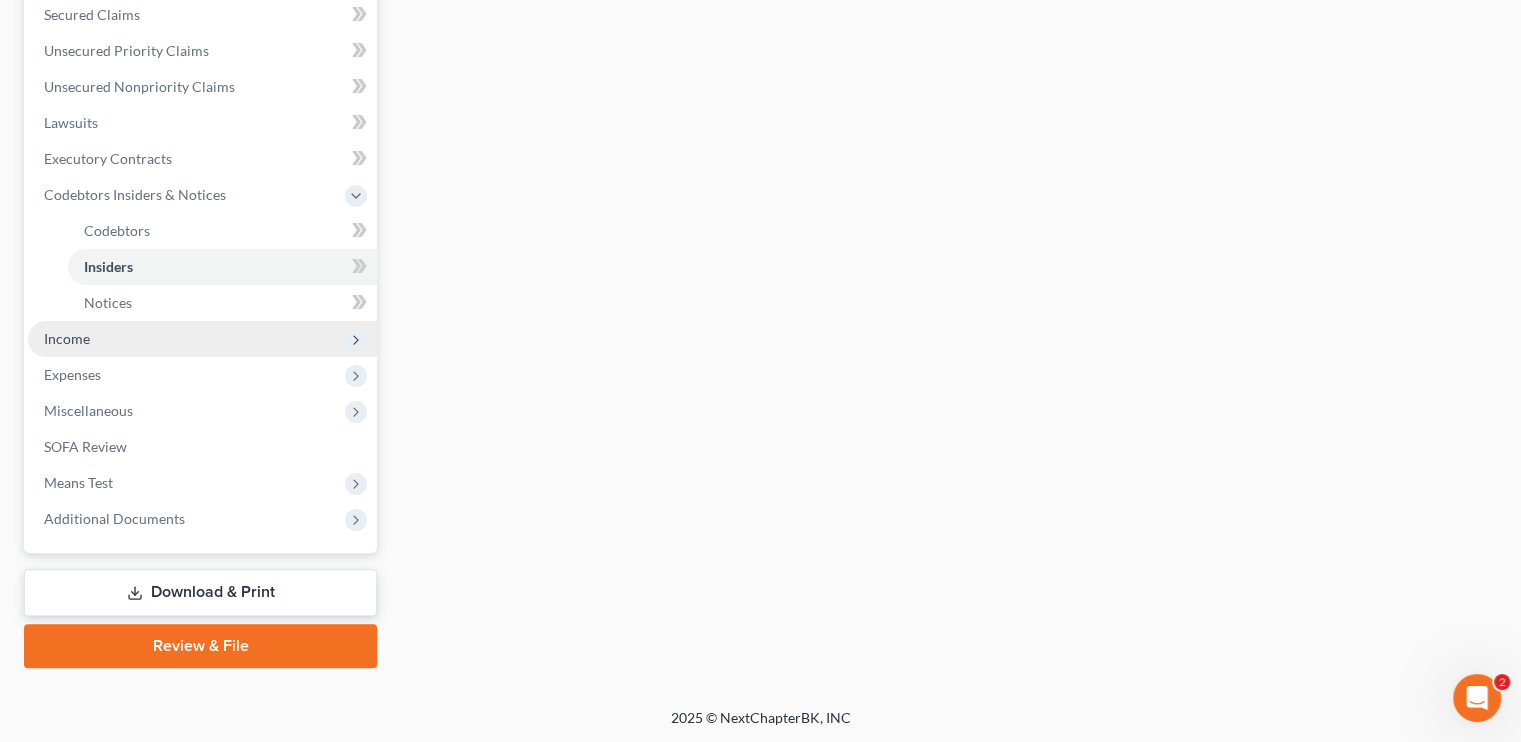 click on "Income" at bounding box center (202, 339) 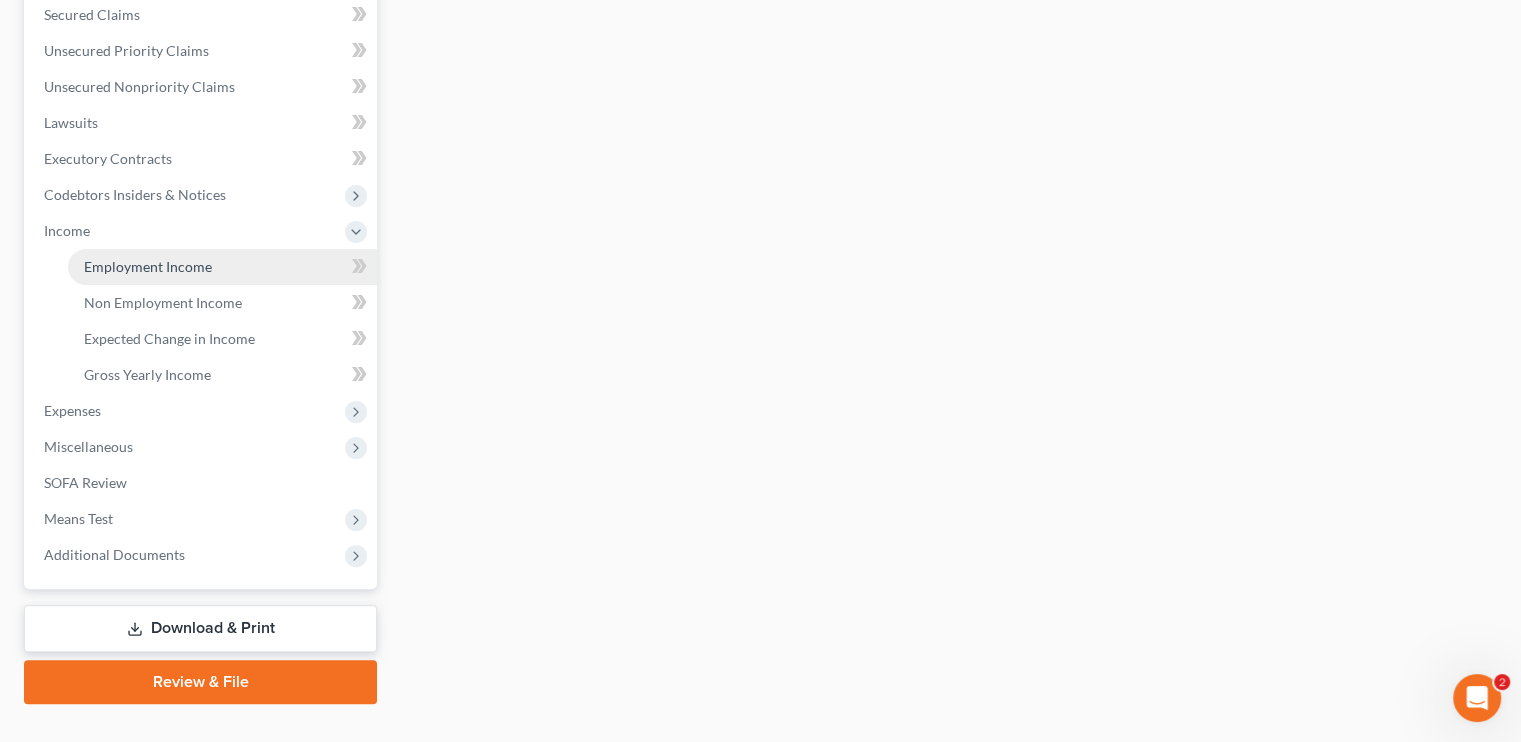 click on "Employment Income" at bounding box center [148, 266] 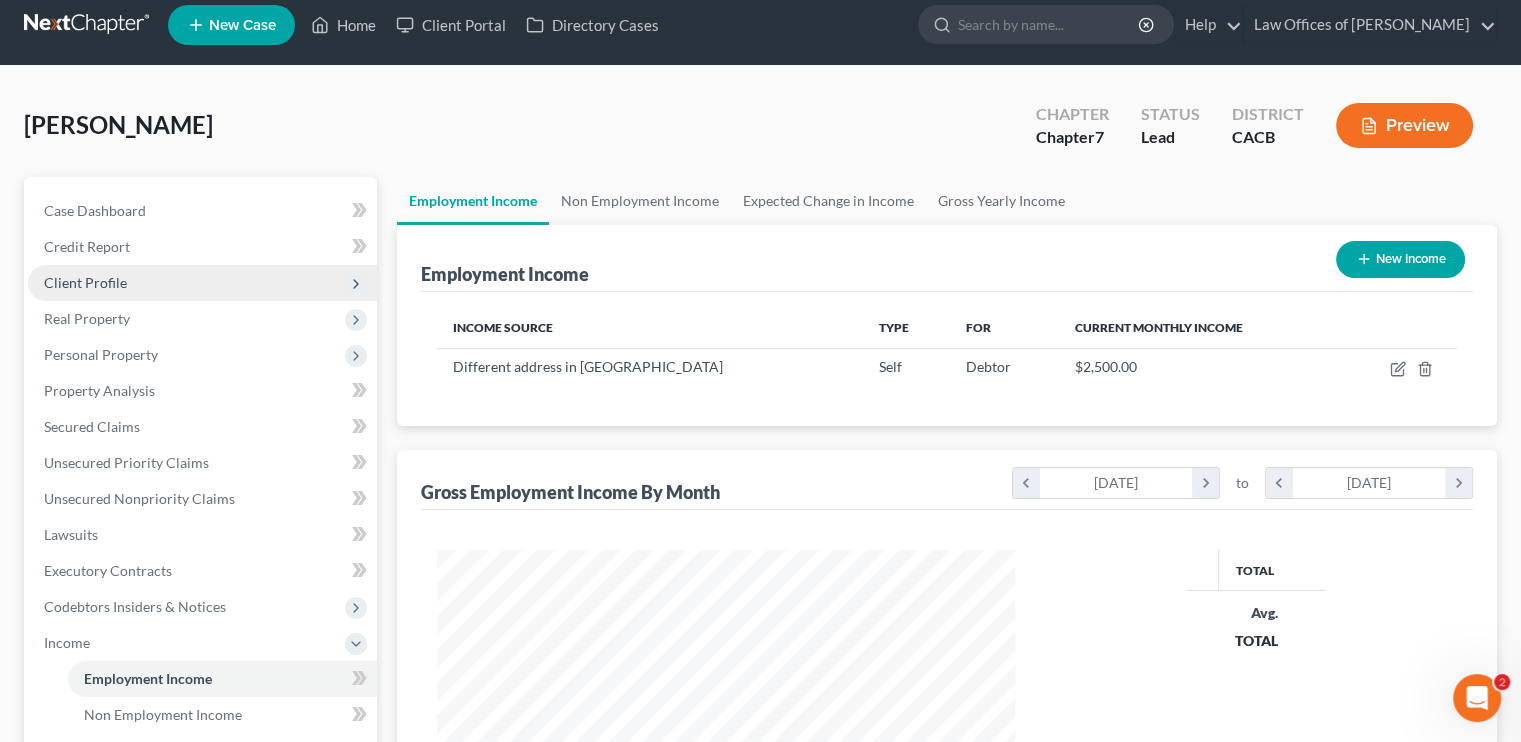 scroll, scrollTop: 0, scrollLeft: 0, axis: both 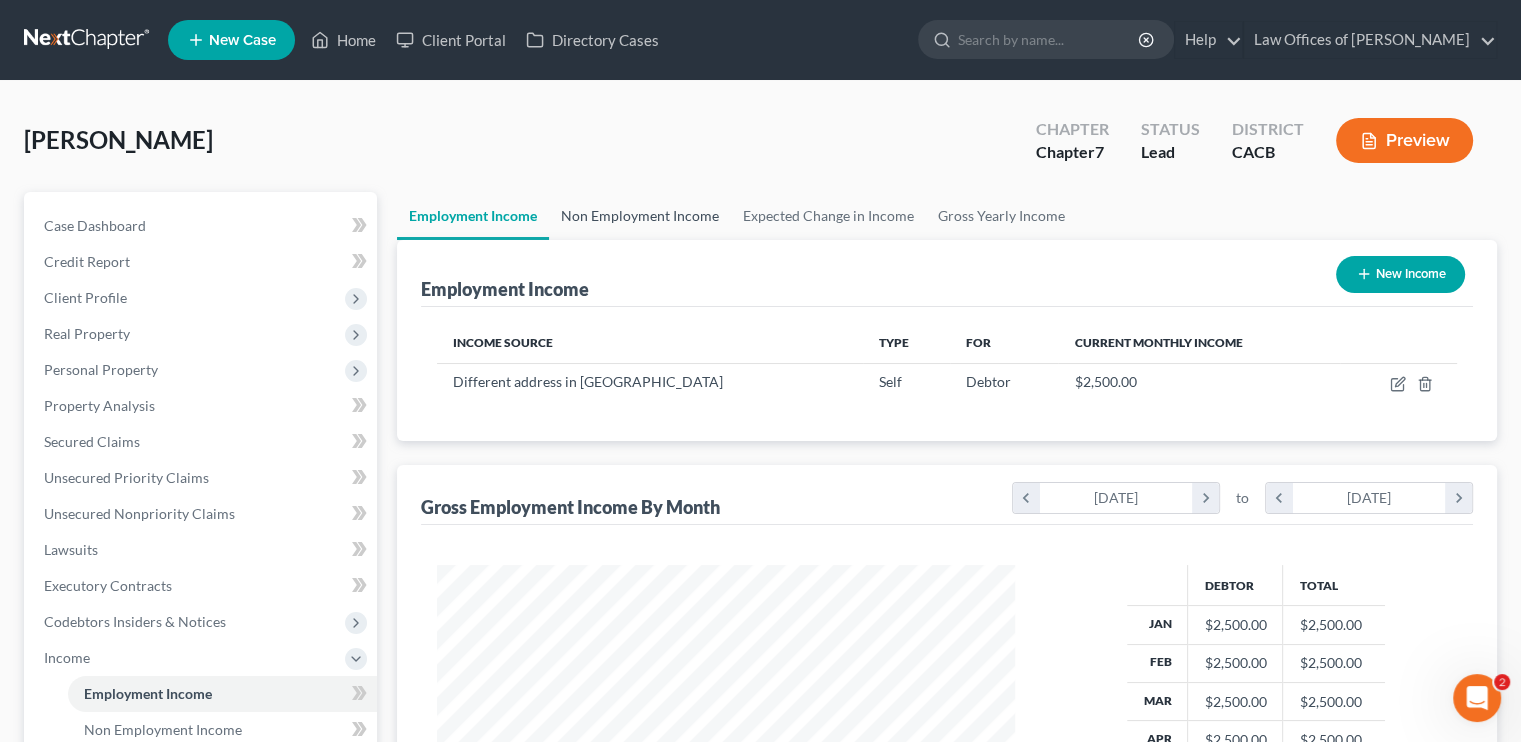 click on "Non Employment Income" at bounding box center [640, 216] 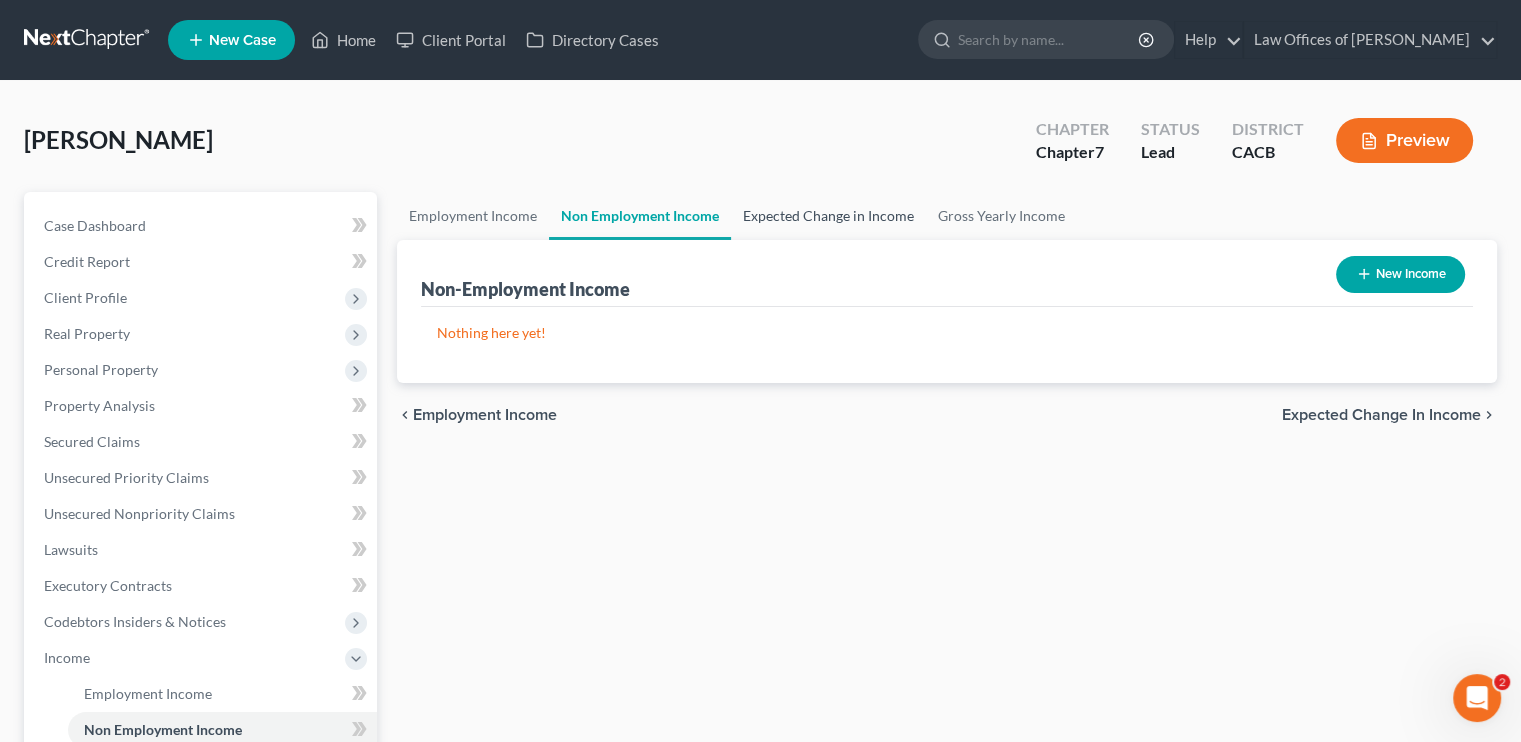 click on "Expected Change in Income" at bounding box center (828, 216) 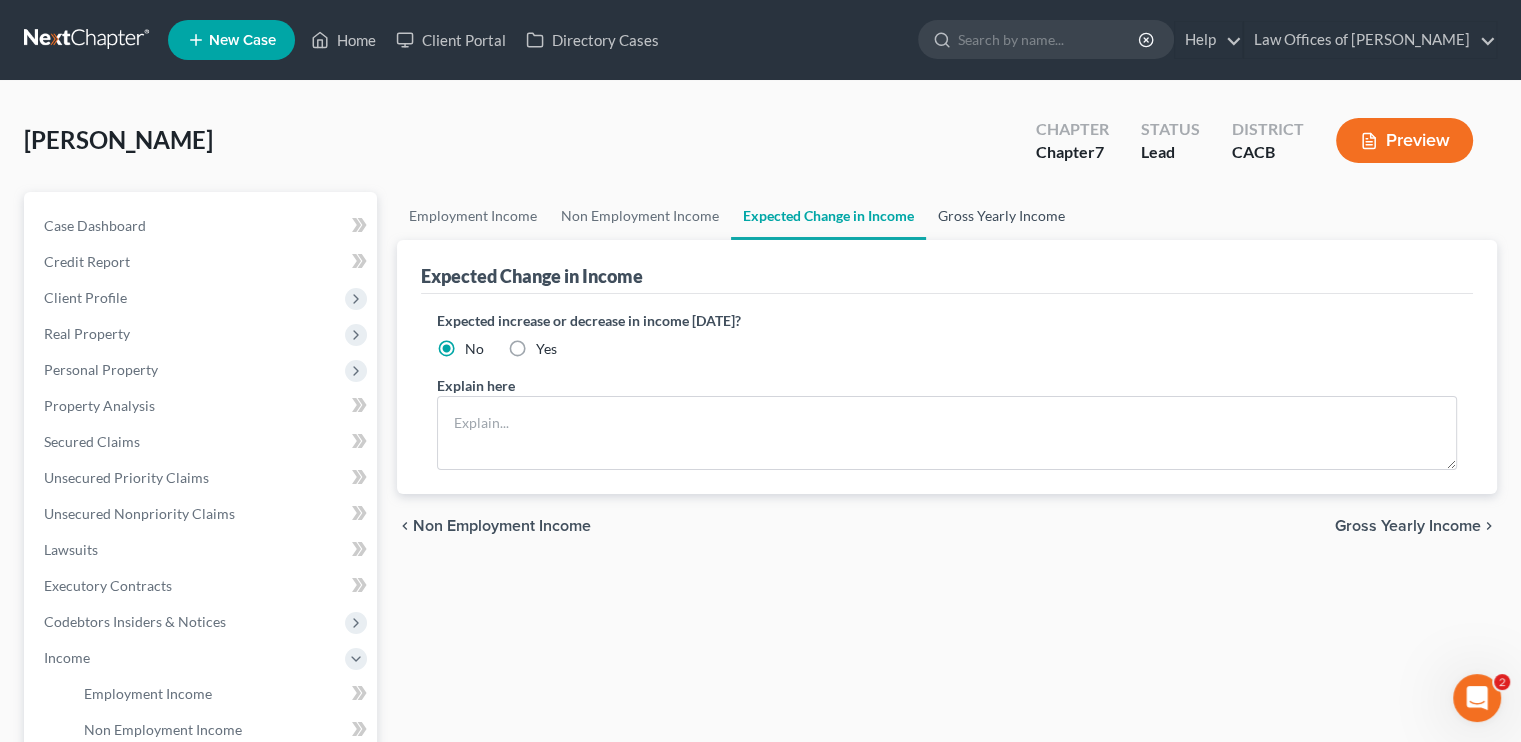 click on "Gross Yearly Income" at bounding box center (1001, 216) 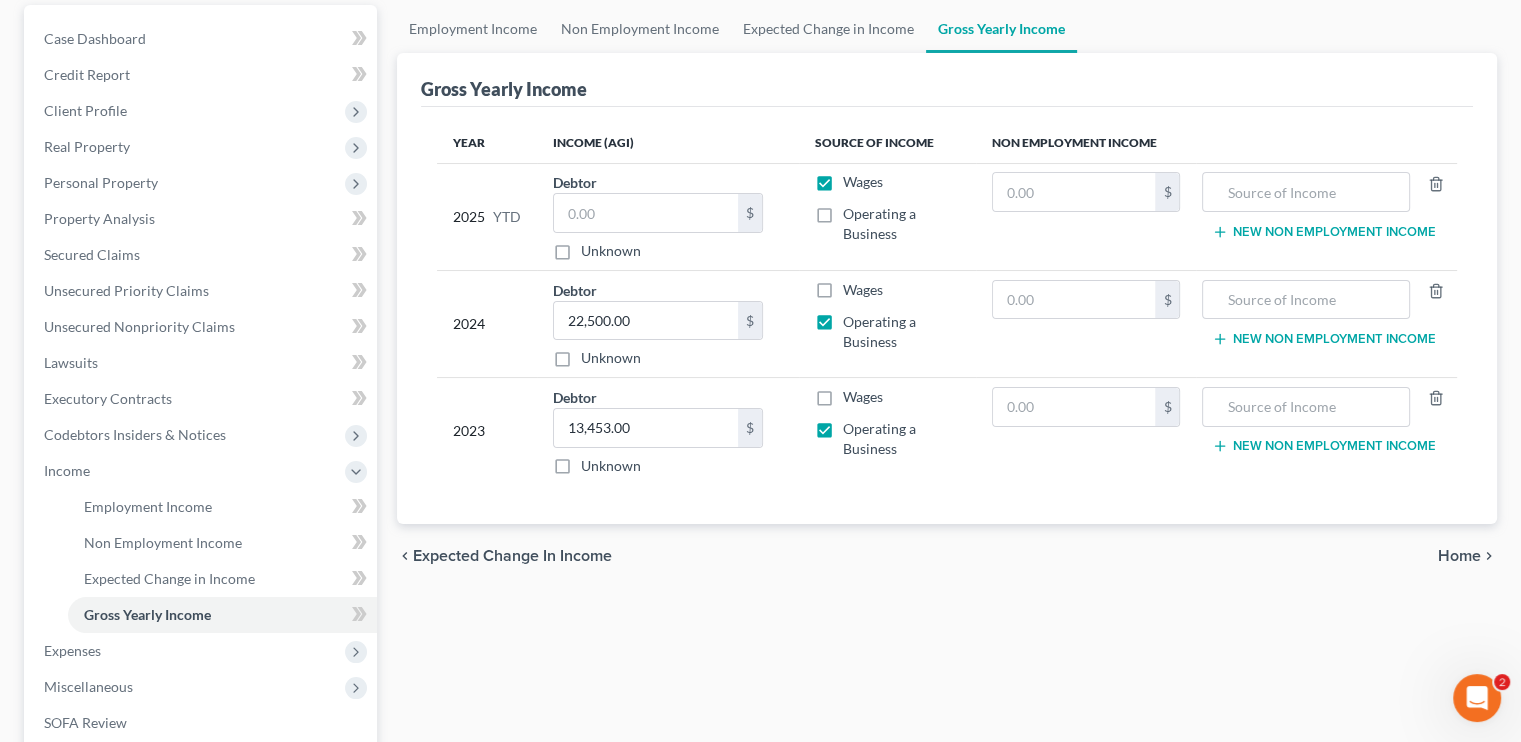 scroll, scrollTop: 200, scrollLeft: 0, axis: vertical 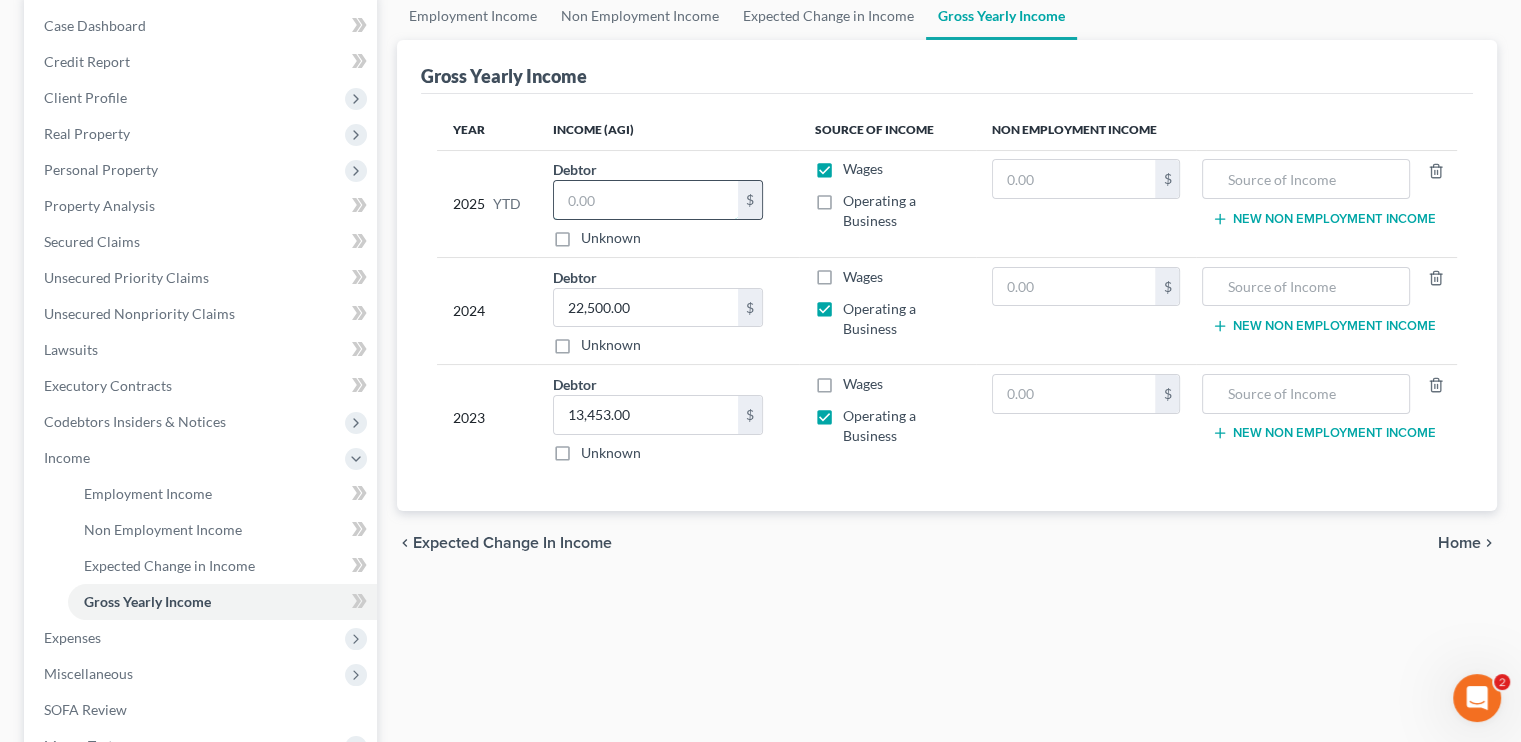 click at bounding box center [646, 200] 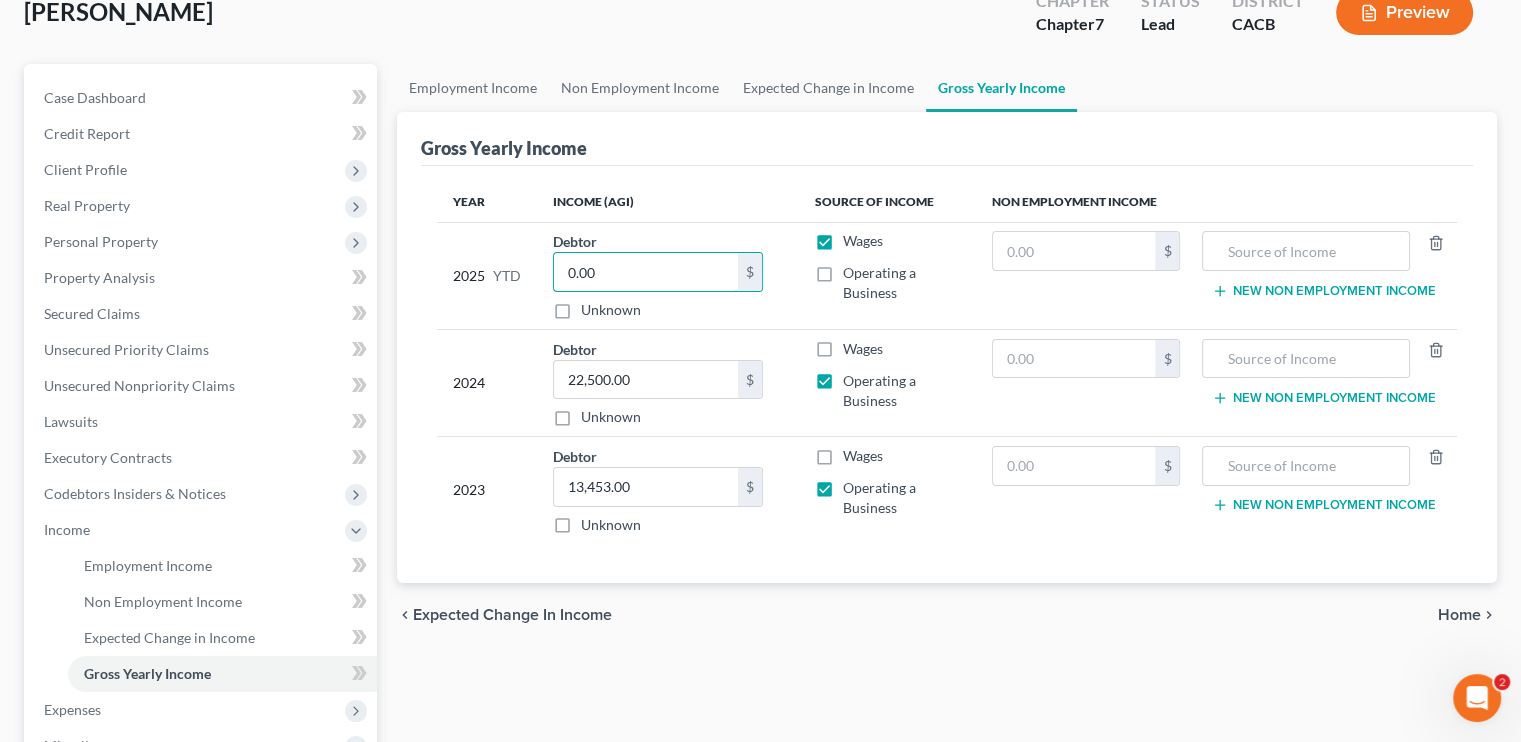 scroll, scrollTop: 0, scrollLeft: 0, axis: both 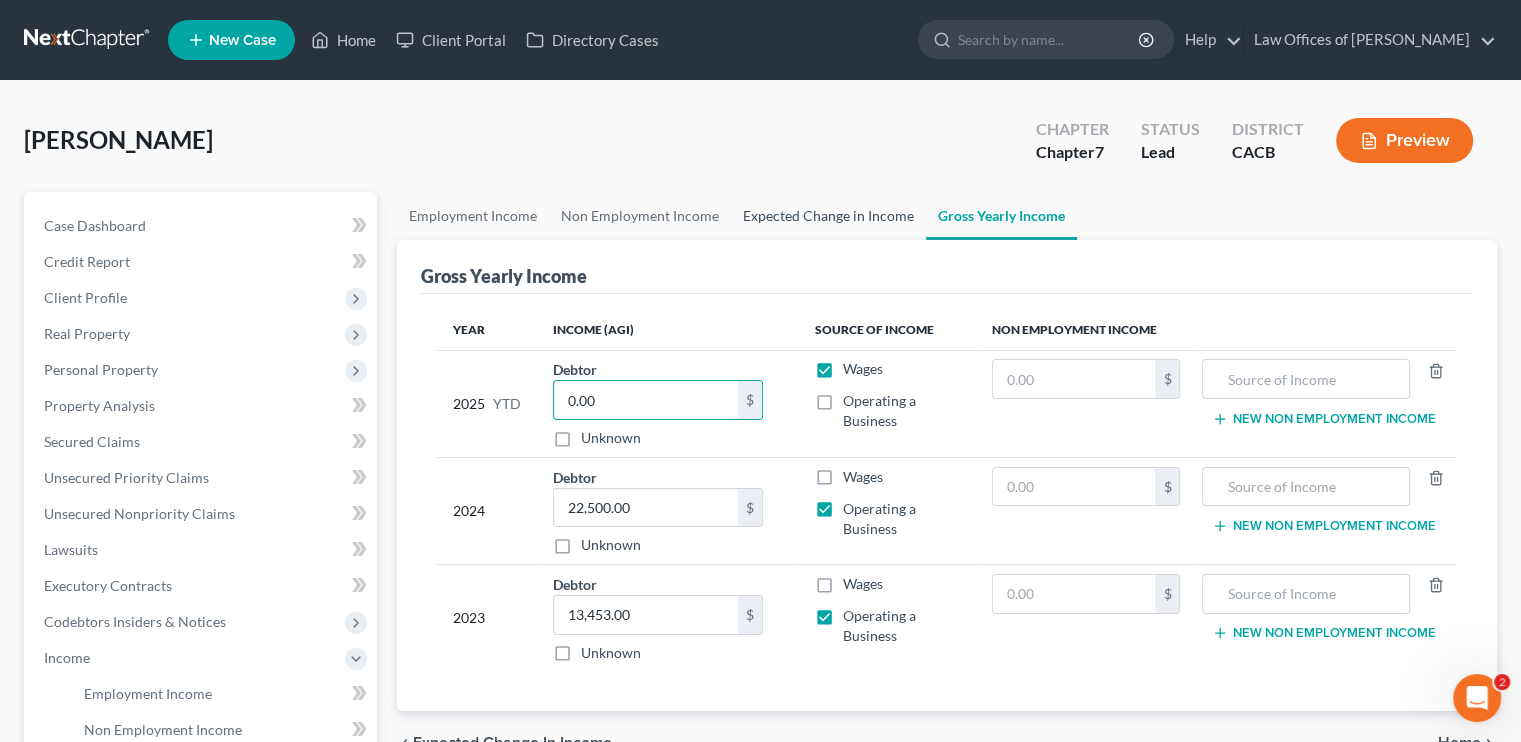 type on "0.00" 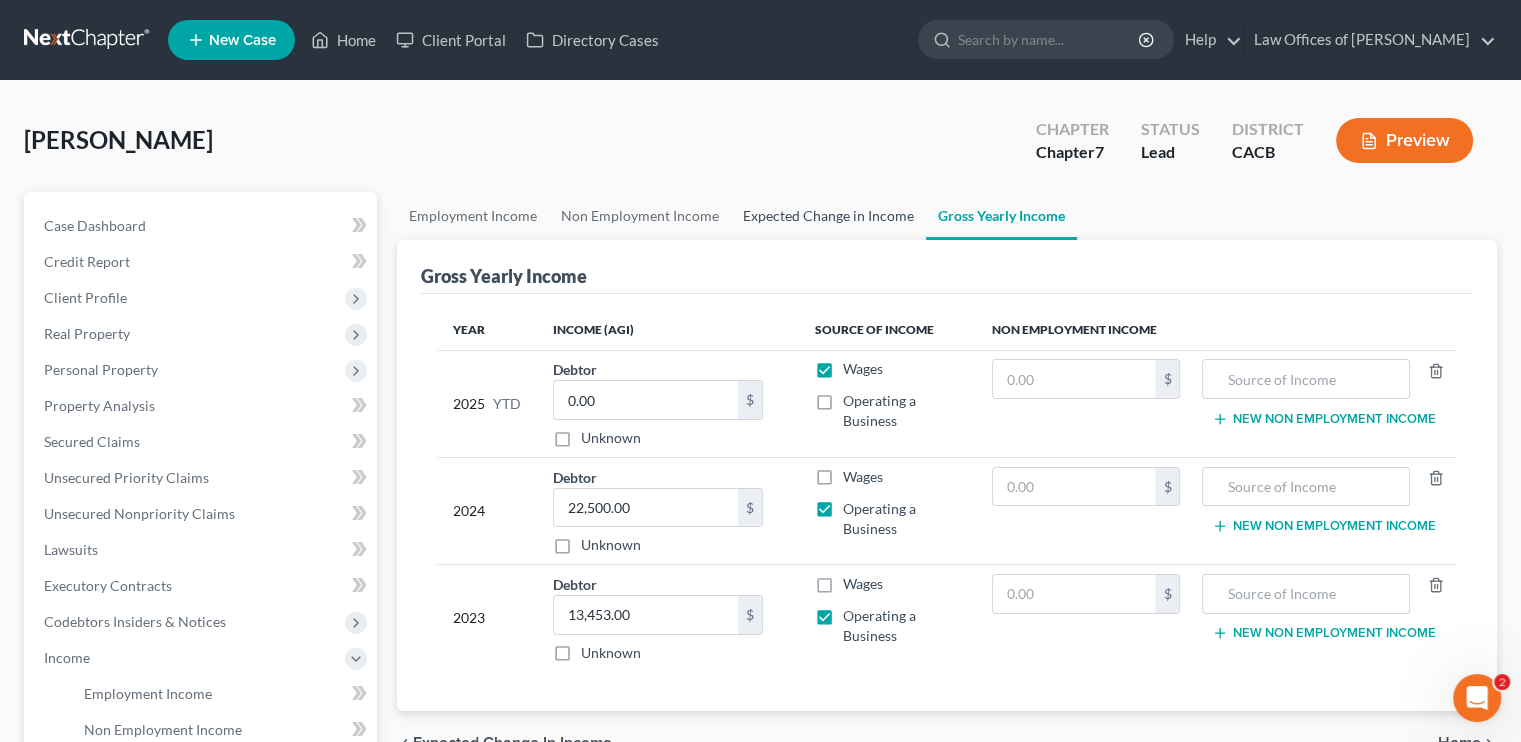 click on "Expected Change in Income" at bounding box center (828, 216) 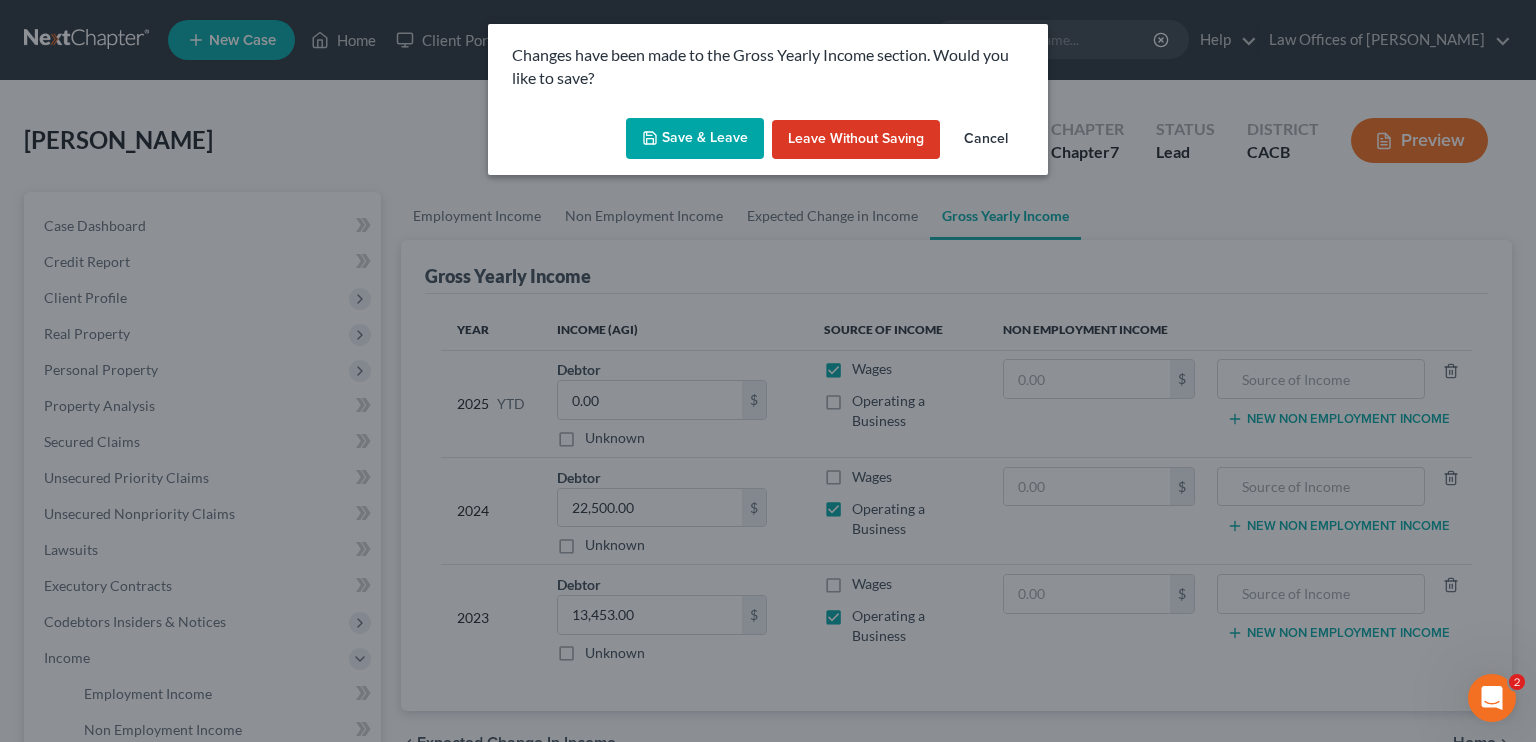 click on "Save & Leave" at bounding box center [695, 139] 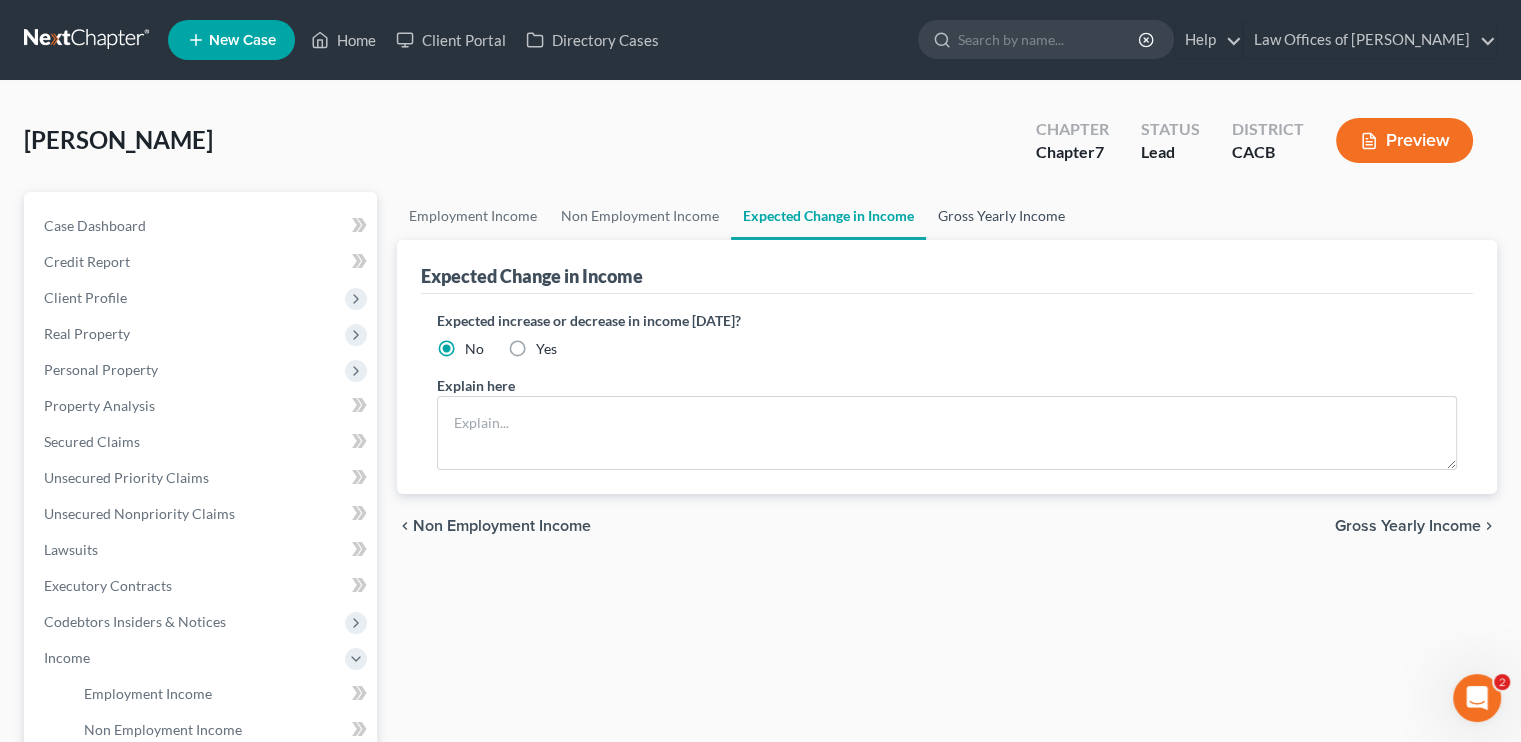 click on "Gross Yearly Income" at bounding box center [1001, 216] 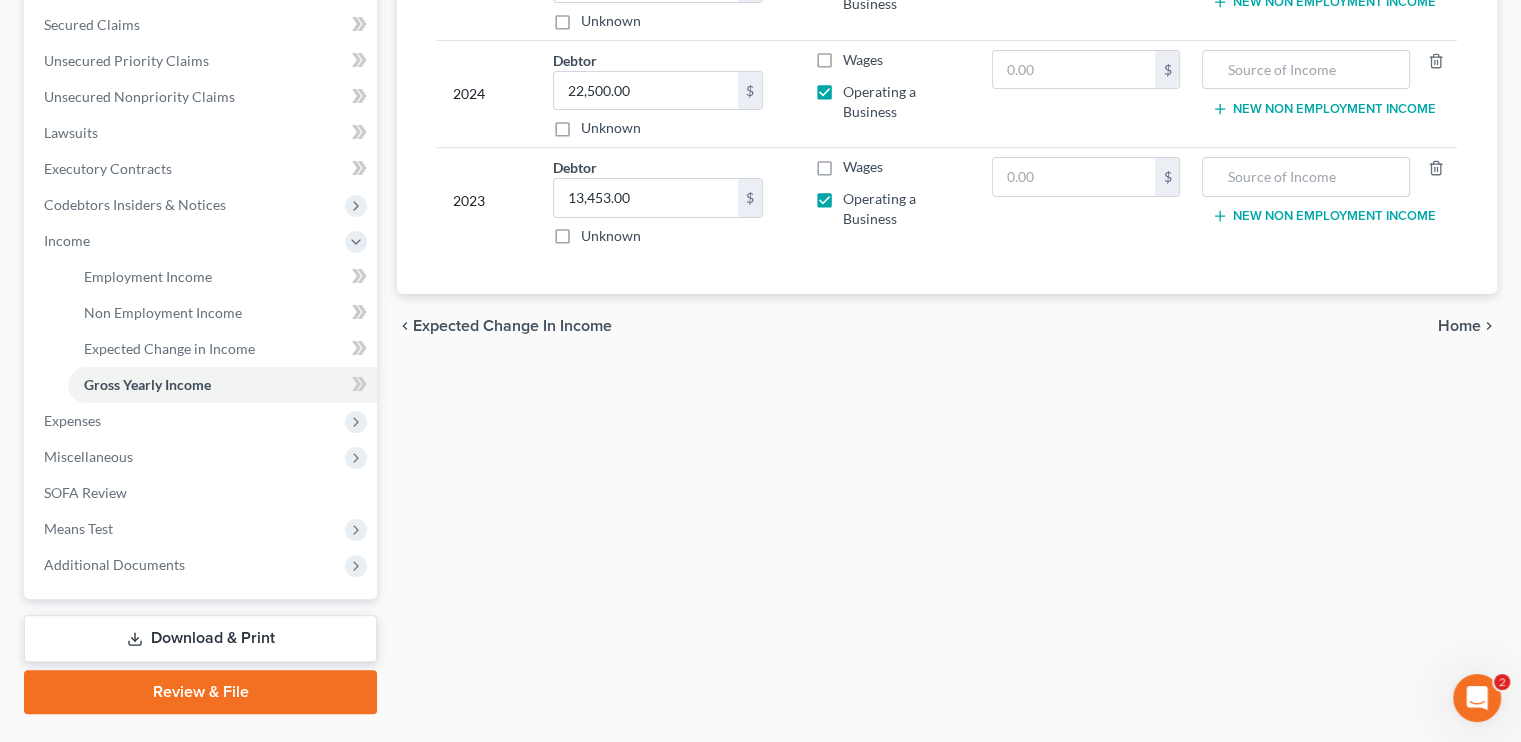 scroll, scrollTop: 463, scrollLeft: 0, axis: vertical 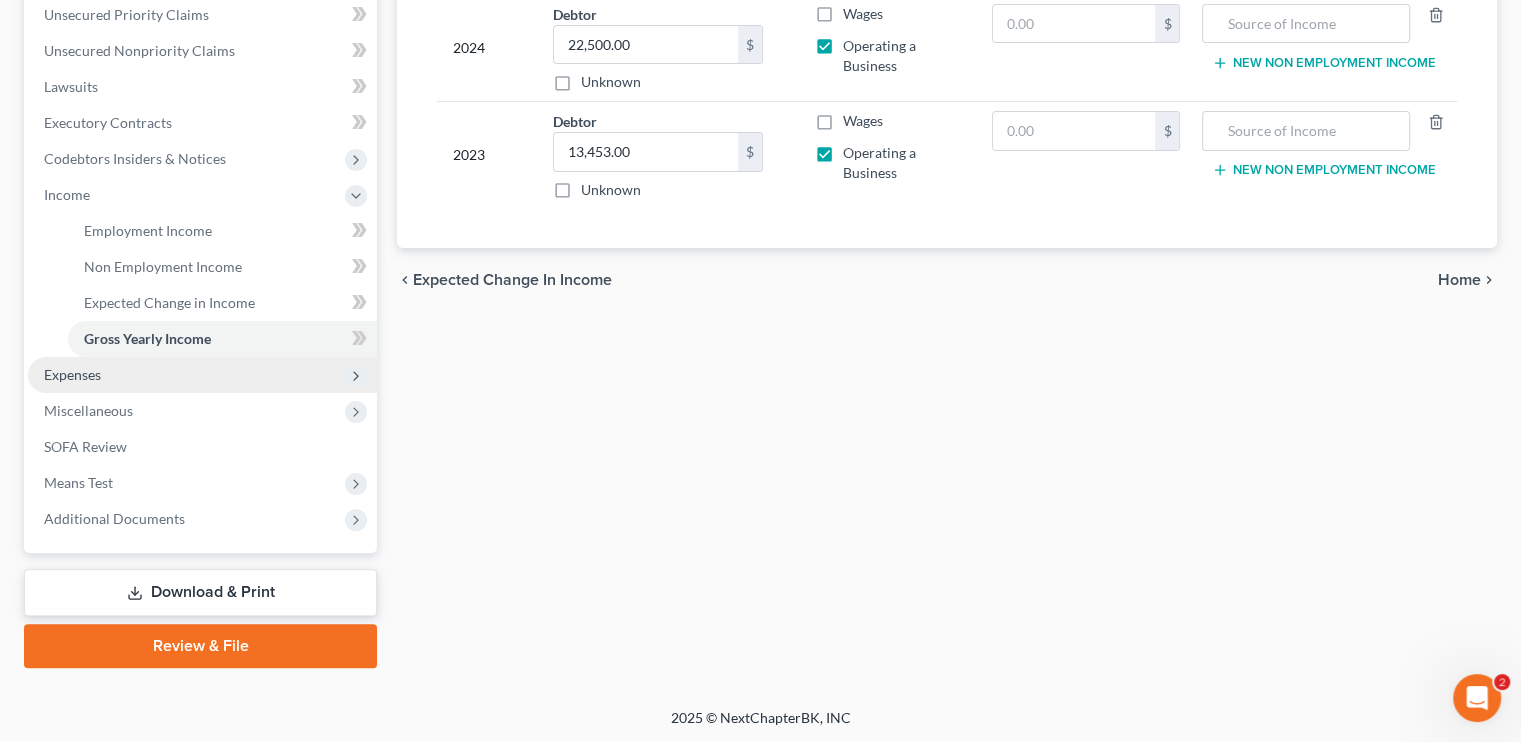 click on "Expenses" at bounding box center (72, 374) 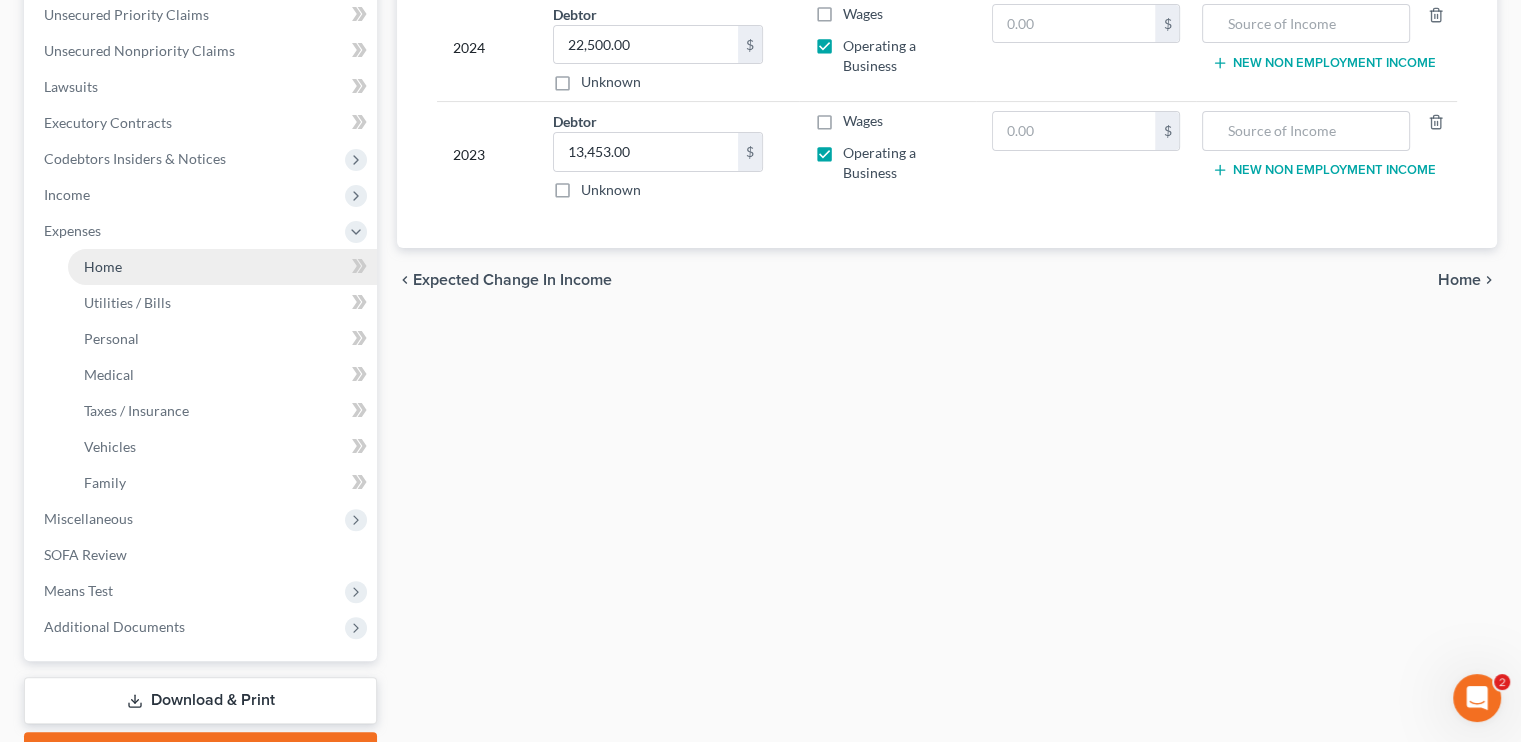 click on "Home" at bounding box center (103, 266) 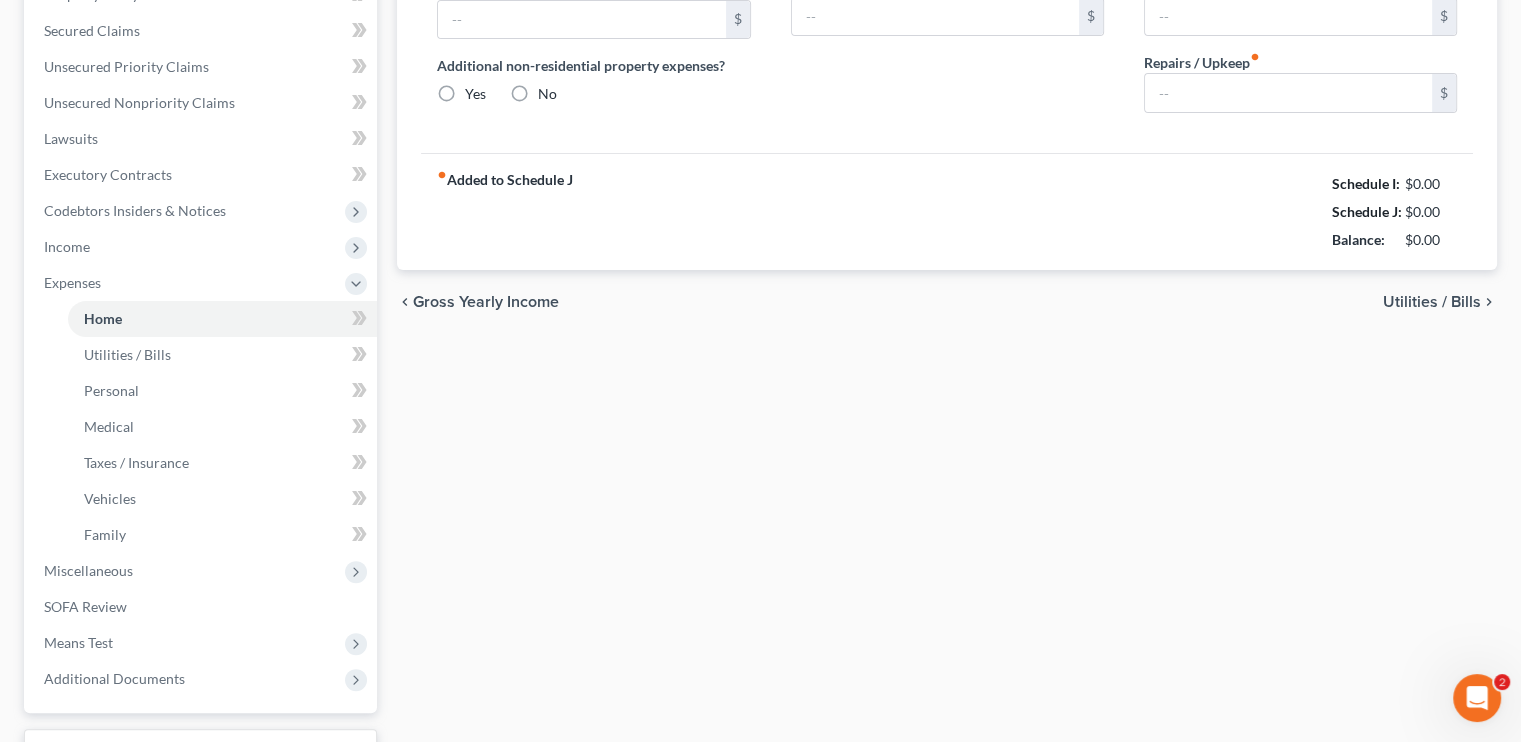 type on "1,350.00" 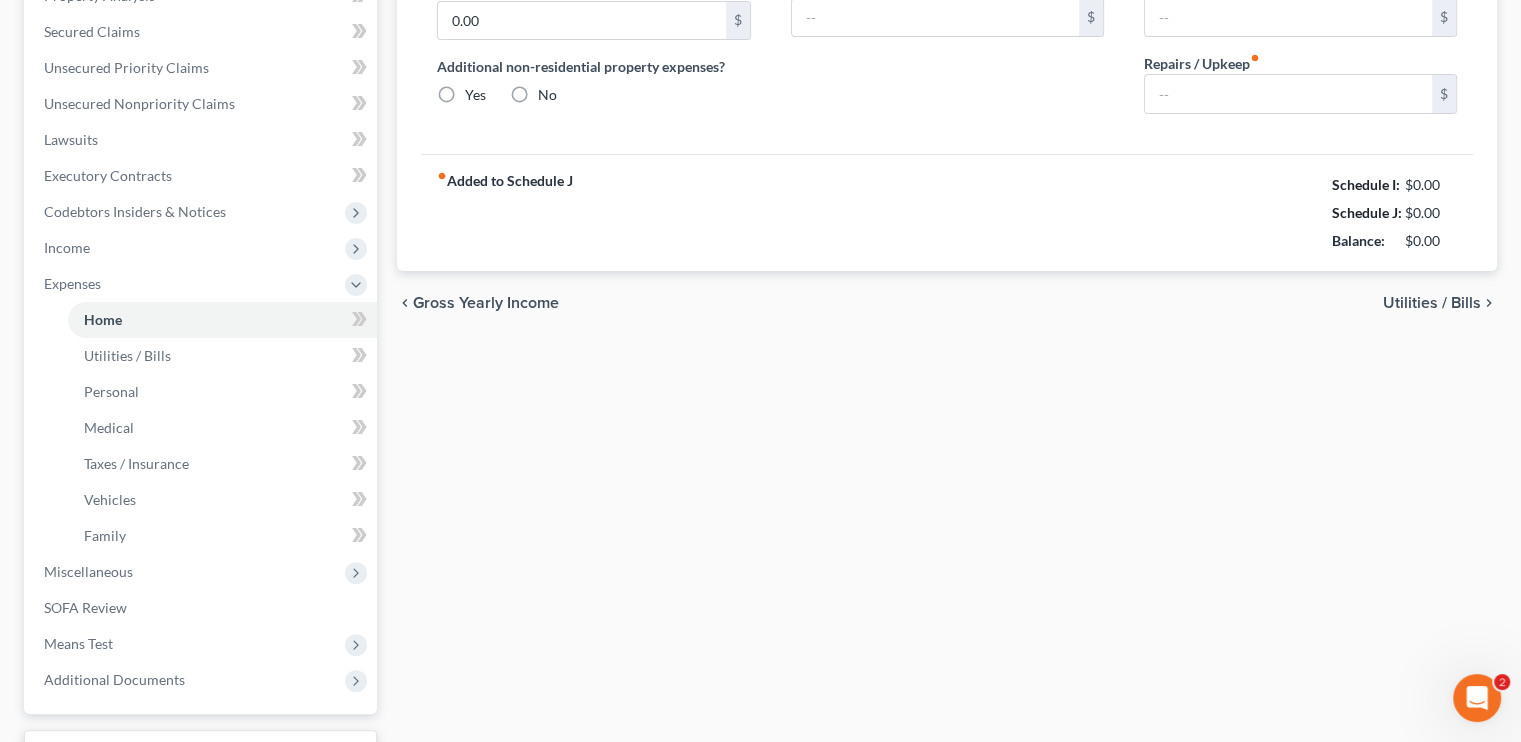 radio on "true" 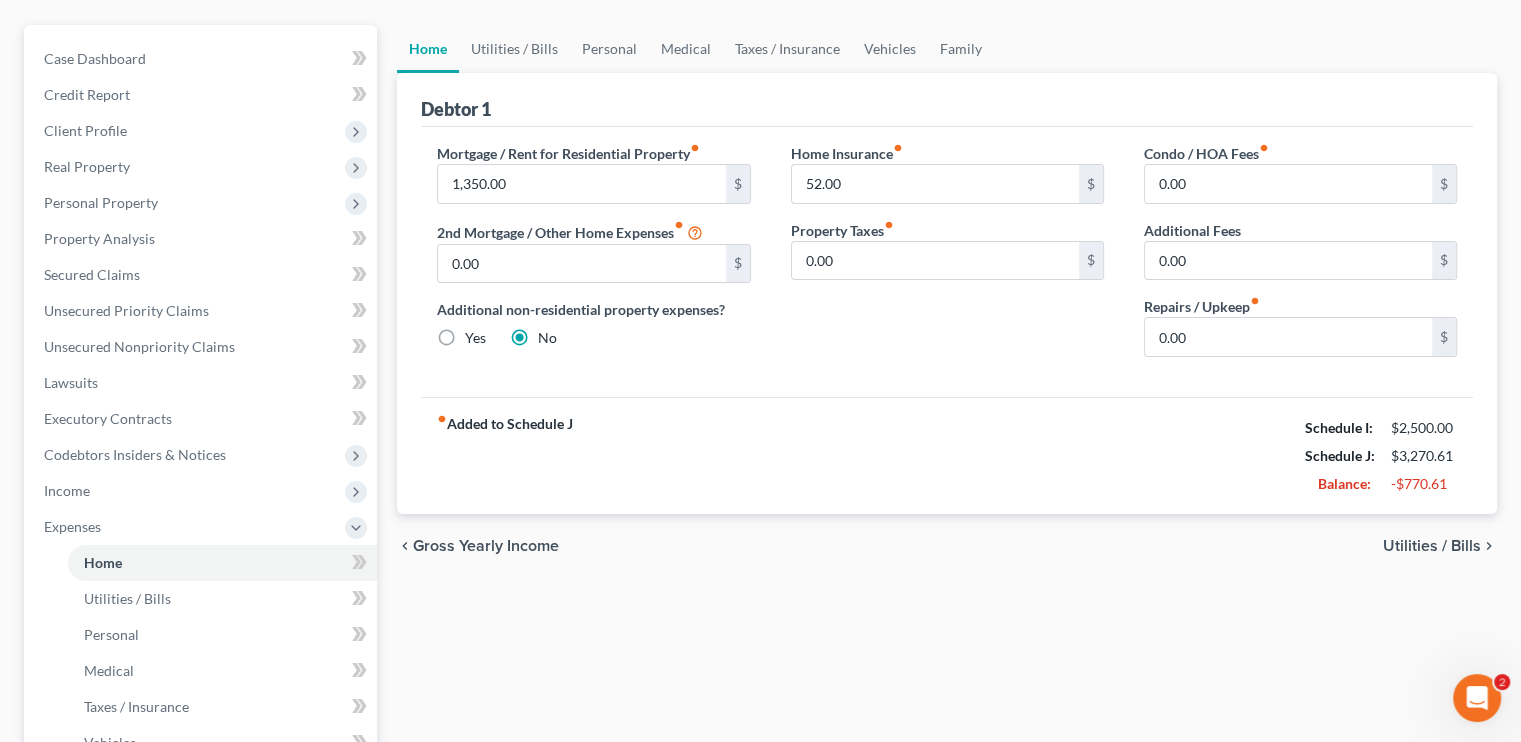scroll, scrollTop: 0, scrollLeft: 0, axis: both 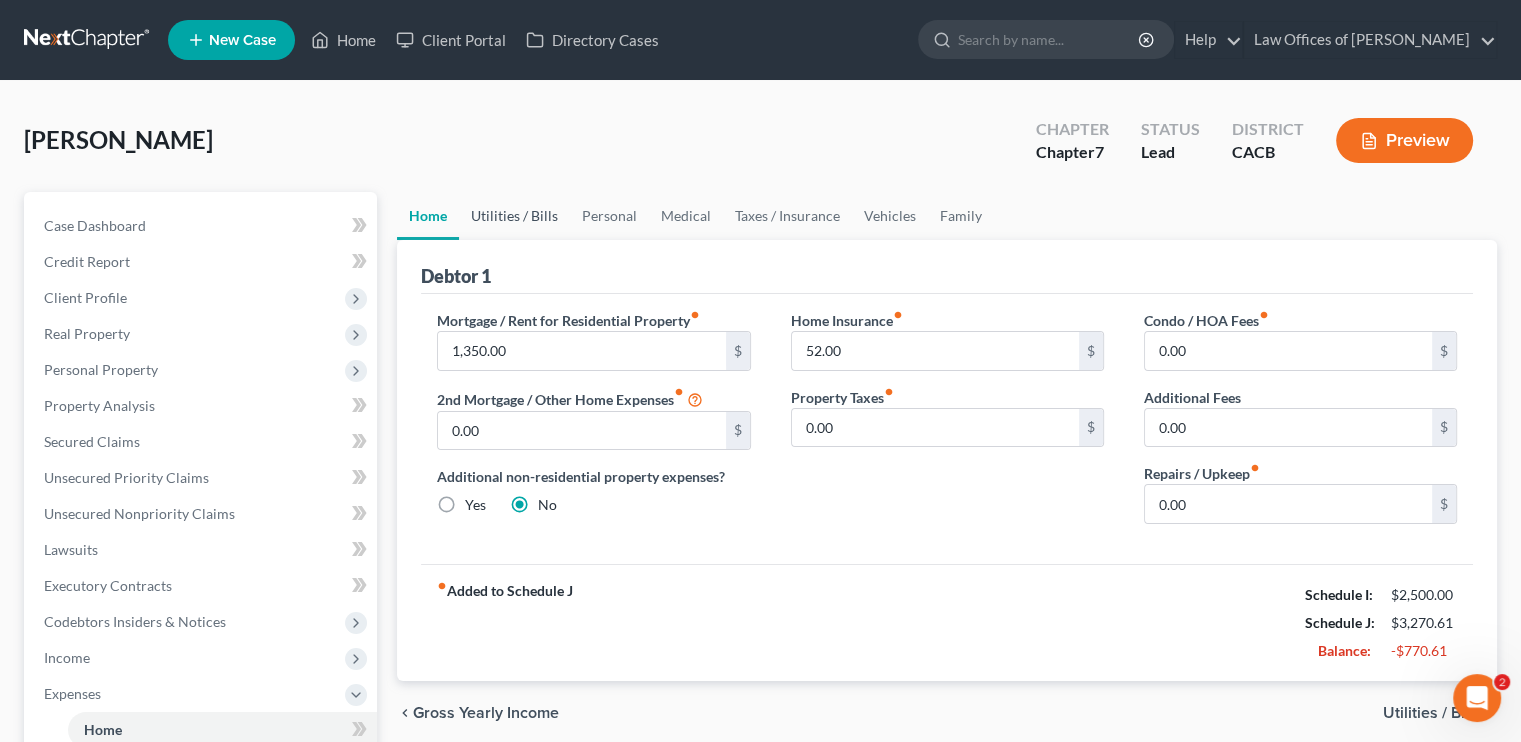 click on "Utilities / Bills" at bounding box center (514, 216) 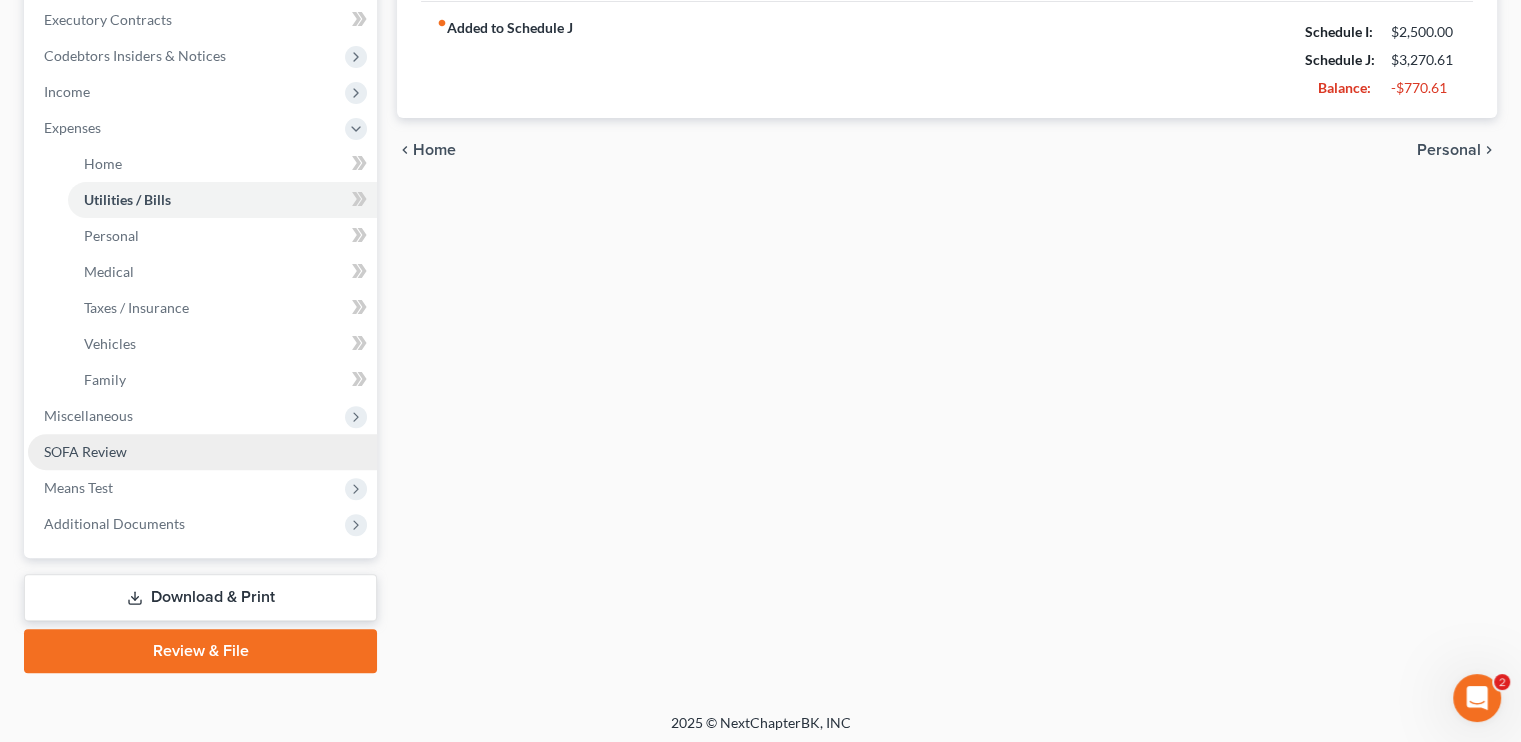 scroll, scrollTop: 571, scrollLeft: 0, axis: vertical 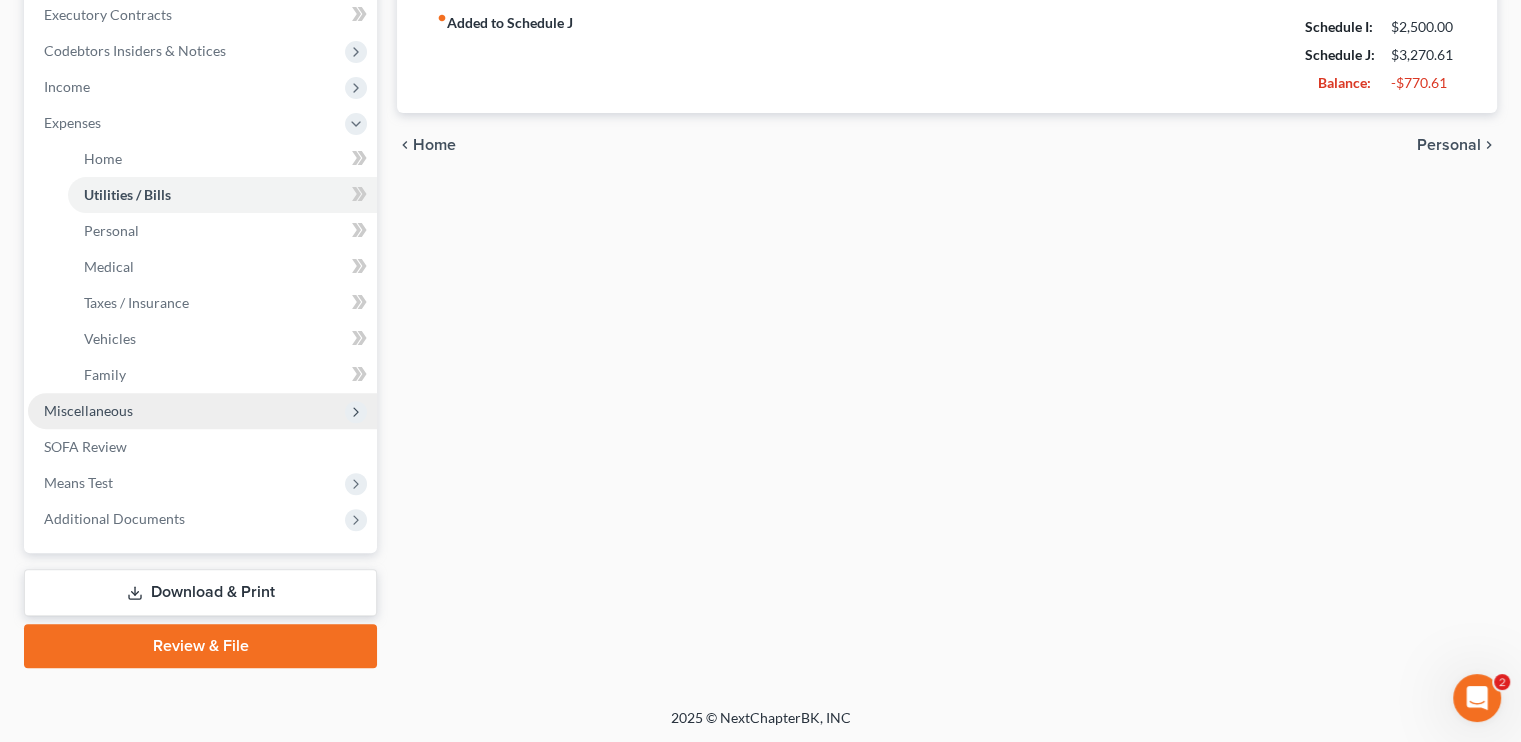 click on "Miscellaneous" at bounding box center [88, 410] 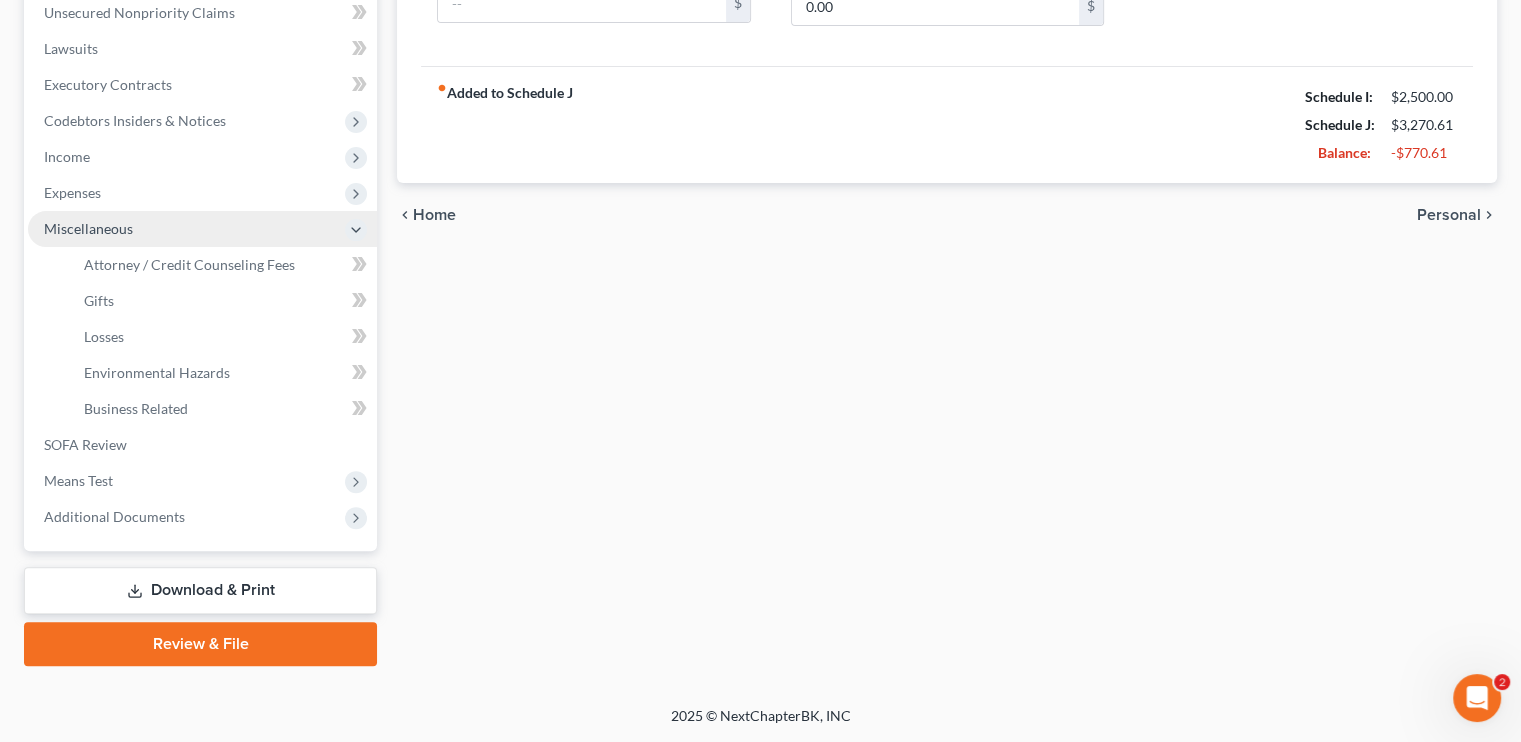 scroll, scrollTop: 471, scrollLeft: 0, axis: vertical 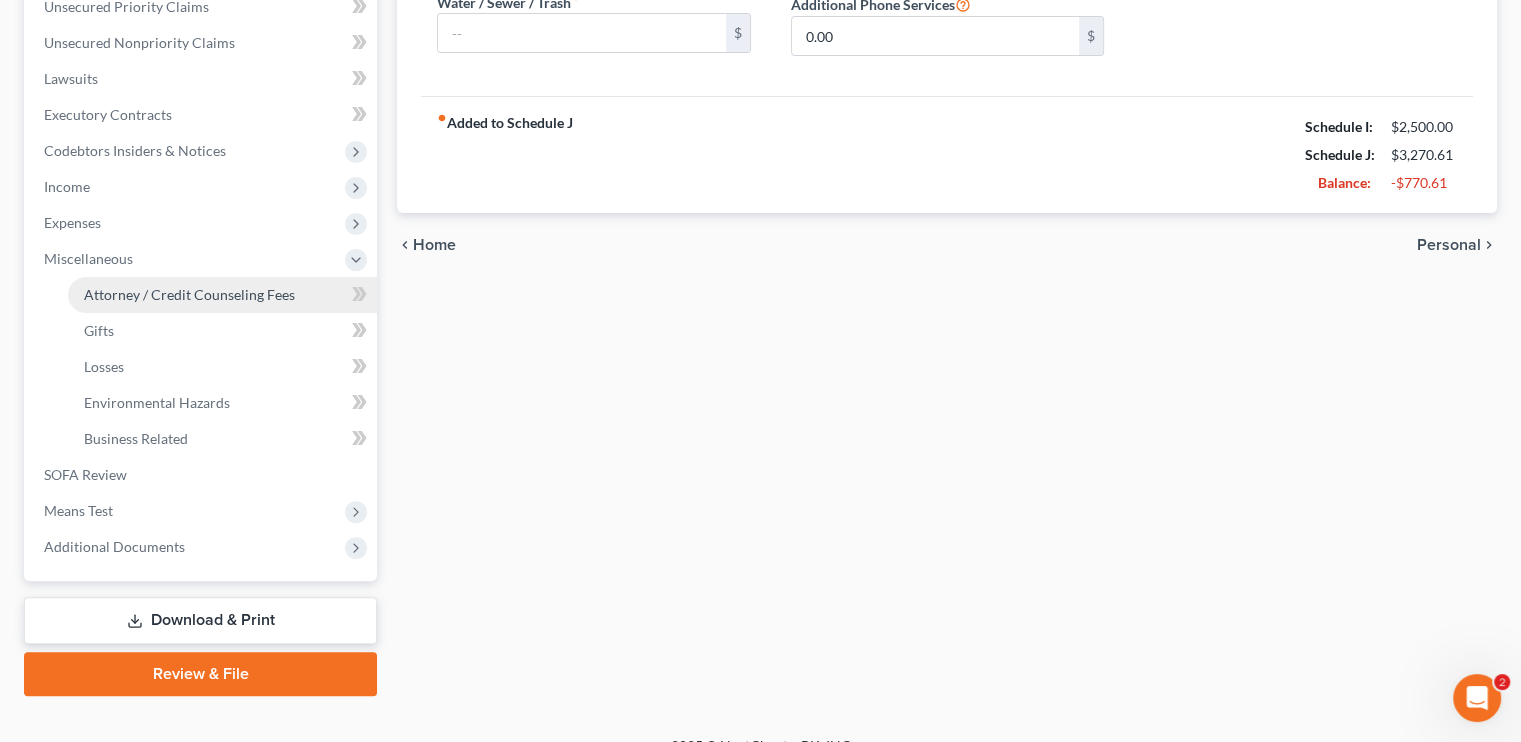 click on "Attorney / Credit Counseling Fees" at bounding box center [189, 294] 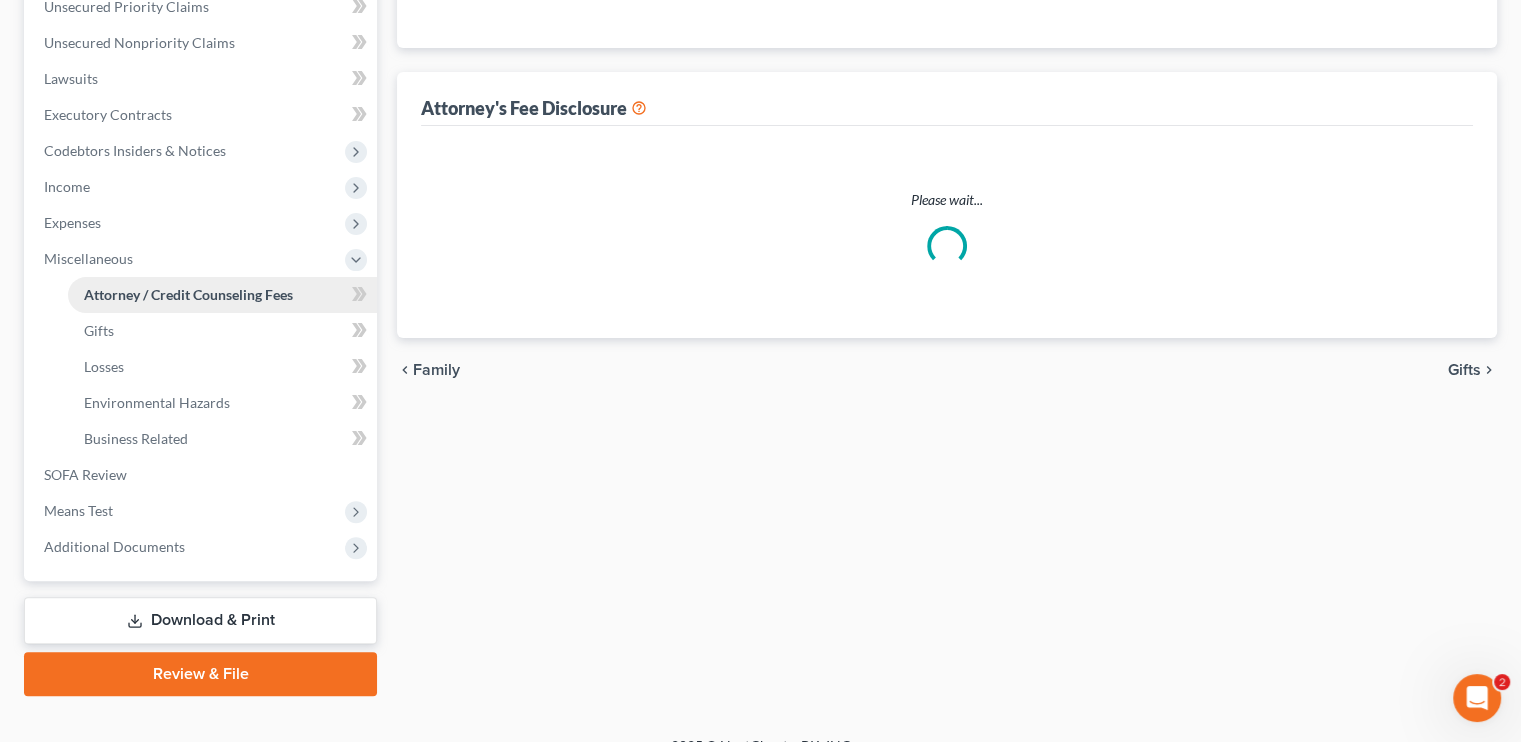 select on "0" 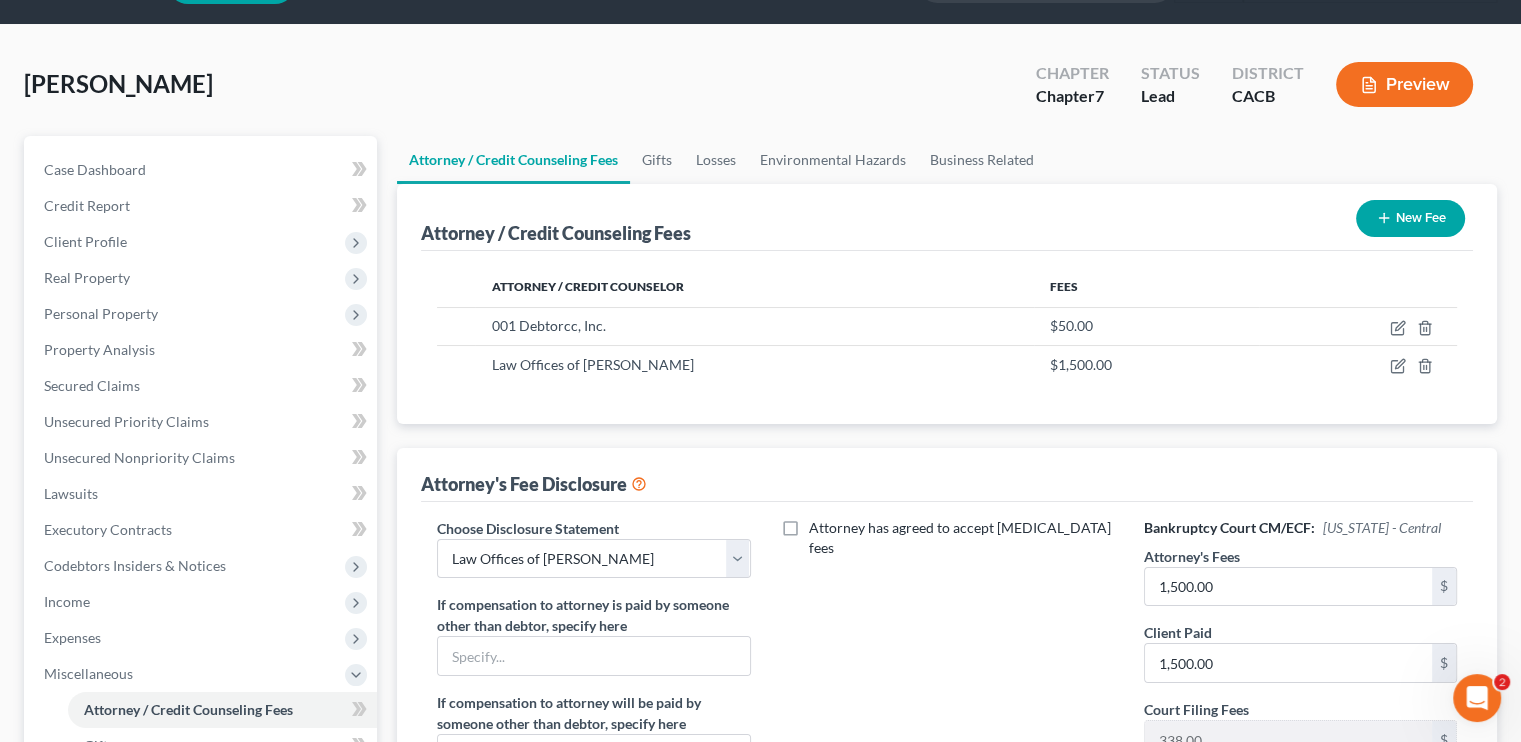 scroll, scrollTop: 100, scrollLeft: 0, axis: vertical 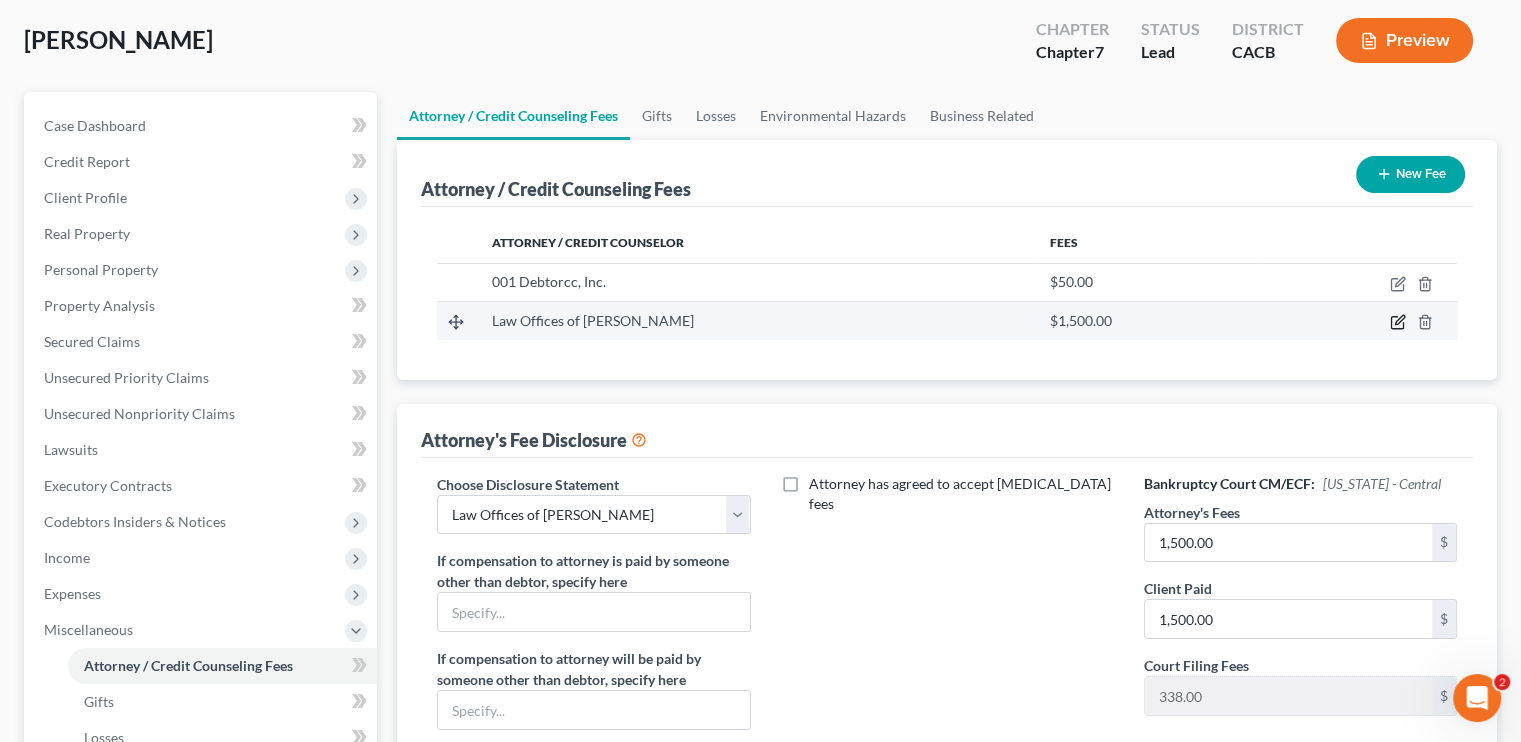 click 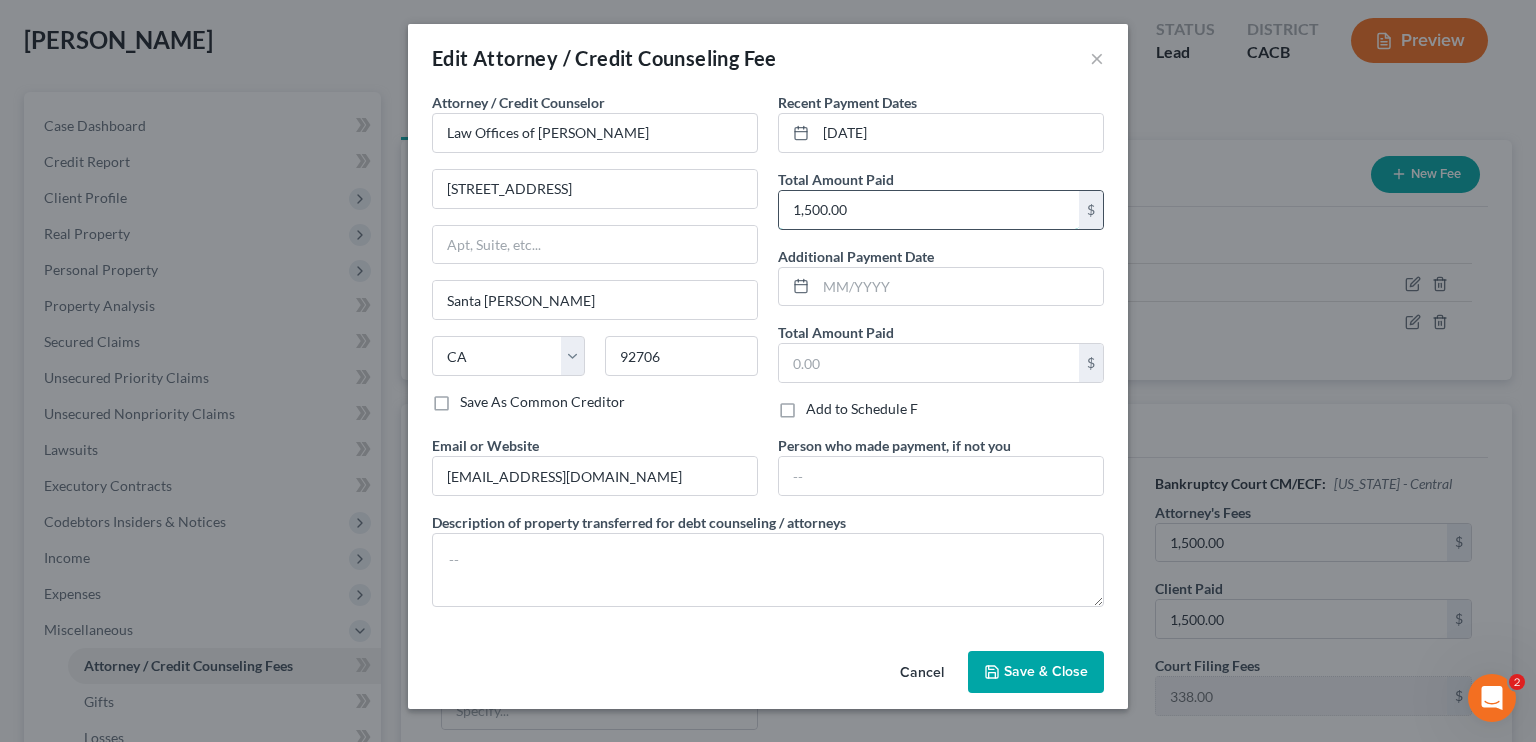 click on "1,500.00" at bounding box center [929, 210] 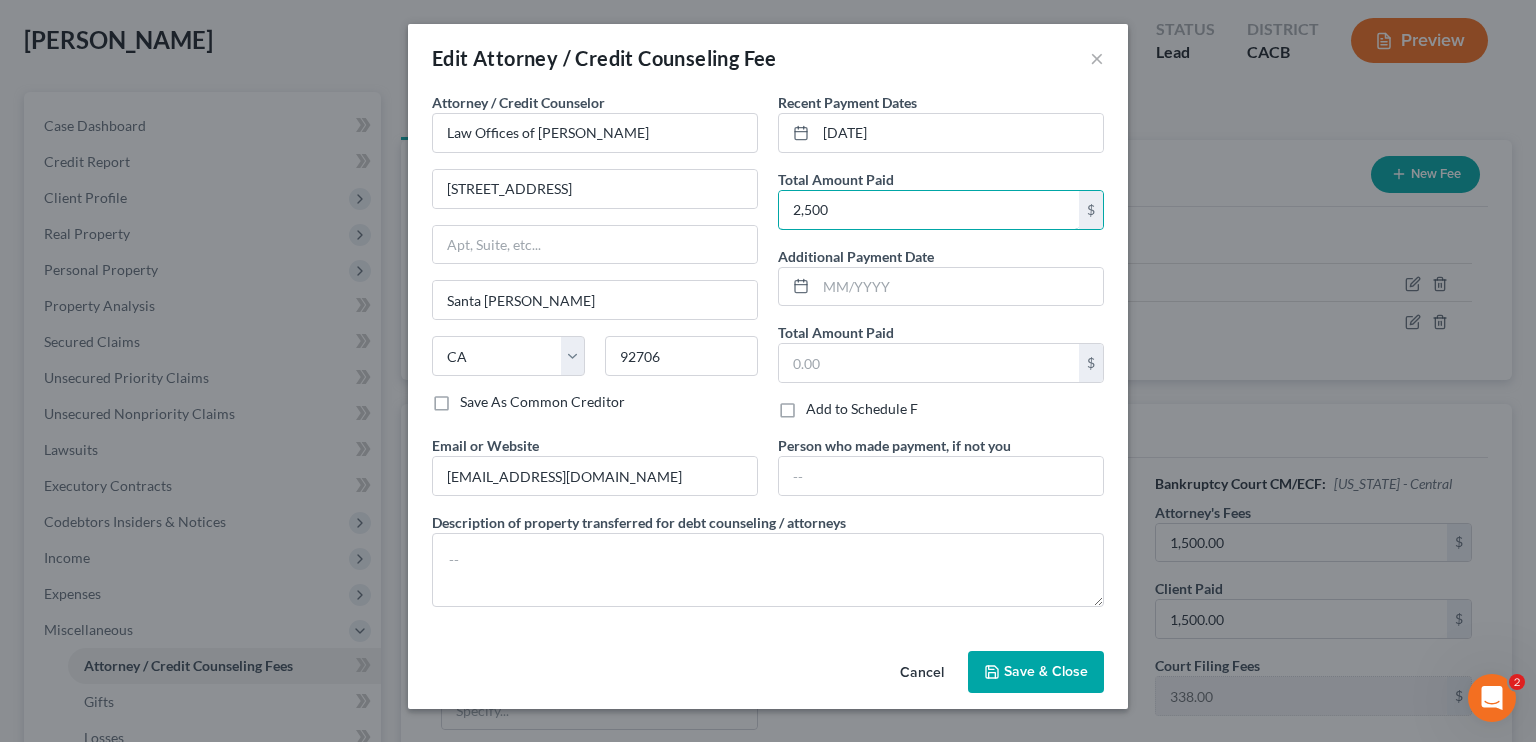 type on "2,500" 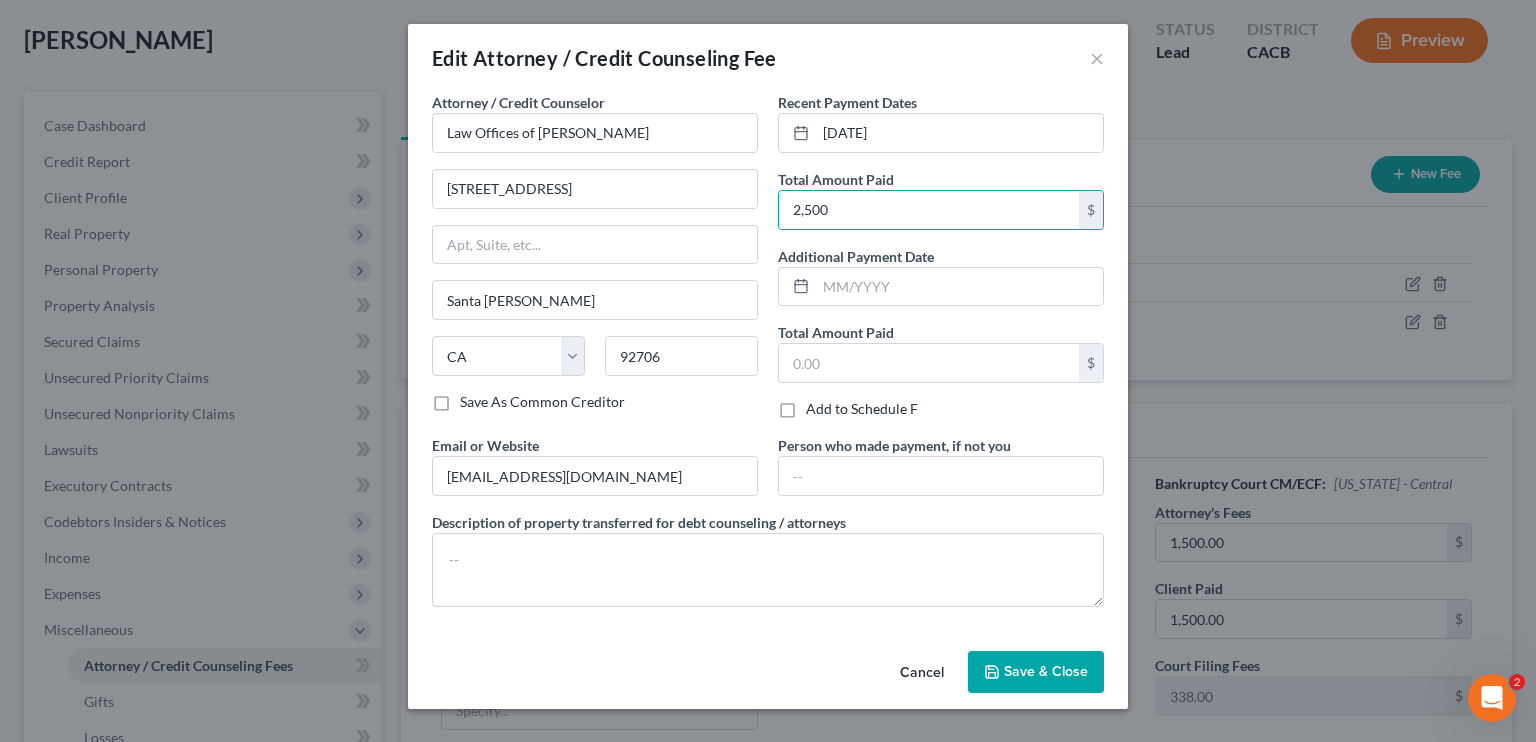 click on "Save & Close" at bounding box center [1046, 671] 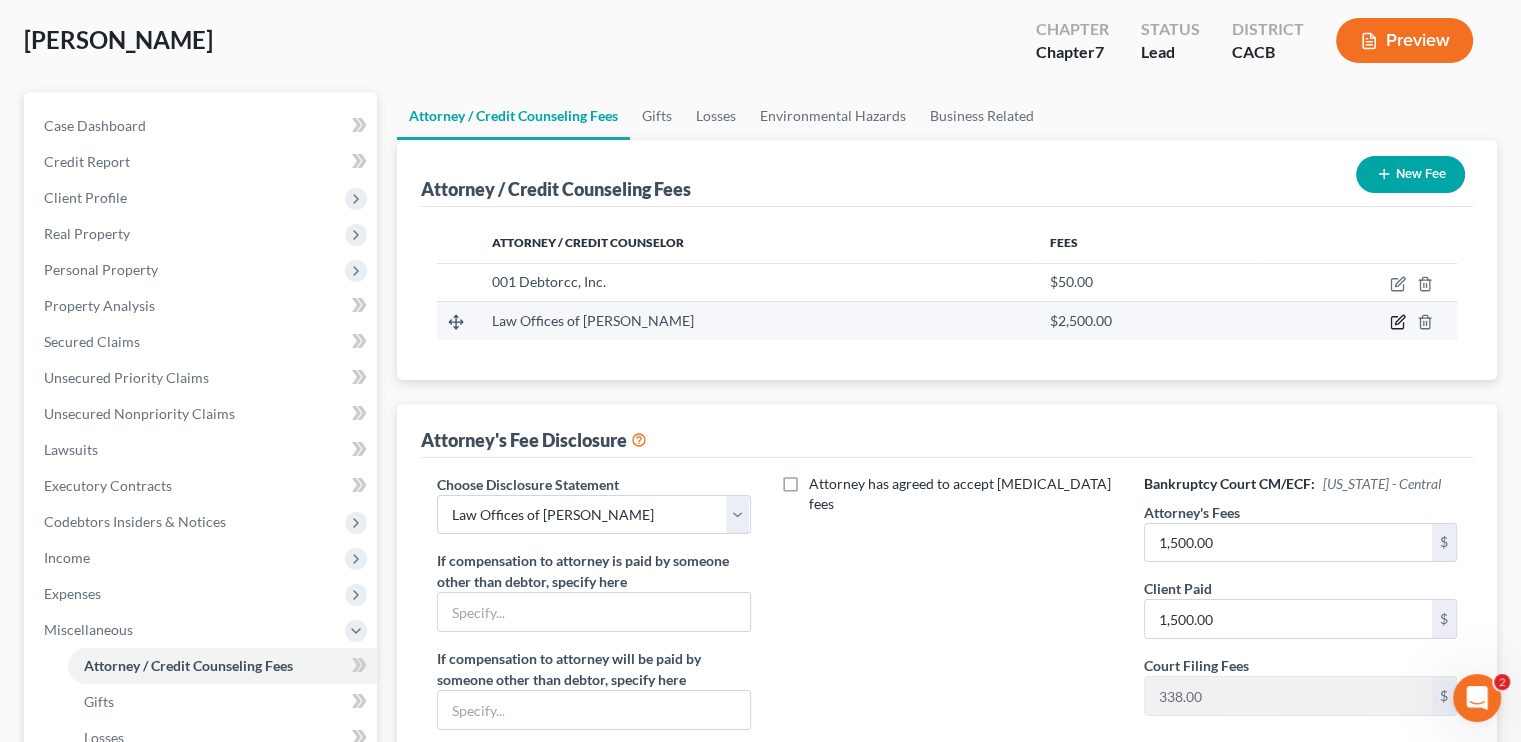 click 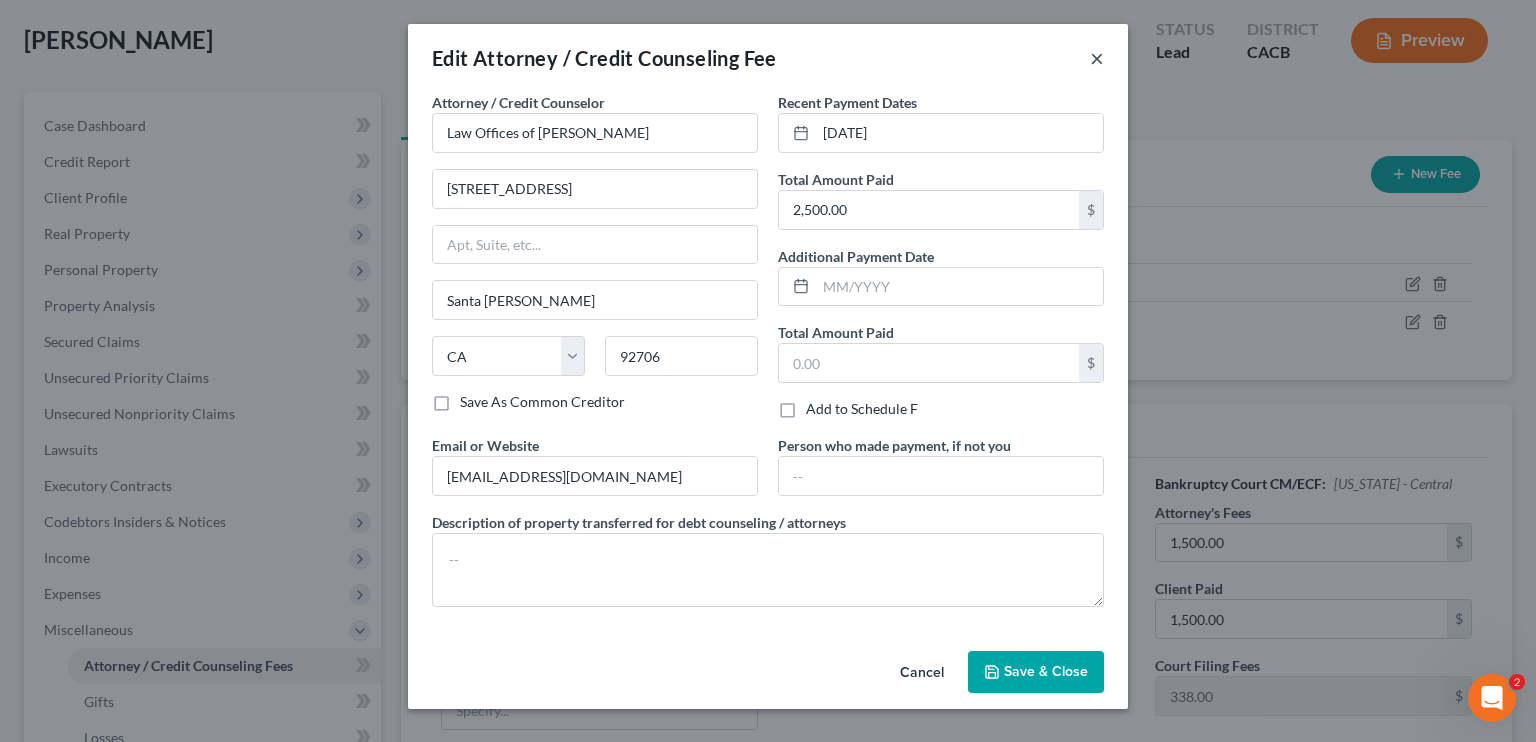 click on "×" at bounding box center [1097, 58] 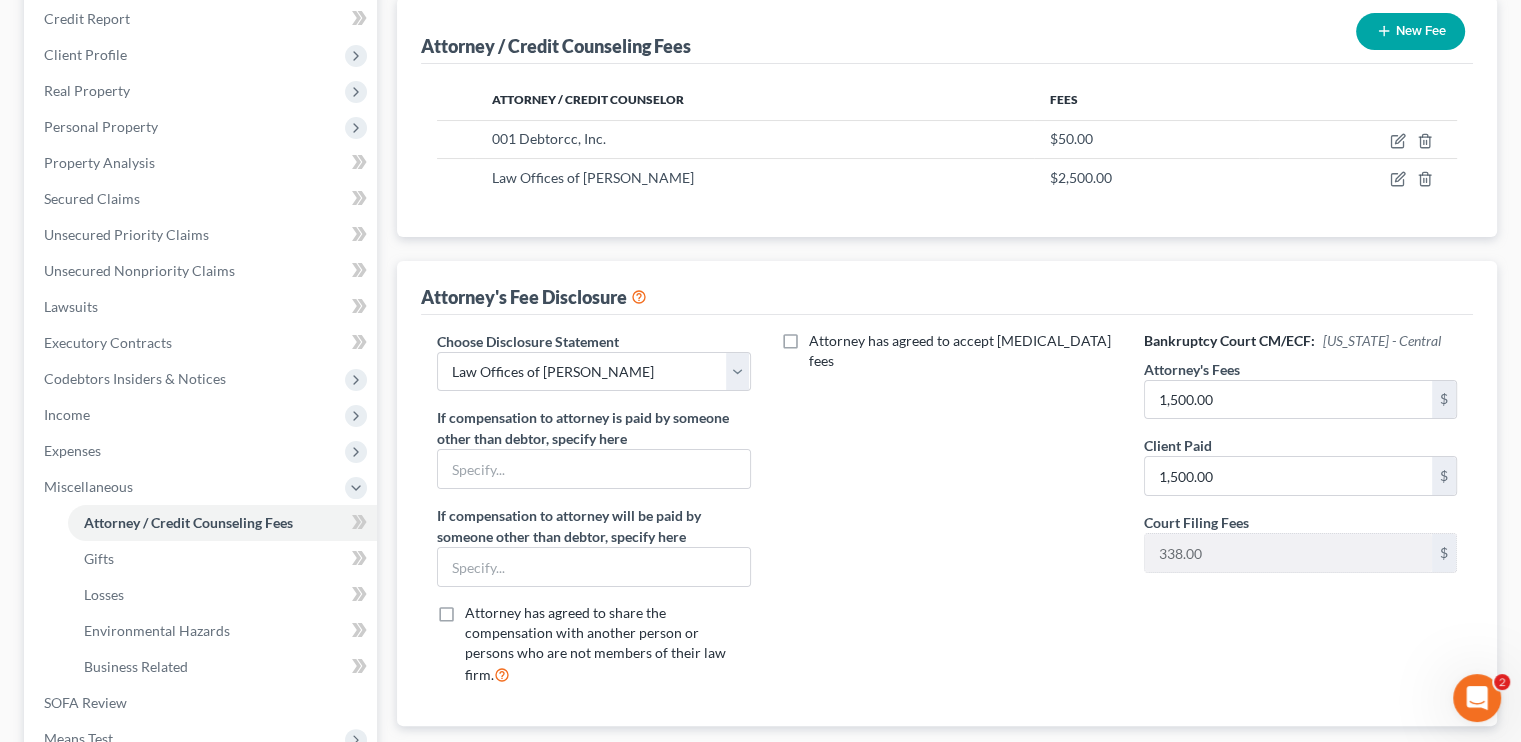 scroll, scrollTop: 200, scrollLeft: 0, axis: vertical 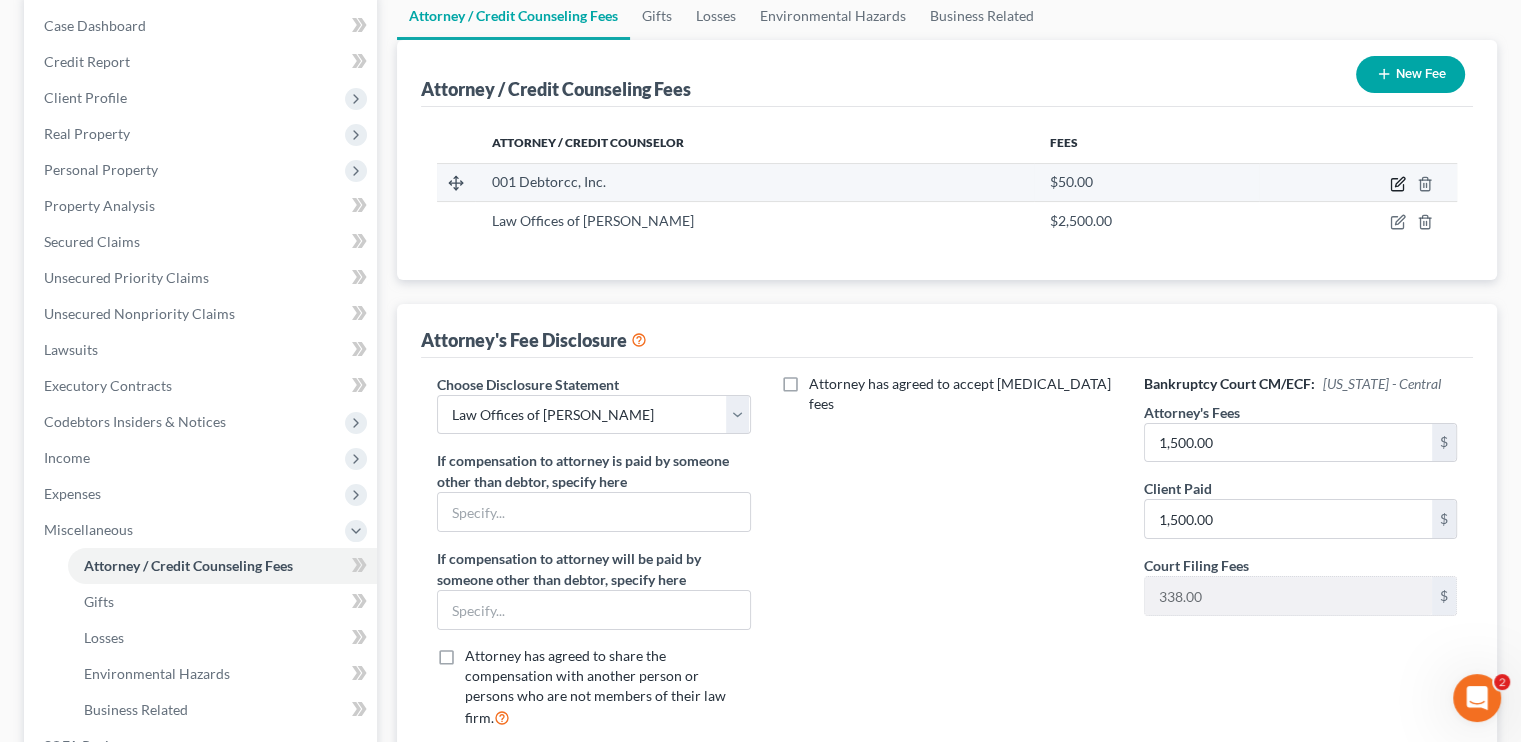 click 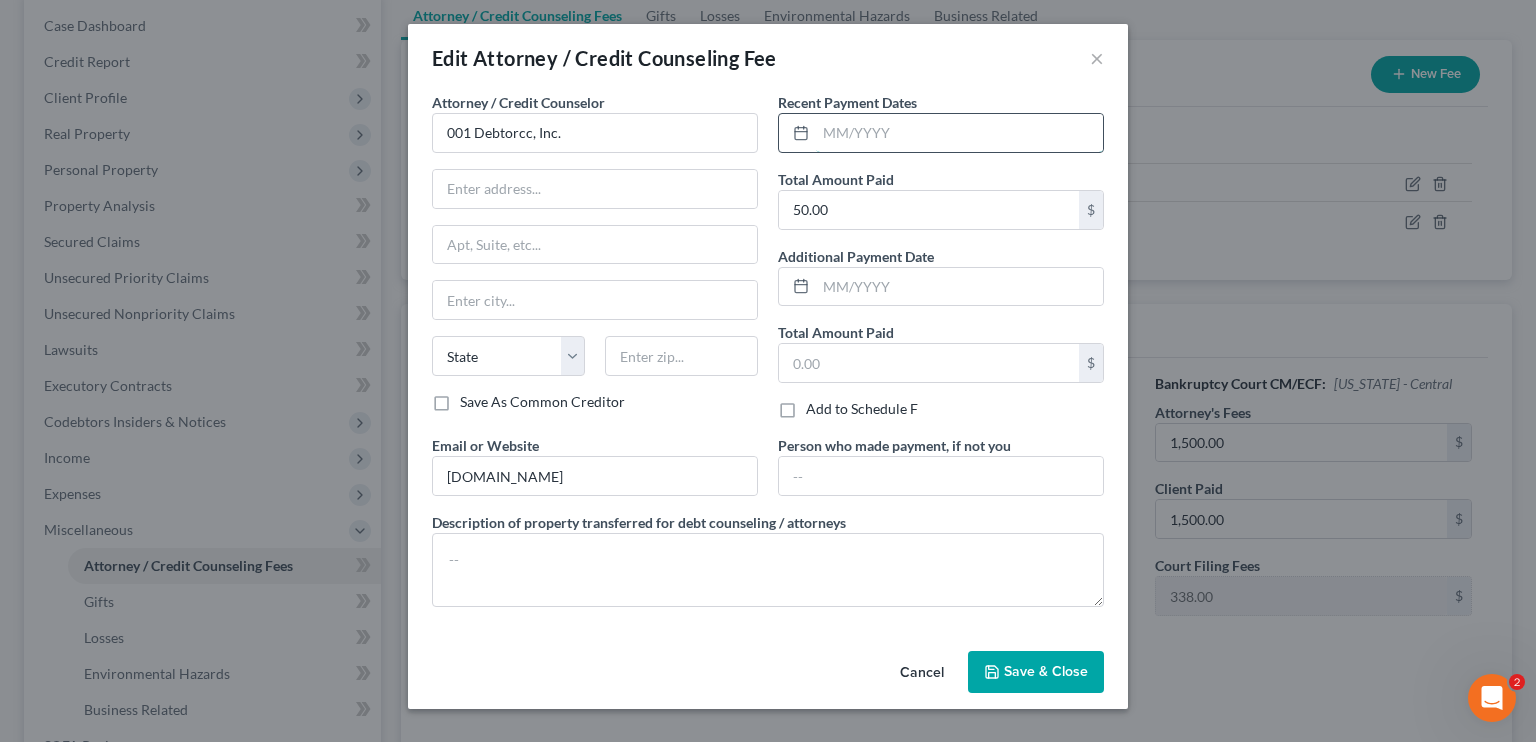 click at bounding box center [959, 133] 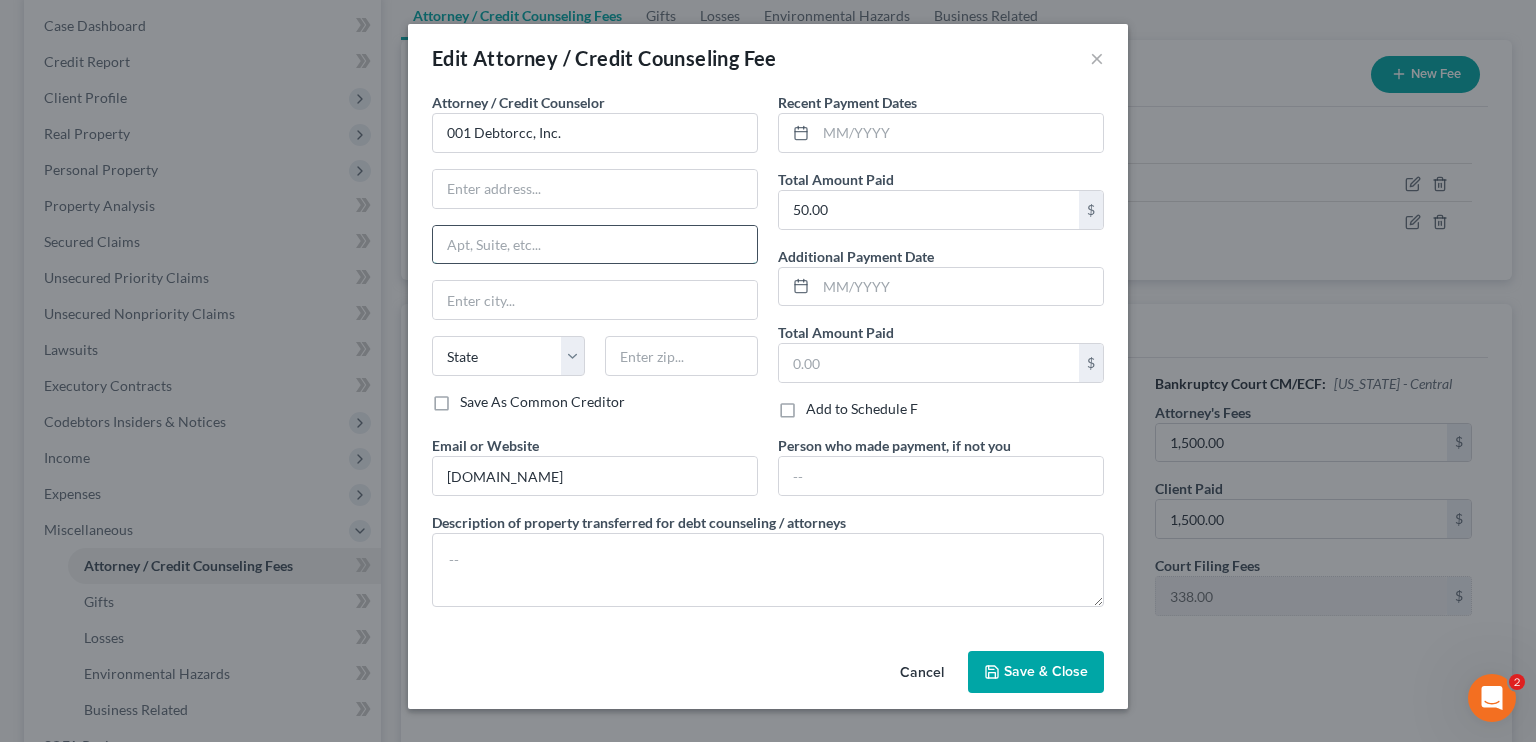 click at bounding box center (595, 245) 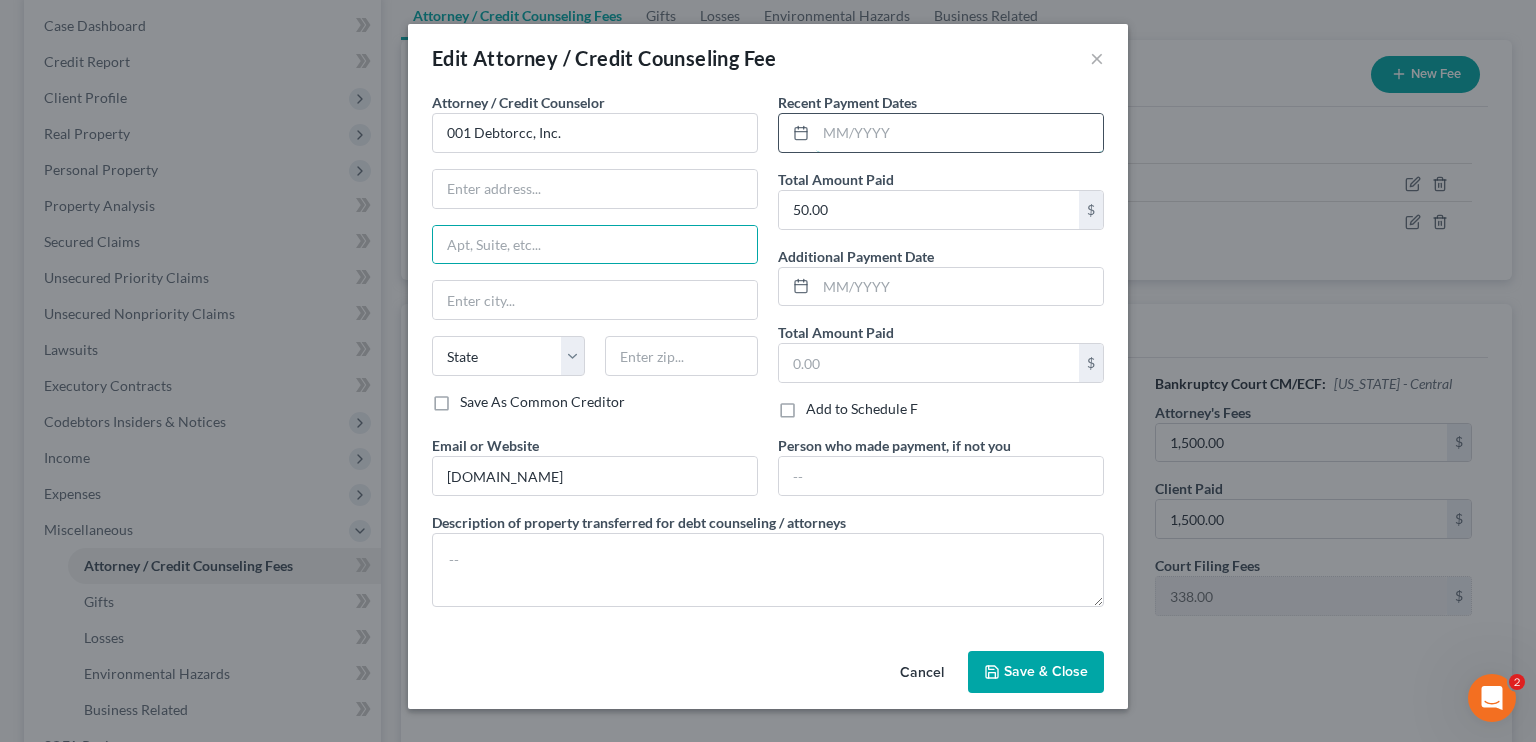 click at bounding box center (959, 133) 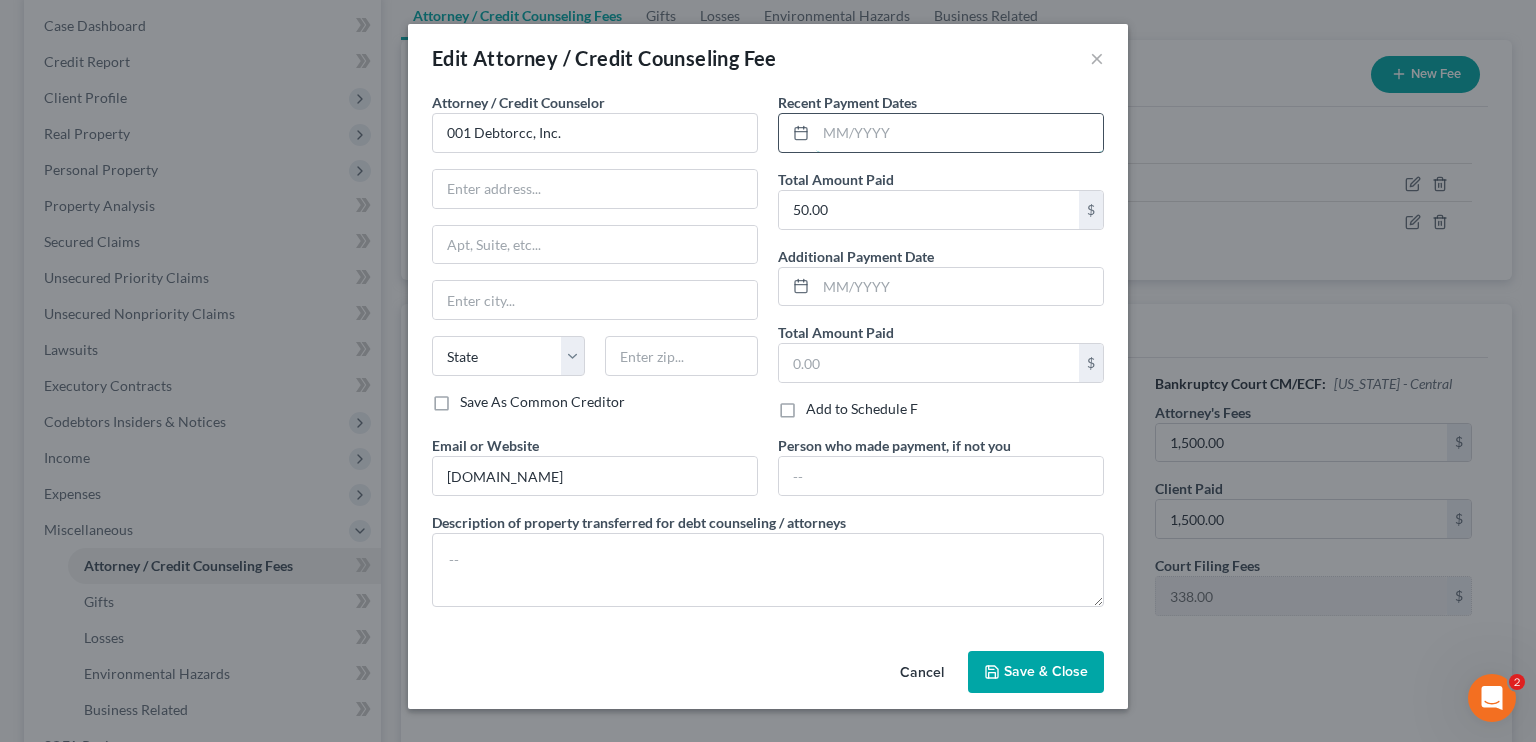 type on "07/25/2025" 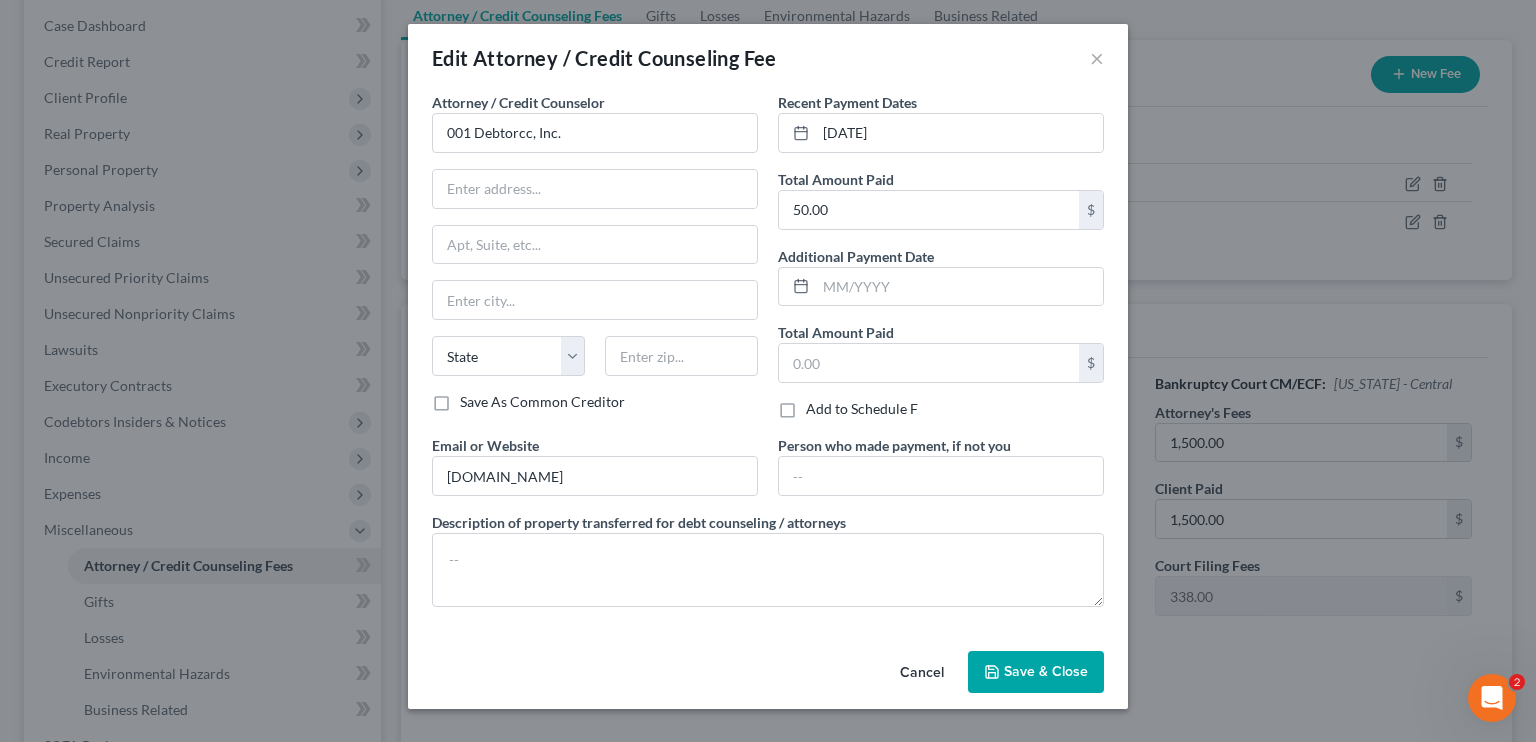 click on "Save & Close" at bounding box center (1036, 672) 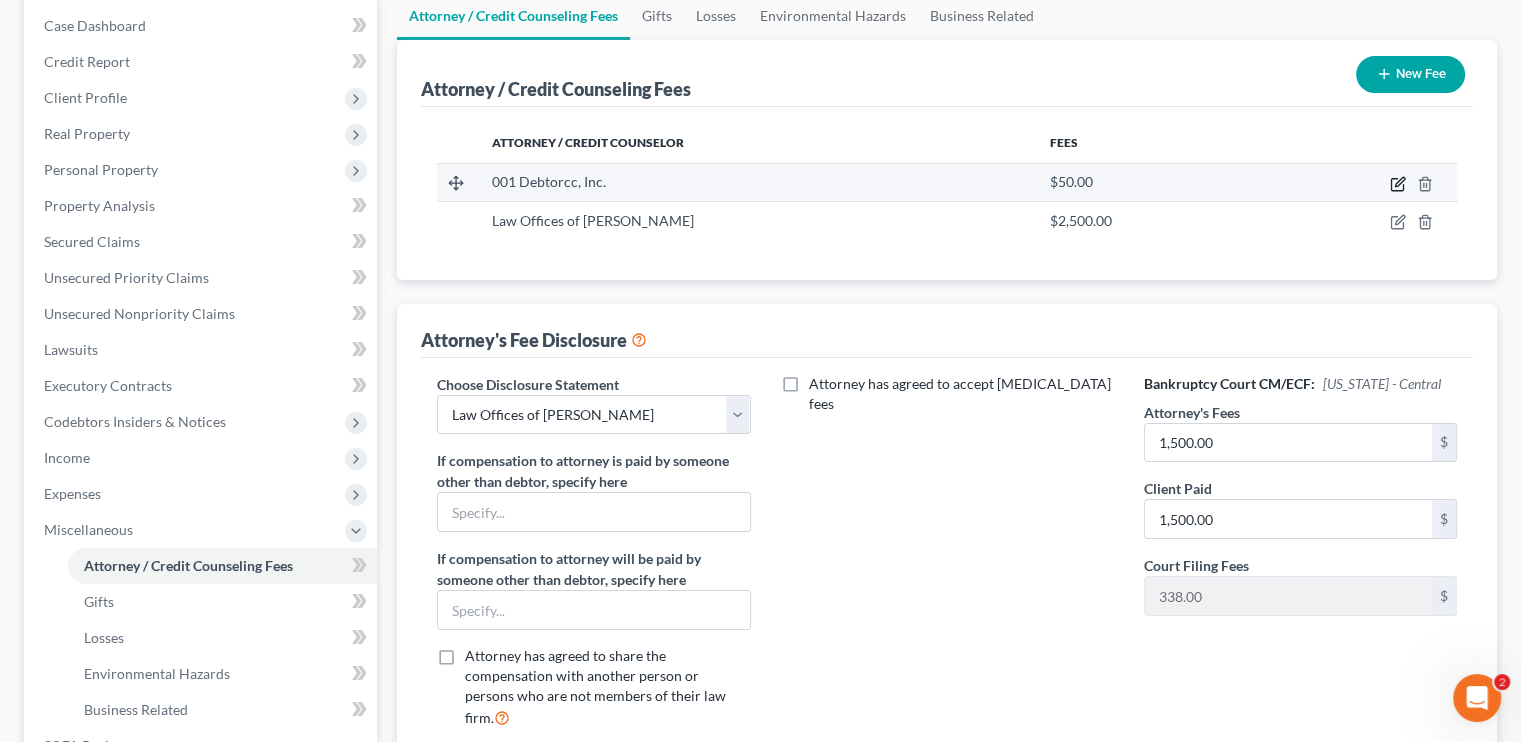click 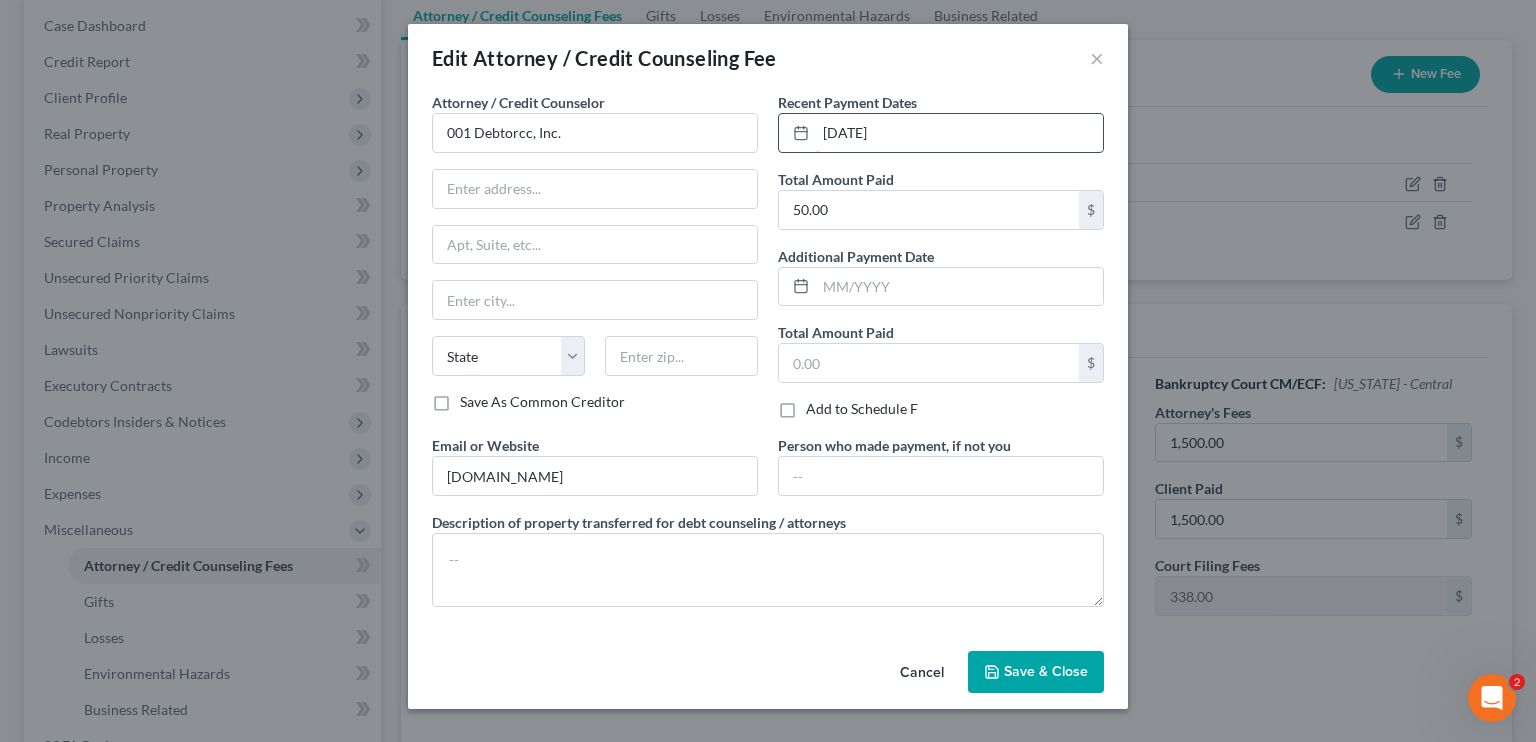 click on "07/25/2025" at bounding box center (959, 133) 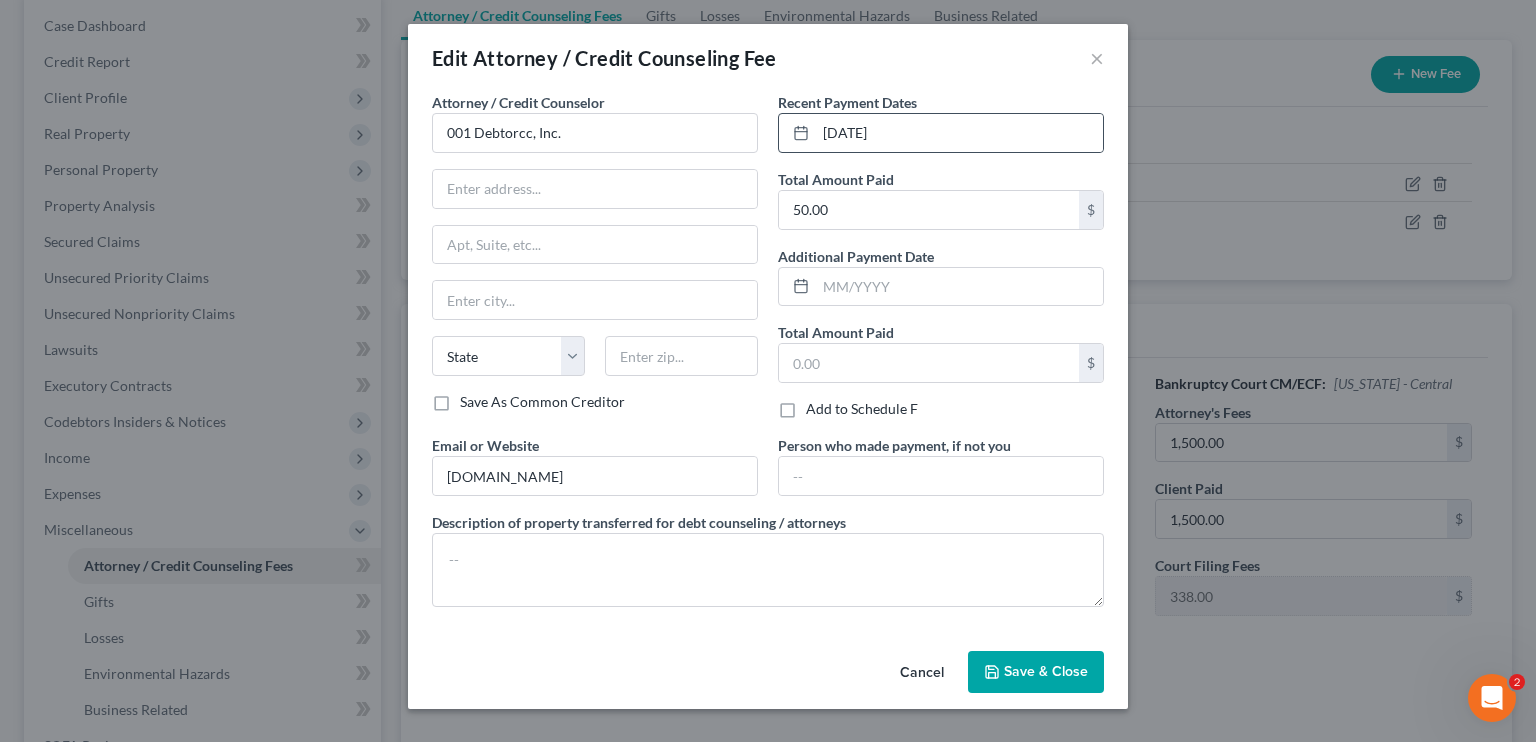 click 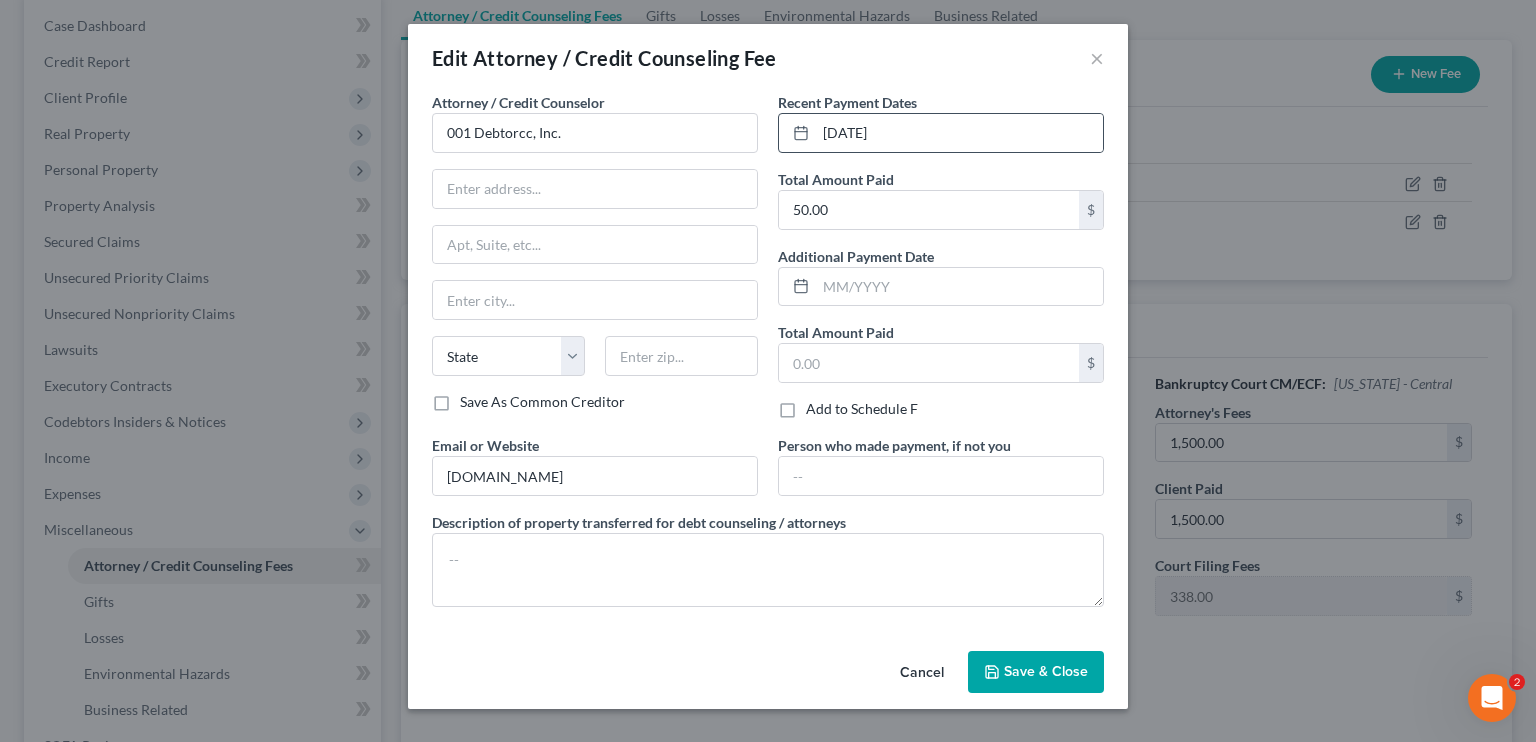 click 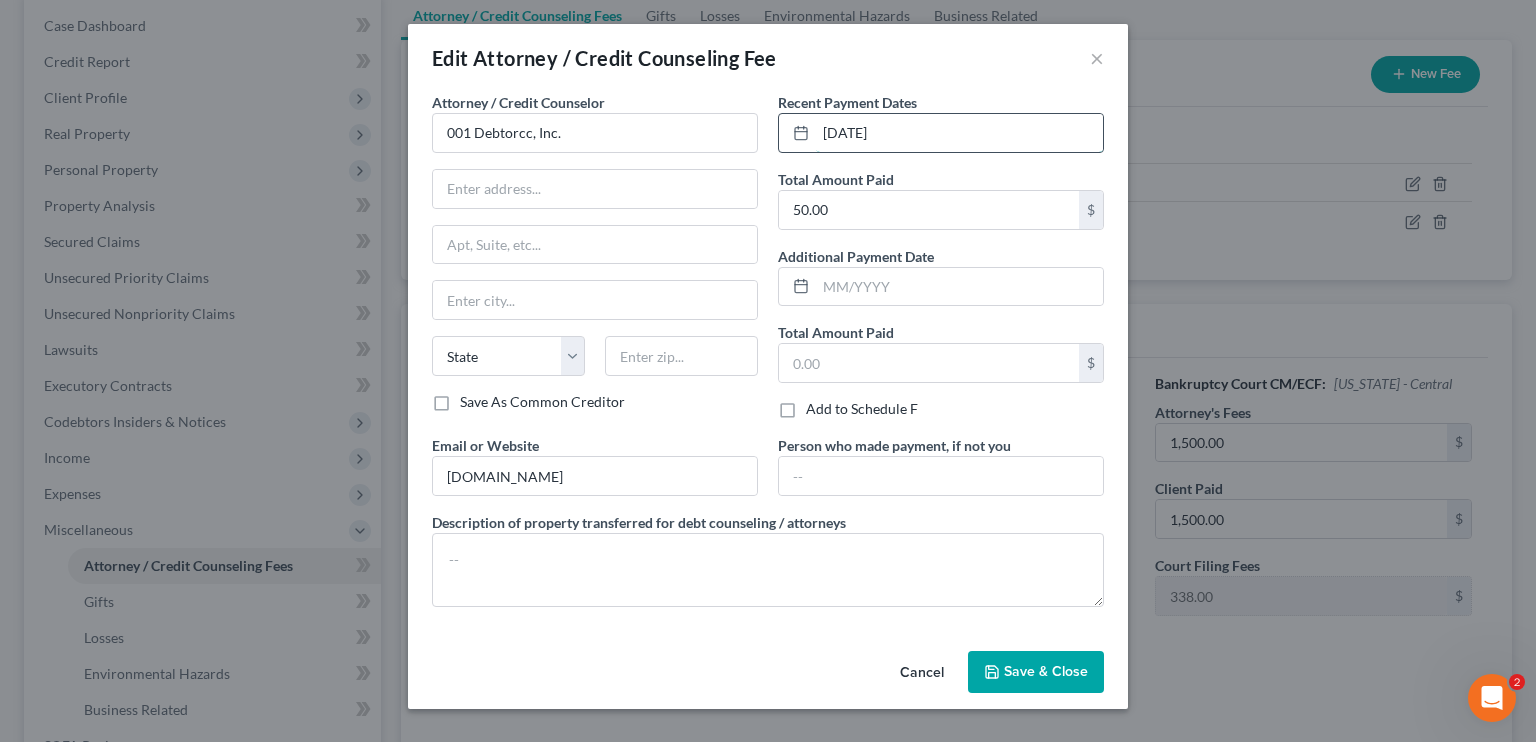click on "07/25/2025" at bounding box center [959, 133] 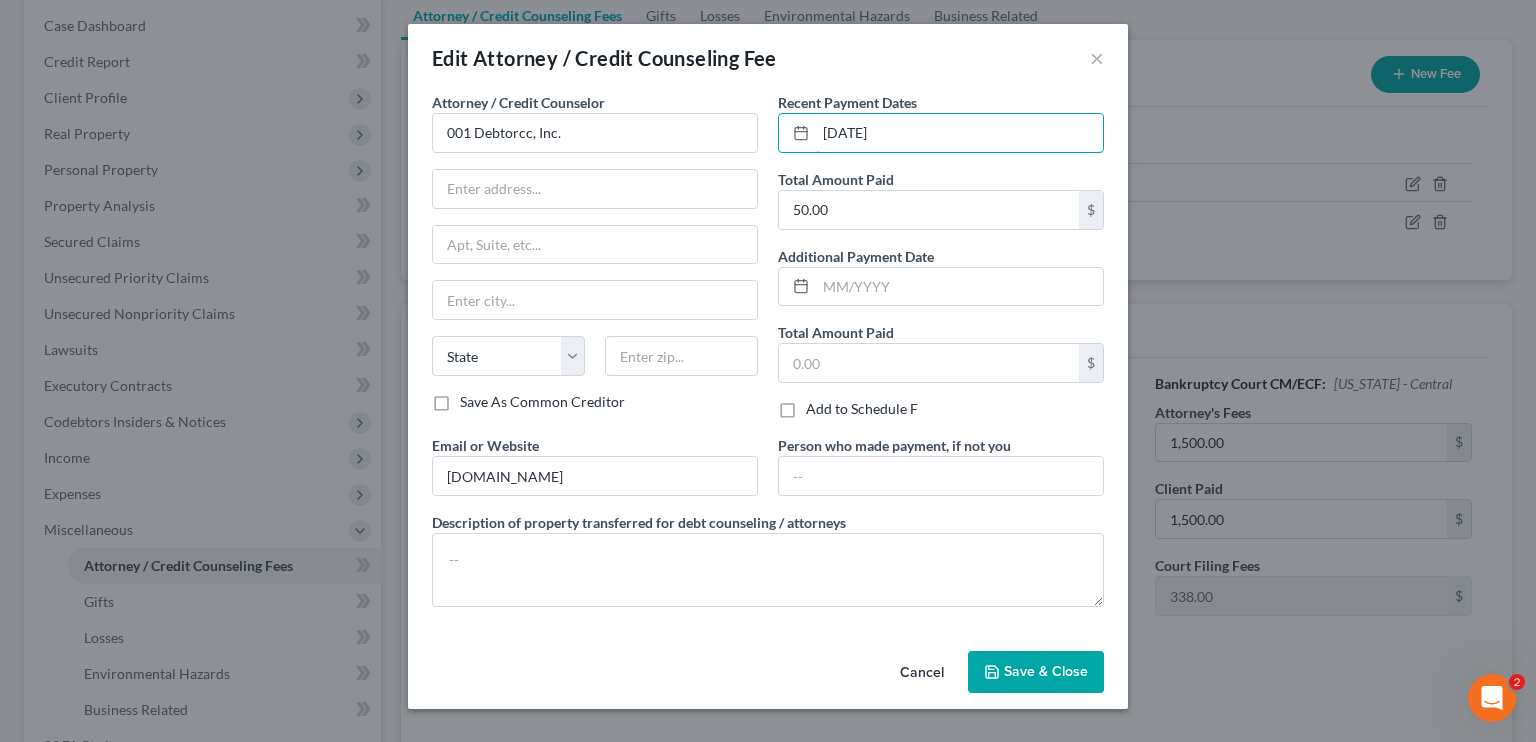 type on "07/14/2025" 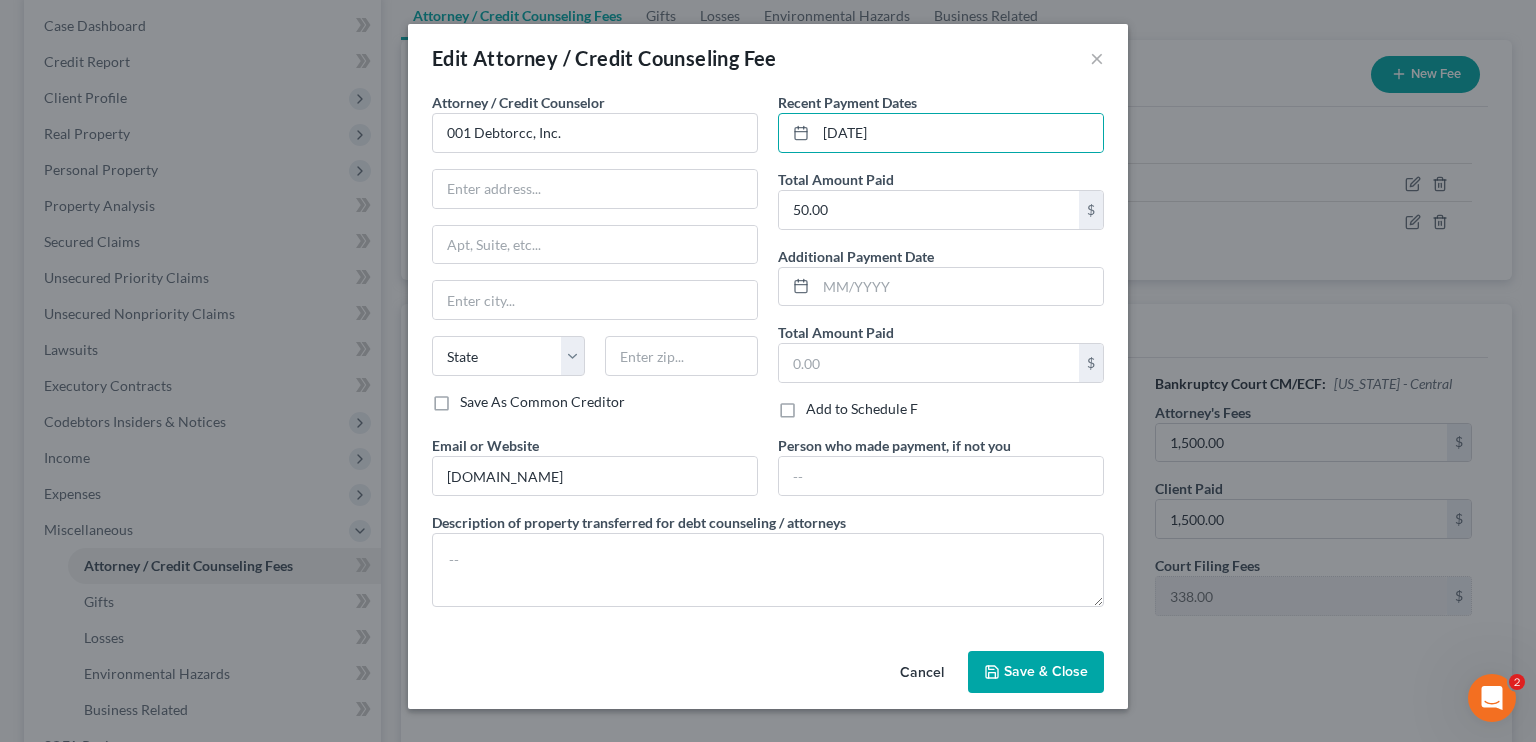 click on "Save & Close" at bounding box center (1046, 671) 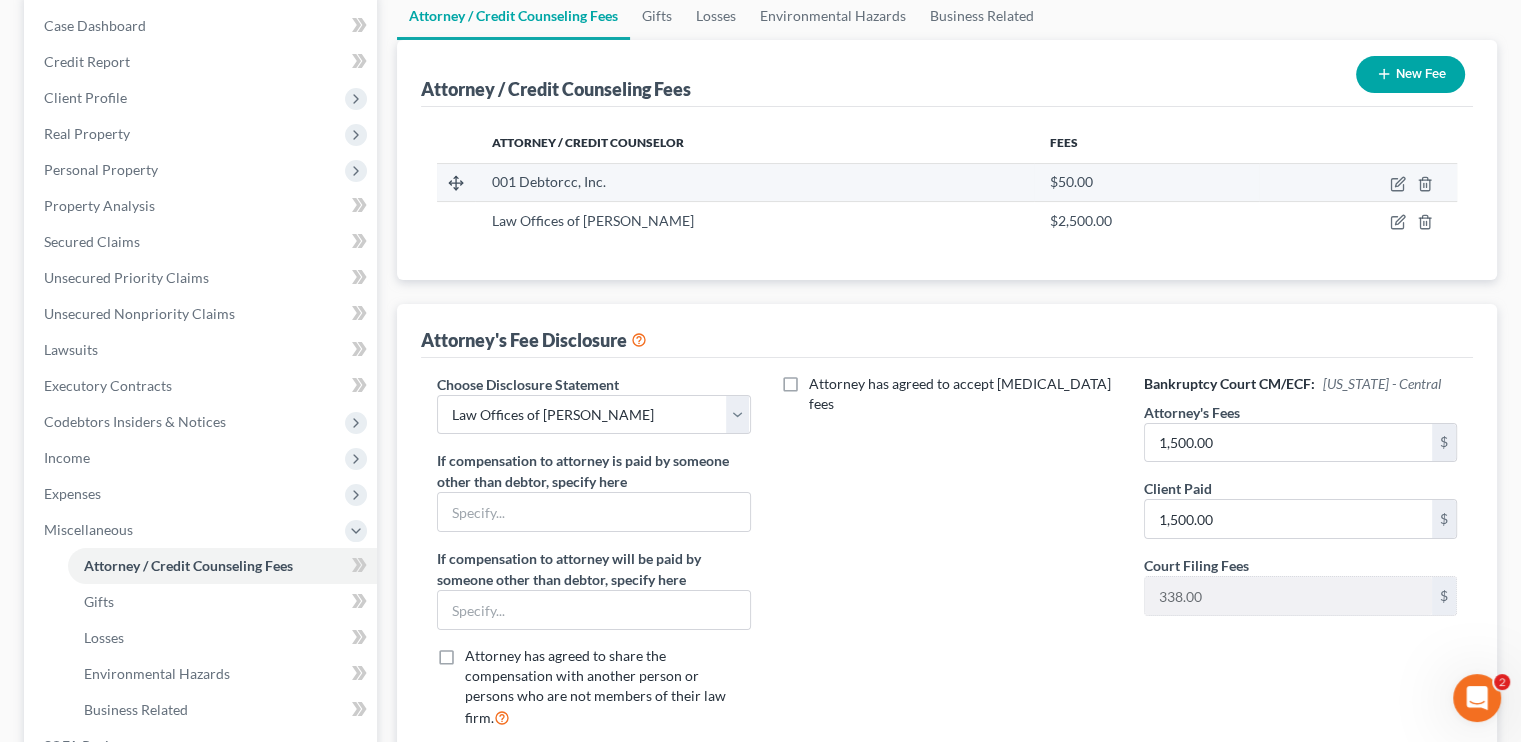 click at bounding box center [1358, 182] 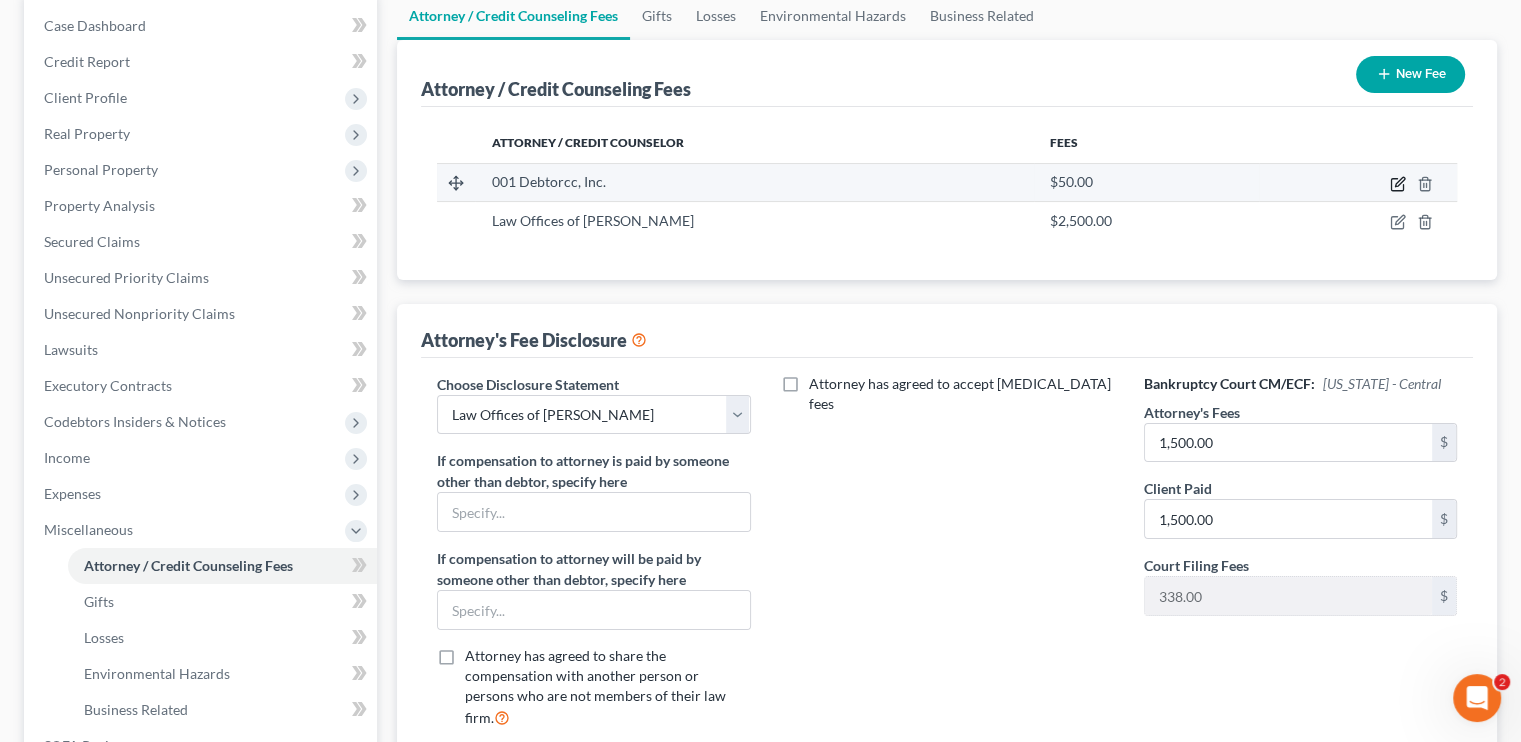 click 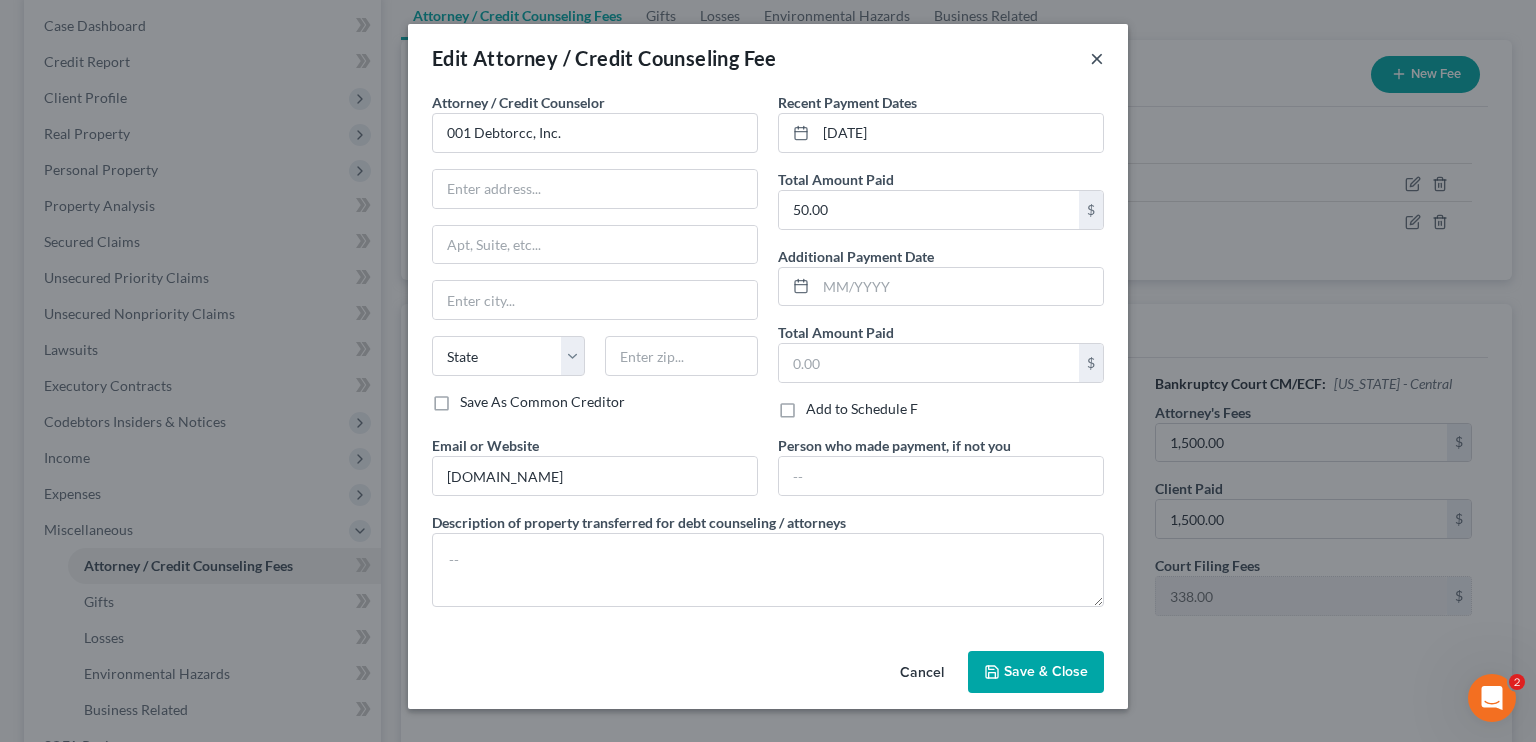 click on "×" at bounding box center [1097, 58] 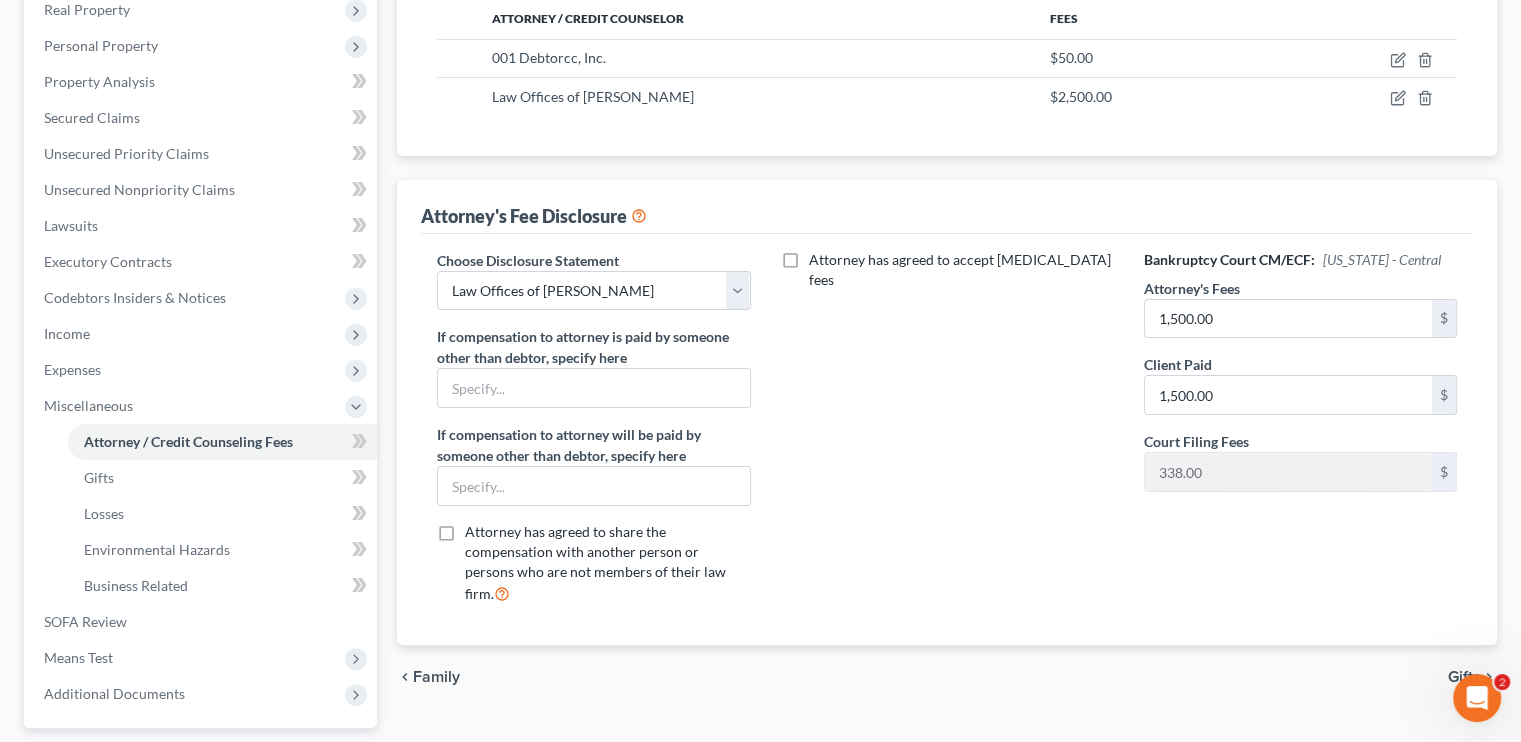 scroll, scrollTop: 299, scrollLeft: 0, axis: vertical 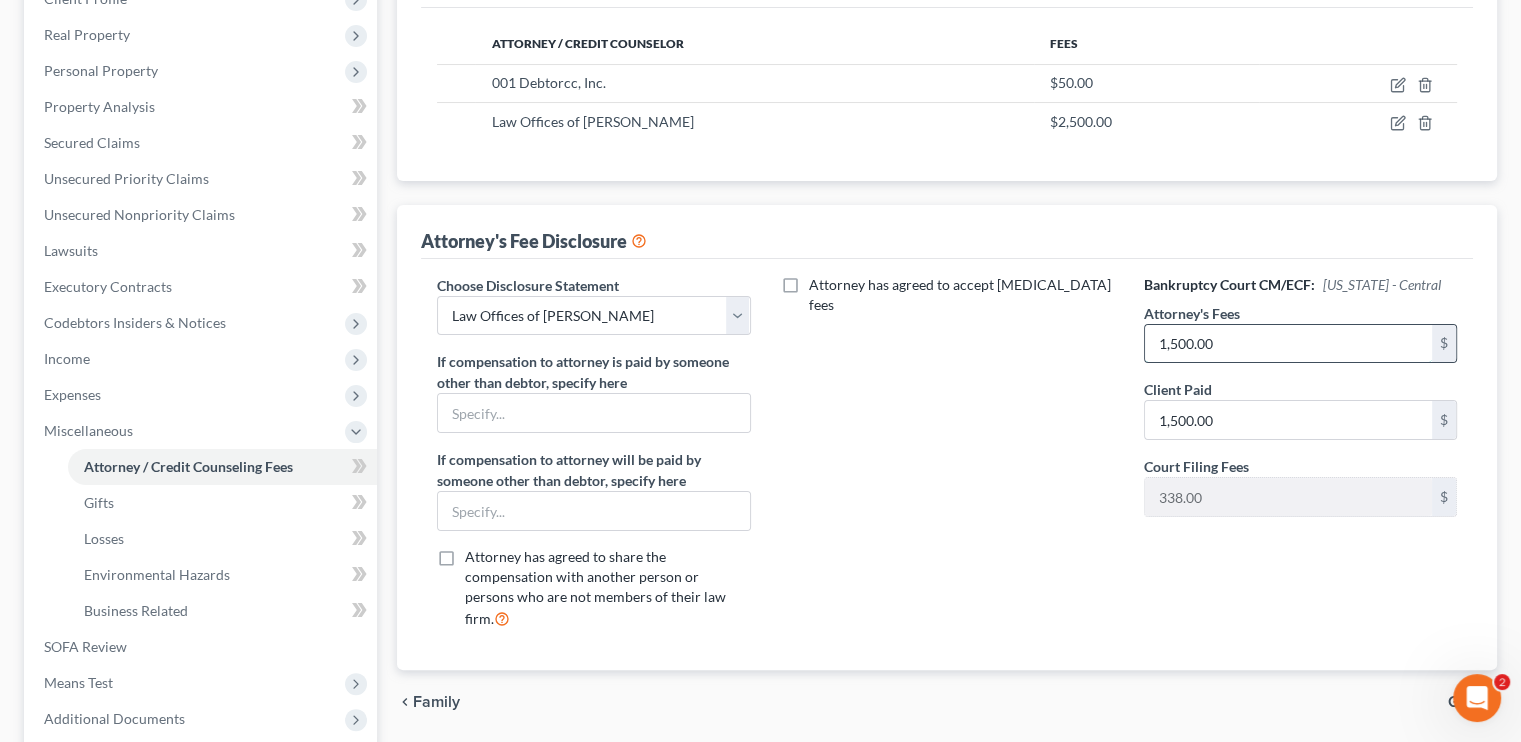 click on "1,500.00" at bounding box center (1288, 344) 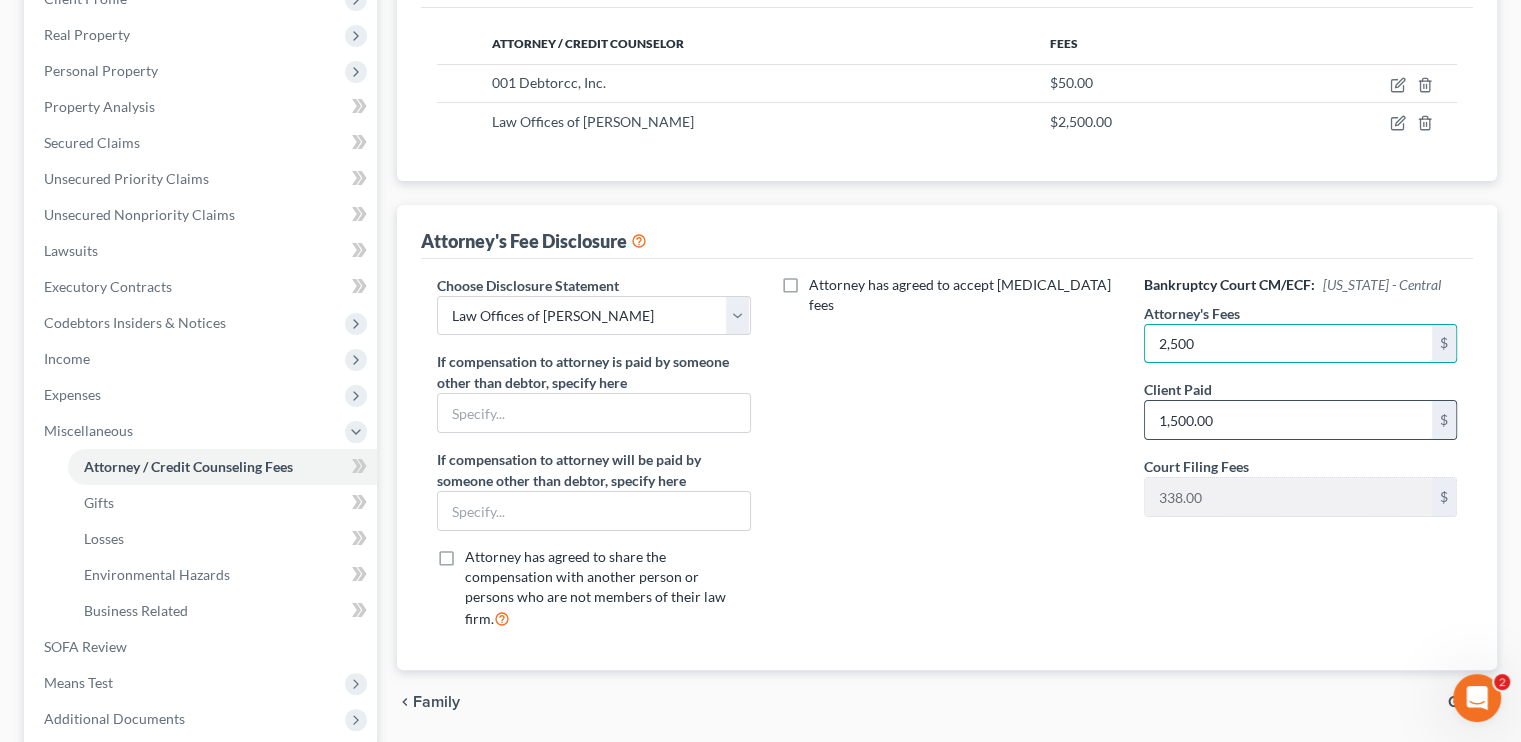 type on "2,500" 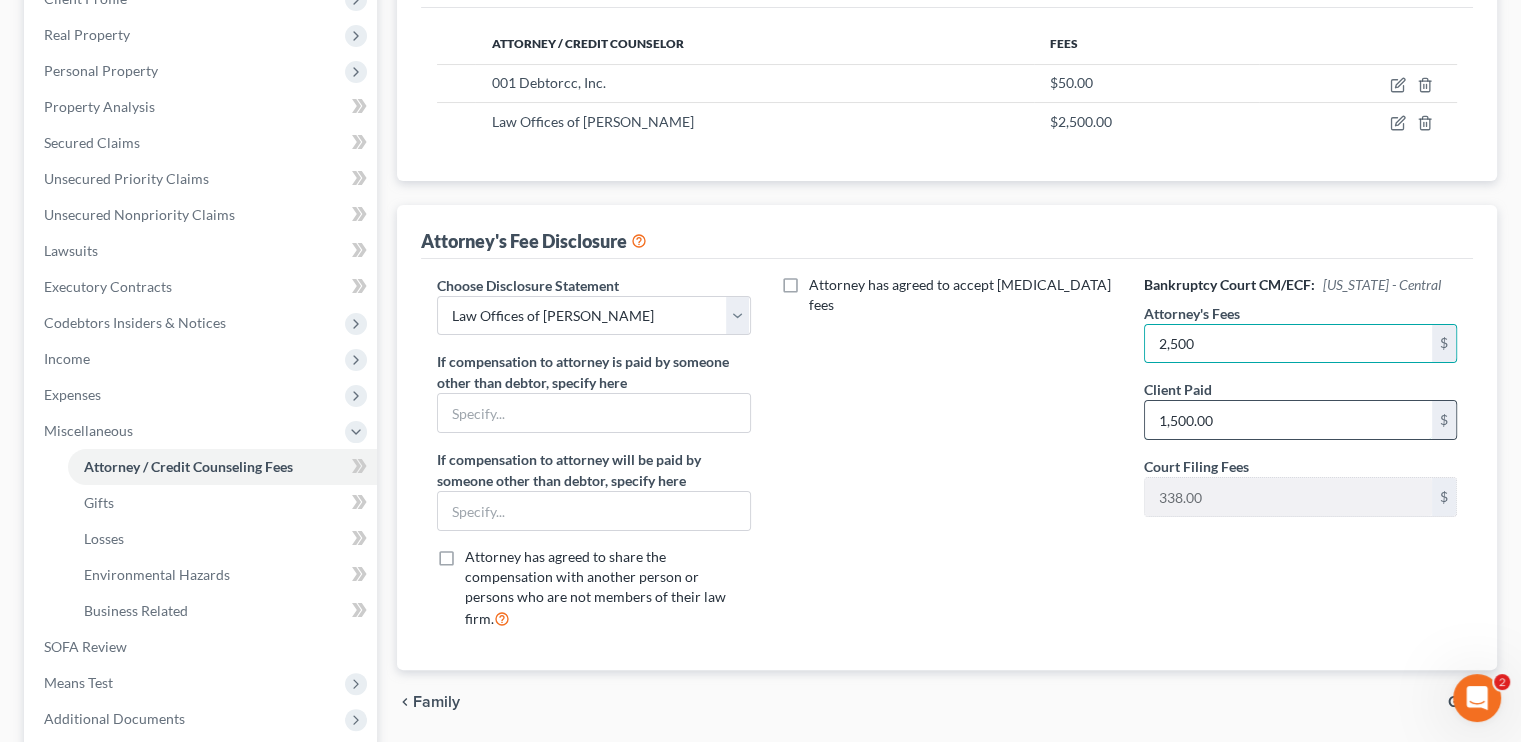 click on "1,500.00" at bounding box center [1288, 420] 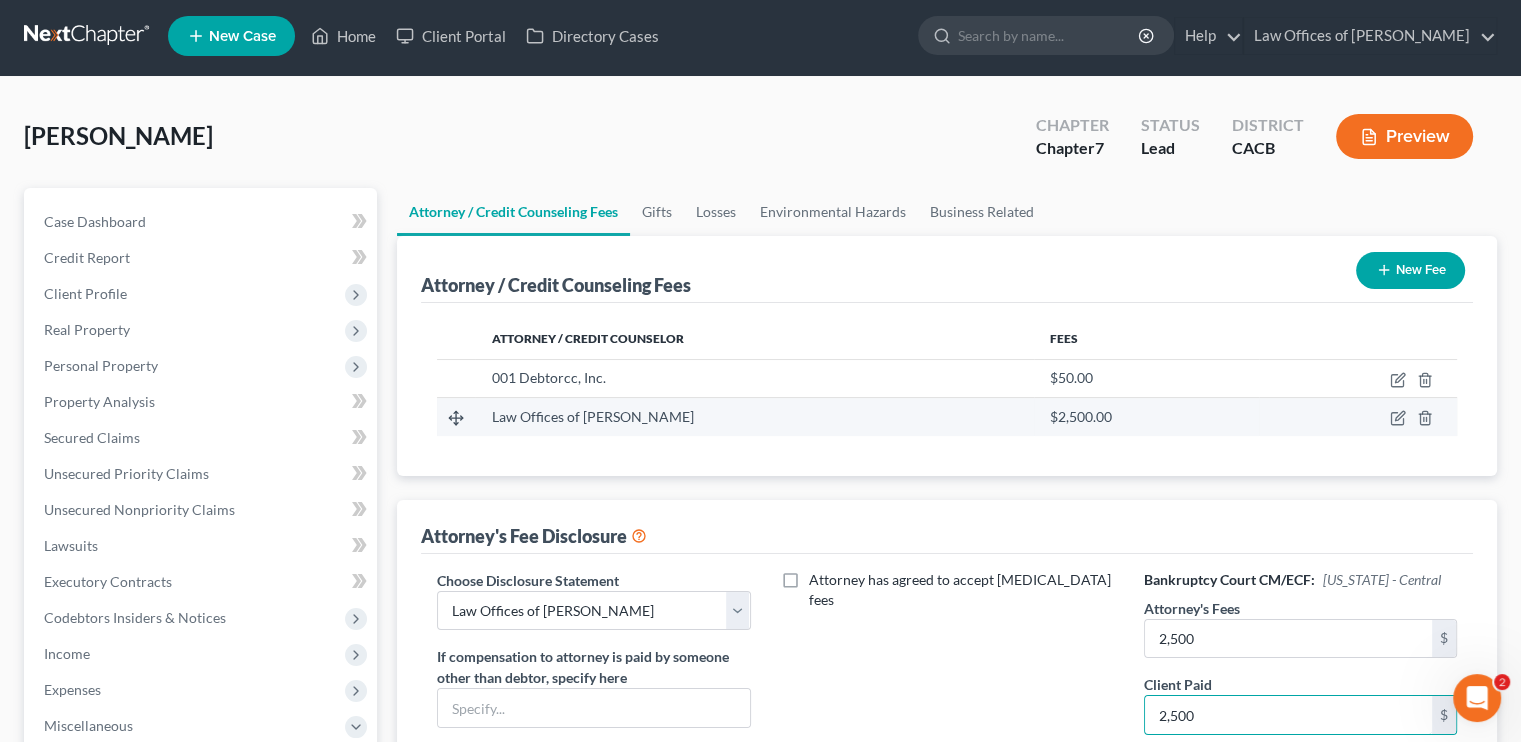 scroll, scrollTop: 0, scrollLeft: 0, axis: both 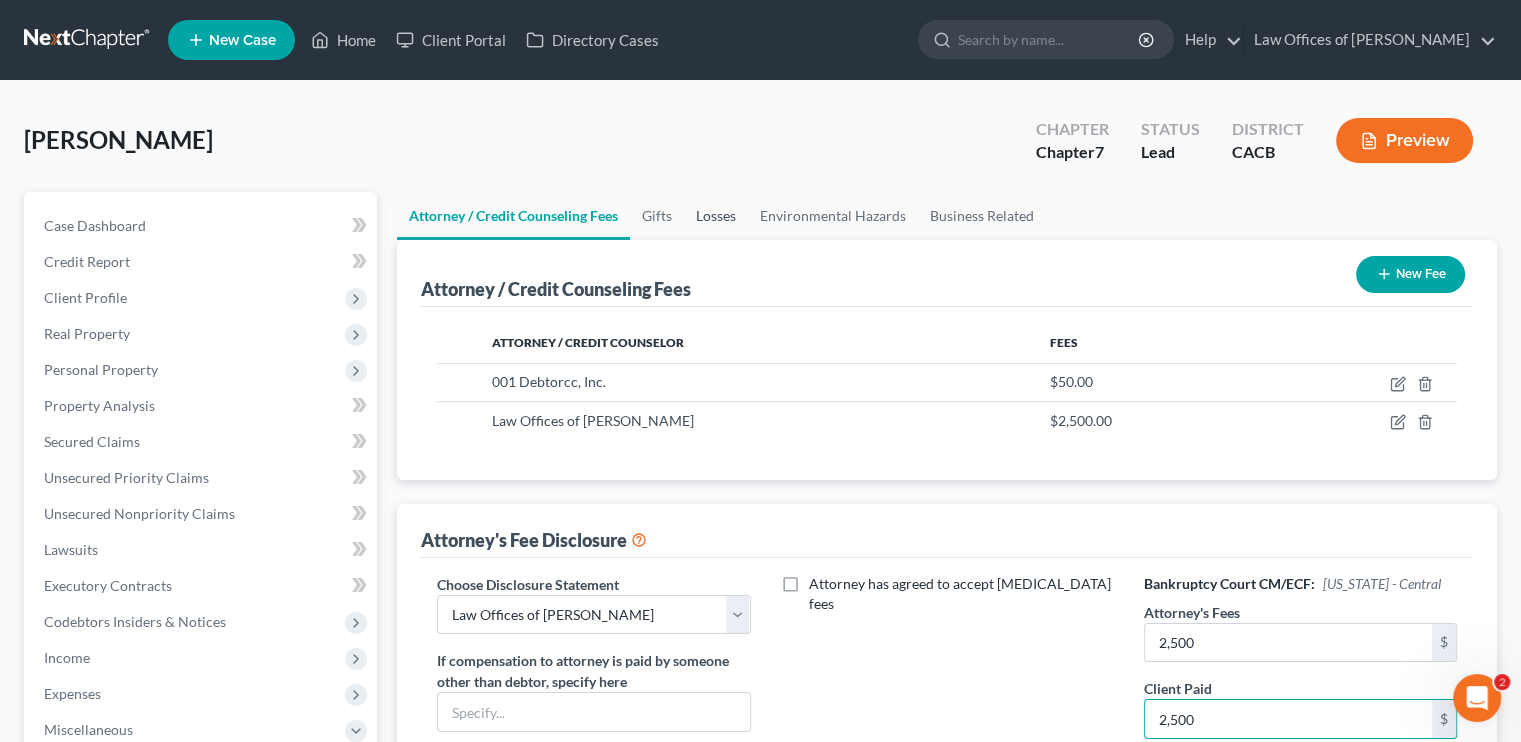 type on "2,500" 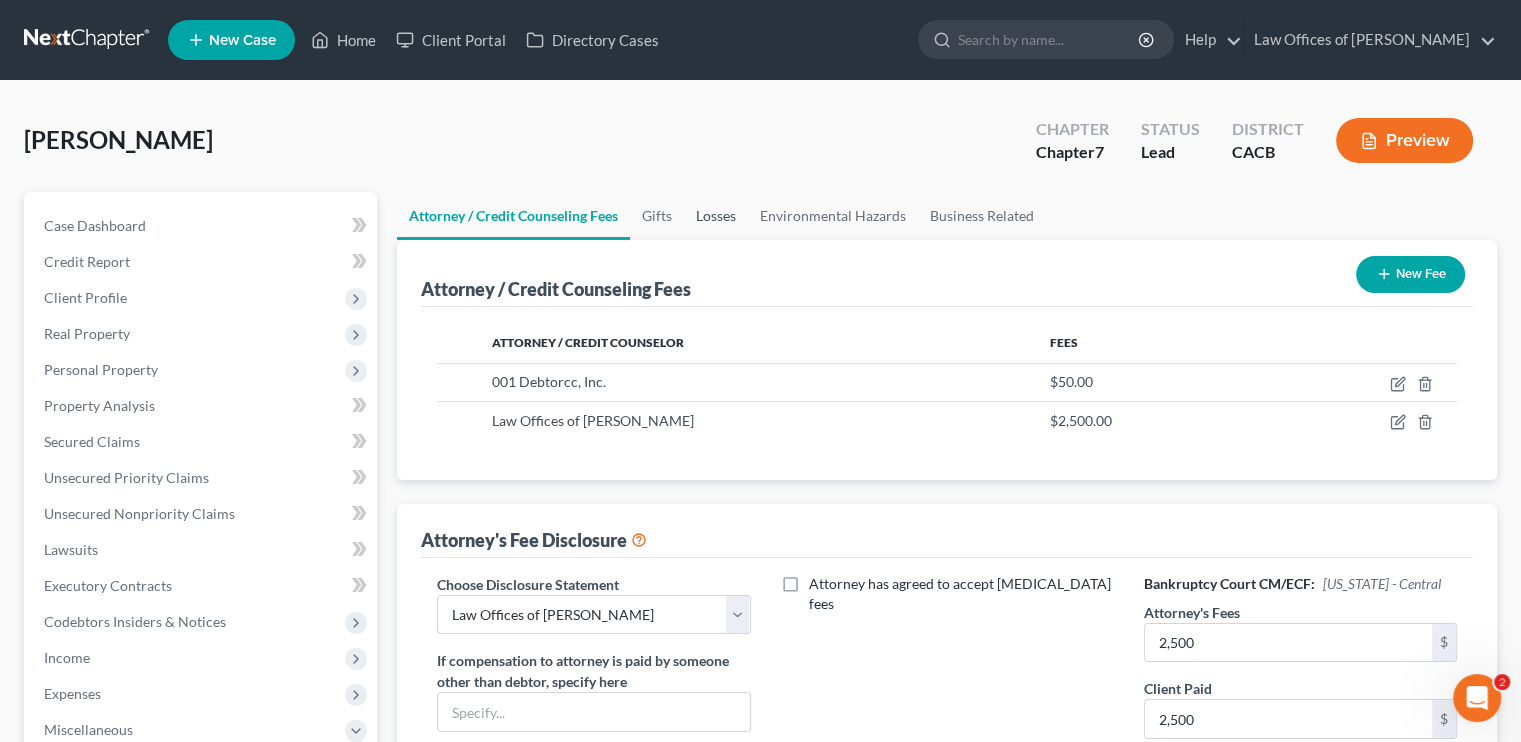 click on "Losses" at bounding box center [716, 216] 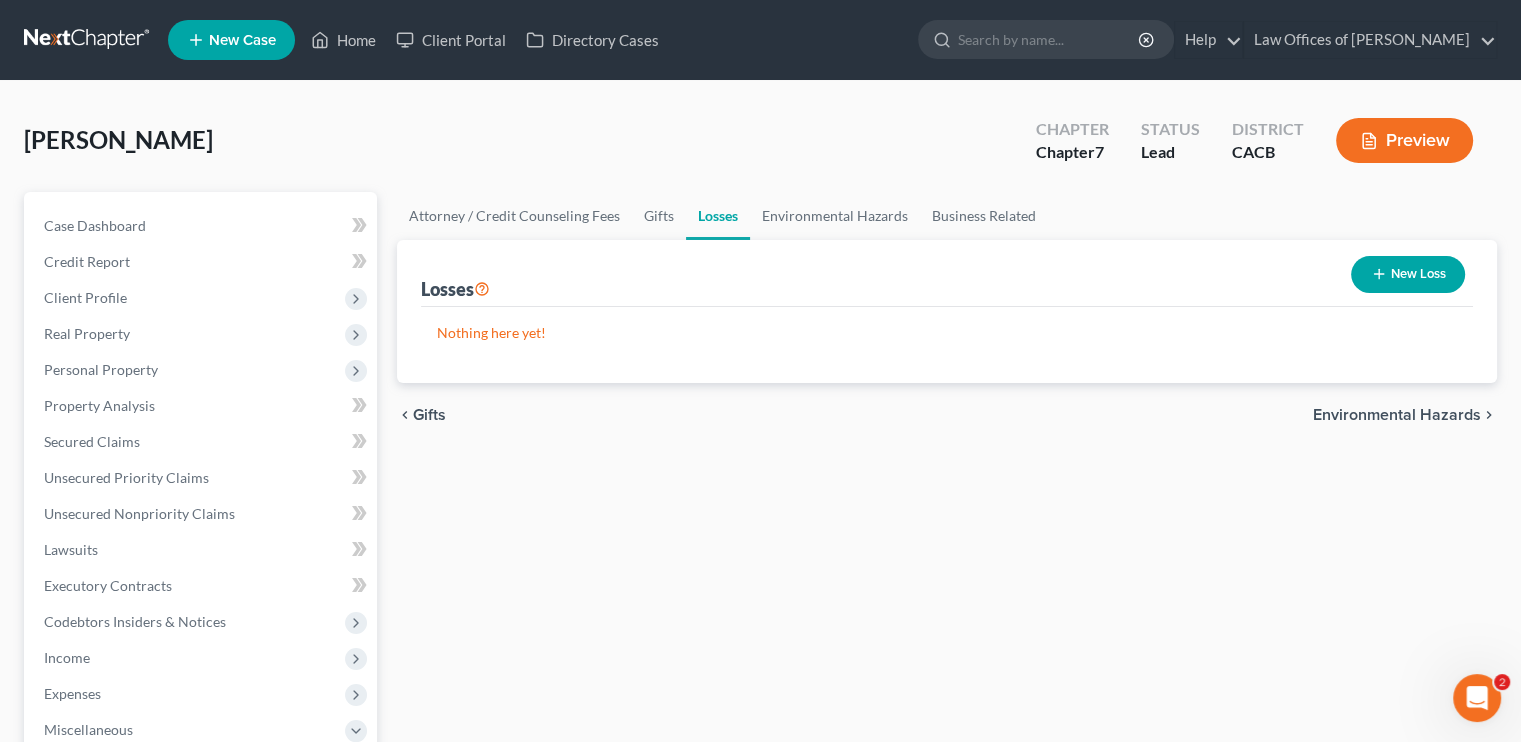 click on "Case Dashboard
Payments
Invoices
Payments
Payments
Credit Report
Client Profile" at bounding box center [200, 679] 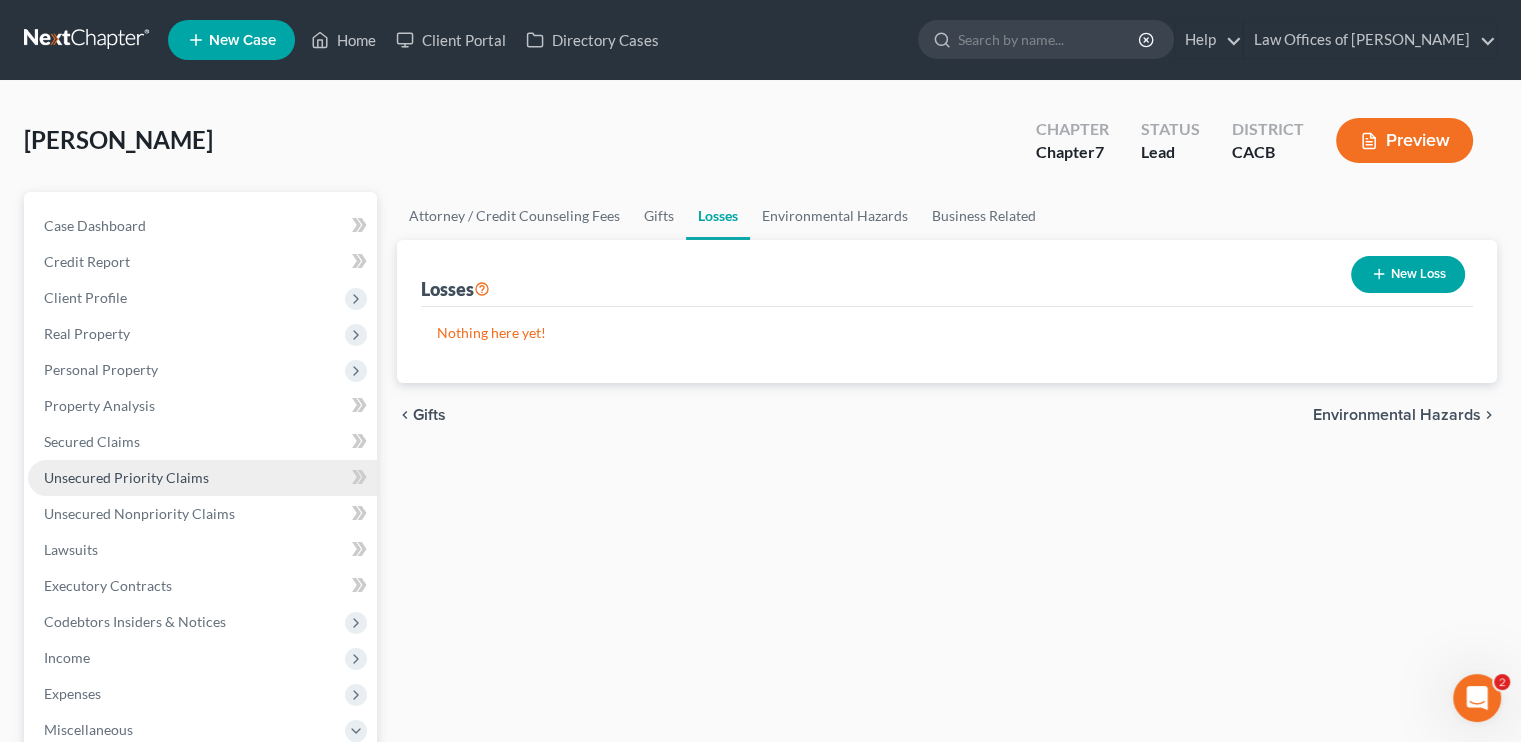 click on "Unsecured Priority Claims" at bounding box center [126, 477] 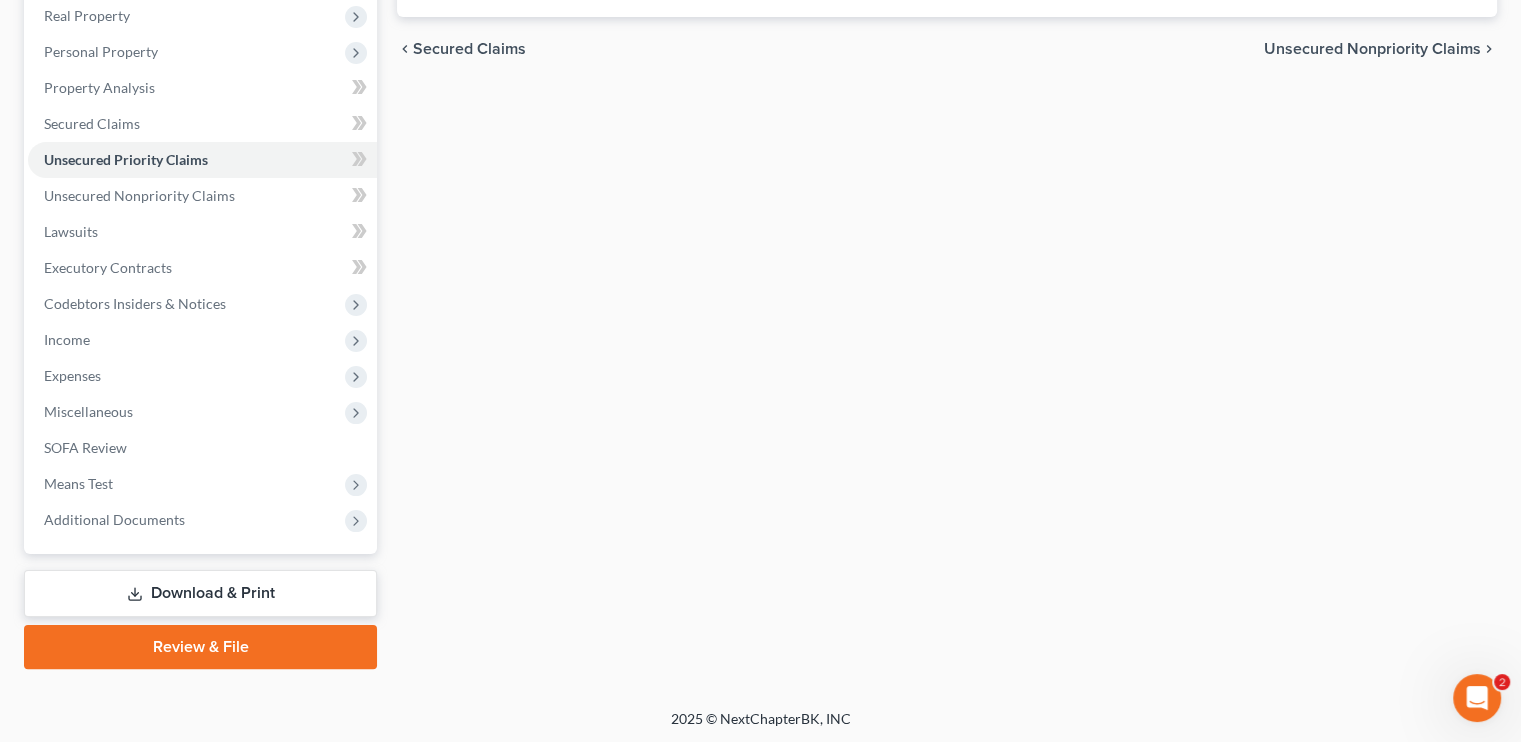 scroll, scrollTop: 319, scrollLeft: 0, axis: vertical 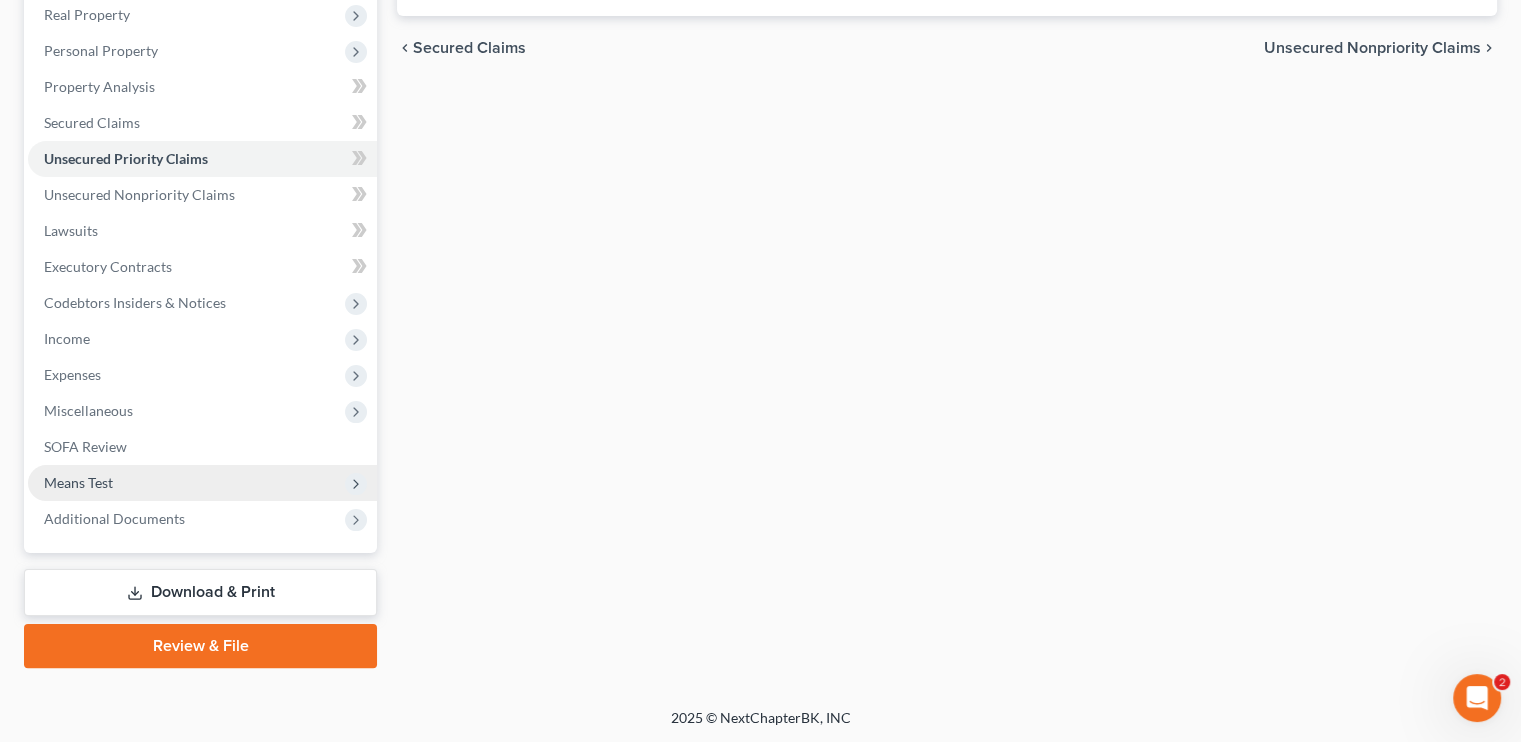 click on "Means Test" at bounding box center [202, 483] 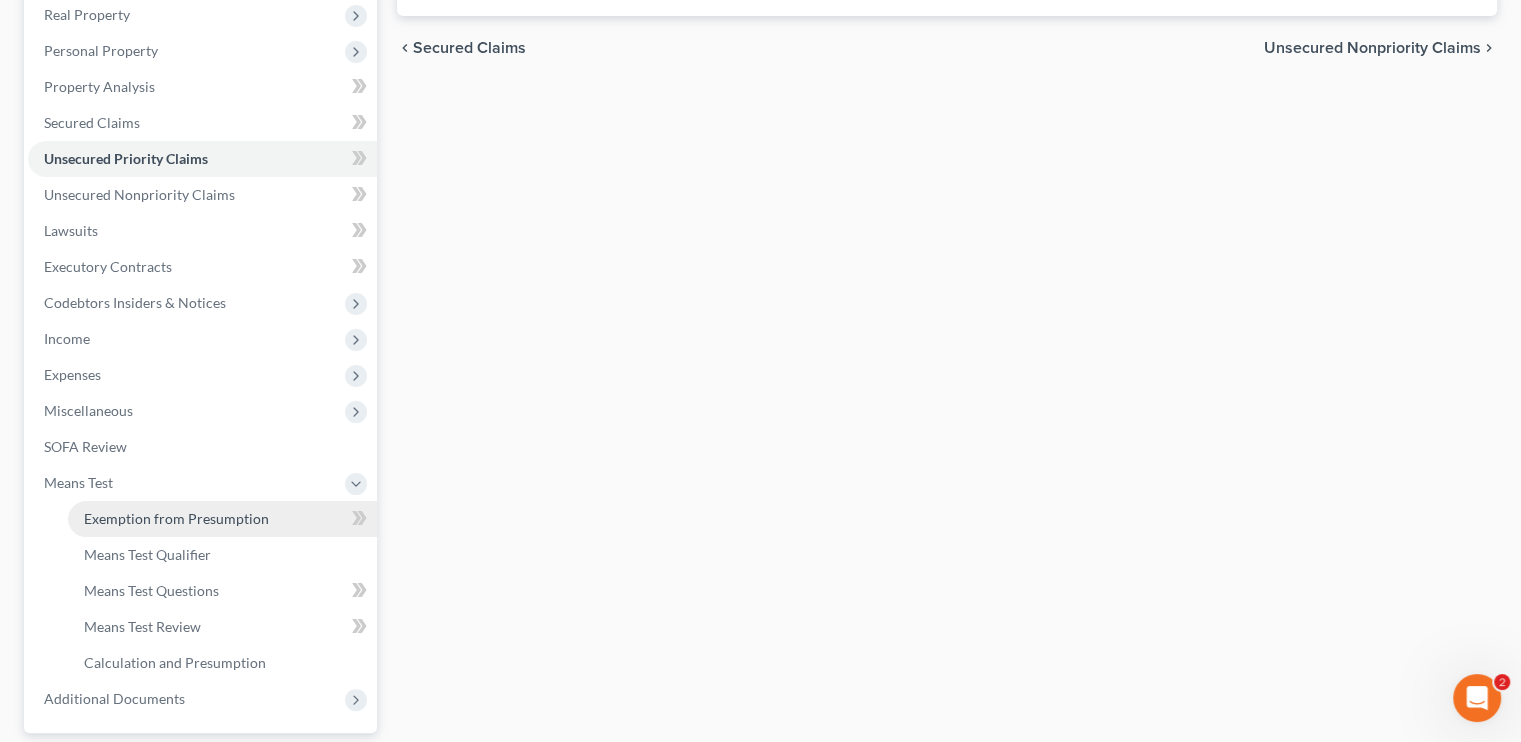click on "Exemption from Presumption" at bounding box center (176, 518) 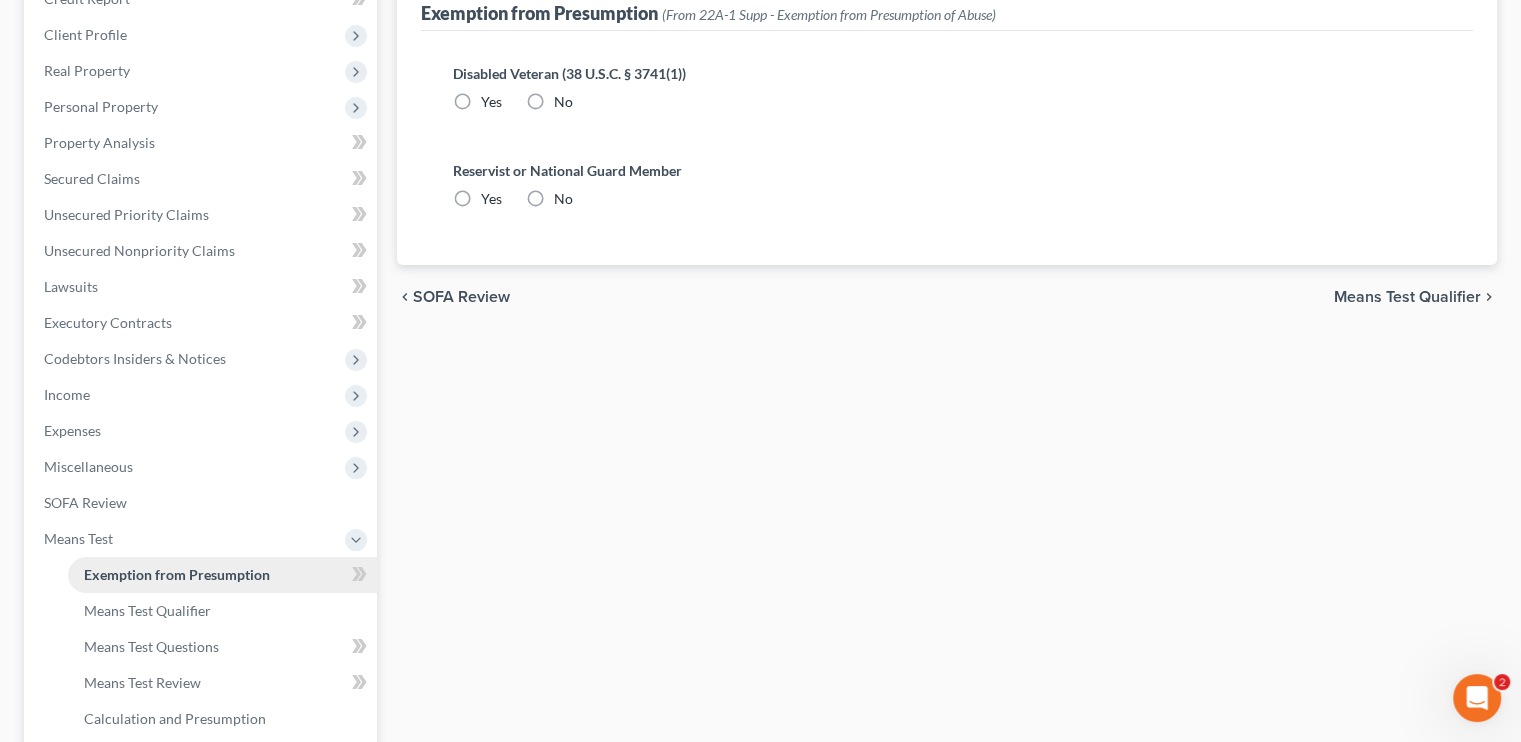 radio on "true" 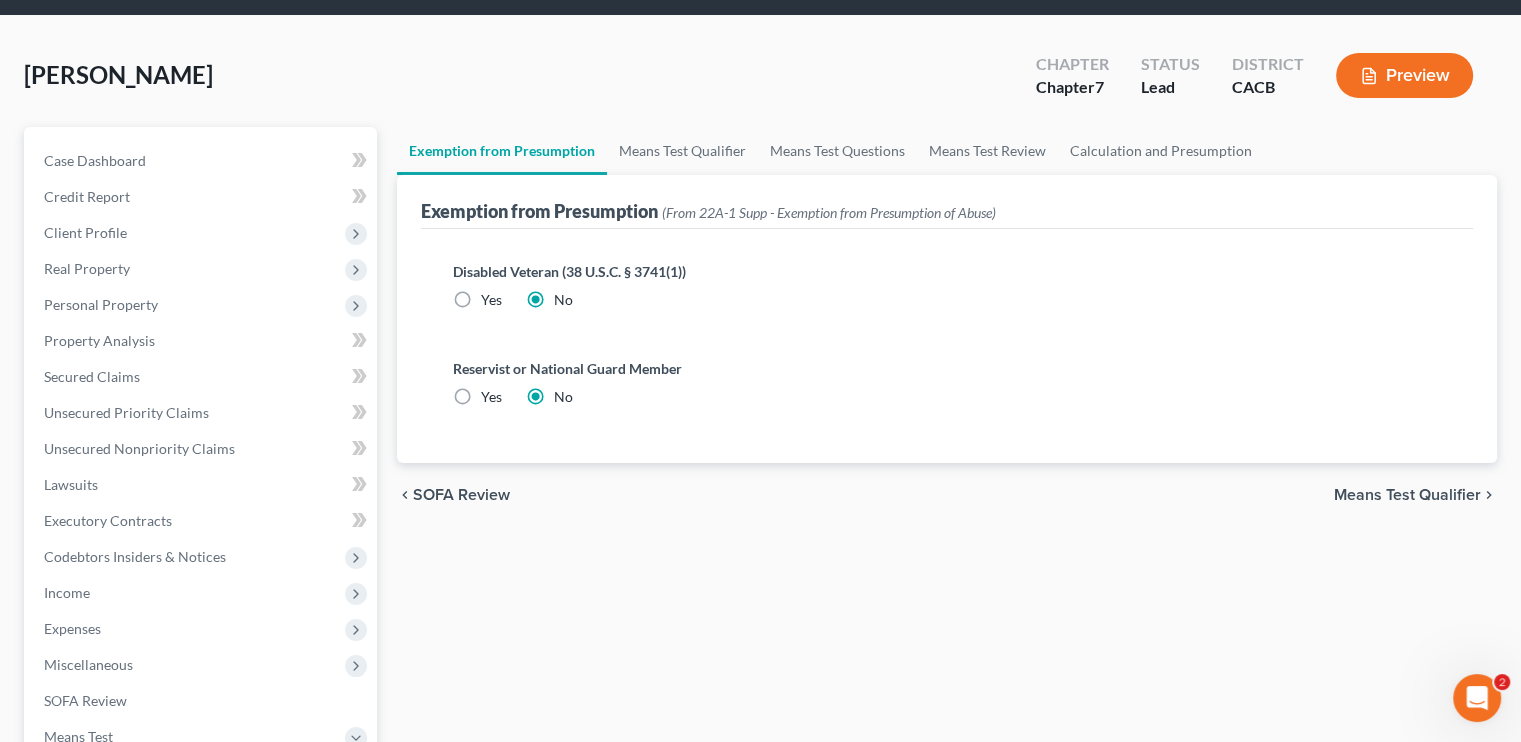 scroll, scrollTop: 100, scrollLeft: 0, axis: vertical 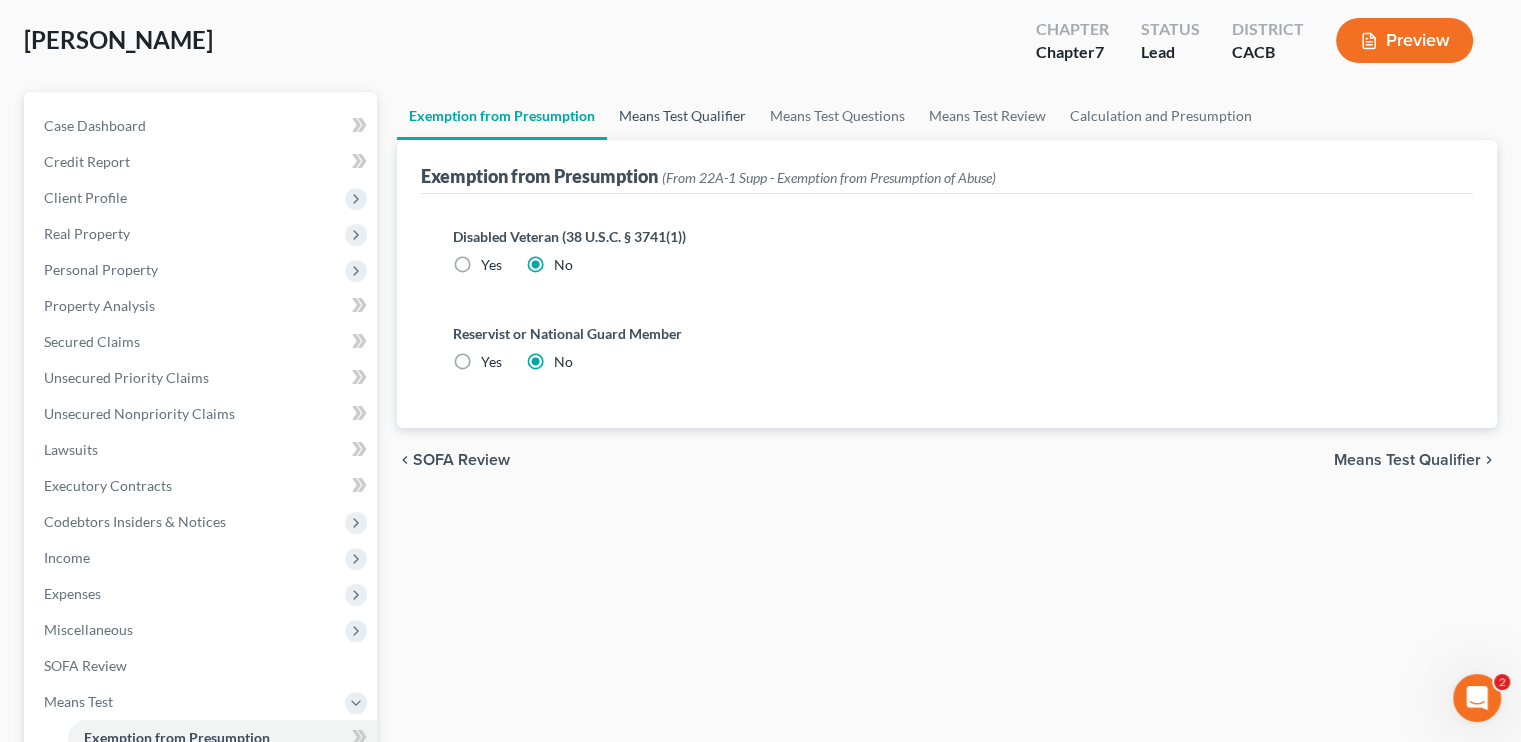 click on "Means Test Qualifier" at bounding box center (682, 116) 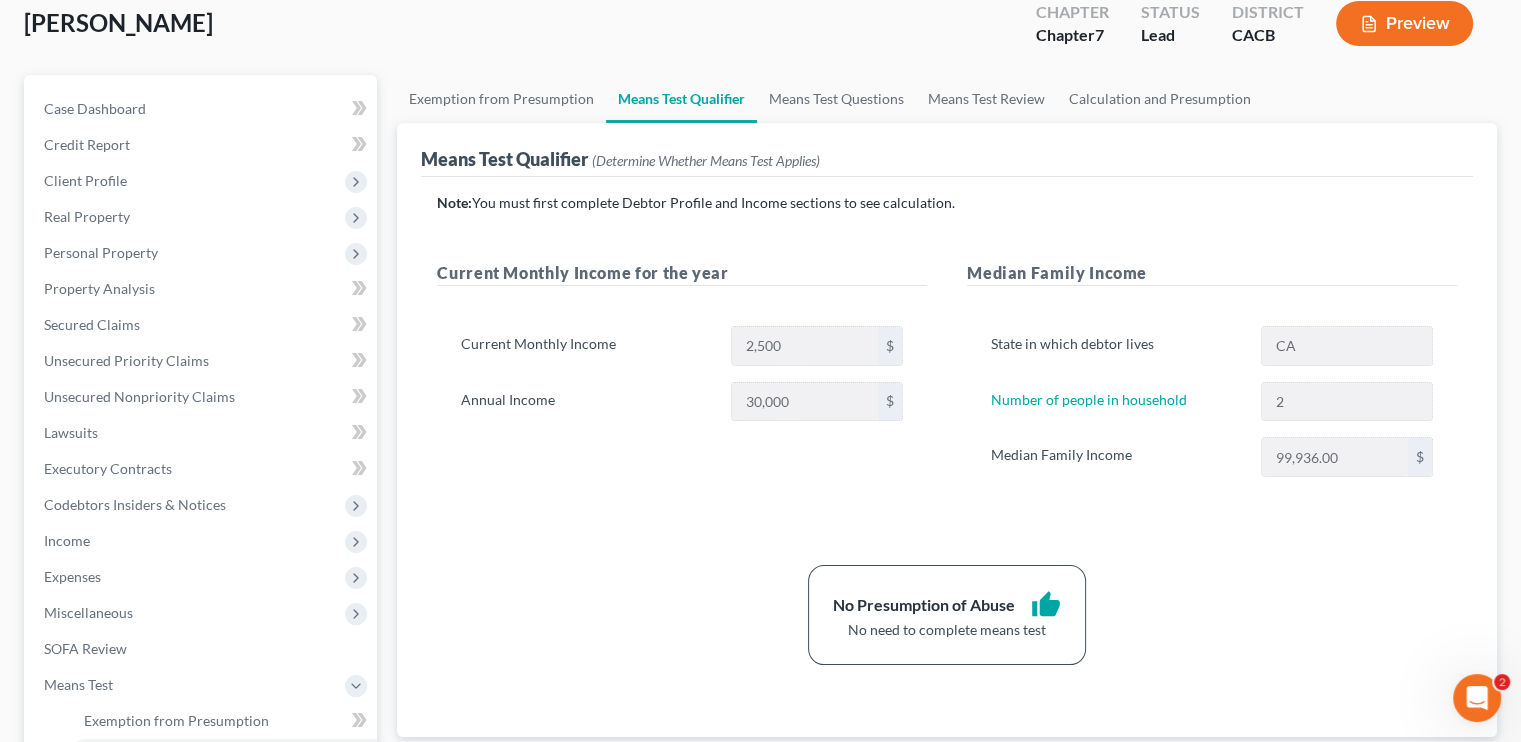 scroll, scrollTop: 0, scrollLeft: 0, axis: both 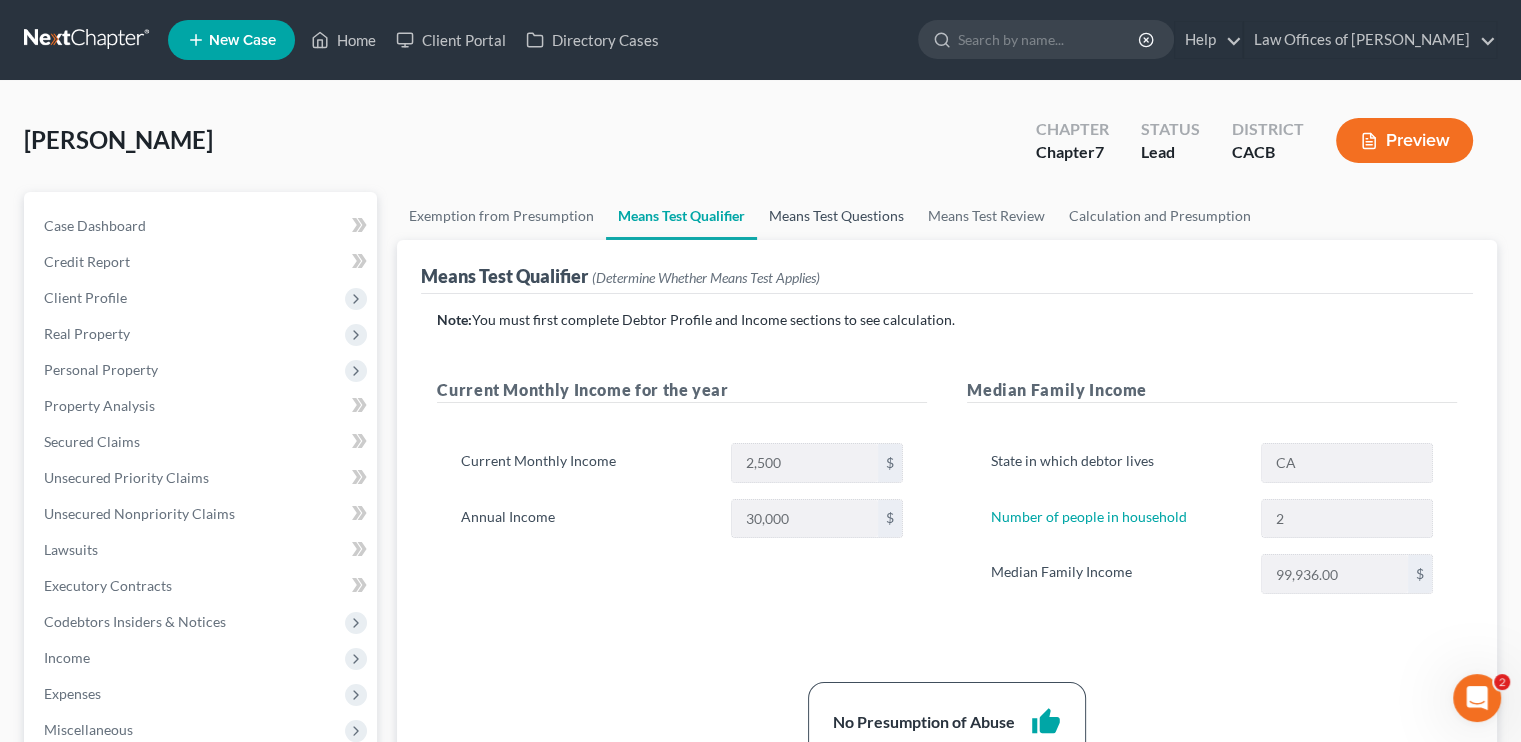 click on "Means Test Questions" at bounding box center [836, 216] 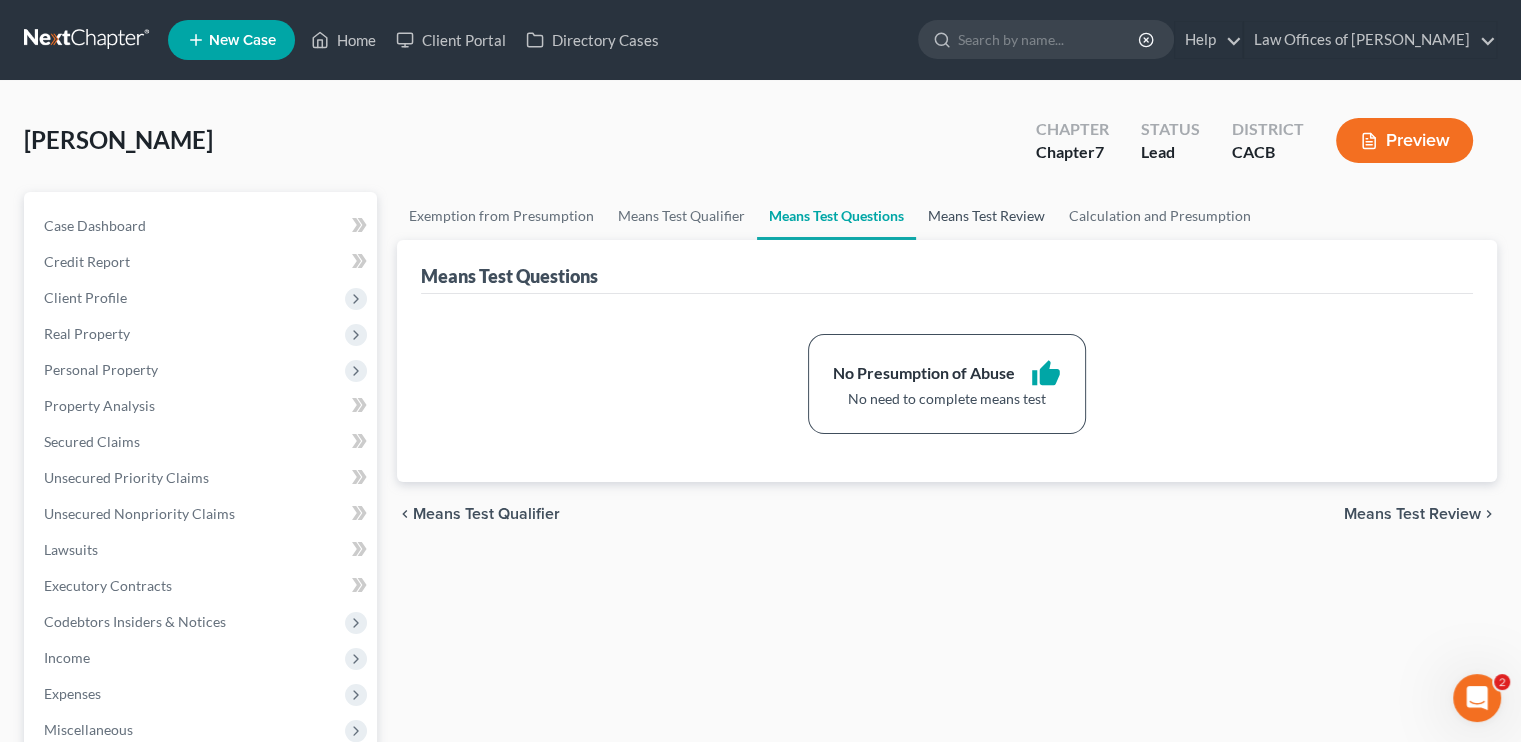 click on "Means Test Review" at bounding box center [986, 216] 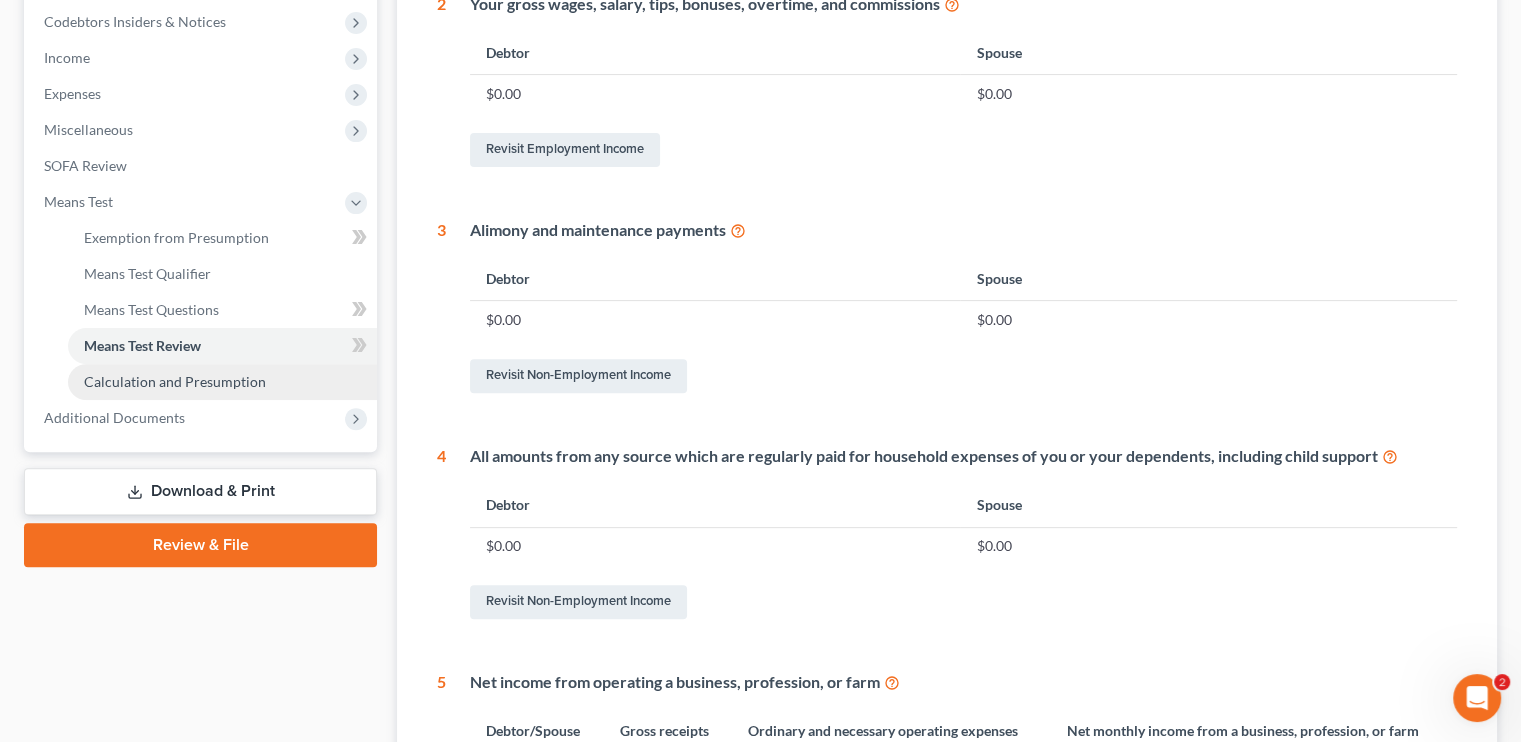 click on "Calculation and Presumption" at bounding box center [175, 381] 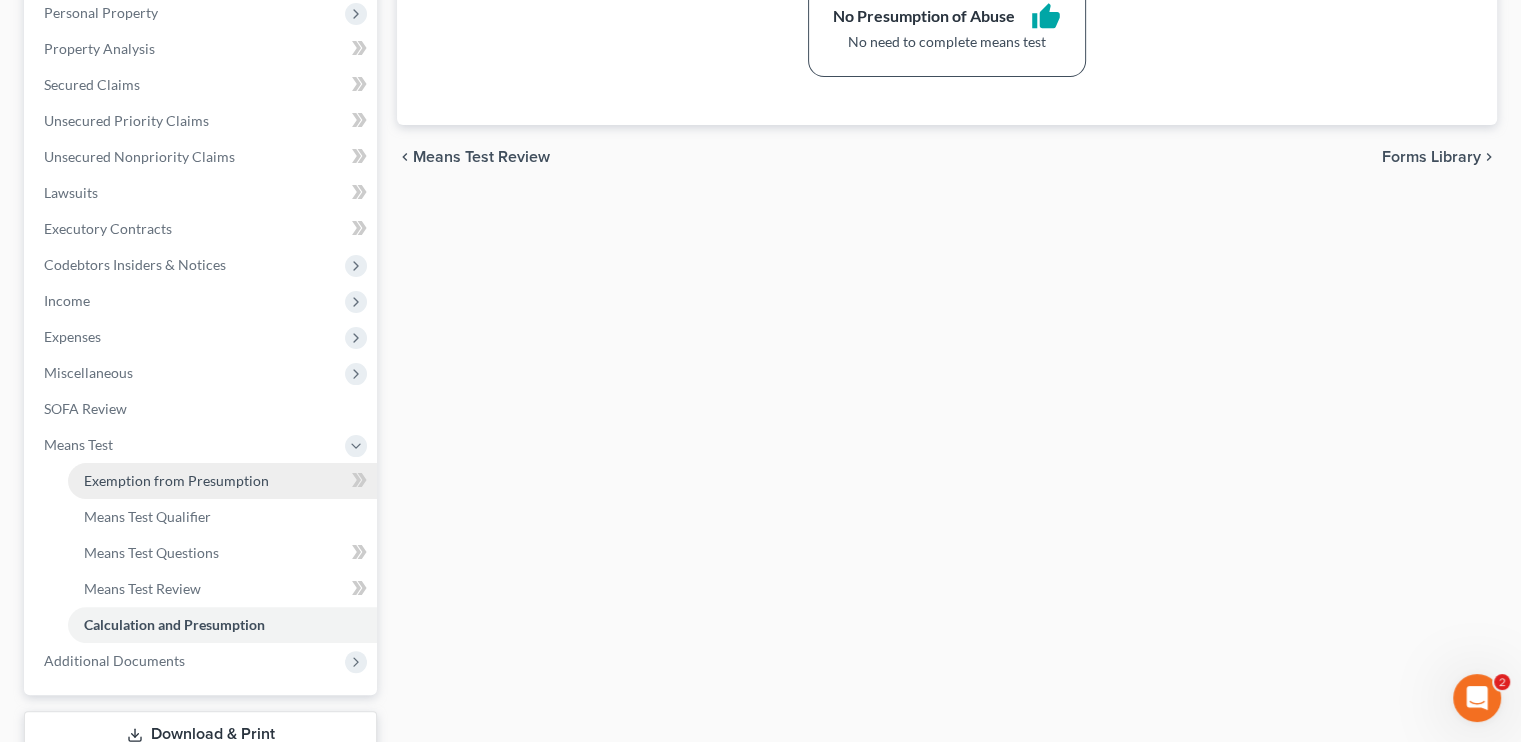 scroll, scrollTop: 400, scrollLeft: 0, axis: vertical 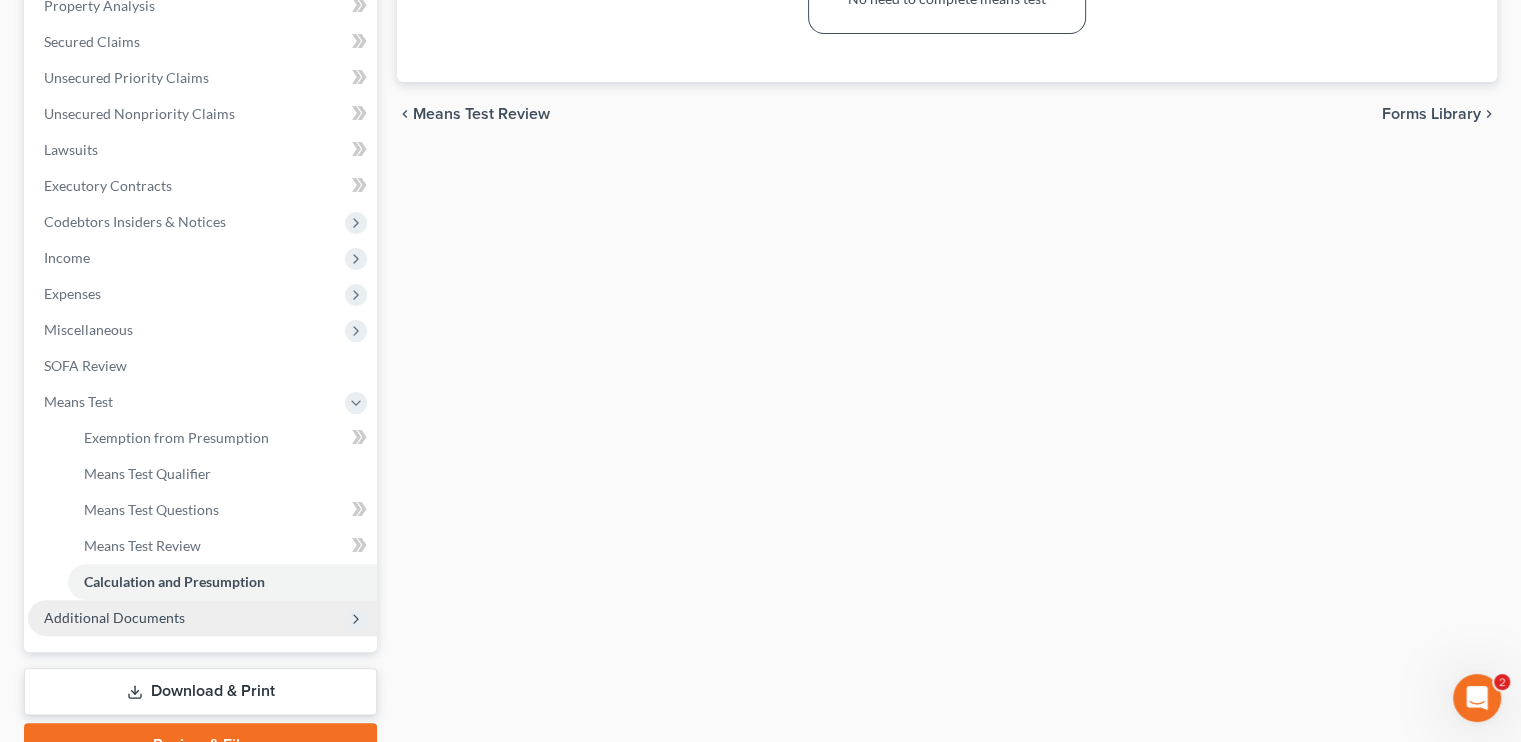 click on "Additional Documents" at bounding box center (114, 617) 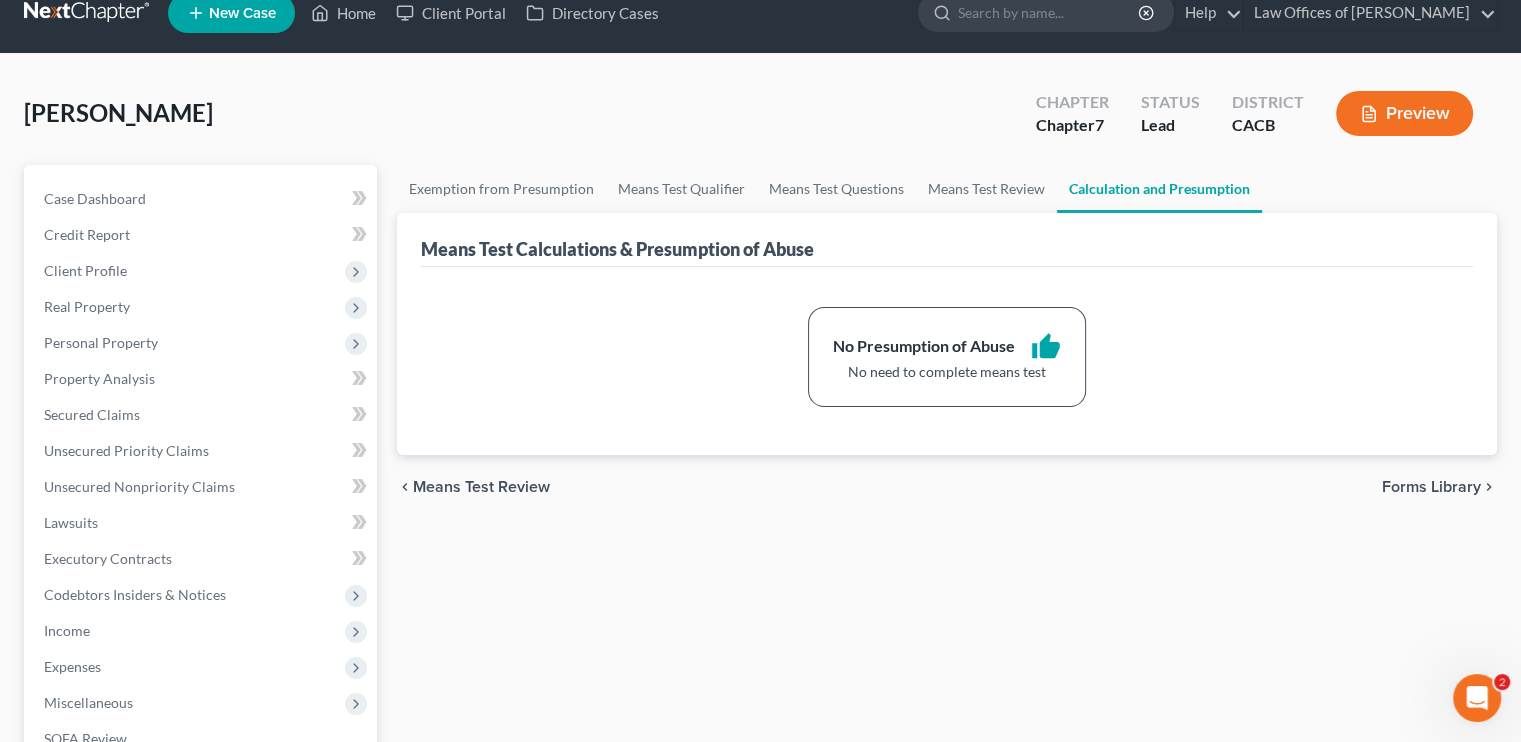scroll, scrollTop: 0, scrollLeft: 0, axis: both 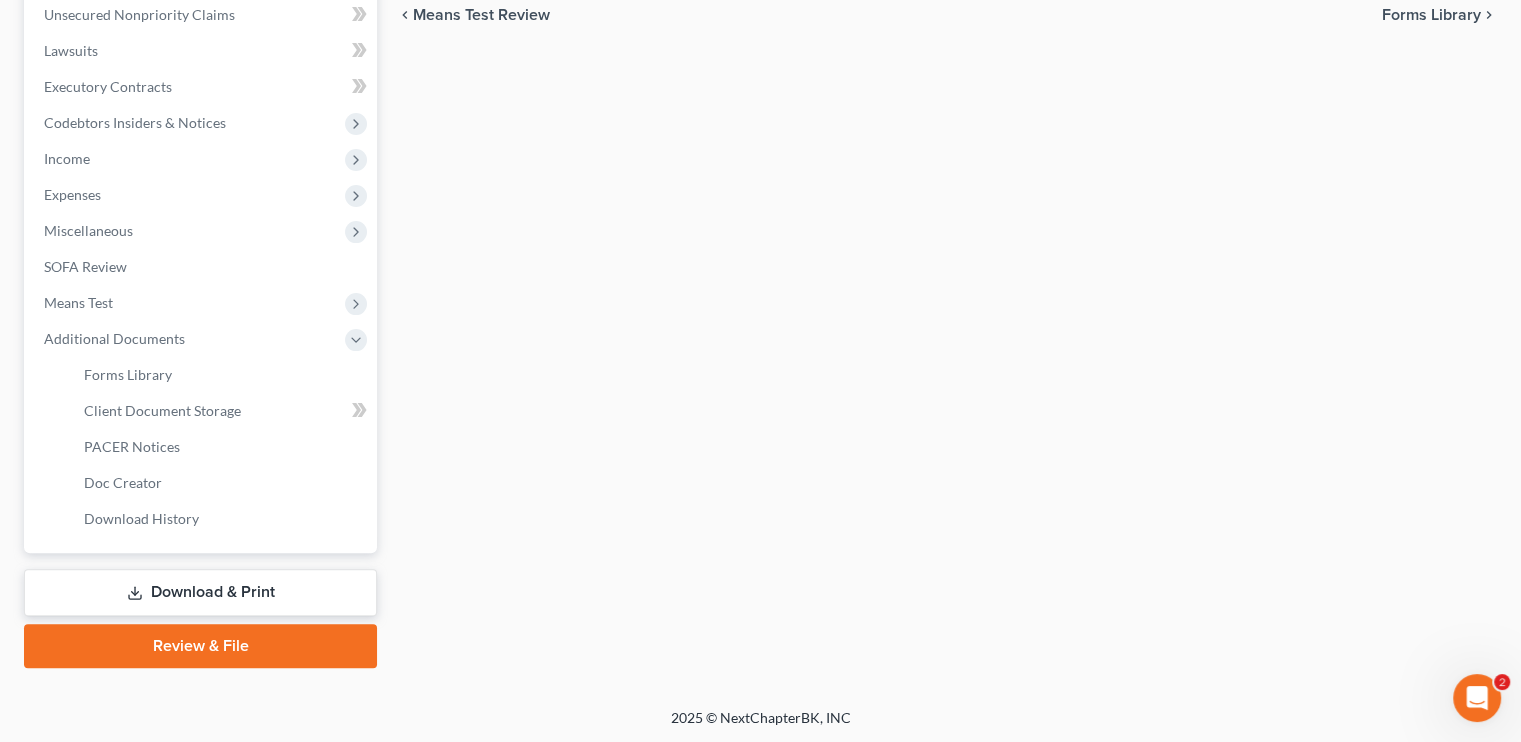 click on "Download & Print" at bounding box center (200, 592) 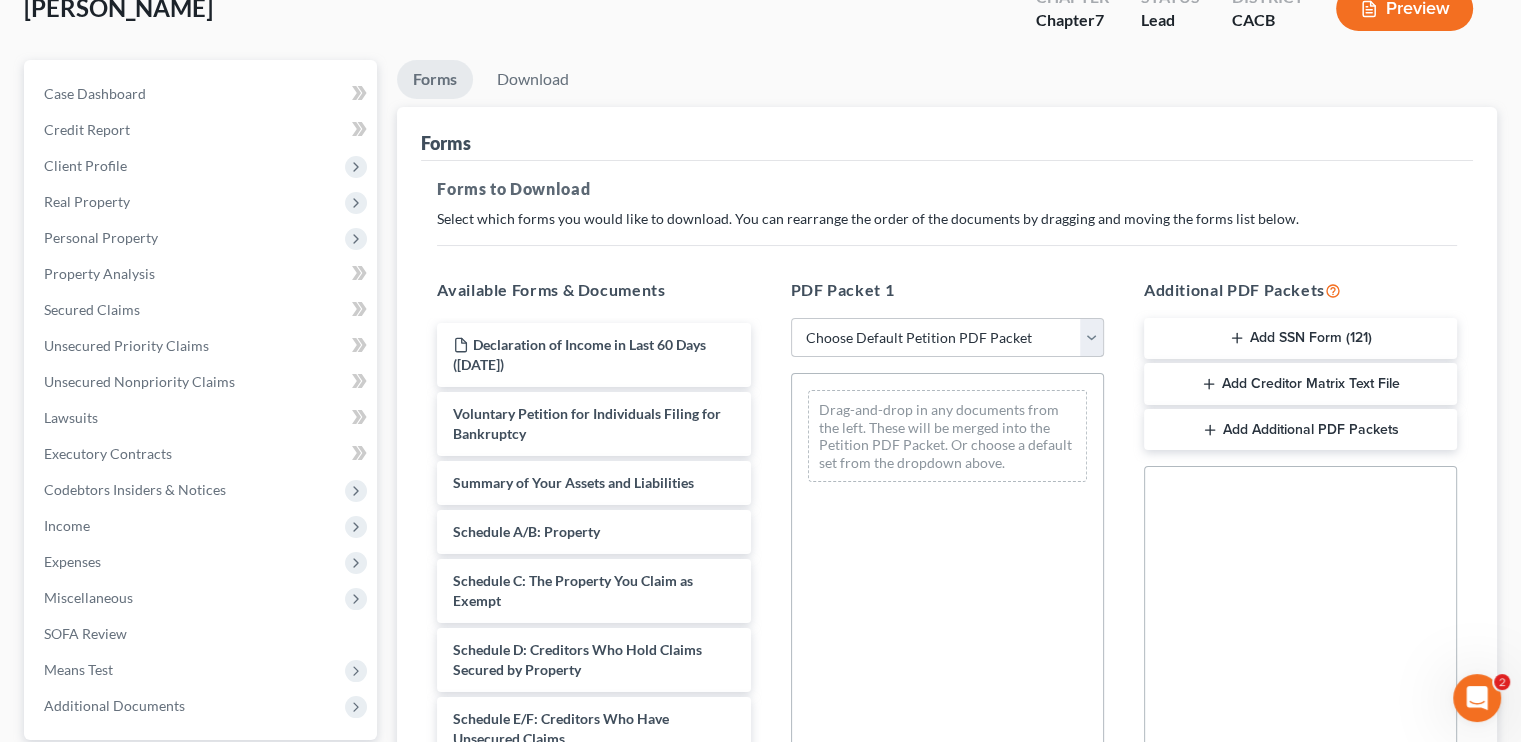 scroll, scrollTop: 300, scrollLeft: 0, axis: vertical 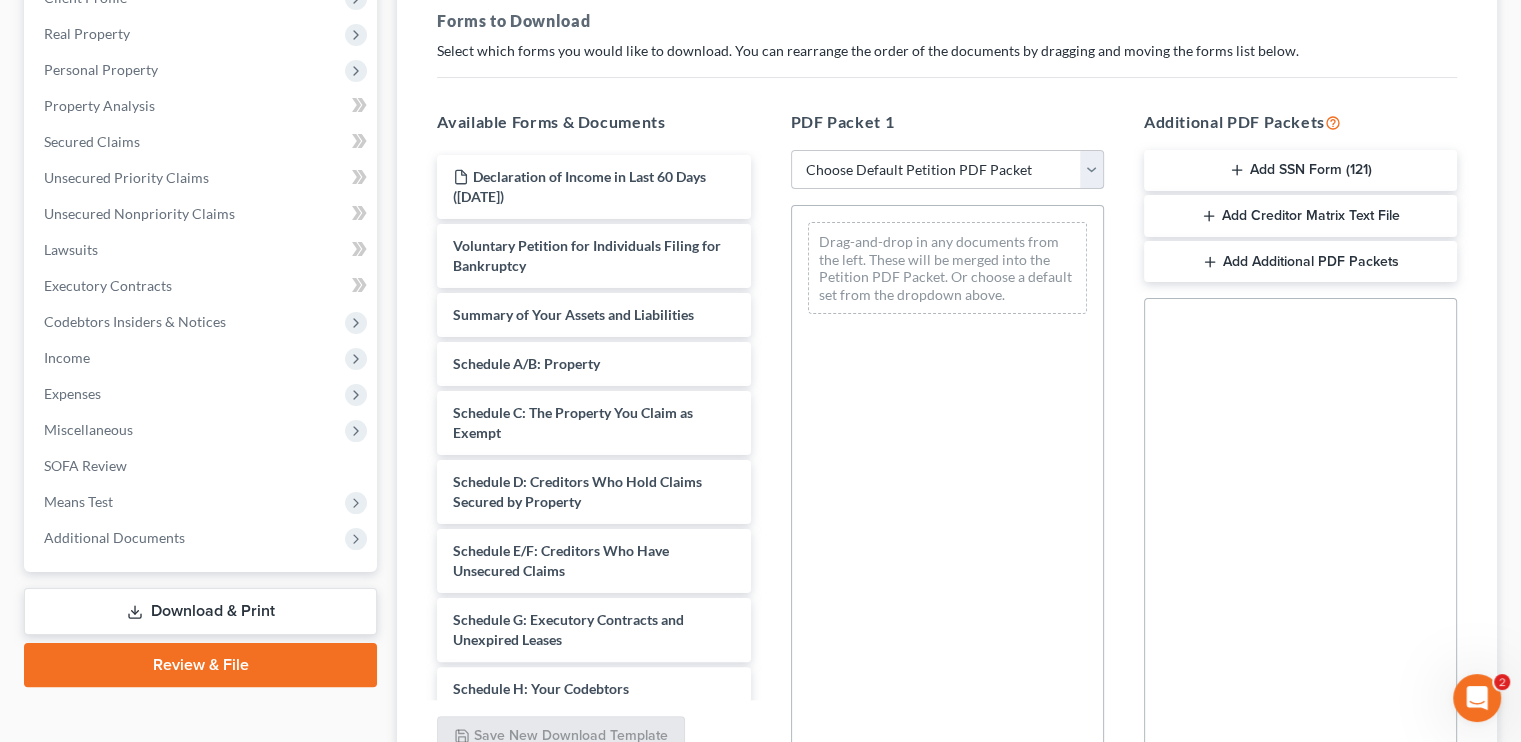 click on "Choose Default Petition PDF Packet Complete Bankruptcy Petition (all forms and schedules) Emergency Filing Forms (Petition and Creditor List Only) Amended Forms Signature Pages Only Claudia Lara Petition 2021" at bounding box center [947, 170] 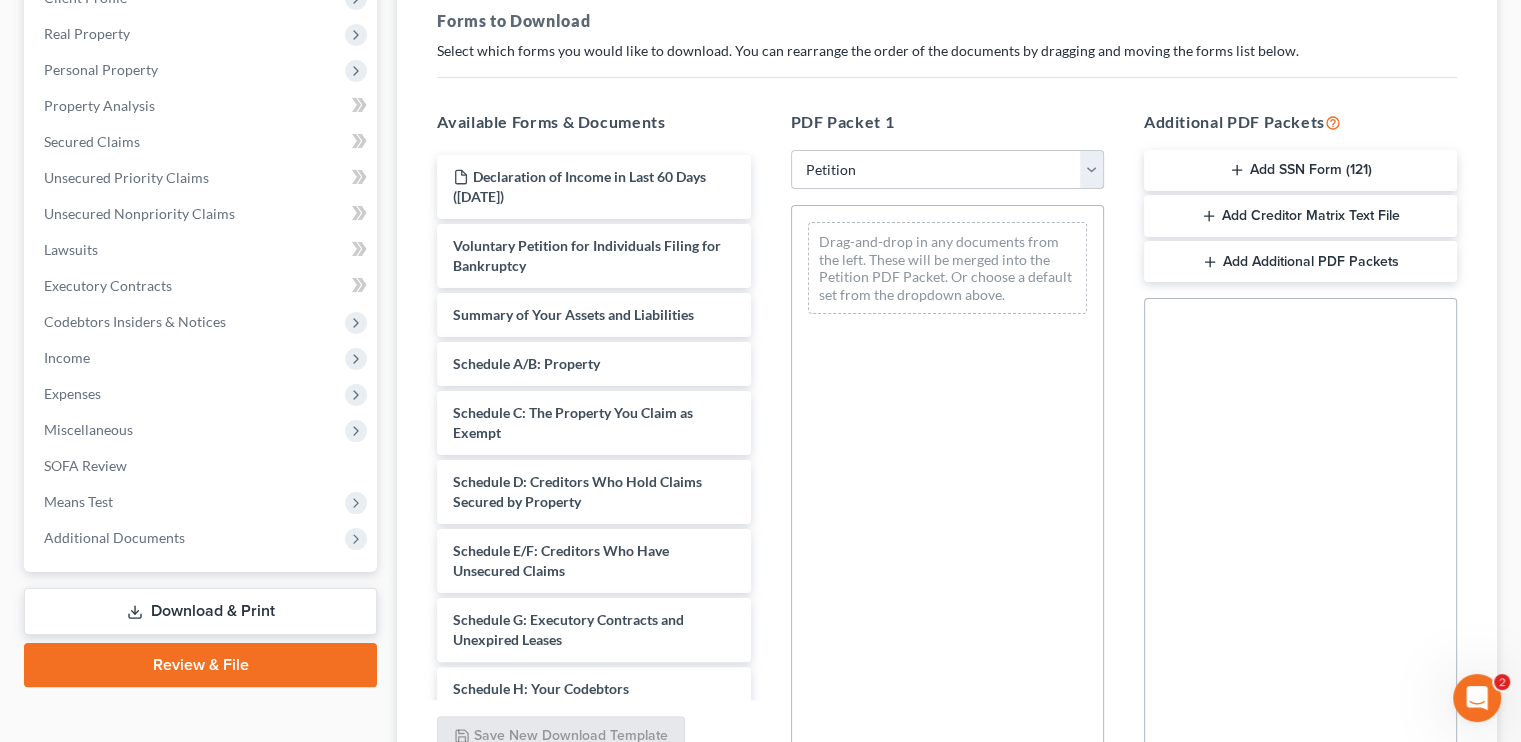 click on "Choose Default Petition PDF Packet Complete Bankruptcy Petition (all forms and schedules) Emergency Filing Forms (Petition and Creditor List Only) Amended Forms Signature Pages Only Claudia Lara Petition 2021" at bounding box center (947, 170) 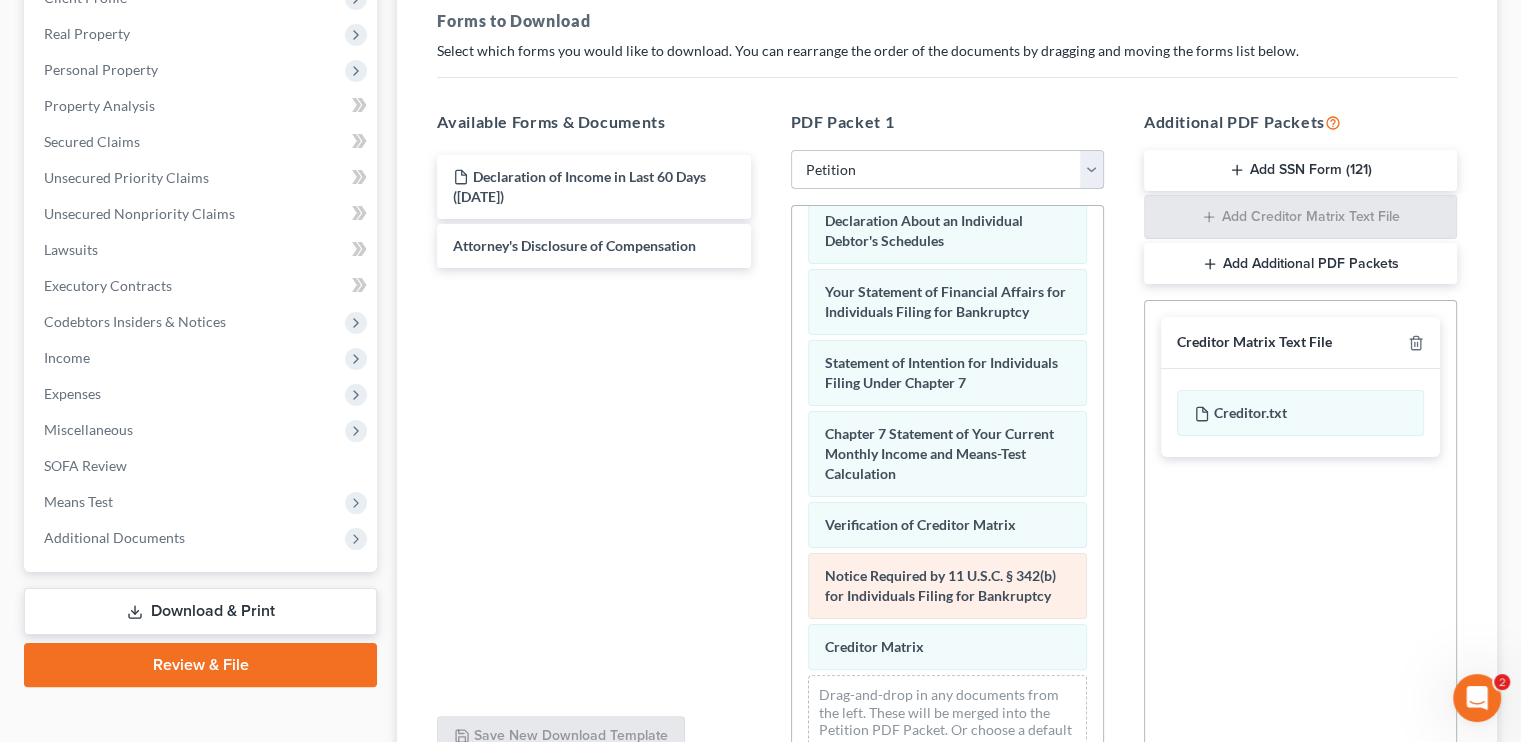 scroll, scrollTop: 675, scrollLeft: 0, axis: vertical 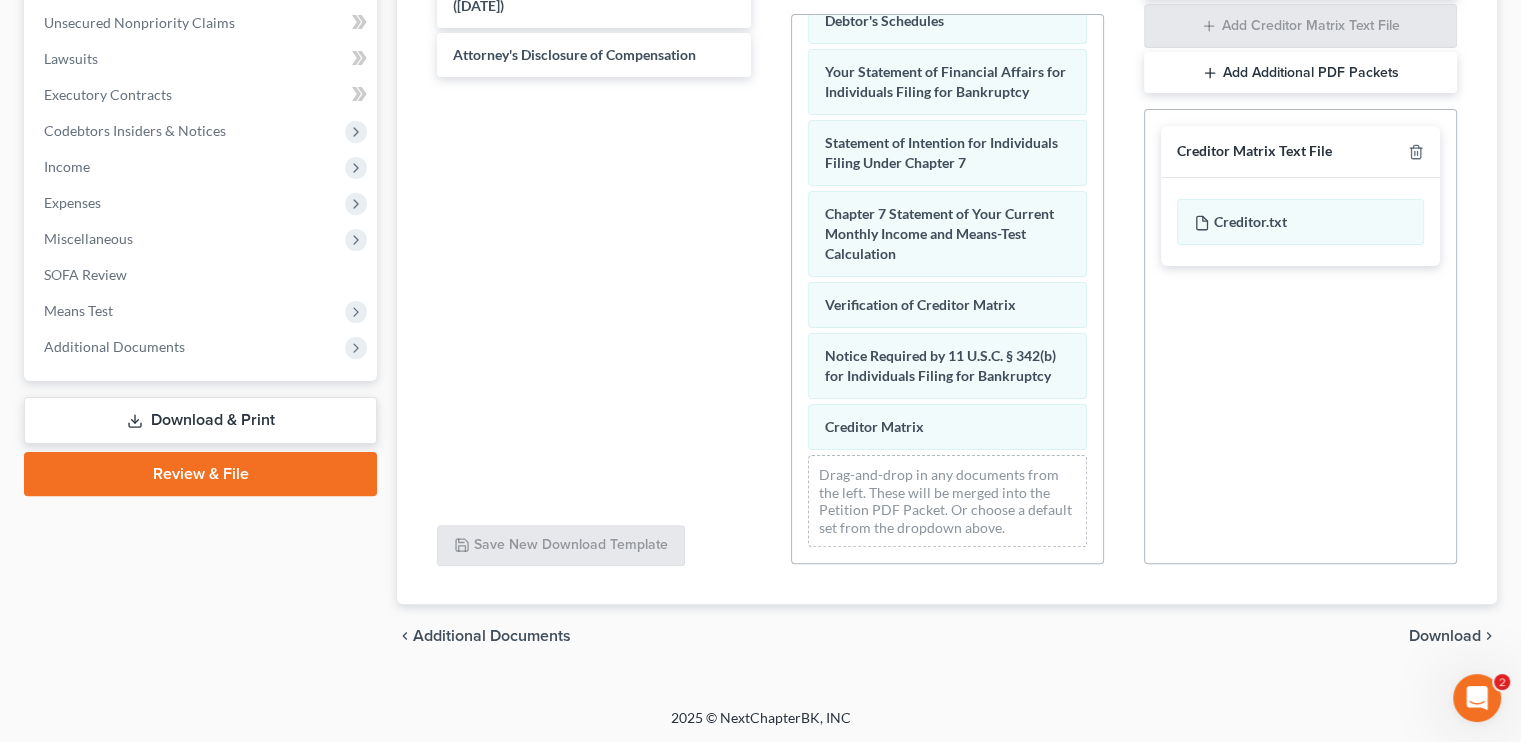 click on "Download" at bounding box center [1445, 636] 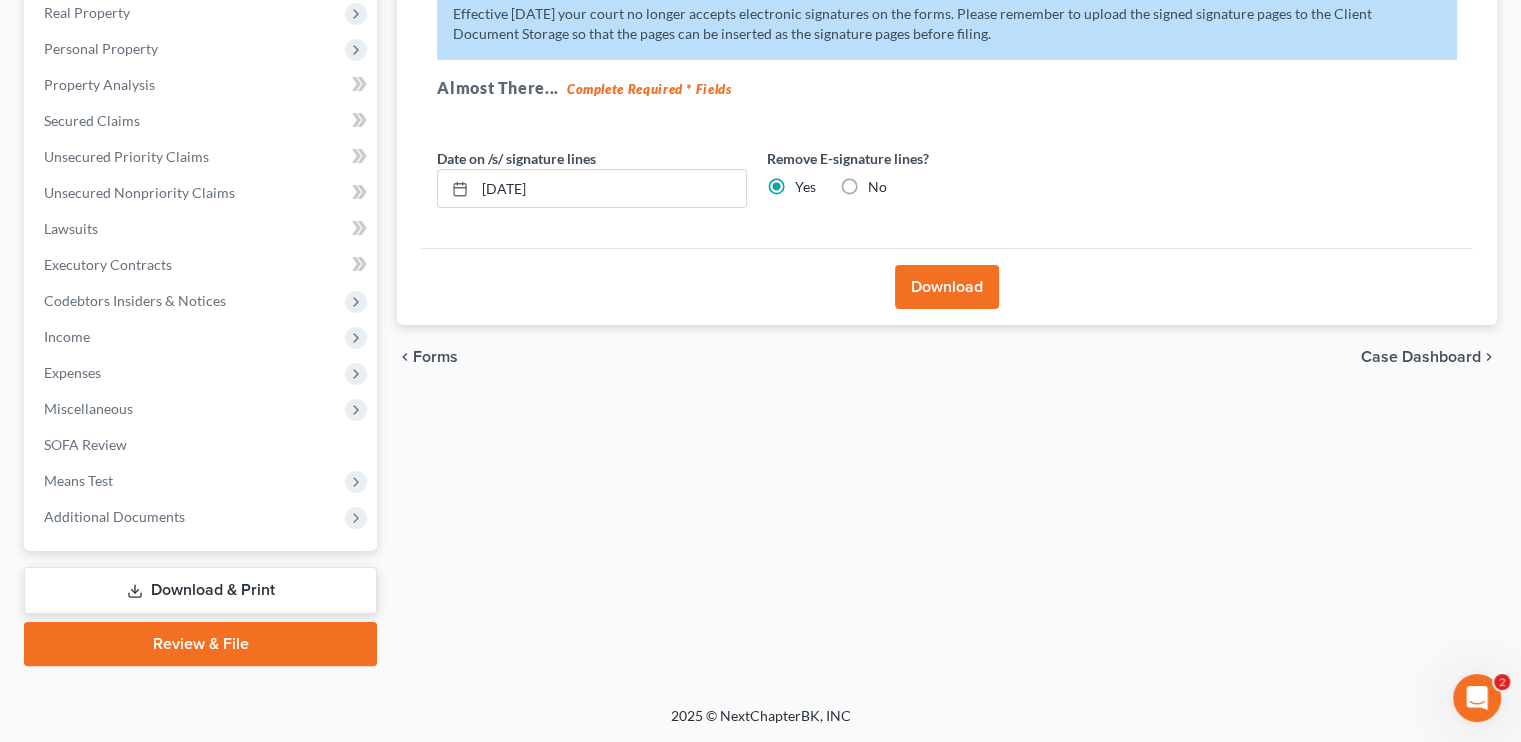 scroll, scrollTop: 319, scrollLeft: 0, axis: vertical 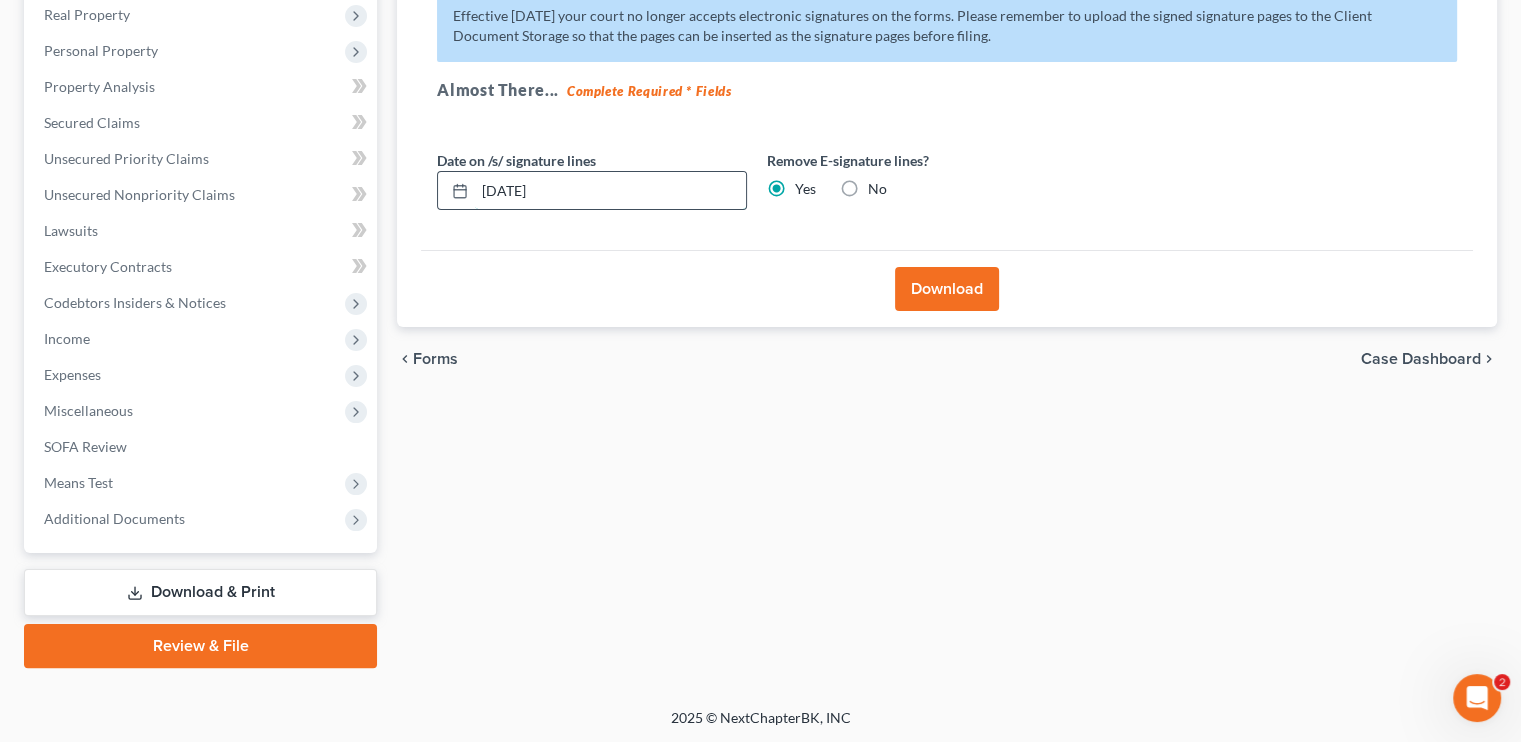 drag, startPoint x: 550, startPoint y: 183, endPoint x: 510, endPoint y: 184, distance: 40.012497 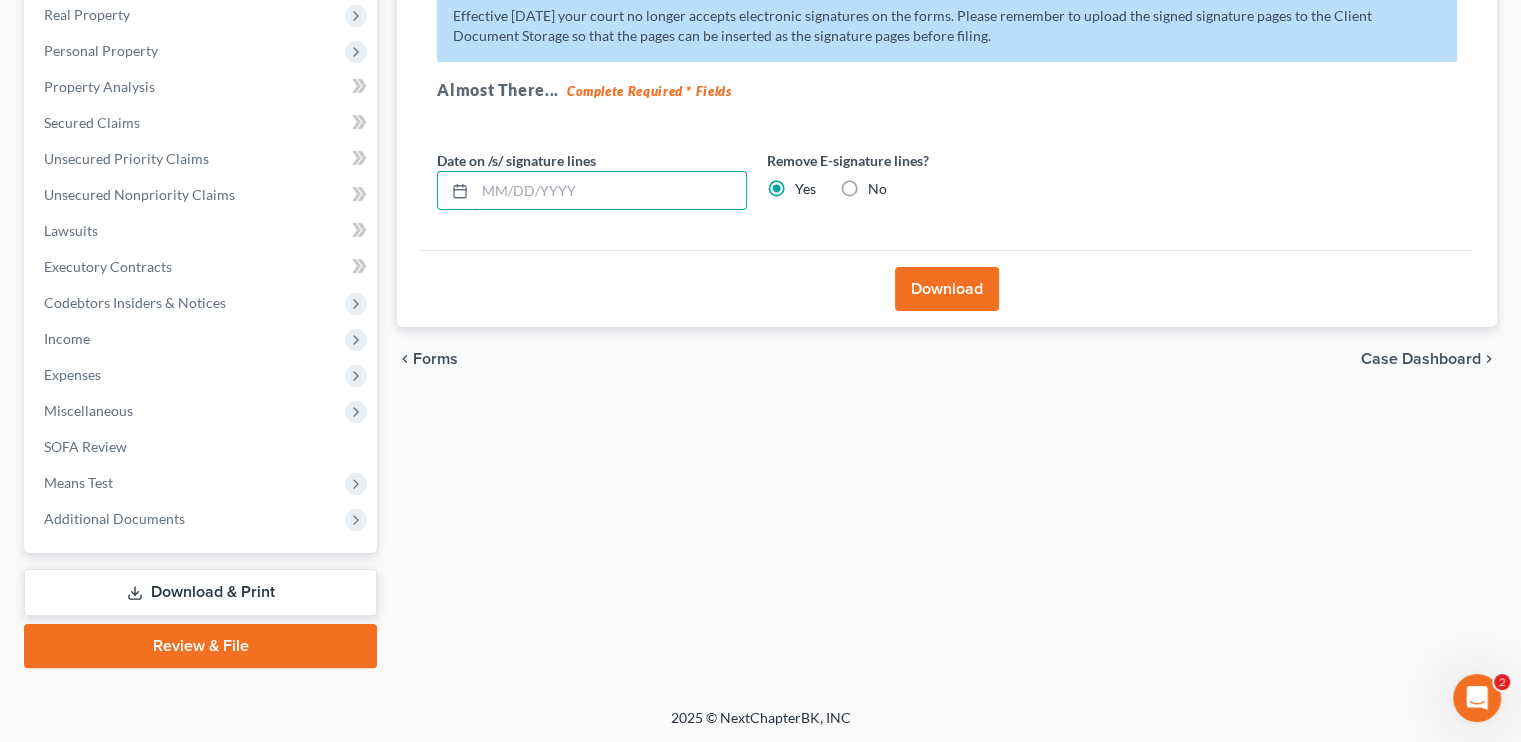 type 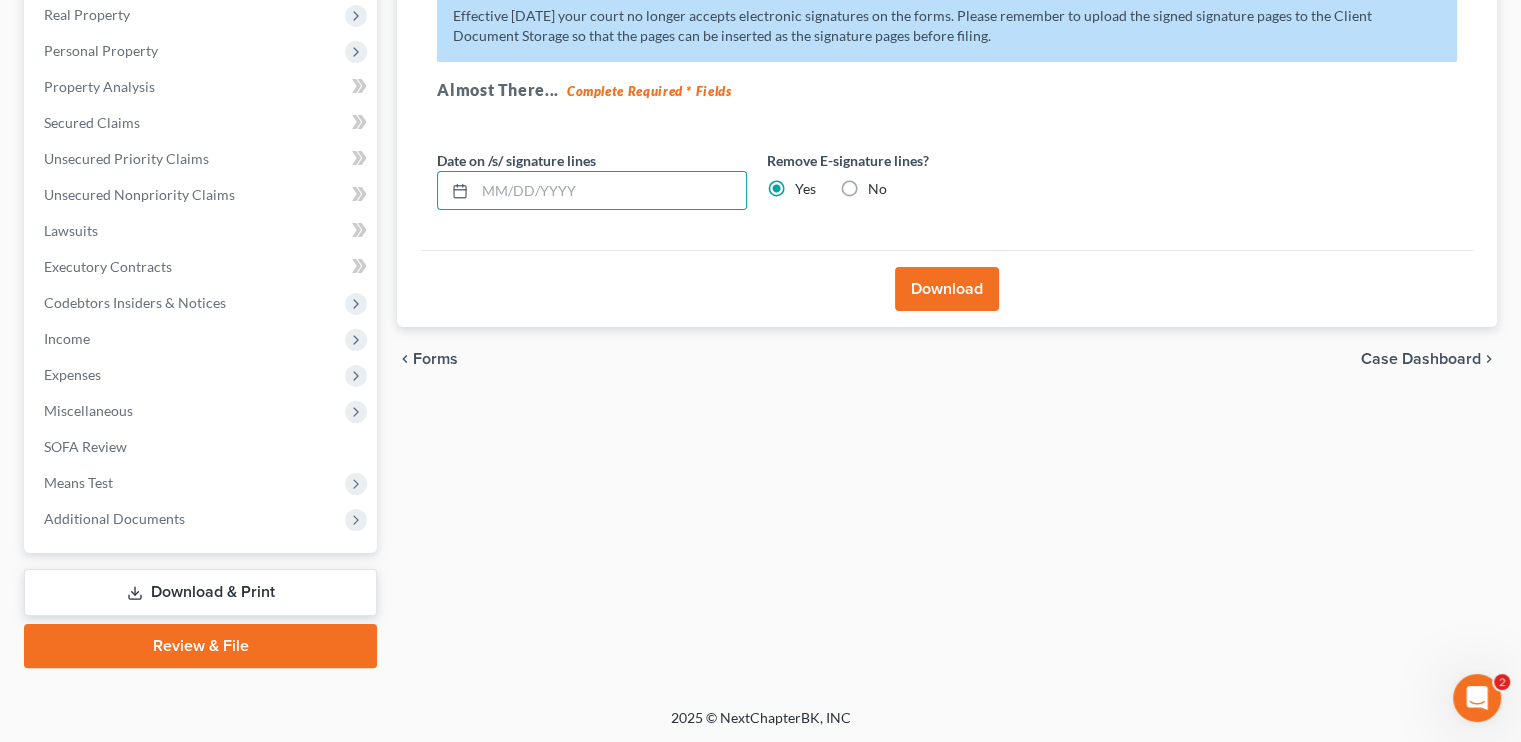 click on "Download" at bounding box center (947, 289) 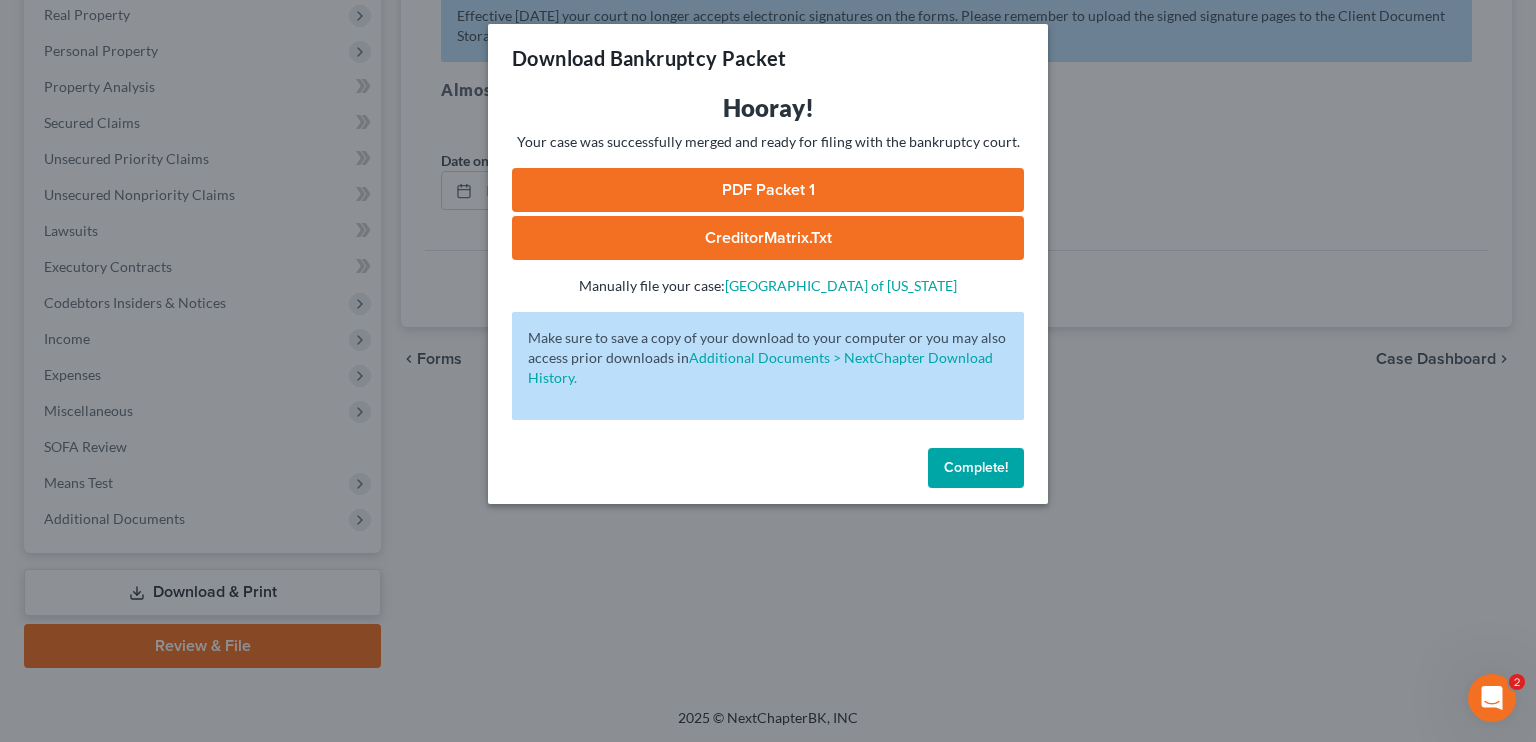 click on "PDF Packet 1" at bounding box center (768, 190) 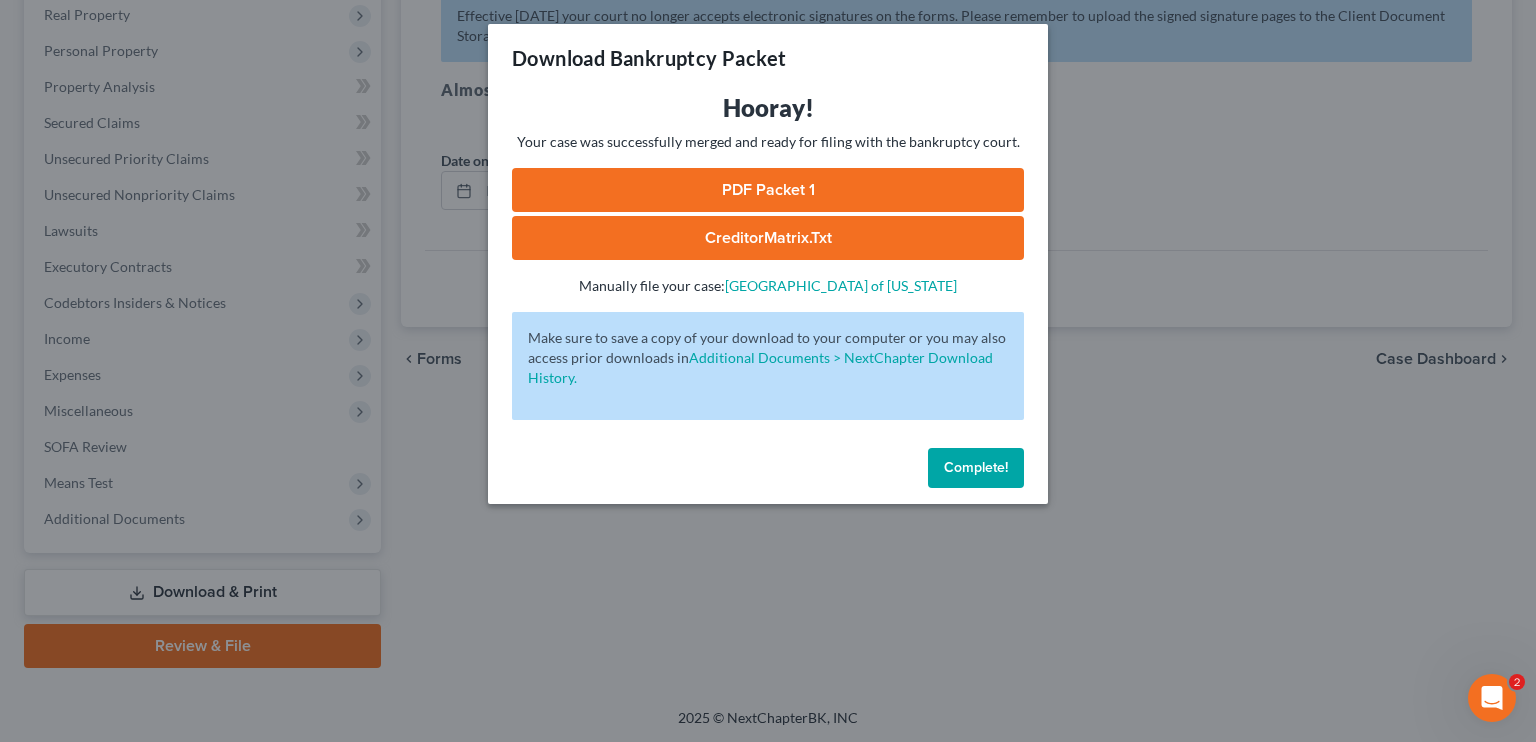 click on "Complete!" at bounding box center [976, 468] 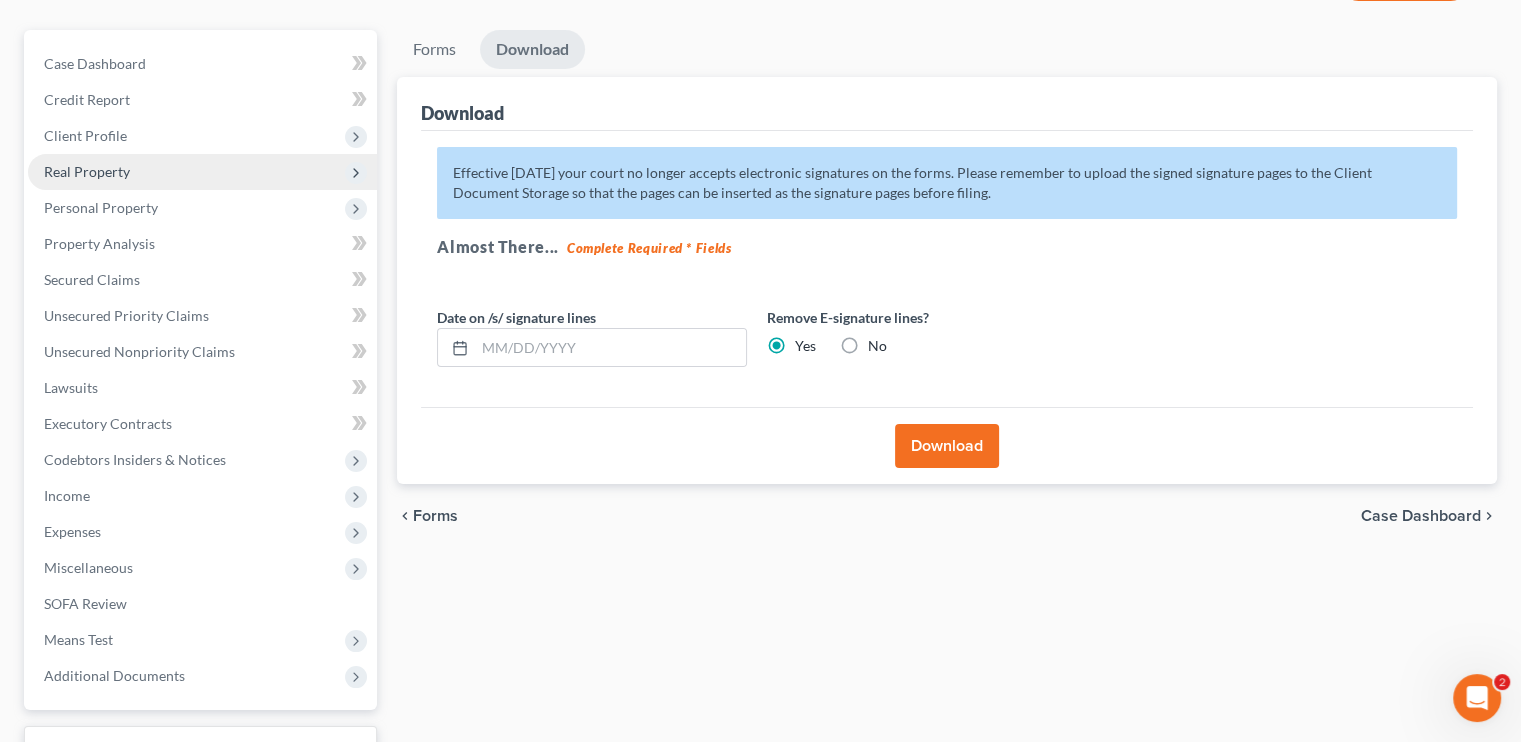 scroll, scrollTop: 0, scrollLeft: 0, axis: both 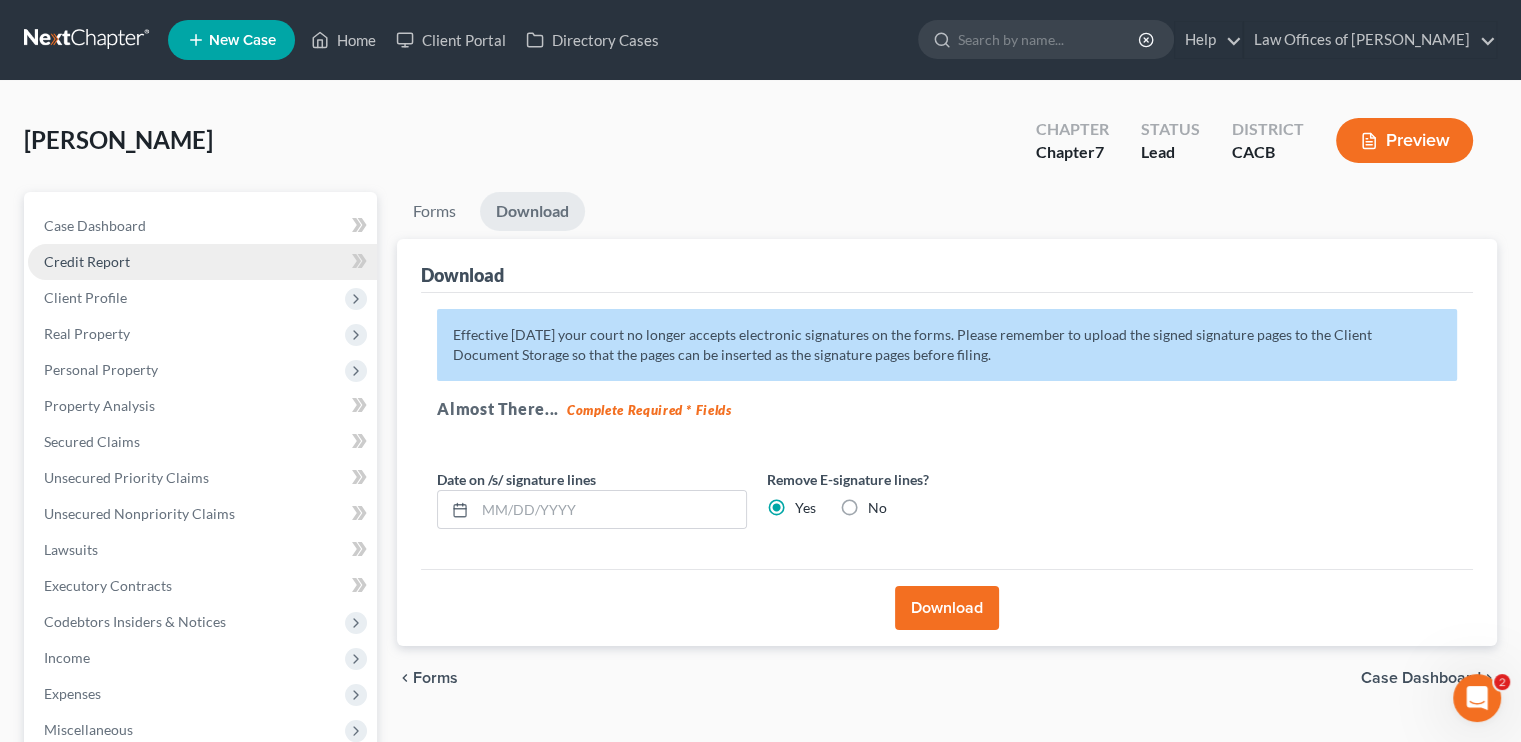 click on "Credit Report" at bounding box center (202, 262) 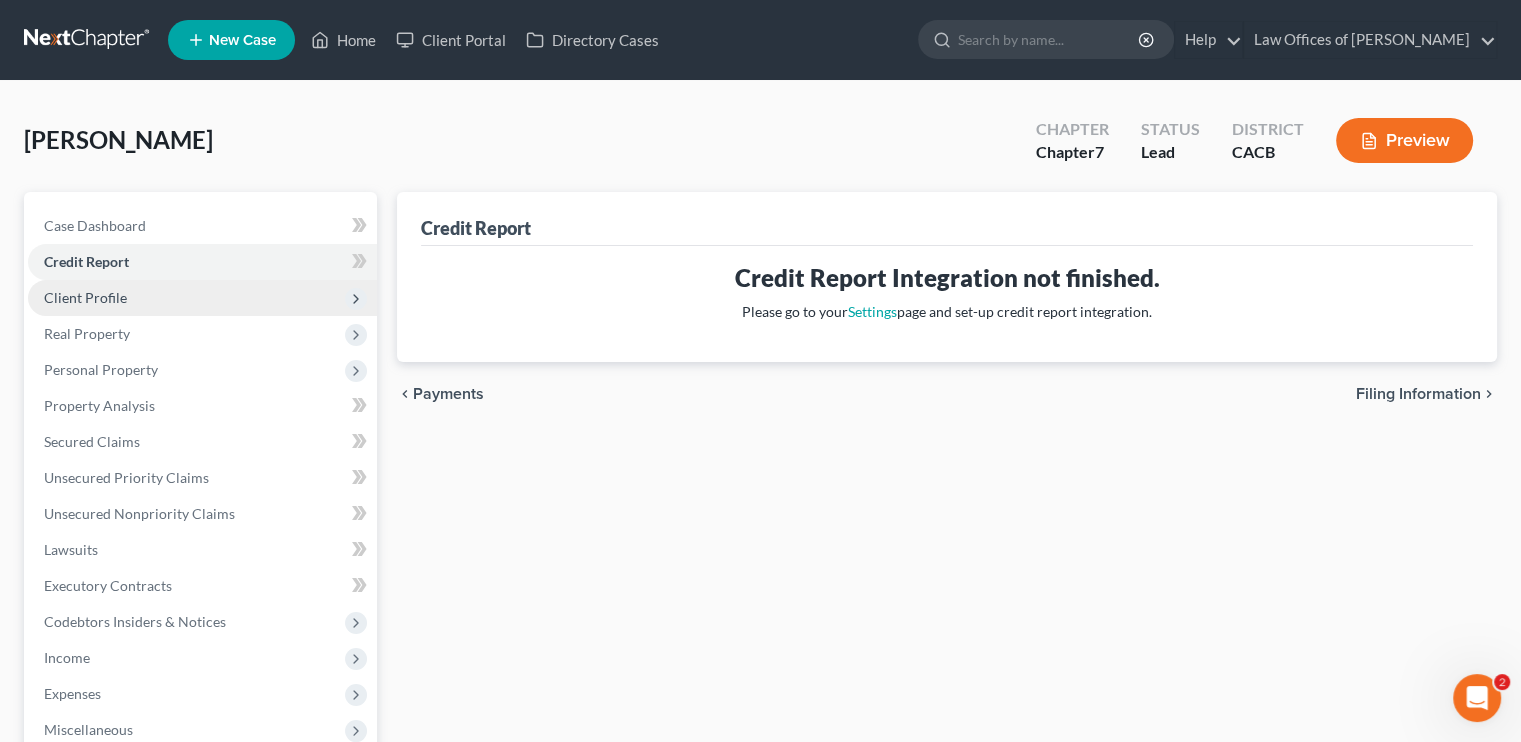 click on "Client Profile" at bounding box center (202, 298) 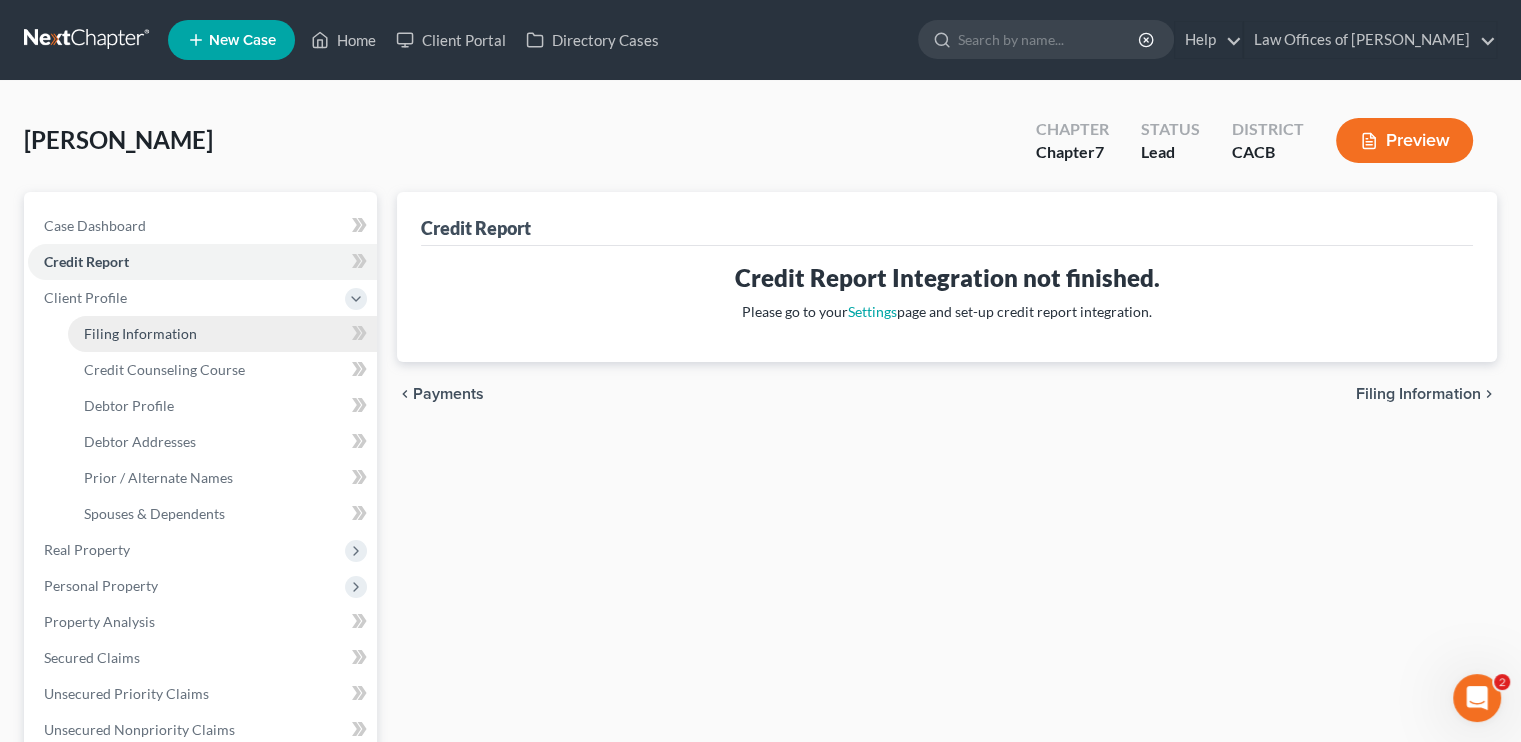 click on "Filing Information" at bounding box center (140, 333) 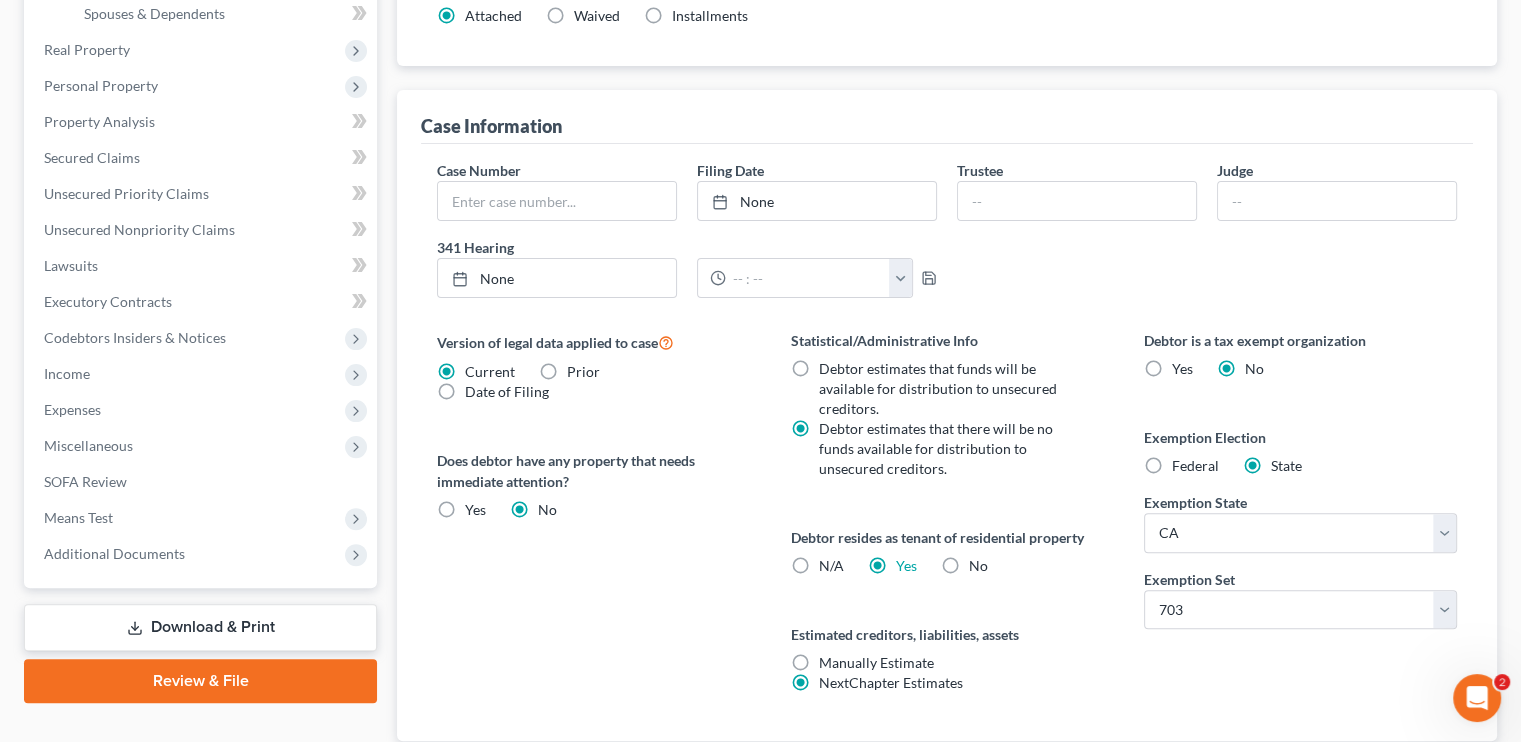 scroll, scrollTop: 100, scrollLeft: 0, axis: vertical 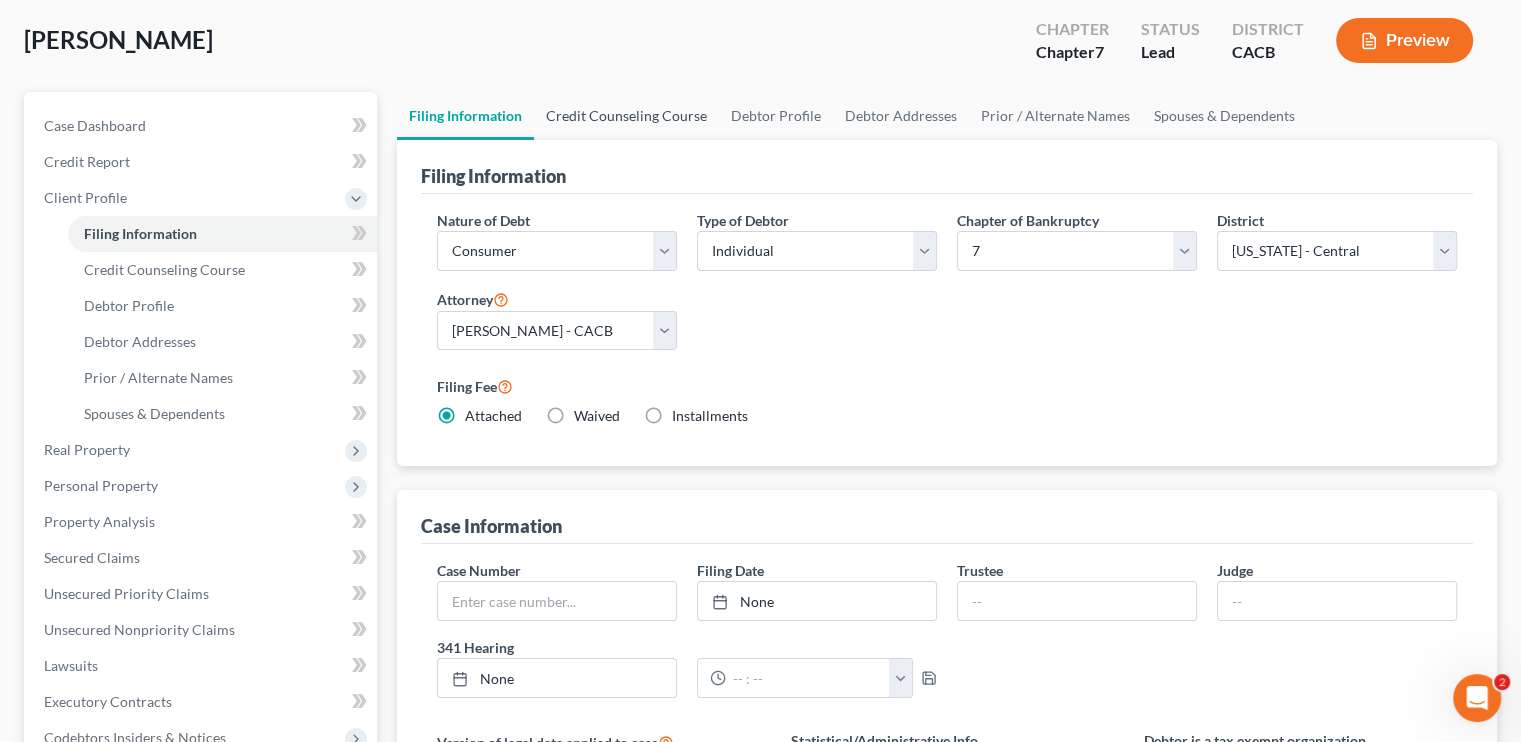 click on "Credit Counseling Course" at bounding box center (626, 116) 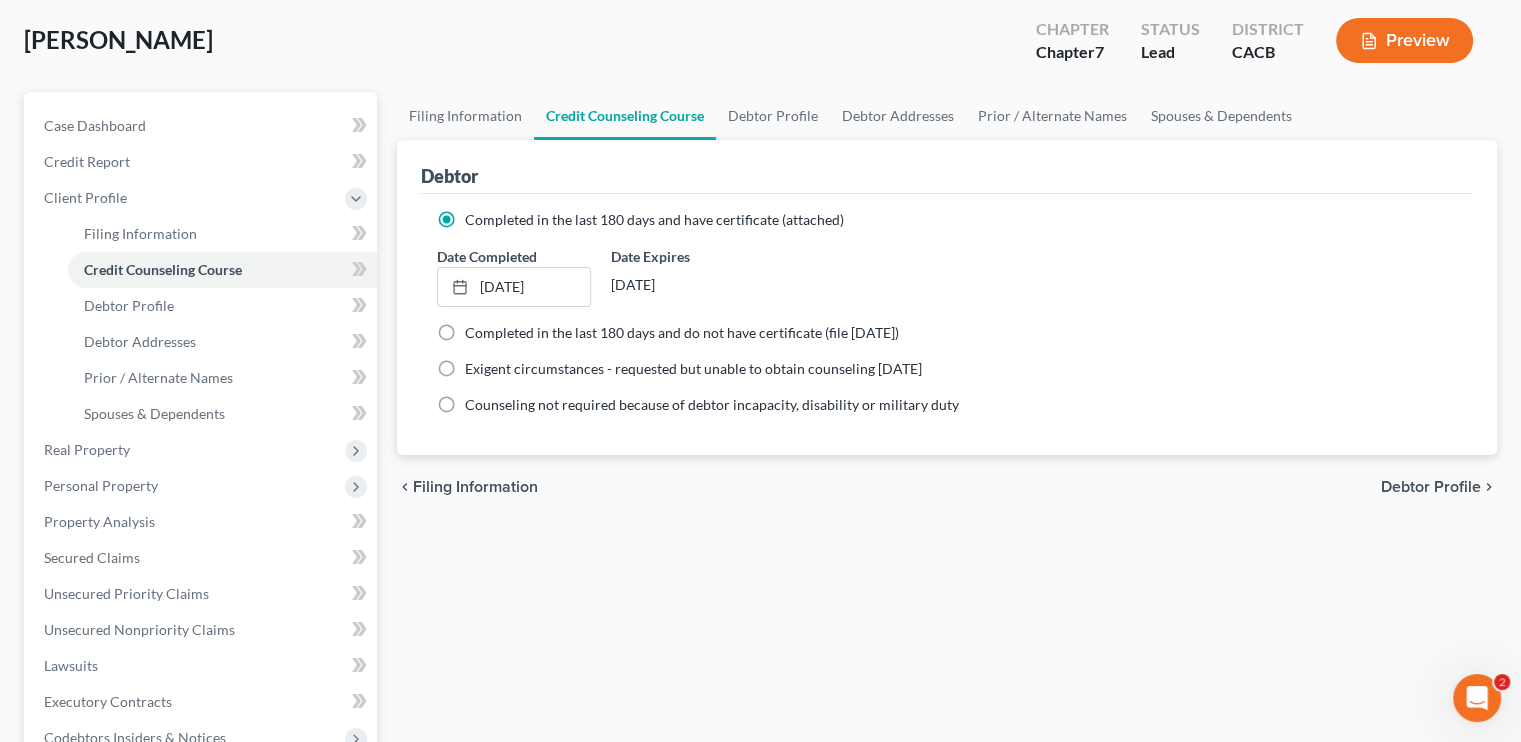 scroll, scrollTop: 0, scrollLeft: 0, axis: both 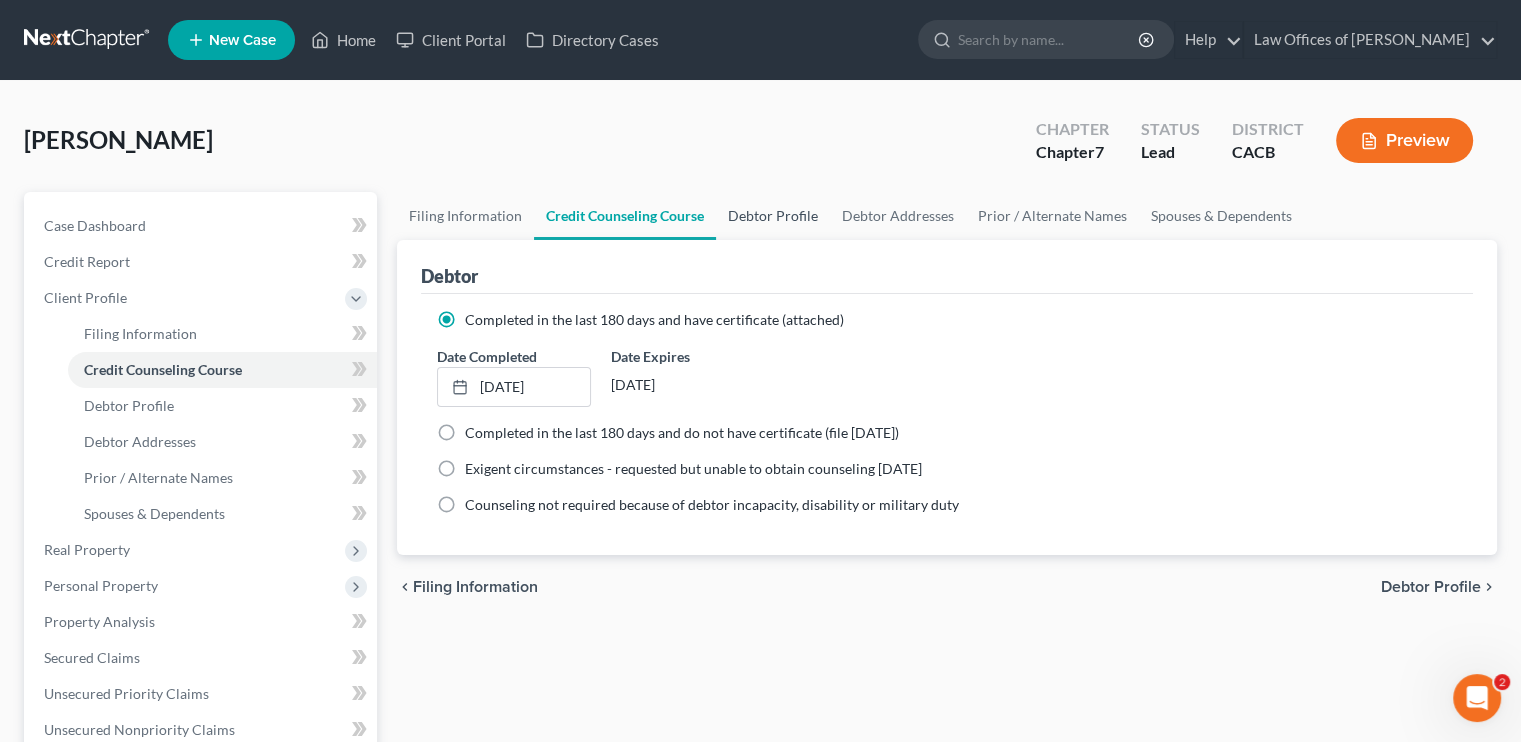 click on "Debtor Profile" at bounding box center (773, 216) 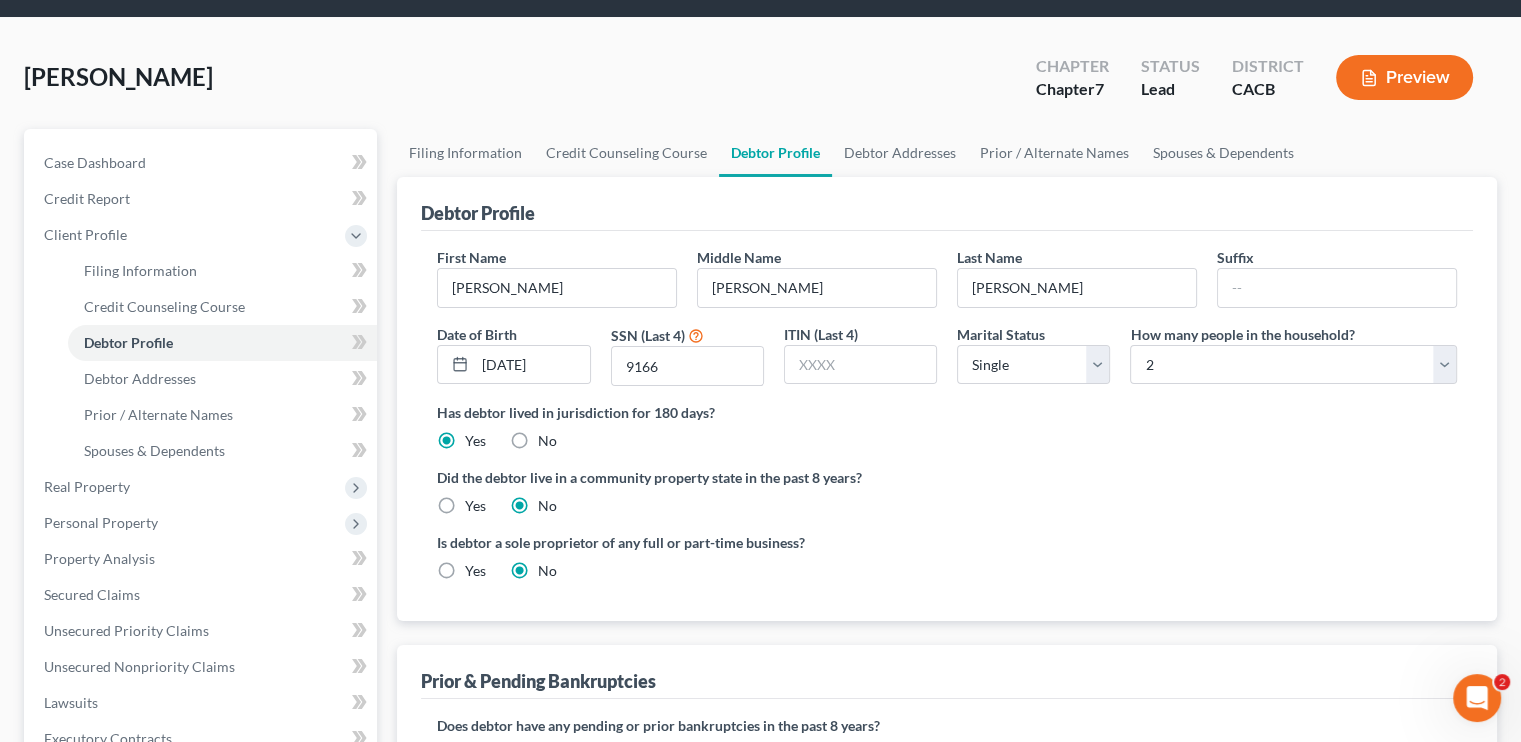 scroll, scrollTop: 35, scrollLeft: 0, axis: vertical 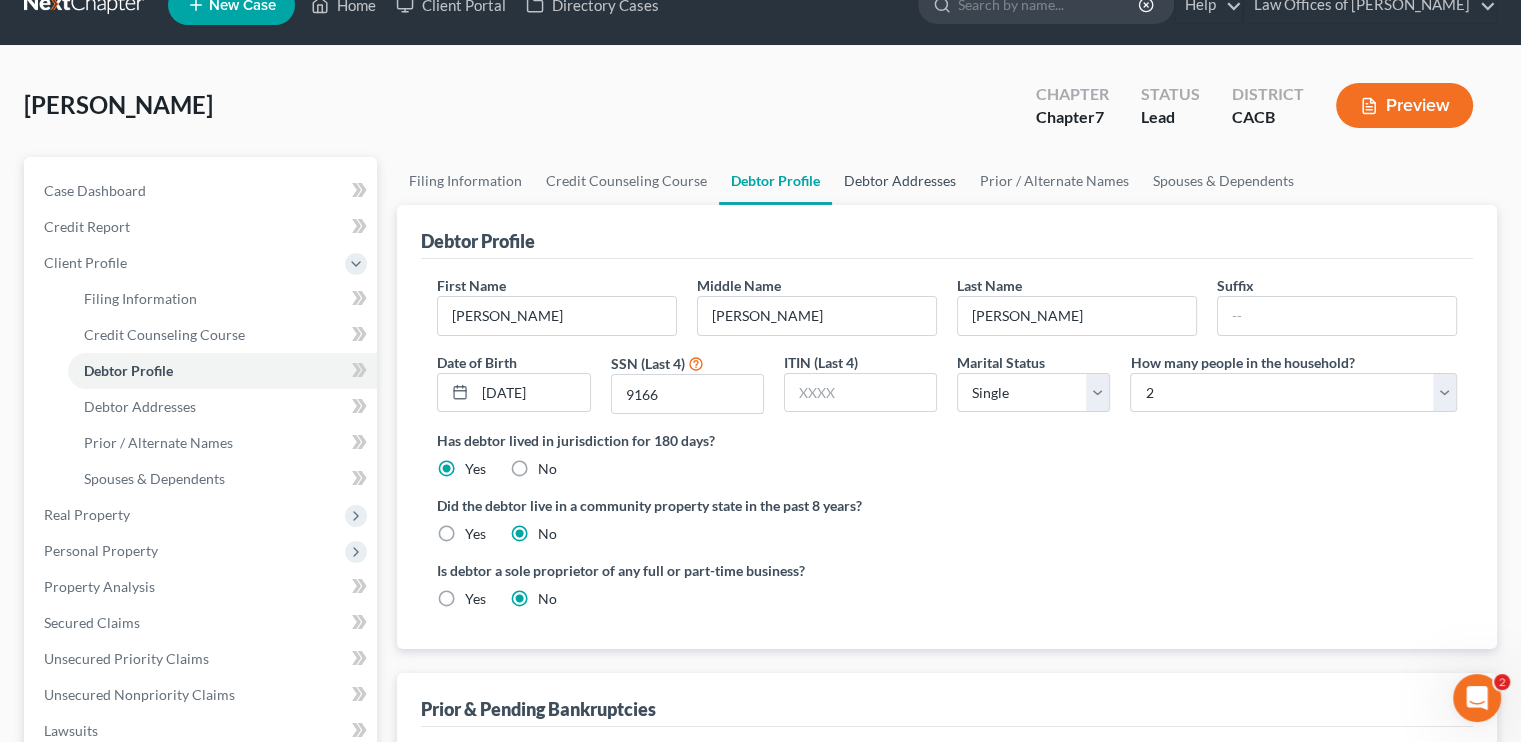 click on "Debtor Addresses" at bounding box center [900, 181] 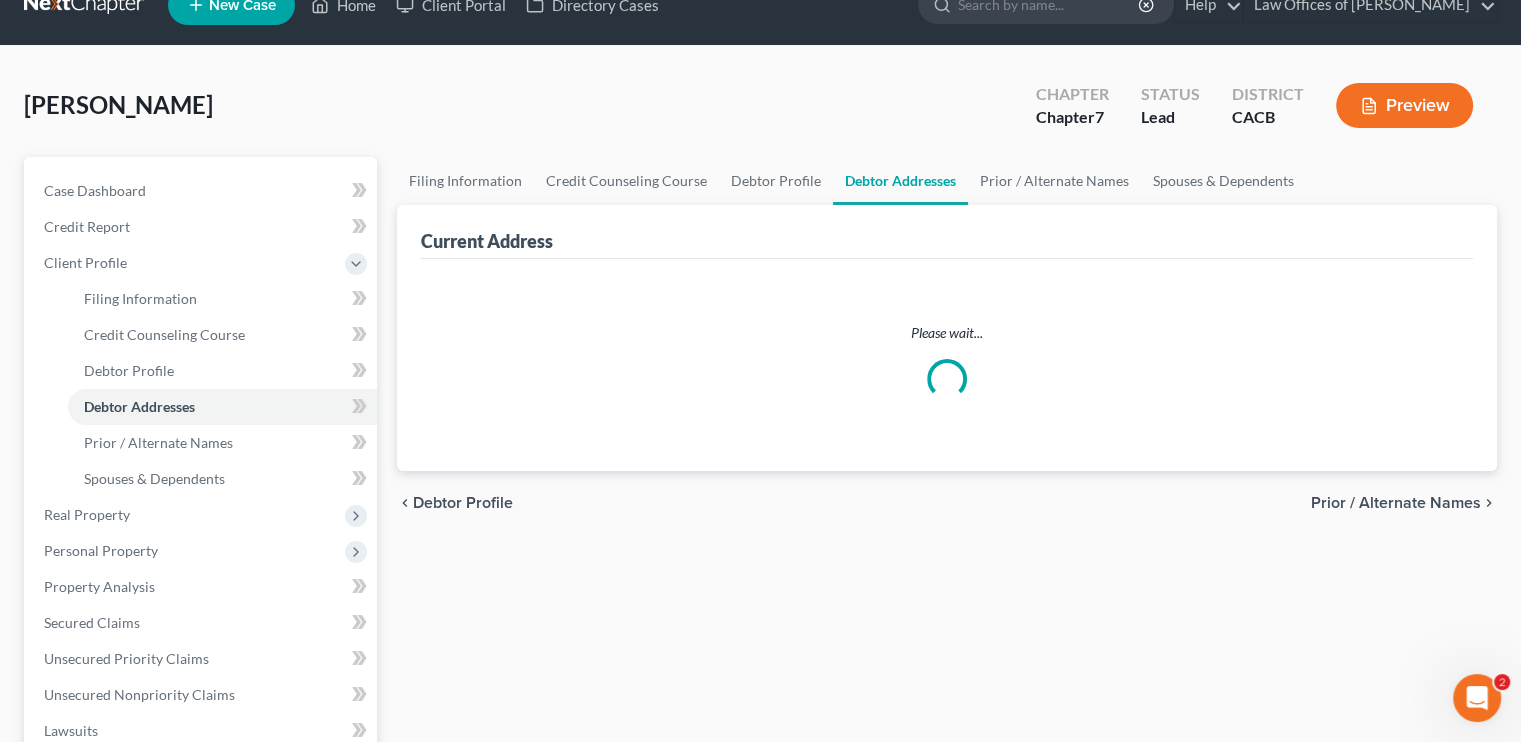 scroll, scrollTop: 0, scrollLeft: 0, axis: both 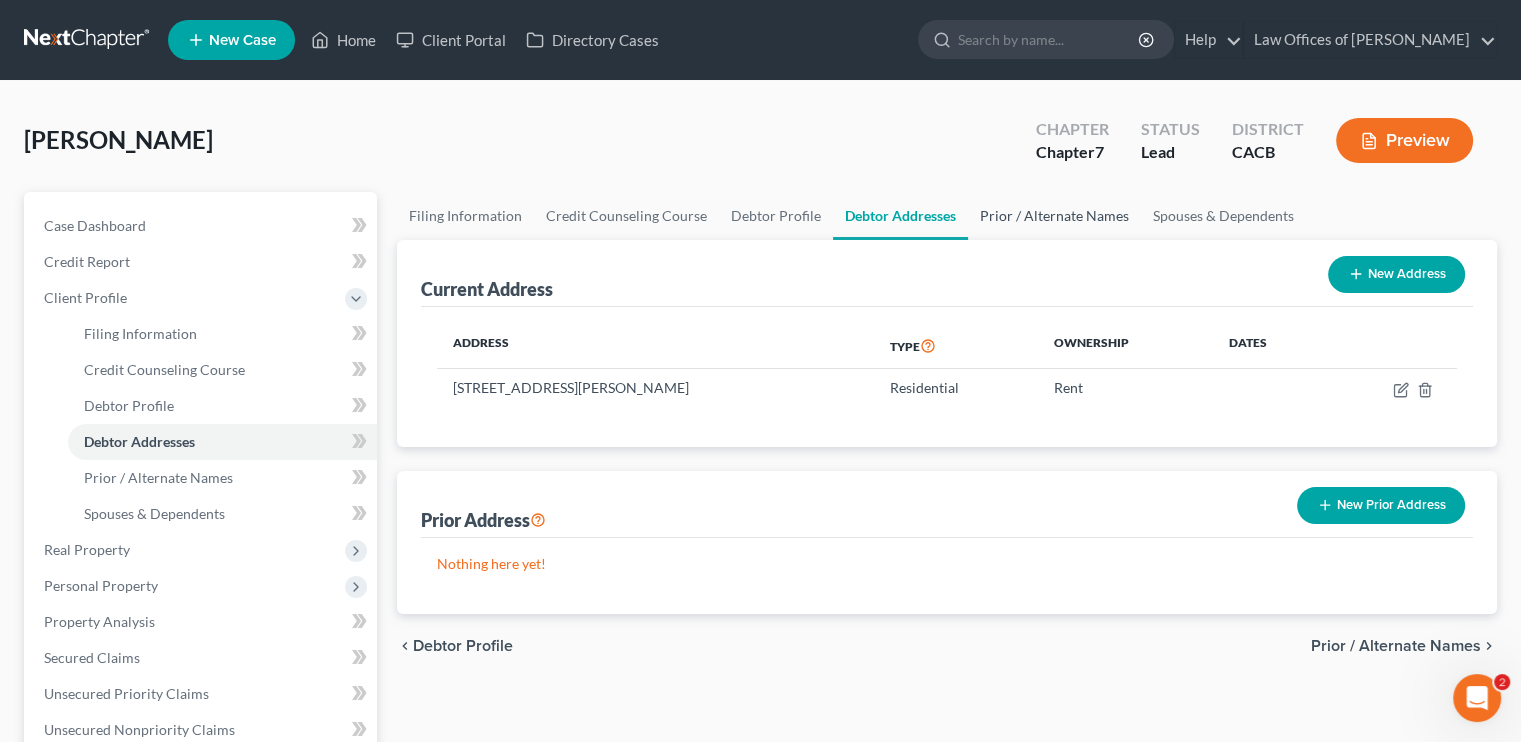 click on "Prior / Alternate Names" at bounding box center [1054, 216] 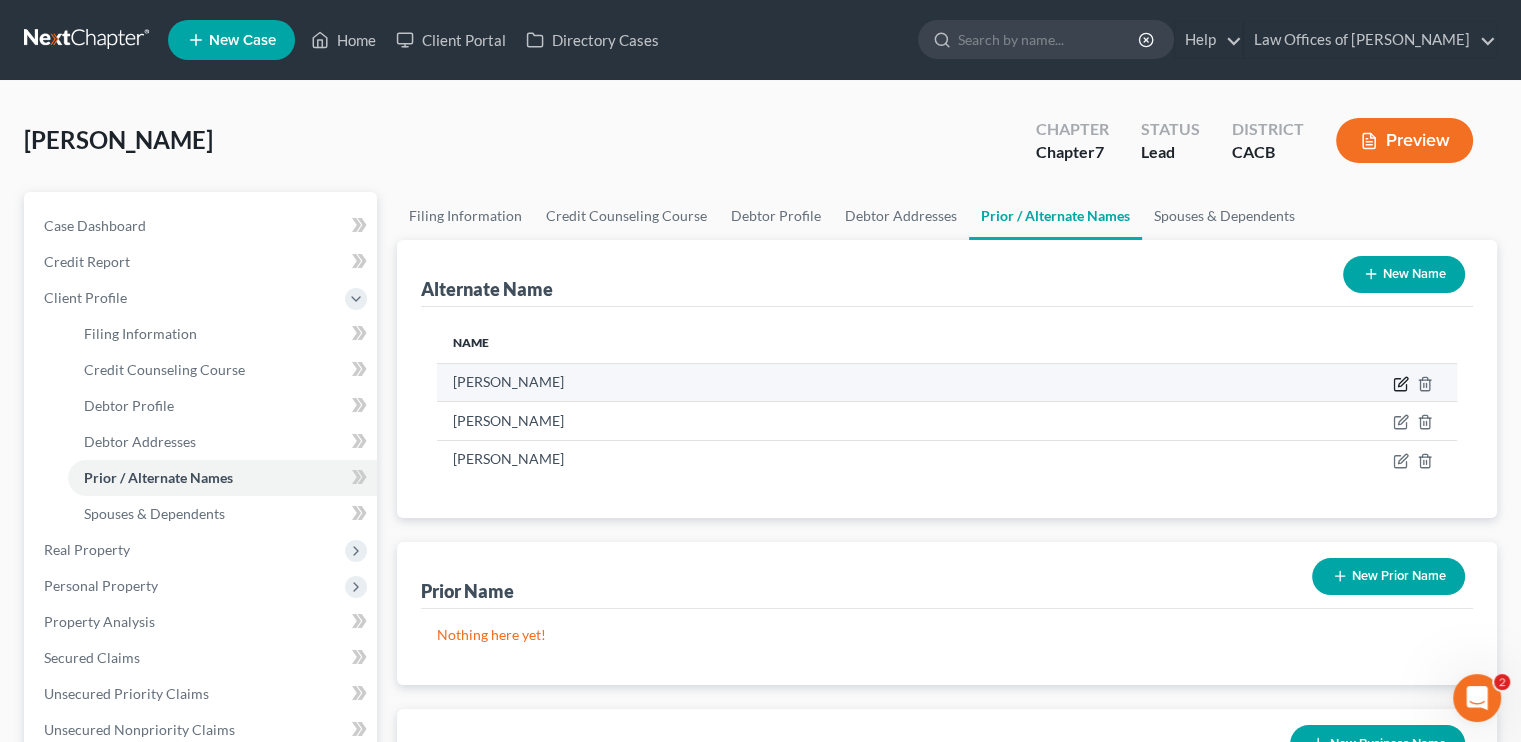 click 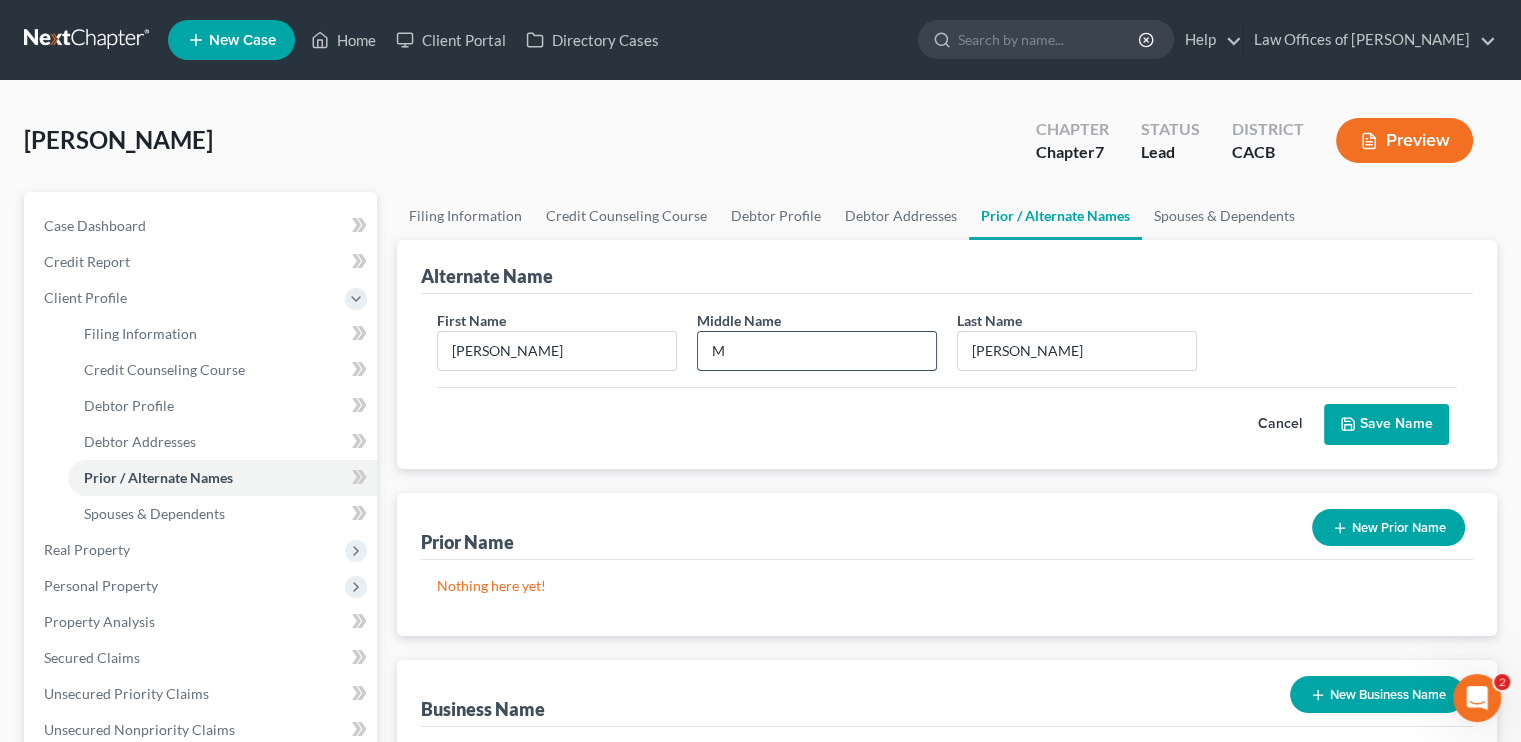 drag, startPoint x: 725, startPoint y: 354, endPoint x: 764, endPoint y: 338, distance: 42.154476 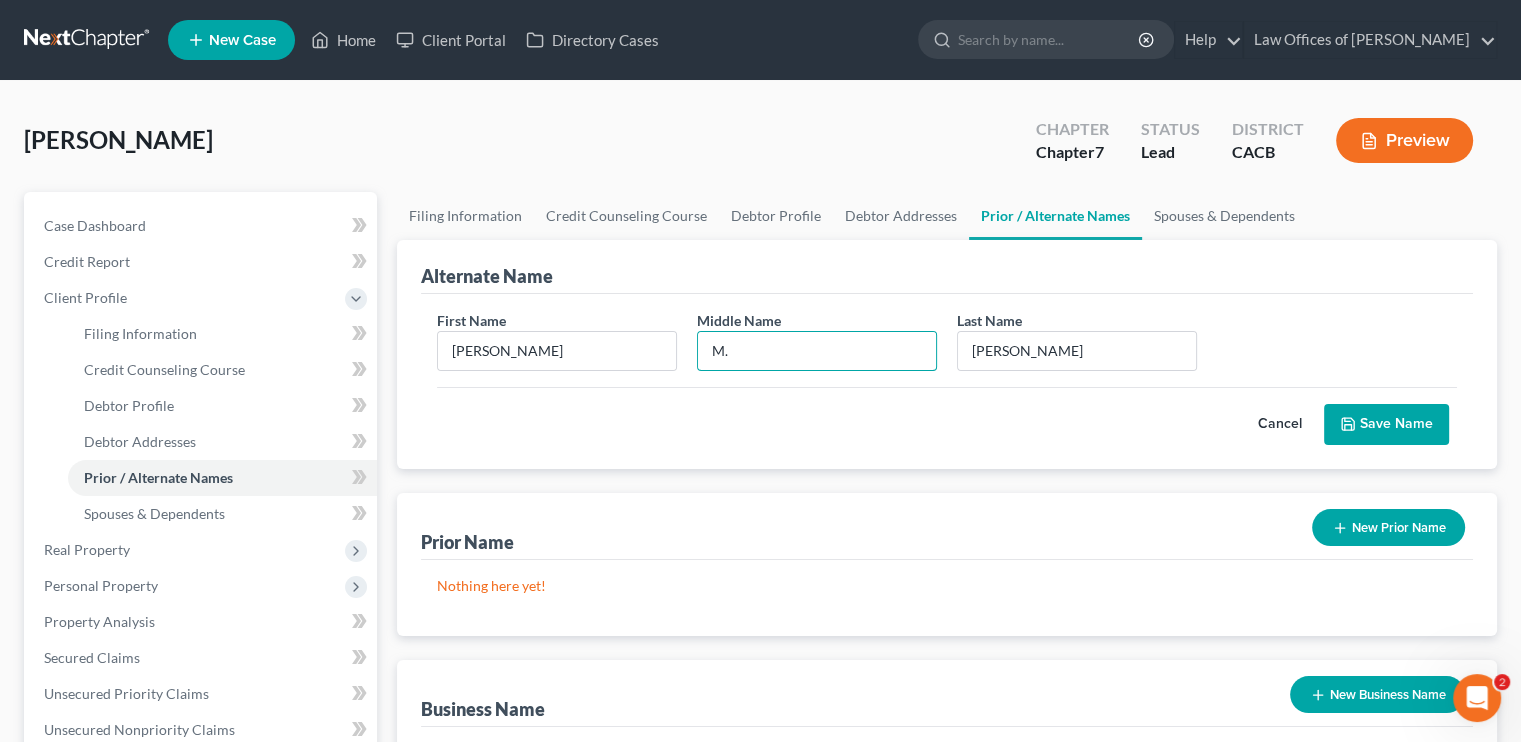 type on "M." 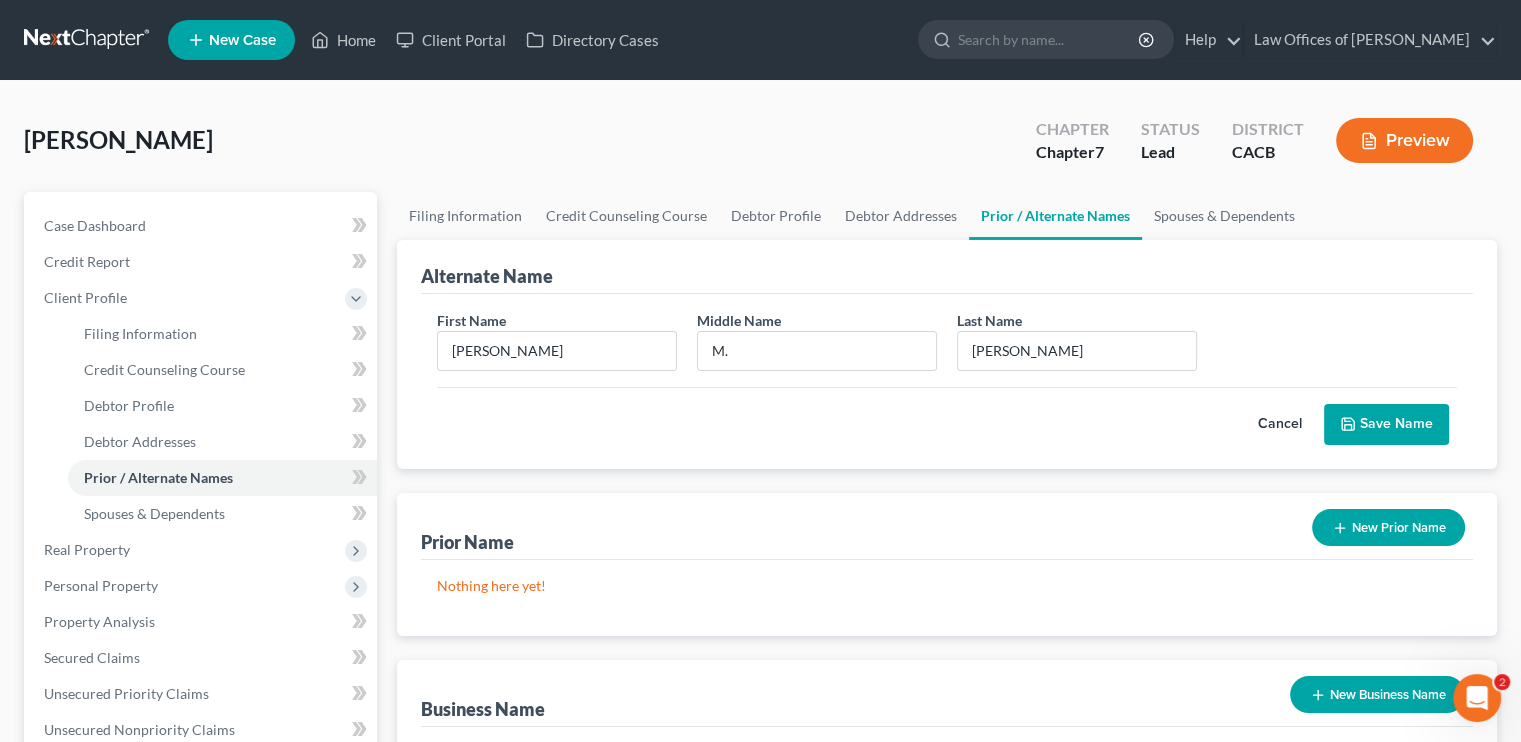 click on "Save Name" at bounding box center (1386, 425) 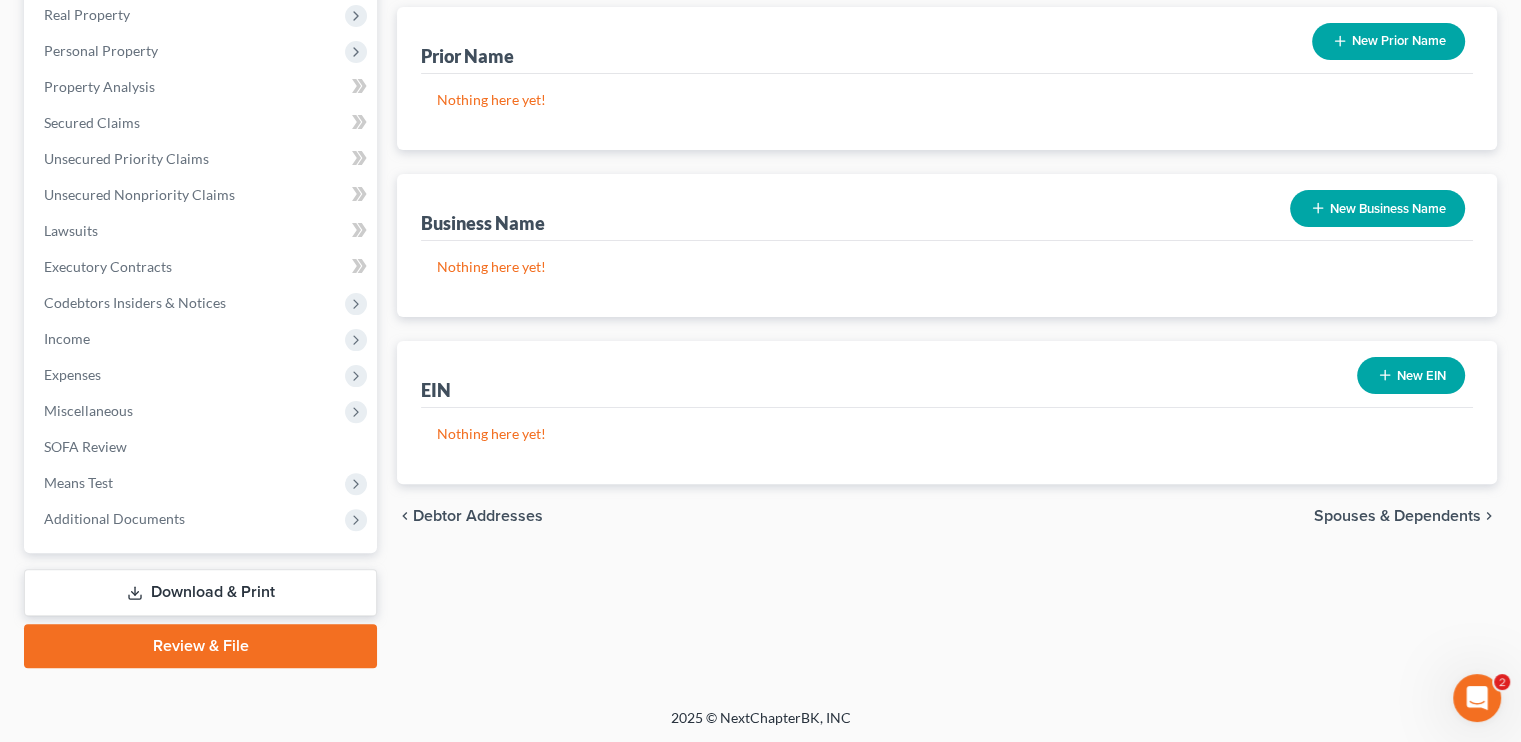click on "Download & Print" at bounding box center [200, 592] 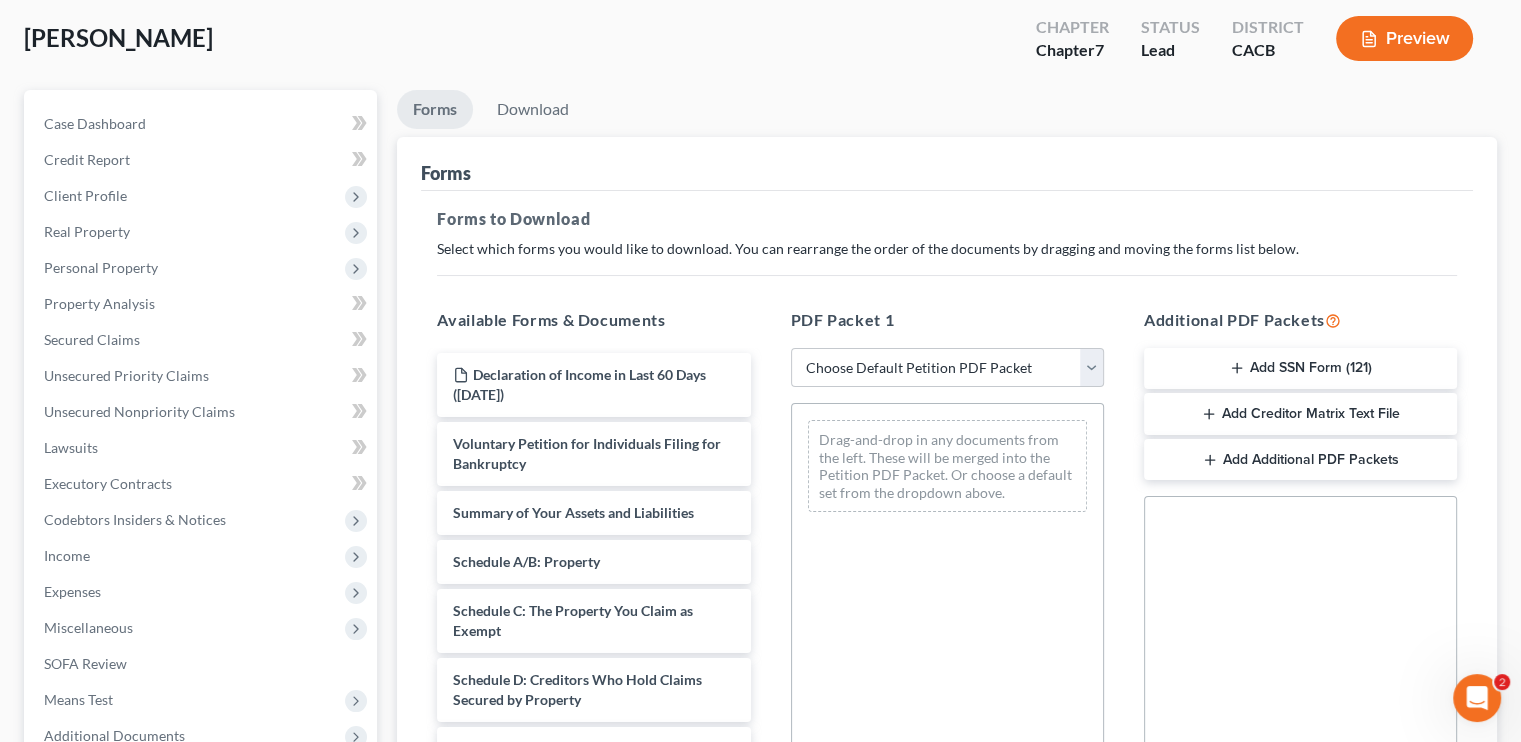 scroll, scrollTop: 400, scrollLeft: 0, axis: vertical 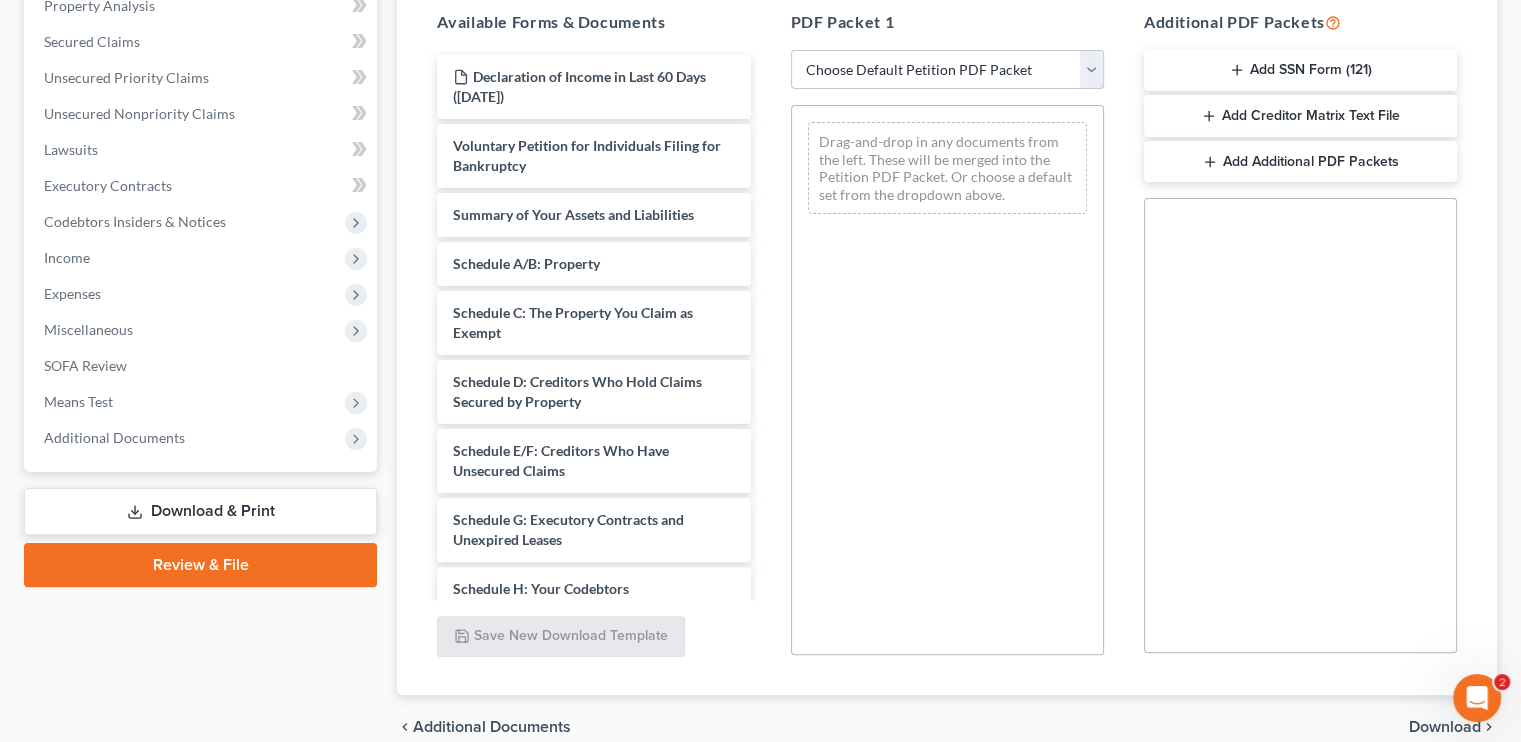 click on "Choose Default Petition PDF Packet Complete Bankruptcy Petition (all forms and schedules) Emergency Filing Forms (Petition and Creditor List Only) Amended Forms Signature Pages Only Claudia Lara Petition 2021" at bounding box center [947, 70] 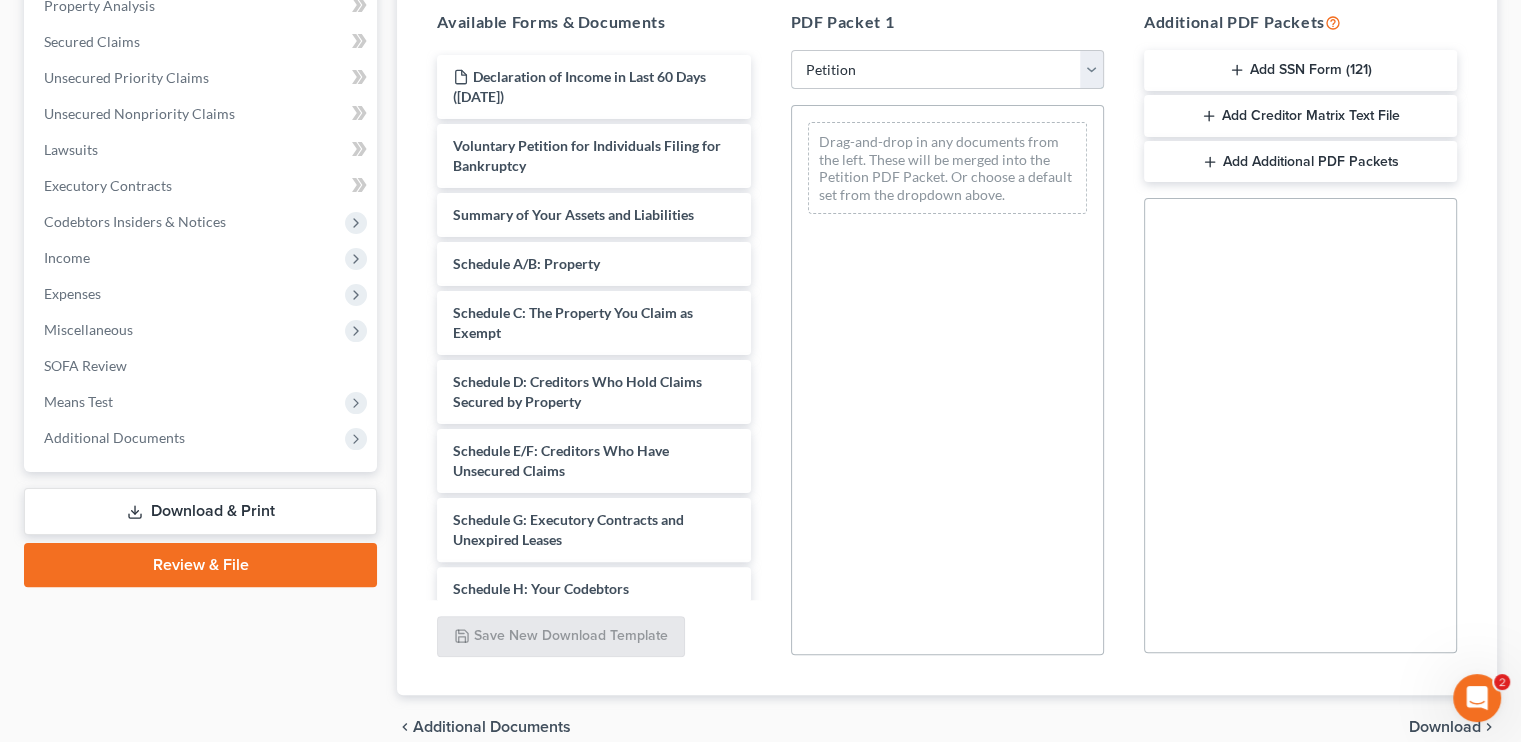 click on "Choose Default Petition PDF Packet Complete Bankruptcy Petition (all forms and schedules) Emergency Filing Forms (Petition and Creditor List Only) Amended Forms Signature Pages Only Claudia Lara Petition 2021" at bounding box center [947, 70] 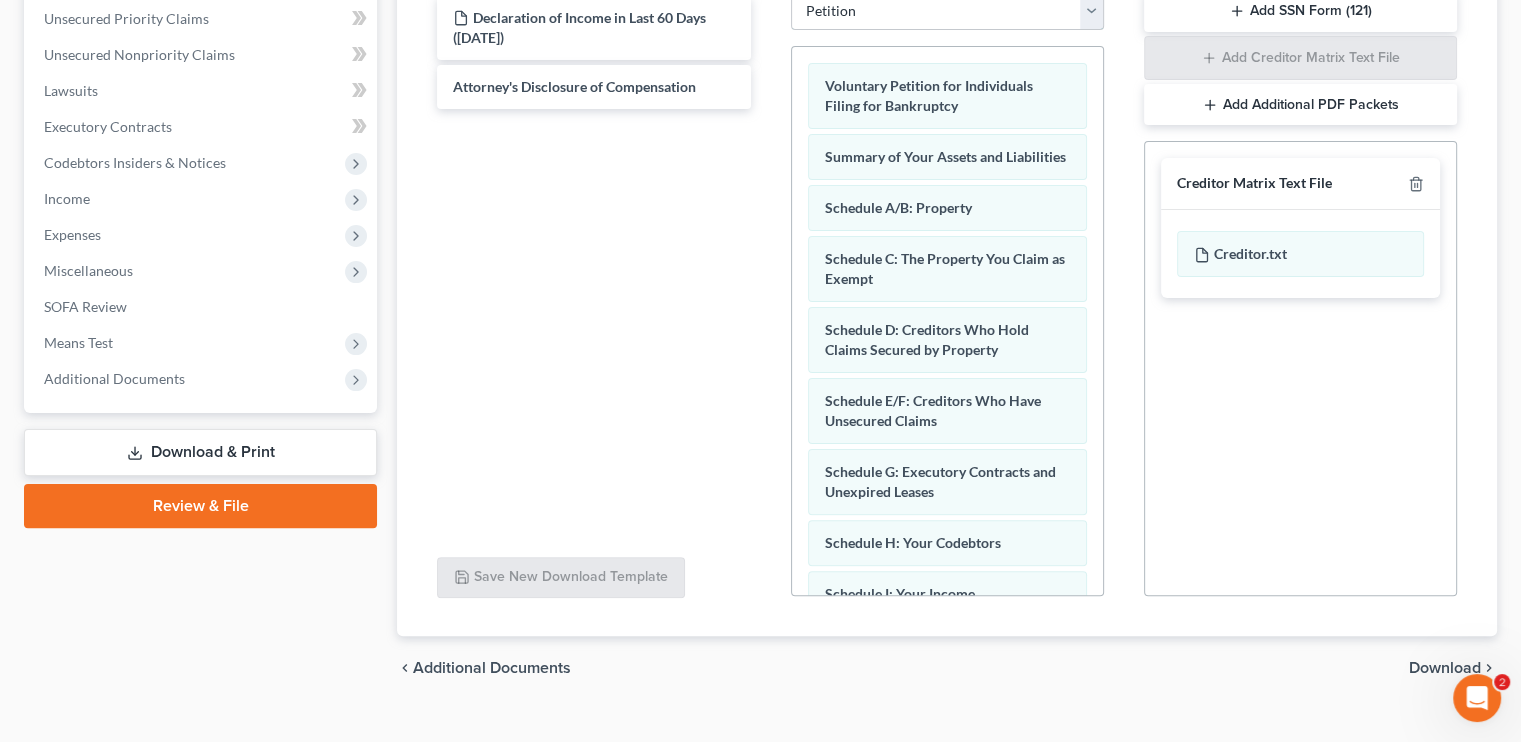 scroll, scrollTop: 491, scrollLeft: 0, axis: vertical 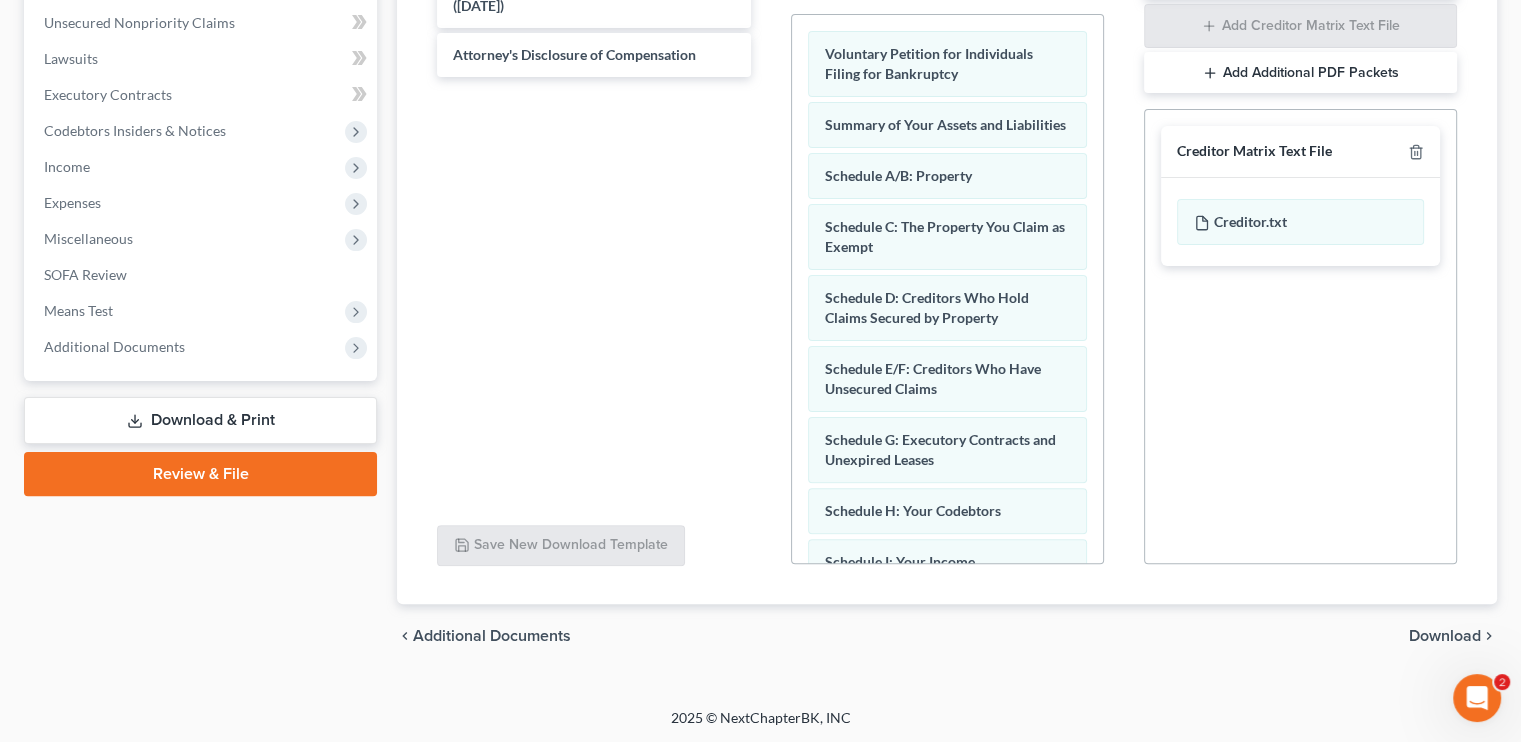 click on "Download" at bounding box center (1445, 636) 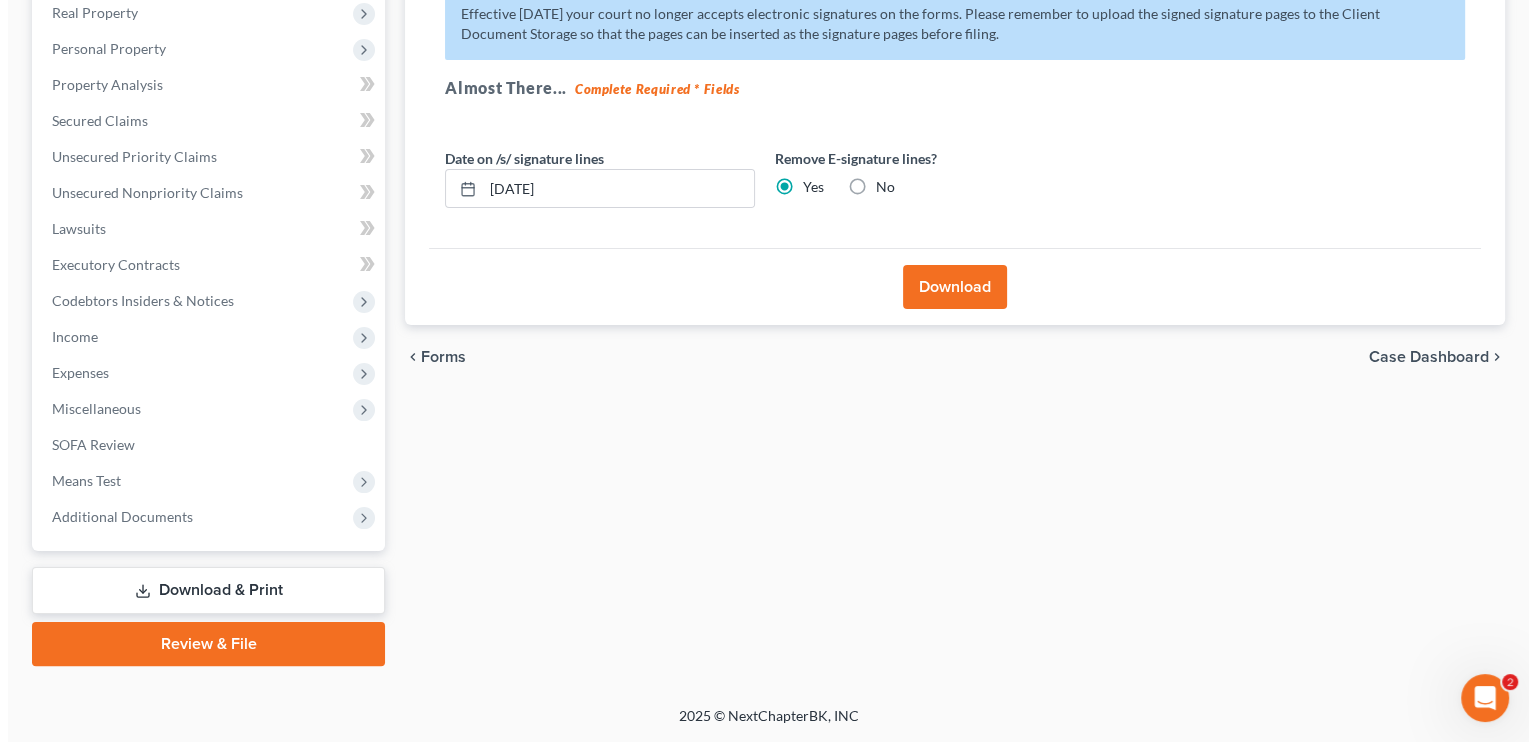 scroll, scrollTop: 319, scrollLeft: 0, axis: vertical 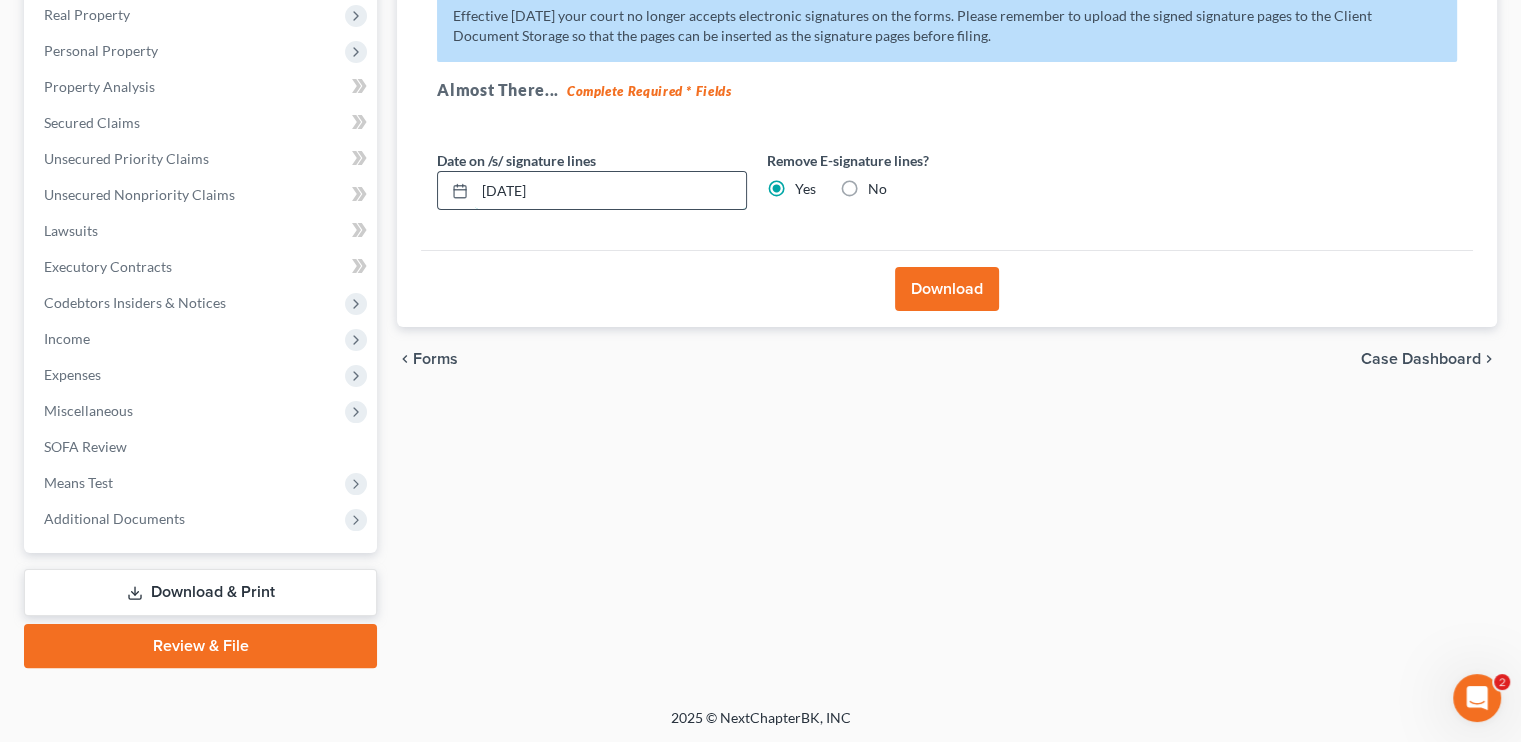 drag, startPoint x: 563, startPoint y: 187, endPoint x: 468, endPoint y: 187, distance: 95 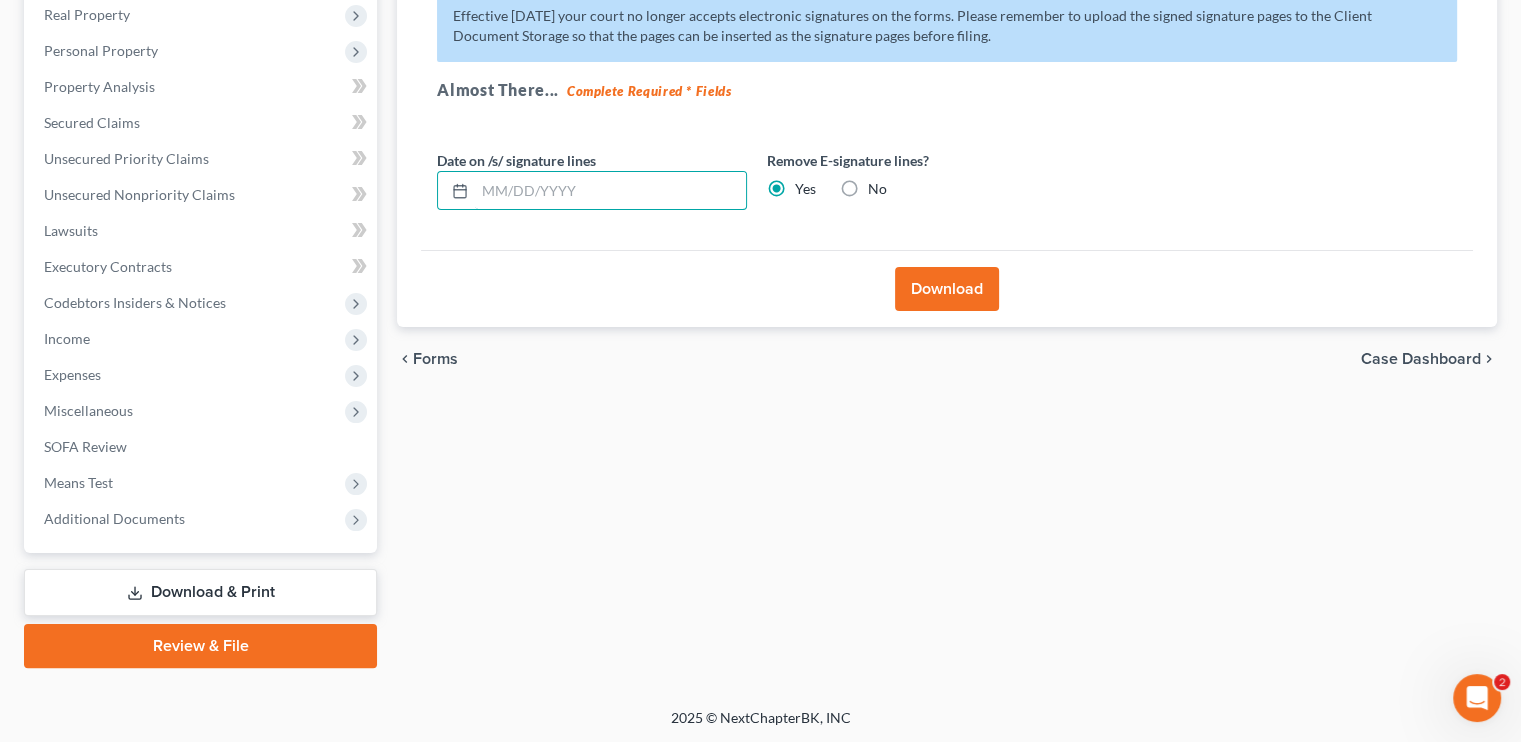 type 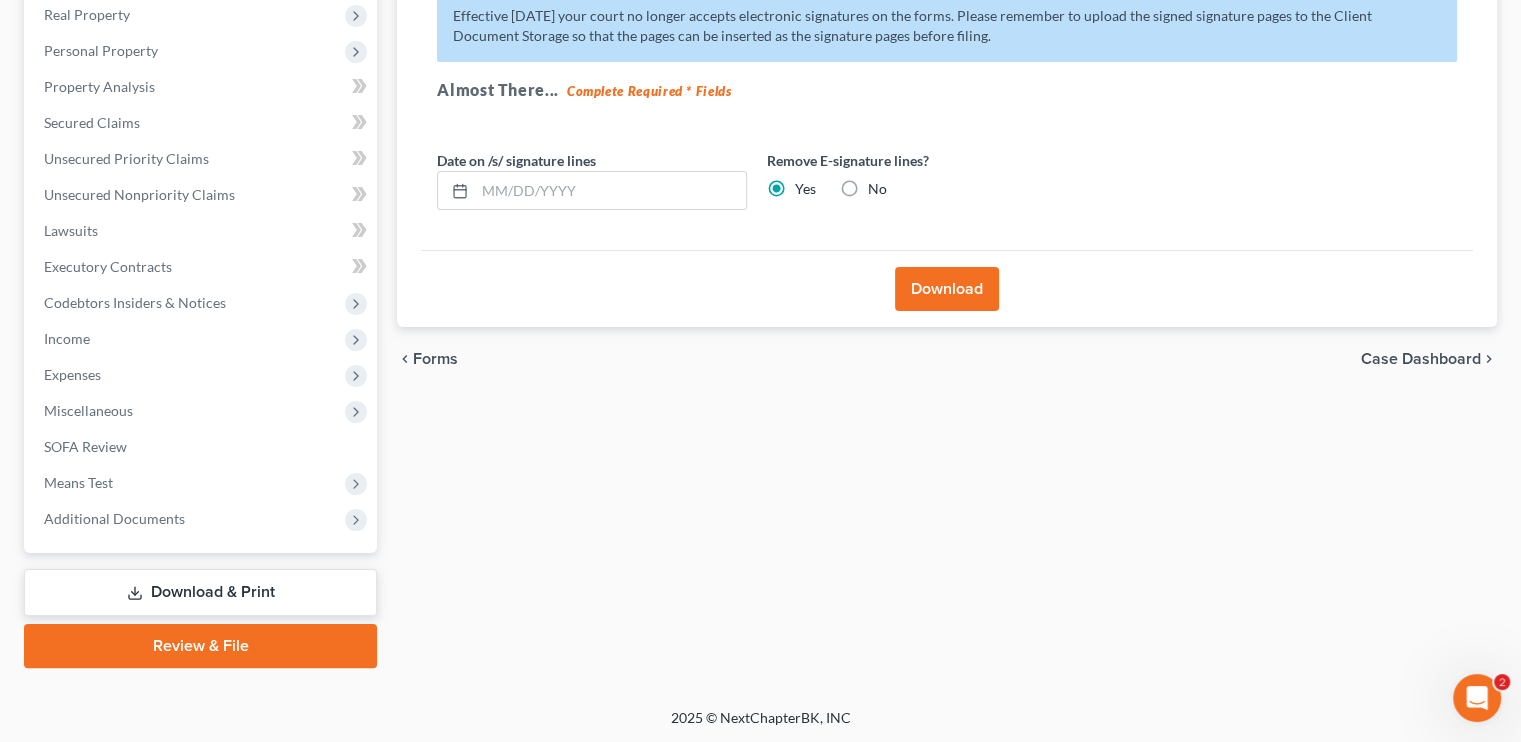 click on "Download" at bounding box center (947, 289) 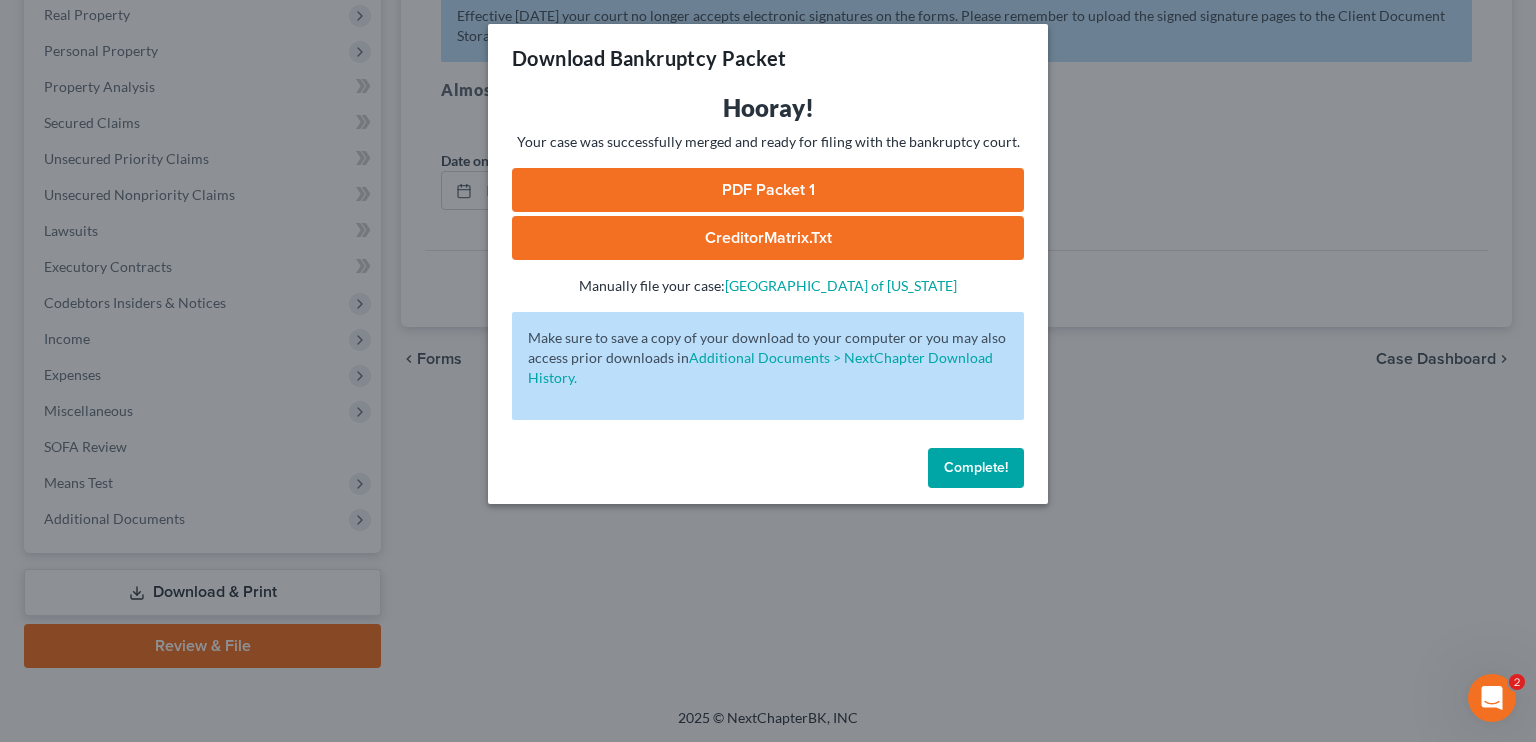 click on "PDF Packet 1" at bounding box center [768, 190] 